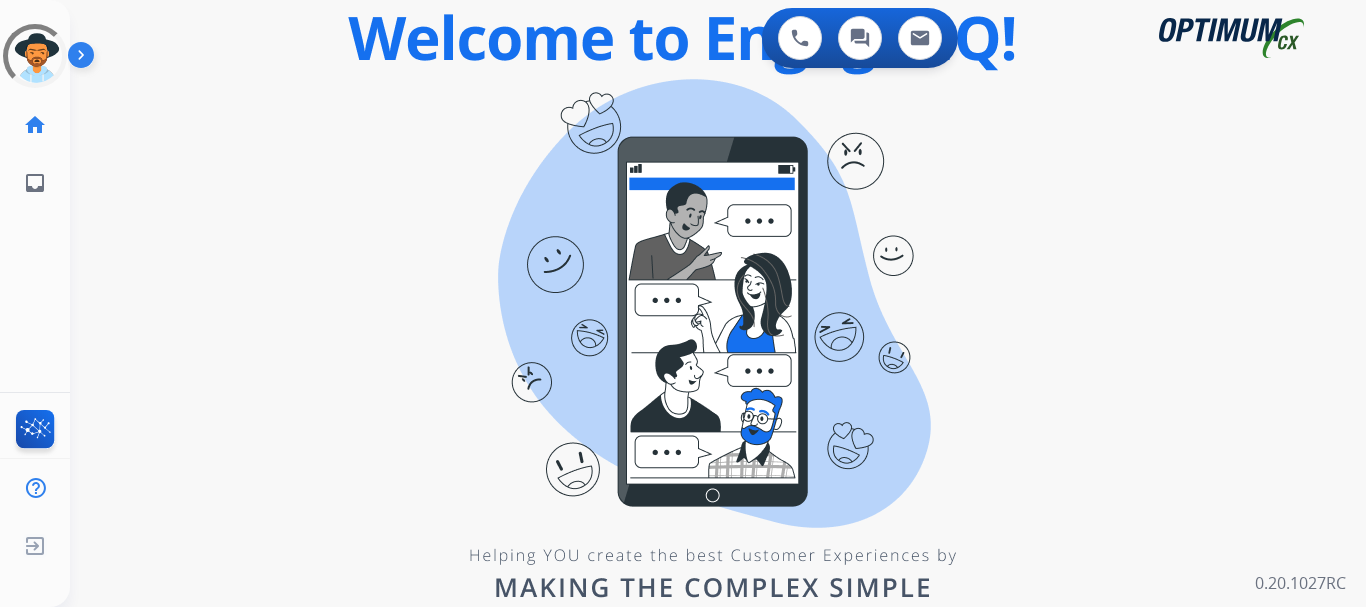 scroll, scrollTop: 0, scrollLeft: 0, axis: both 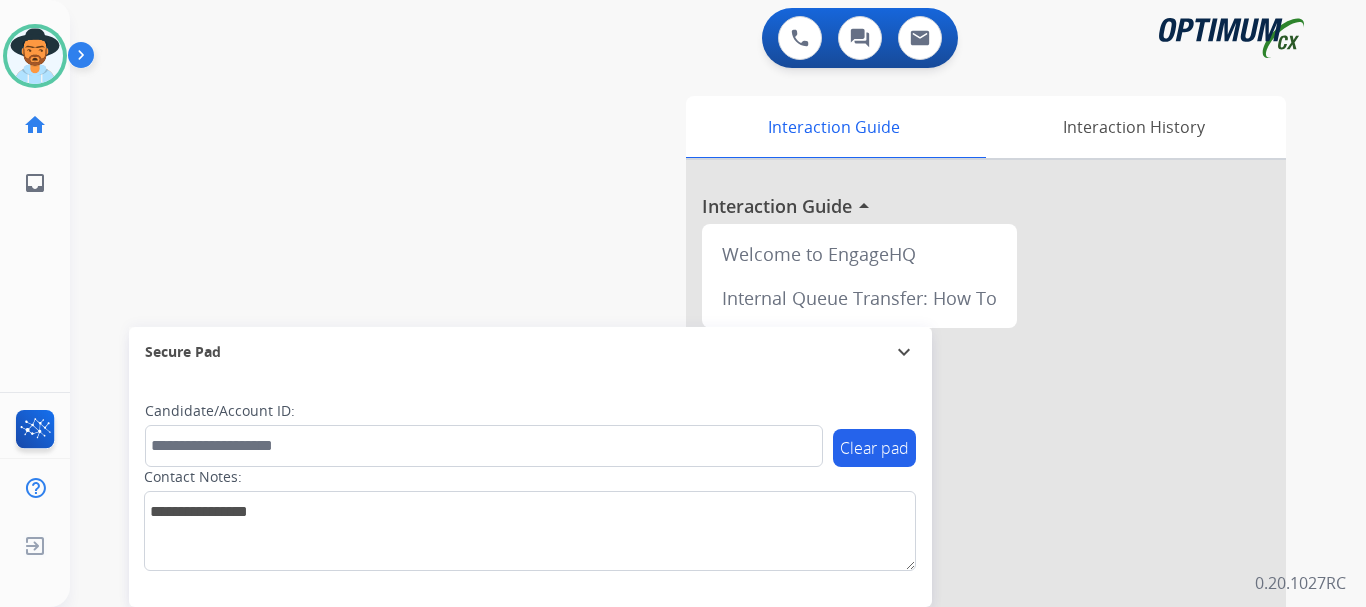 click at bounding box center (85, 59) 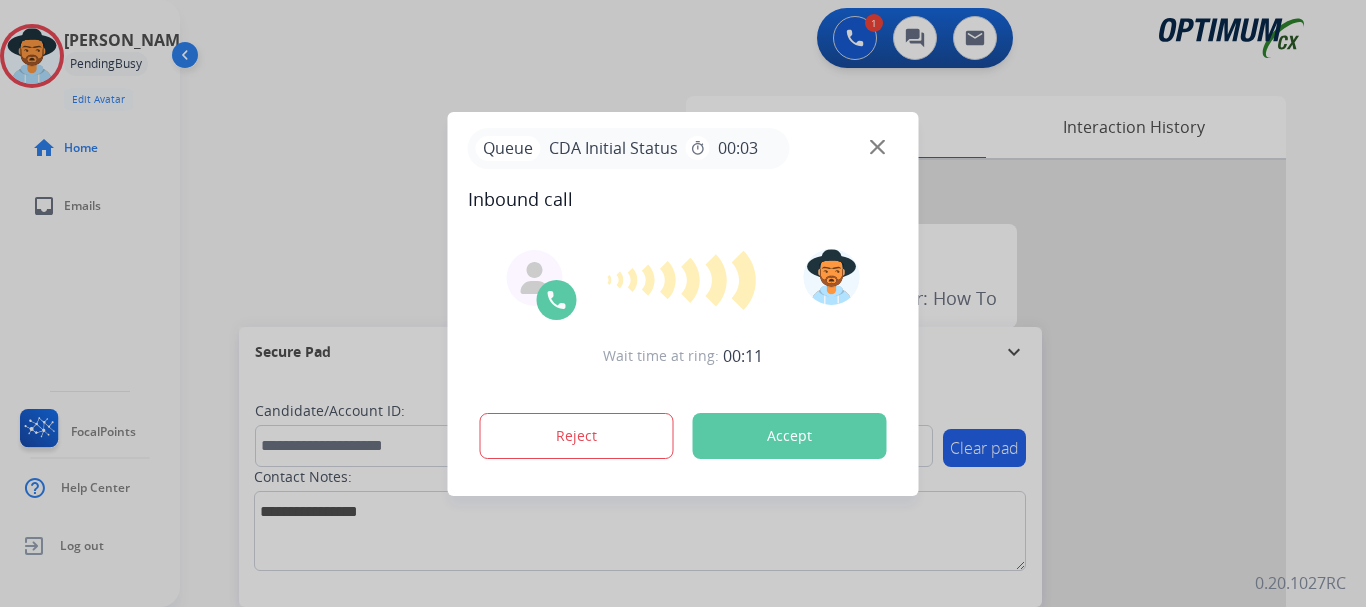 click on "Accept" at bounding box center (790, 436) 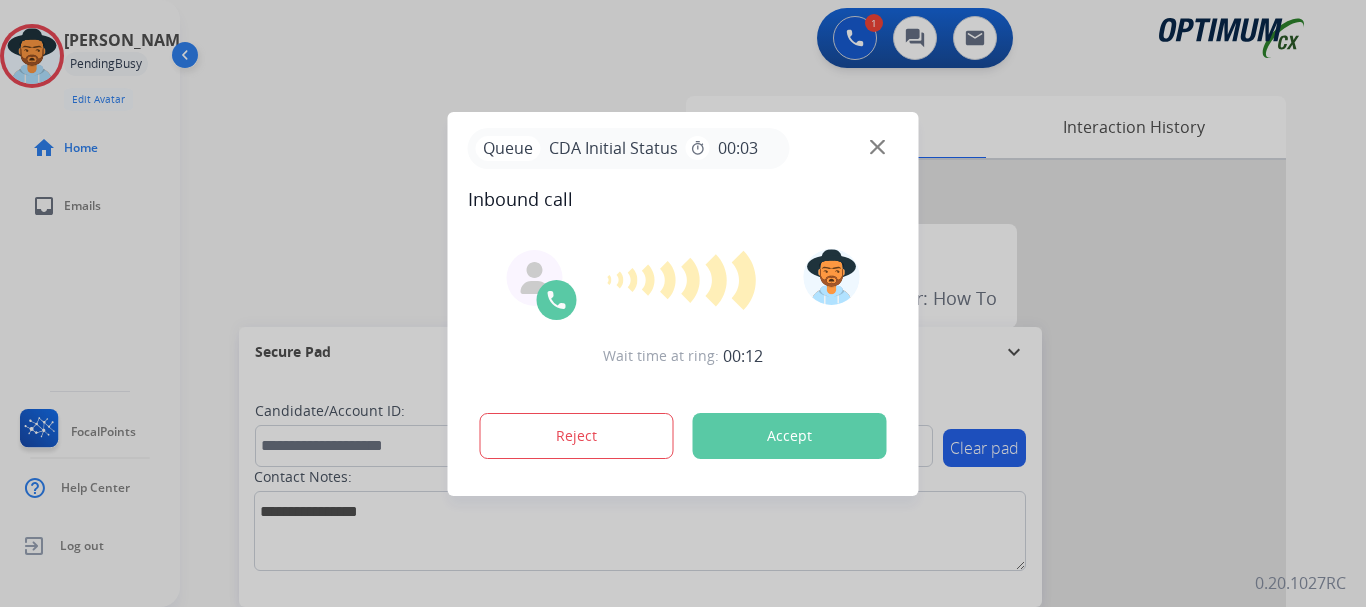click on "Accept" at bounding box center (790, 436) 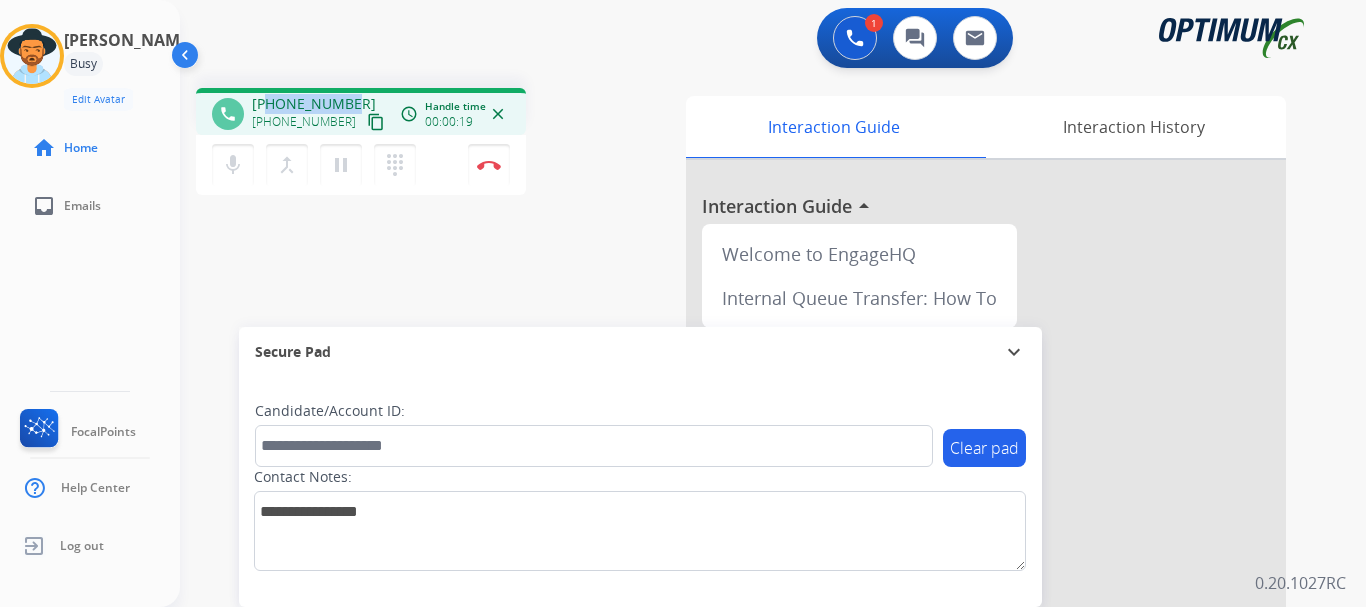 drag, startPoint x: 269, startPoint y: 100, endPoint x: 346, endPoint y: 99, distance: 77.00649 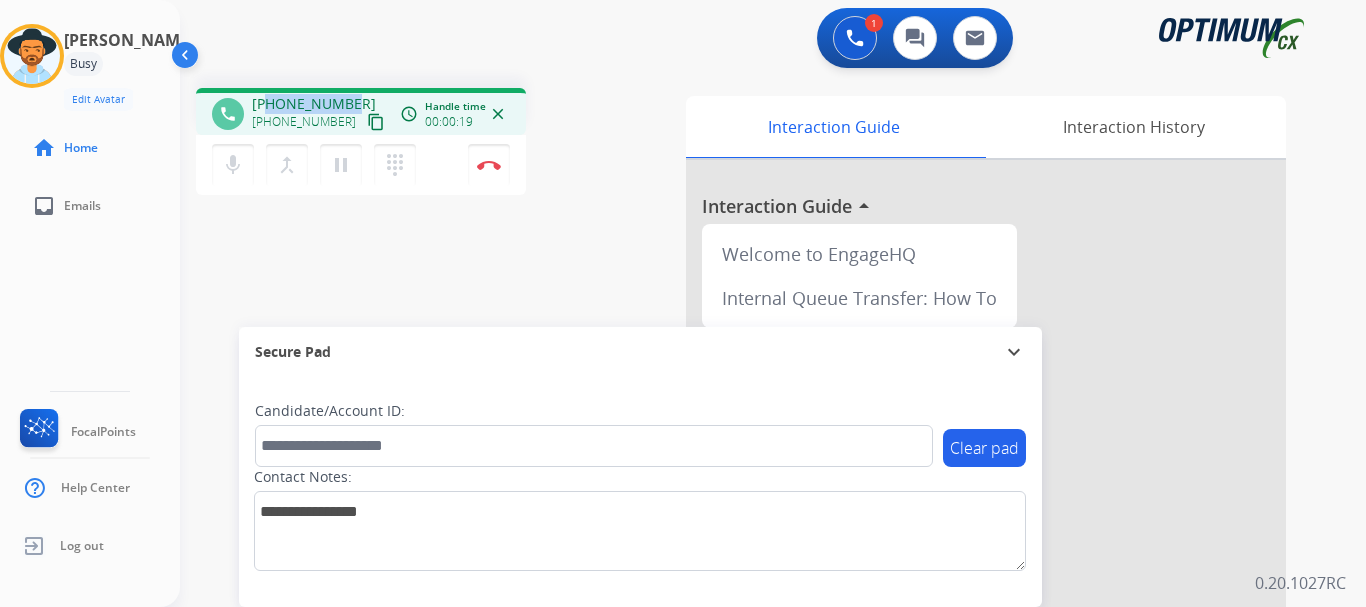 click on "[PHONE_NUMBER]" at bounding box center [314, 104] 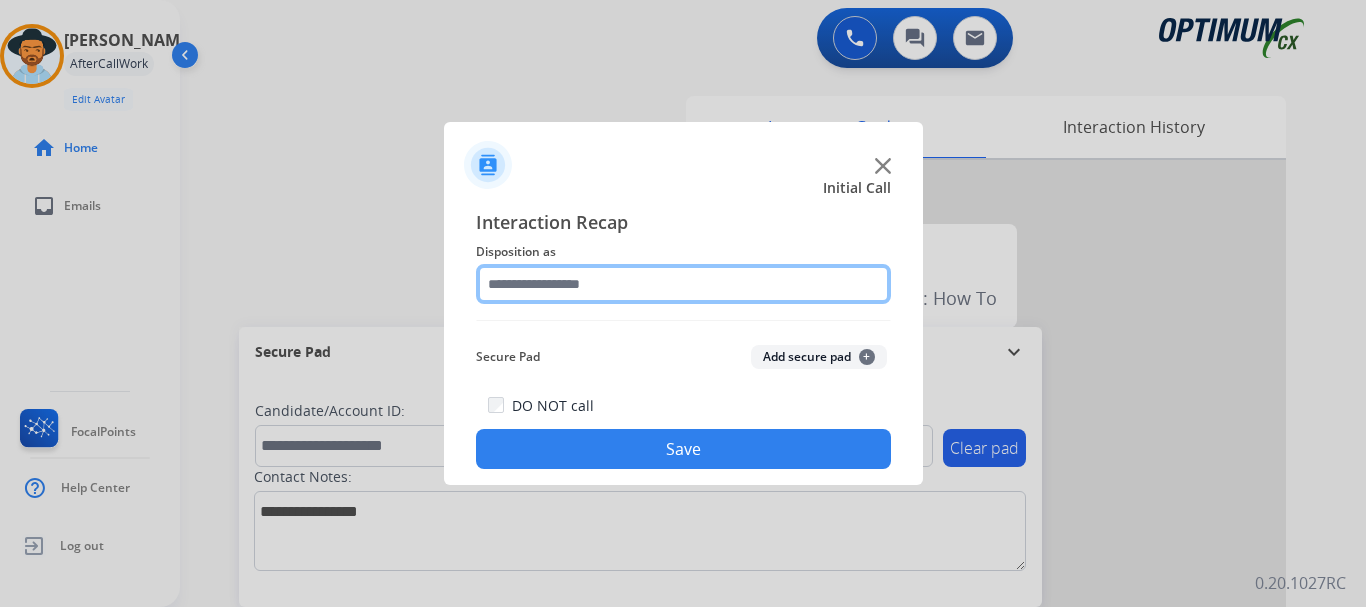 click 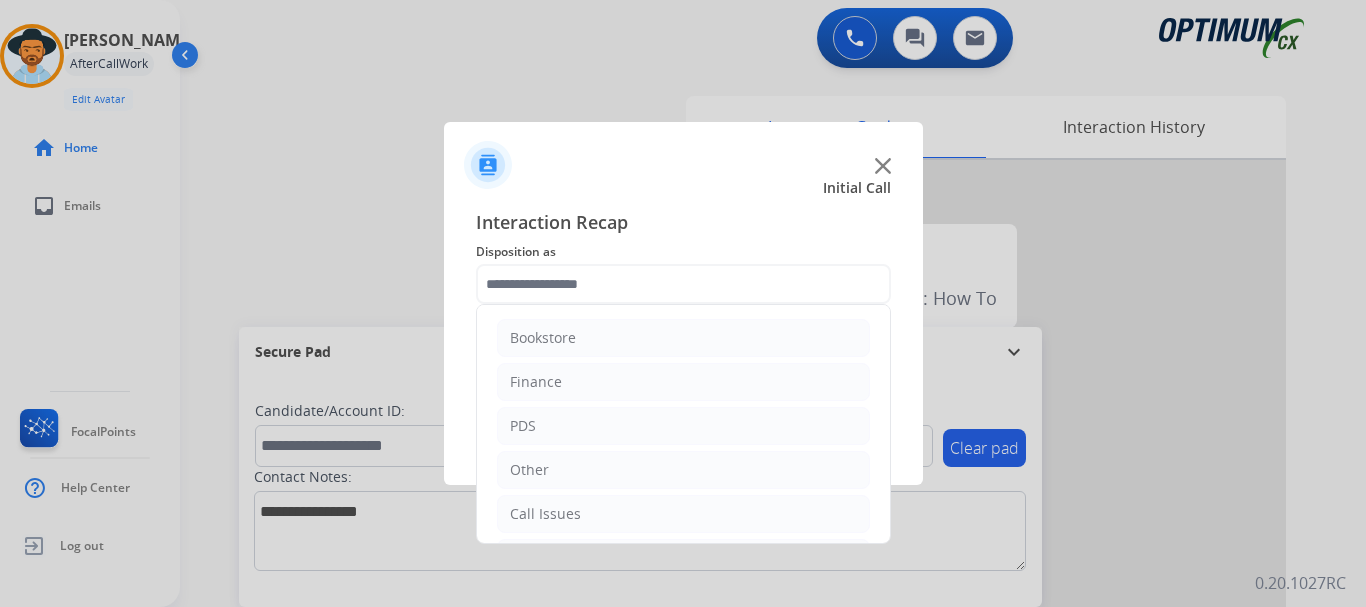 click on "Call Issues" 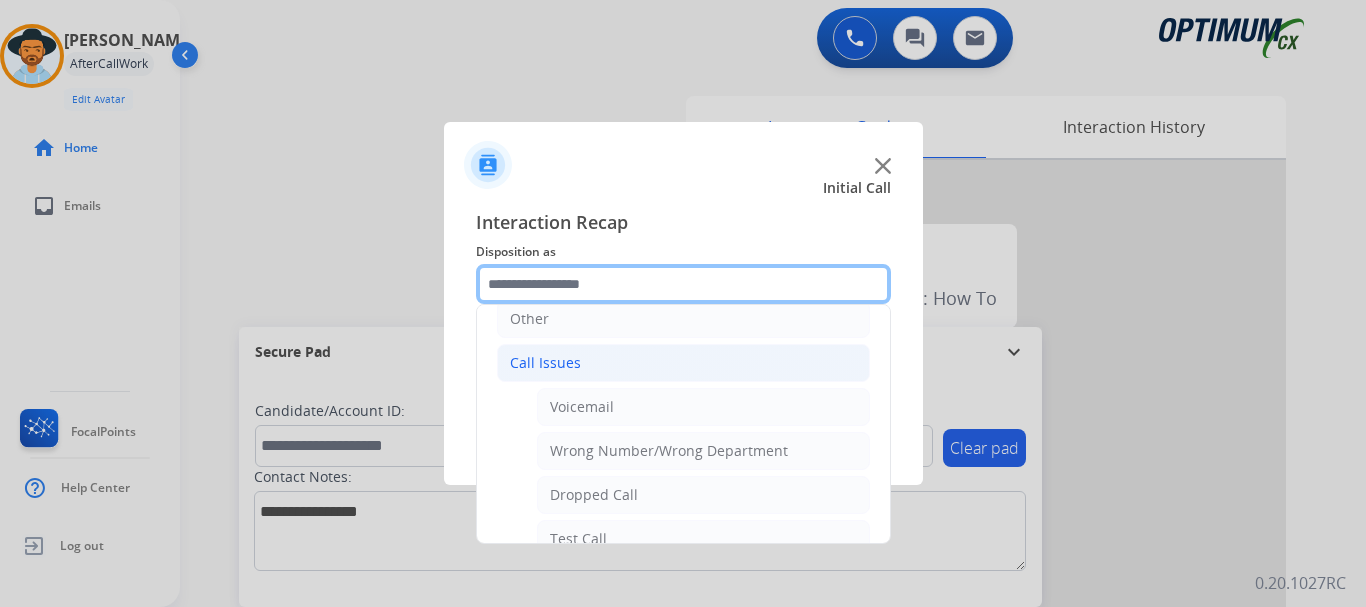scroll, scrollTop: 161, scrollLeft: 0, axis: vertical 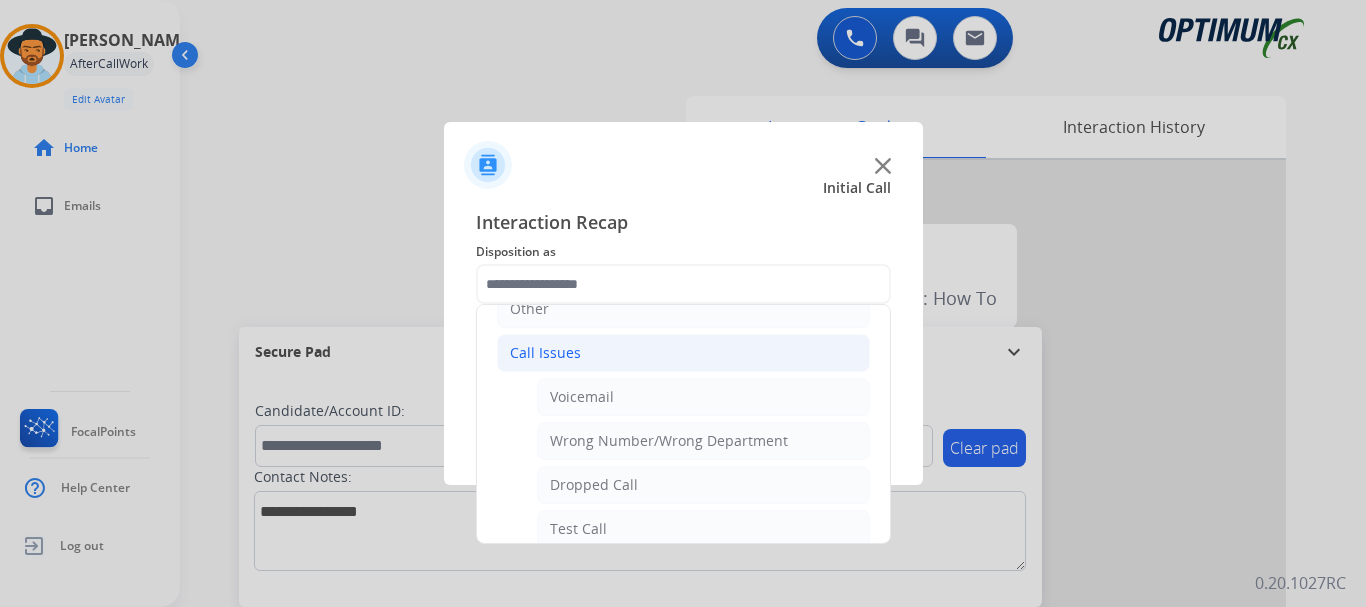click on "Dropped Call" 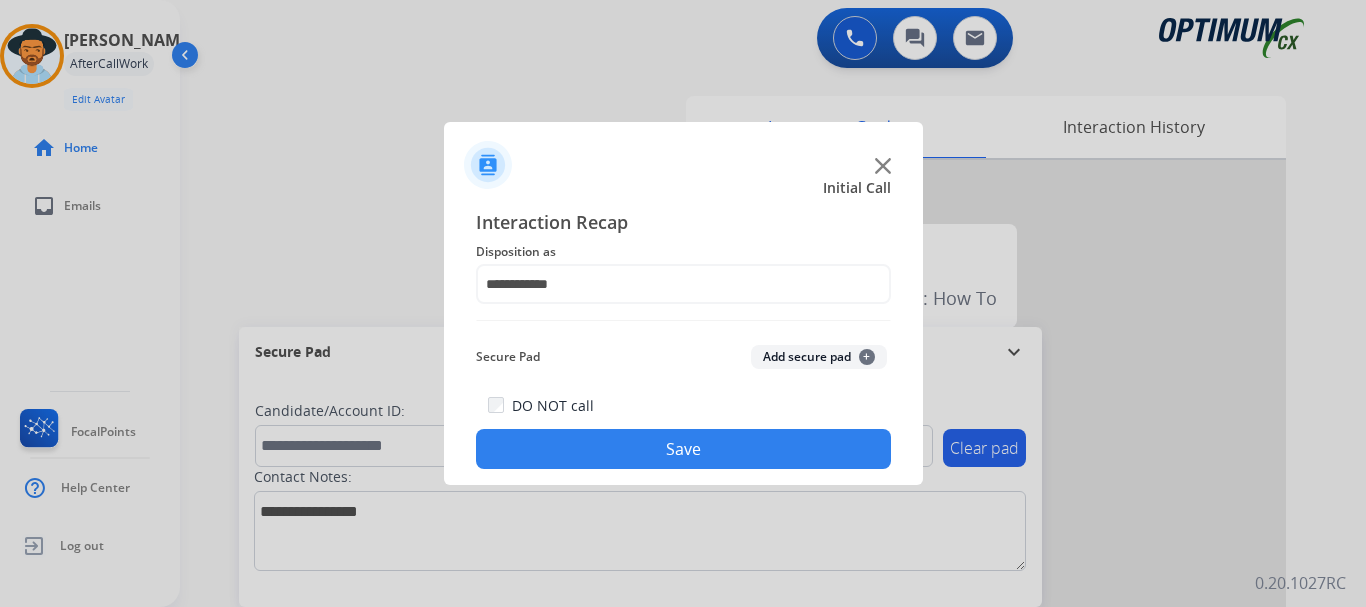 click on "Save" 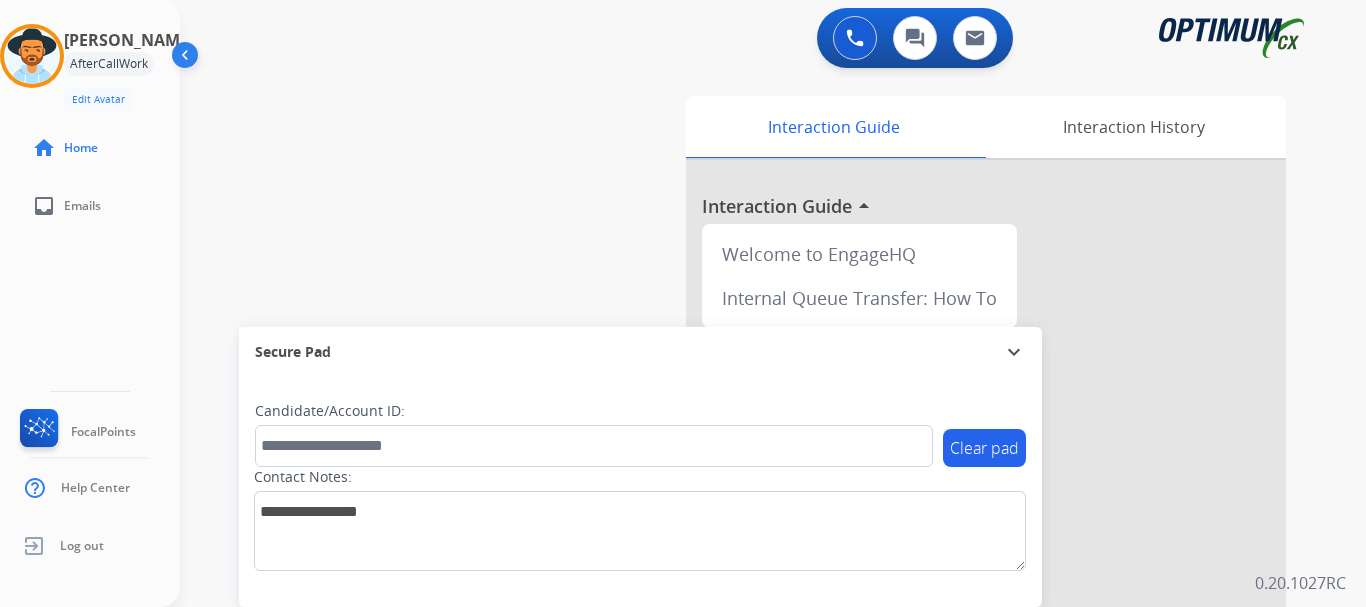 click on "swap_horiz Break voice bridge close_fullscreen Connect 3-Way Call merge_type Separate 3-Way Call  Interaction Guide   Interaction History  Interaction Guide arrow_drop_up  Welcome to EngageHQ   Internal Queue Transfer: How To  Secure Pad expand_more Clear pad Candidate/Account ID: Contact Notes:" at bounding box center [749, 489] 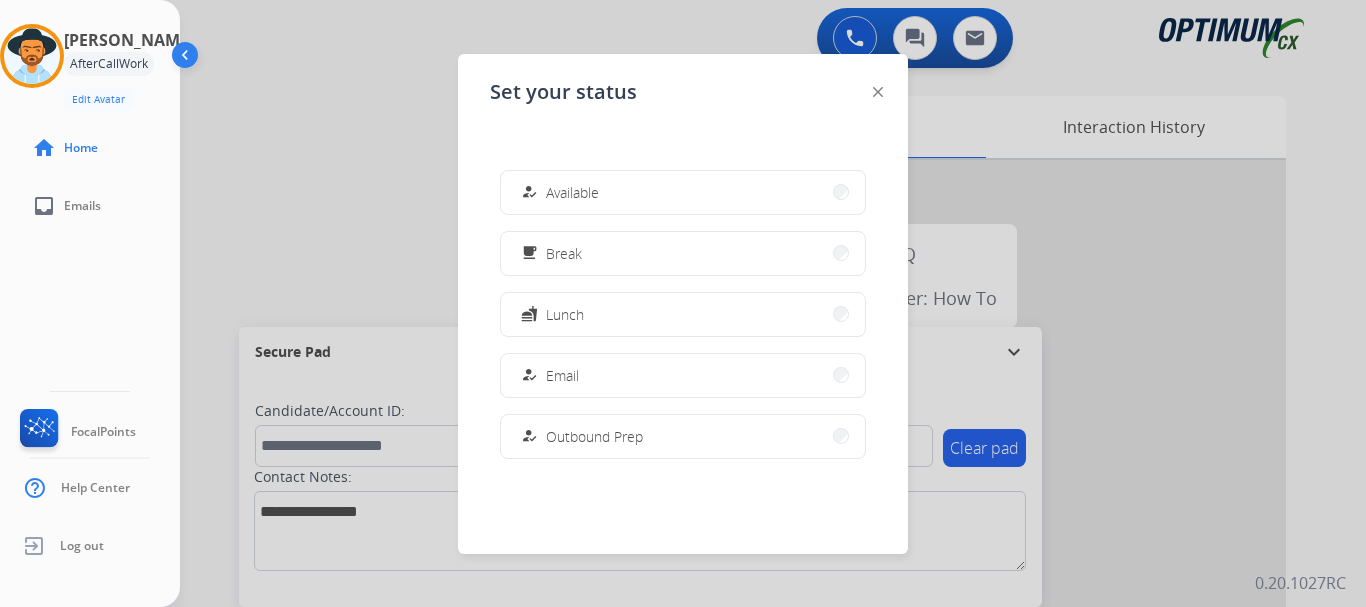 click on "Available" at bounding box center (572, 192) 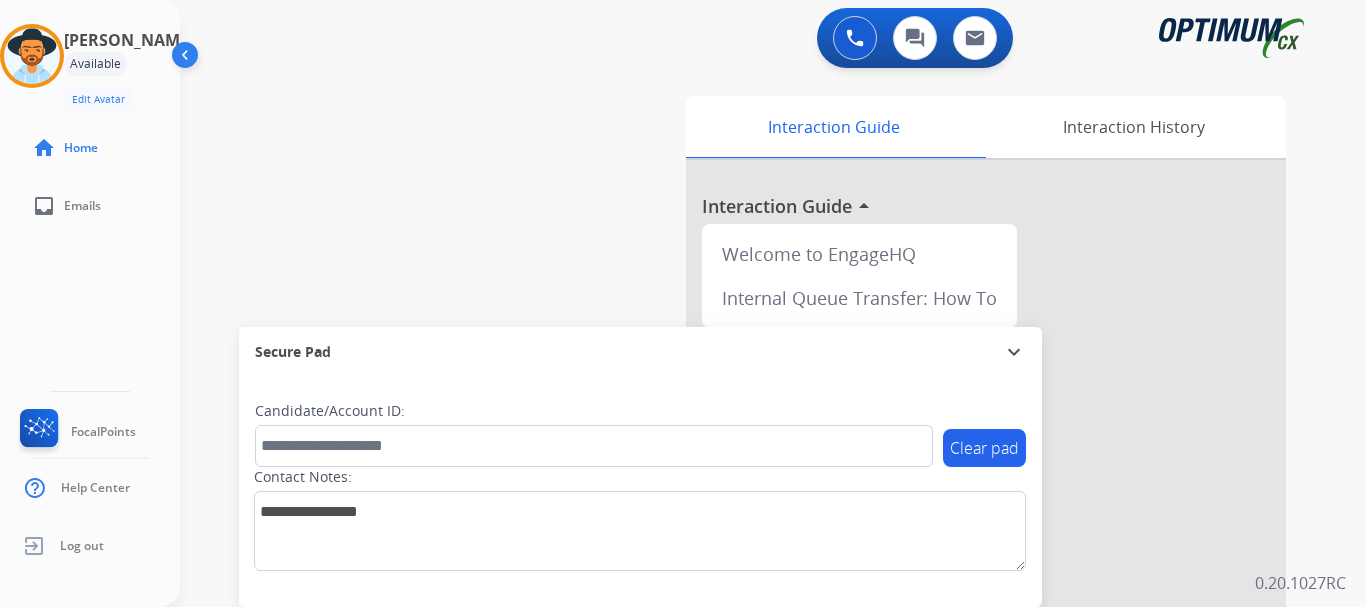 click at bounding box center [855, 38] 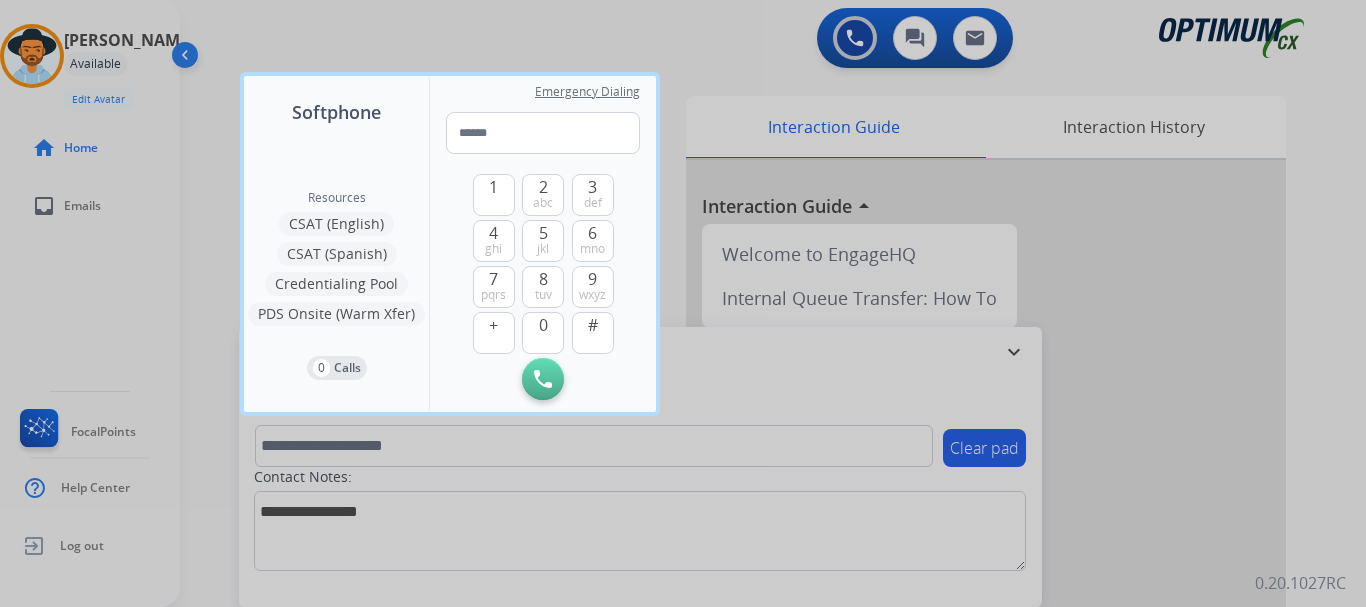 type on "**********" 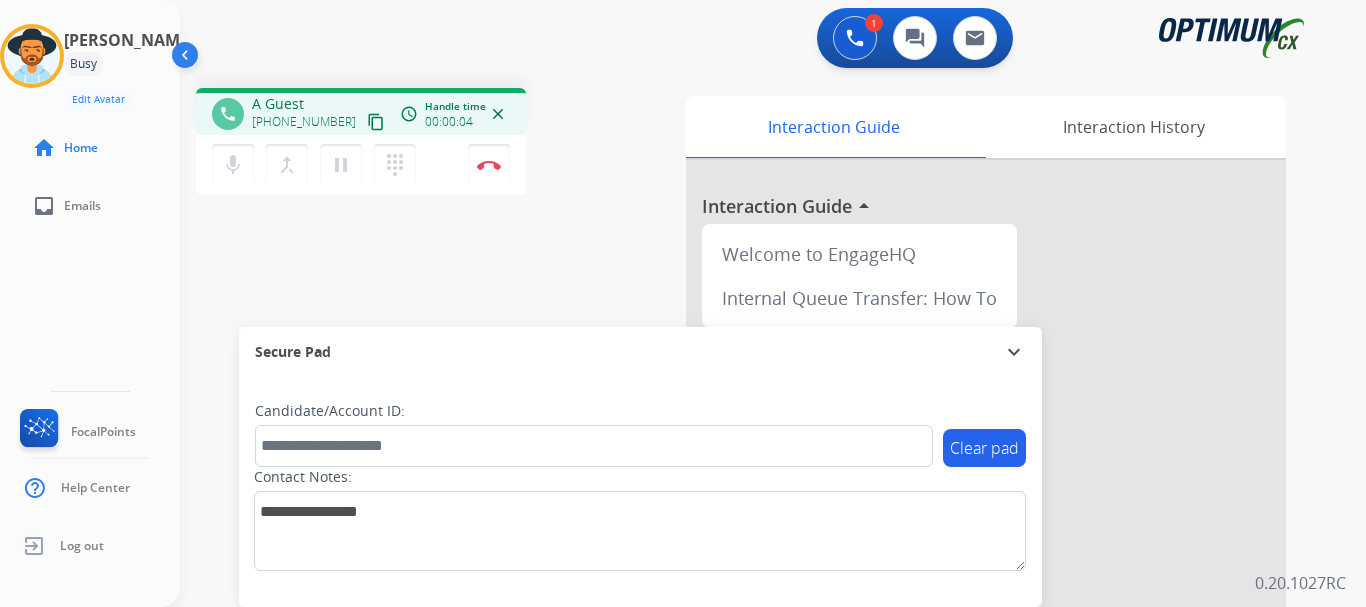 click on "phone A Guest [PHONE_NUMBER] content_copy access_time Call metrics Queue   00:16 Hold   00:00 Talk   00:04 Total   00:19 Handle time 00:00:04 close mic Mute merge_type Bridge pause Hold dialpad Dialpad Disconnect swap_horiz Break voice bridge close_fullscreen Connect 3-Way Call merge_type Separate 3-Way Call" at bounding box center (433, 144) 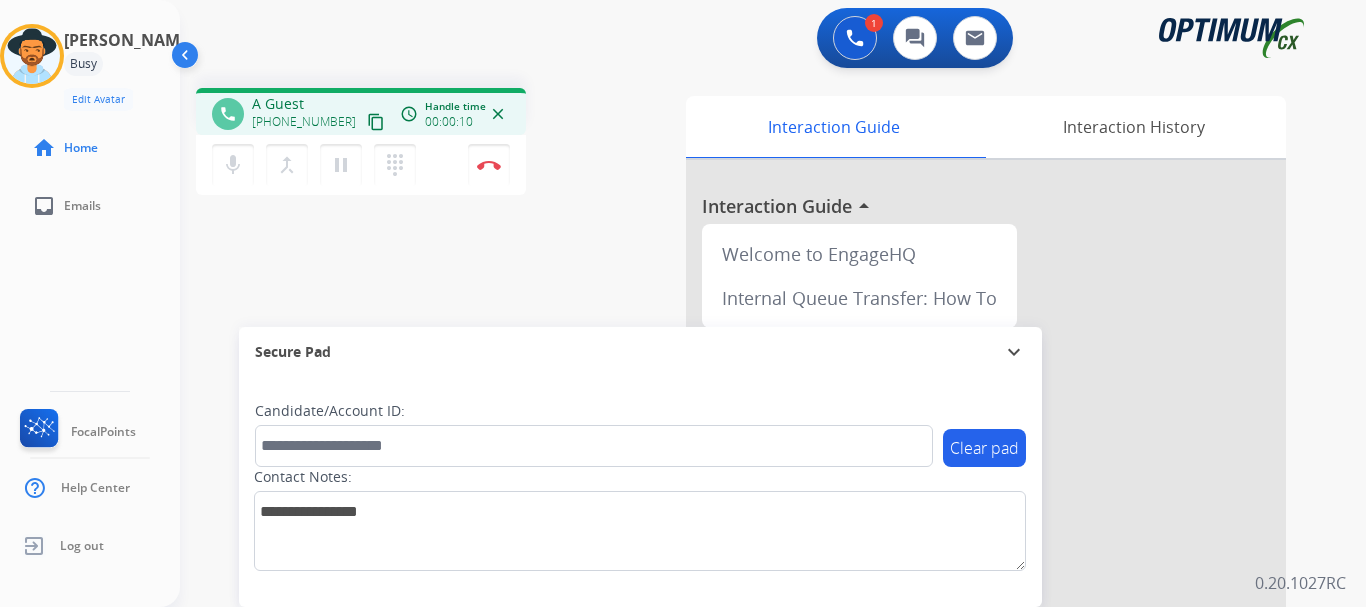 click on "phone A Guest [PHONE_NUMBER] content_copy access_time Call metrics Queue   00:16 Hold   00:00 Talk   00:10 Total   00:25 Handle time 00:00:10 close mic Mute merge_type Bridge pause Hold dialpad Dialpad Disconnect swap_horiz Break voice bridge close_fullscreen Connect 3-Way Call merge_type Separate 3-Way Call" at bounding box center [433, 144] 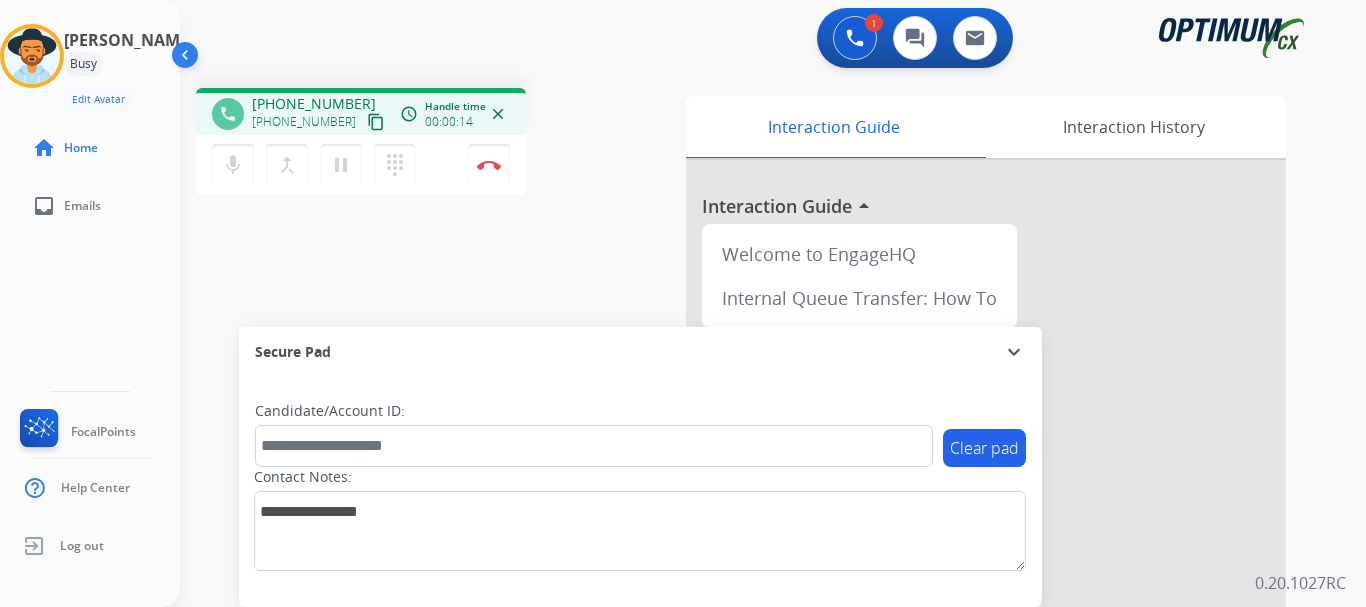 click on "phone [PHONE_NUMBER] [PHONE_NUMBER] content_copy access_time Call metrics Queue   00:16 Hold   00:00 Talk   00:14 Total   00:29 Handle time 00:00:14 close mic Mute merge_type Bridge pause Hold dialpad Dialpad Disconnect swap_horiz Break voice bridge close_fullscreen Connect 3-Way Call merge_type Separate 3-Way Call" at bounding box center (433, 144) 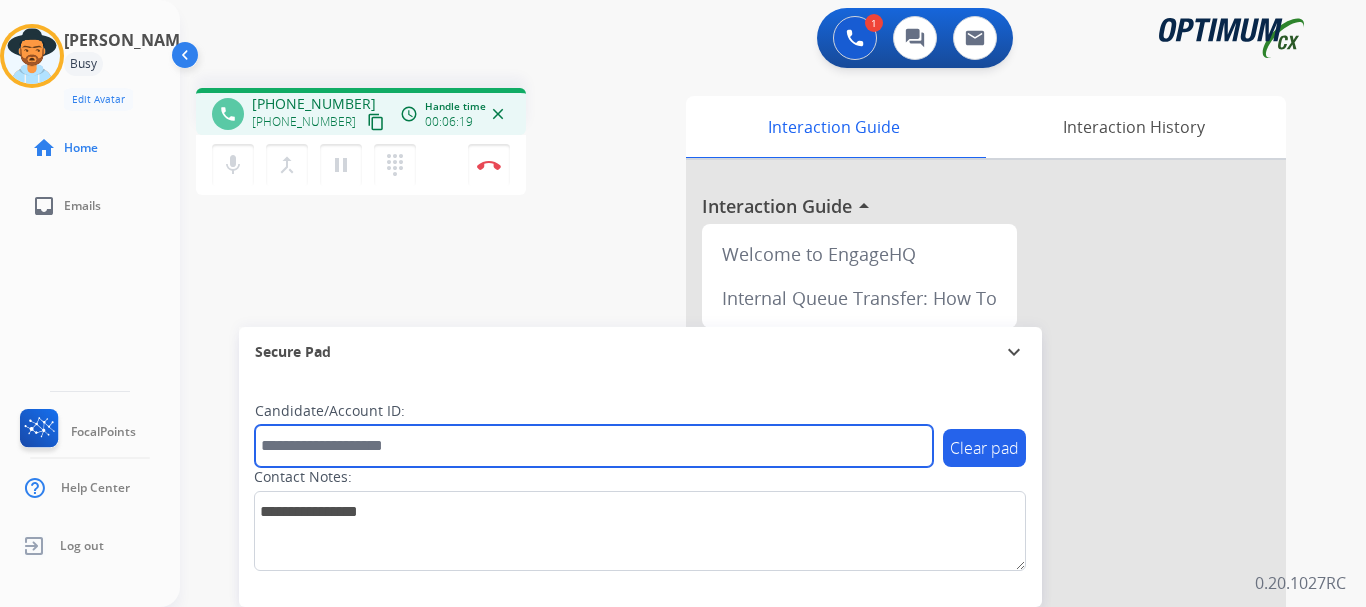 click at bounding box center (594, 446) 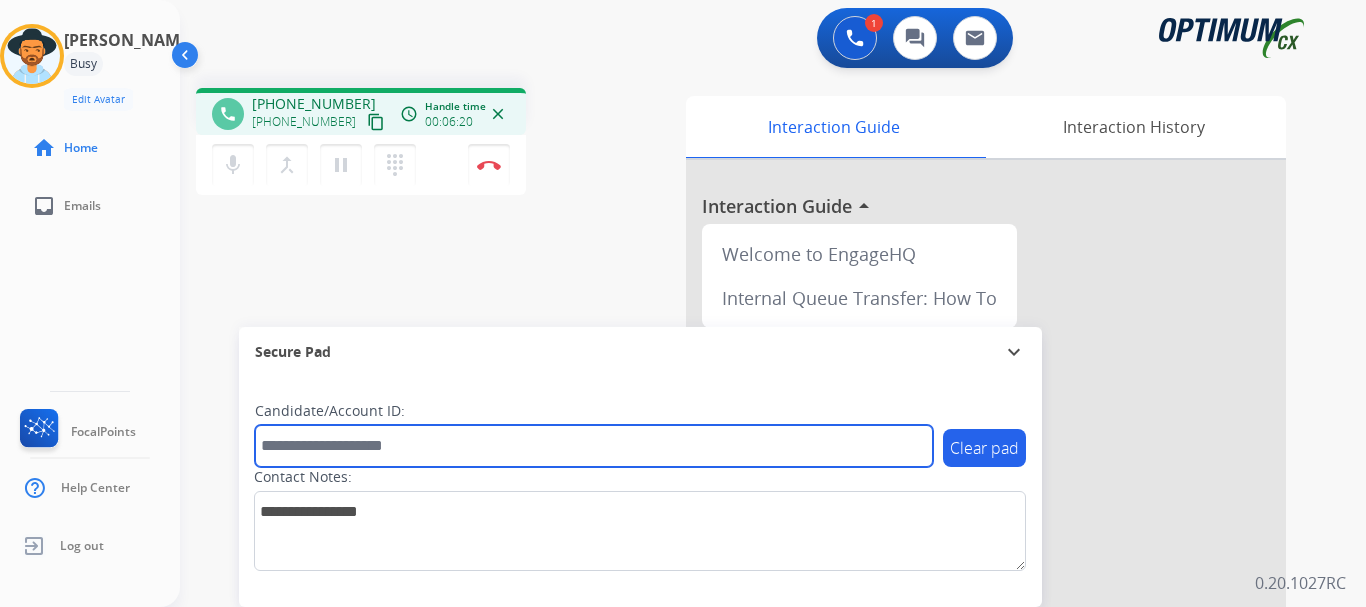 paste on "*******" 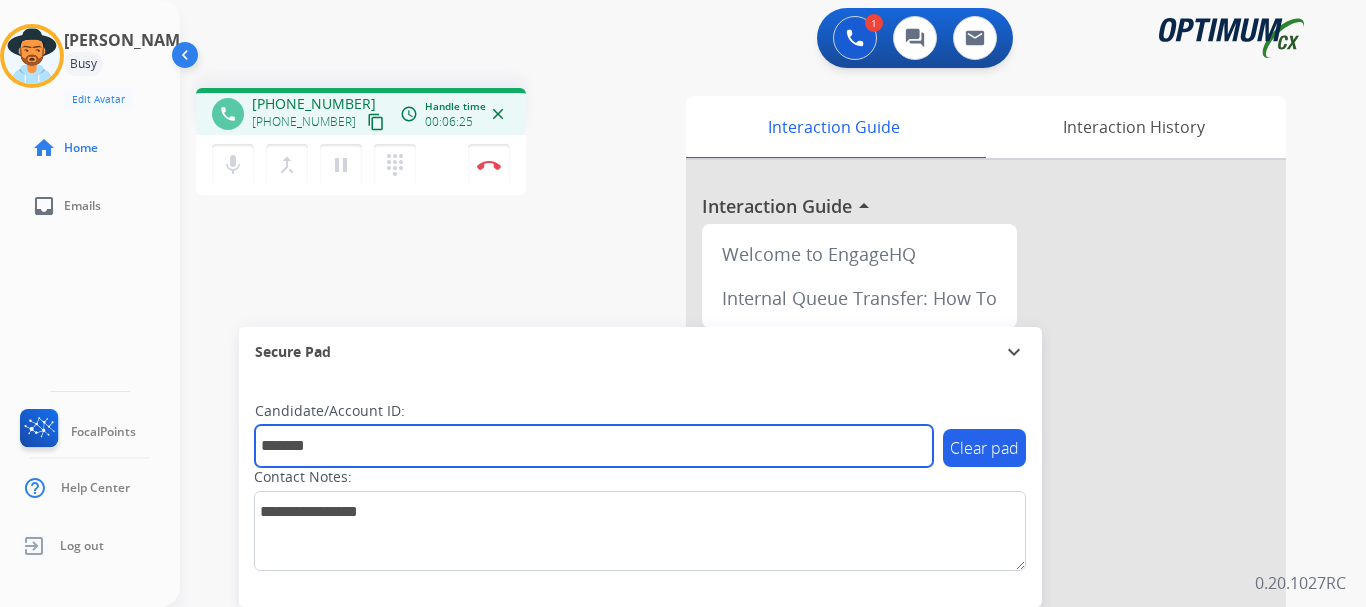 type on "*******" 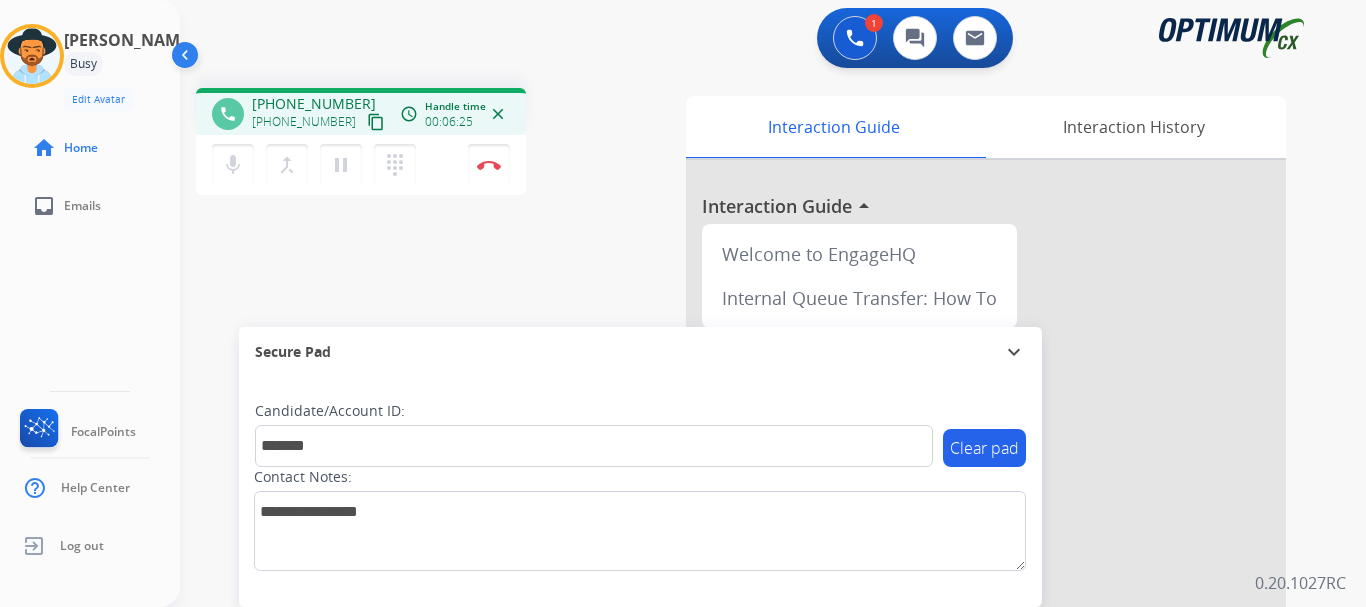 click at bounding box center (489, 165) 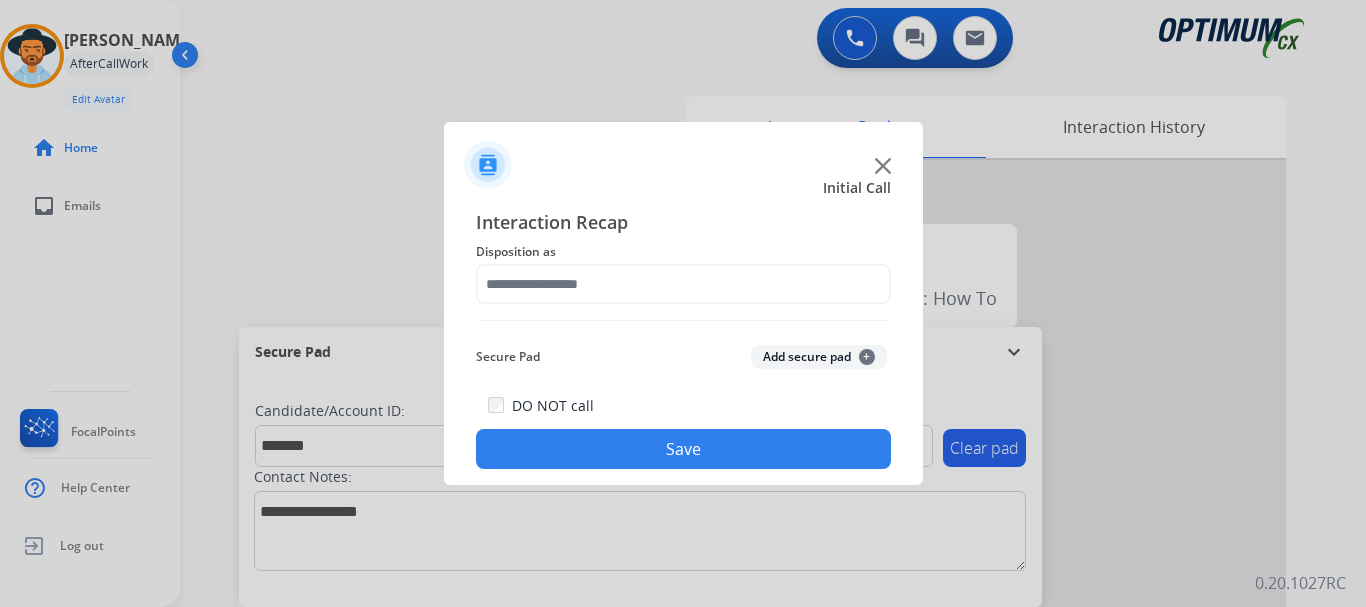 click on "Add secure pad  +" 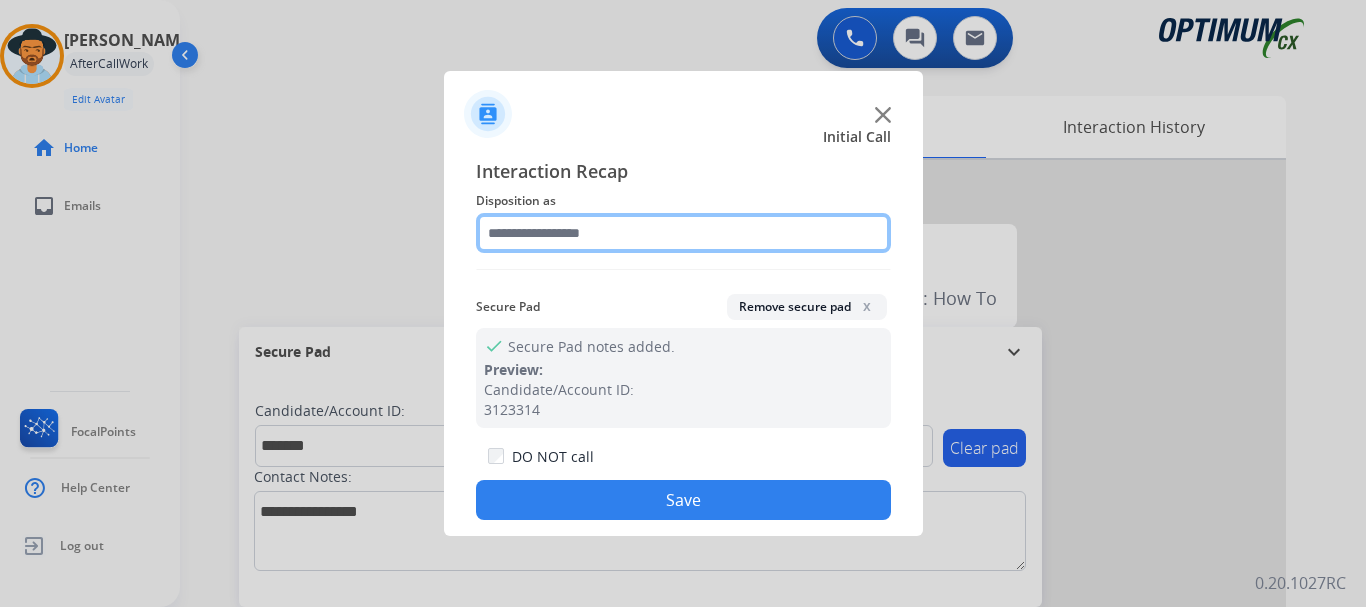 click 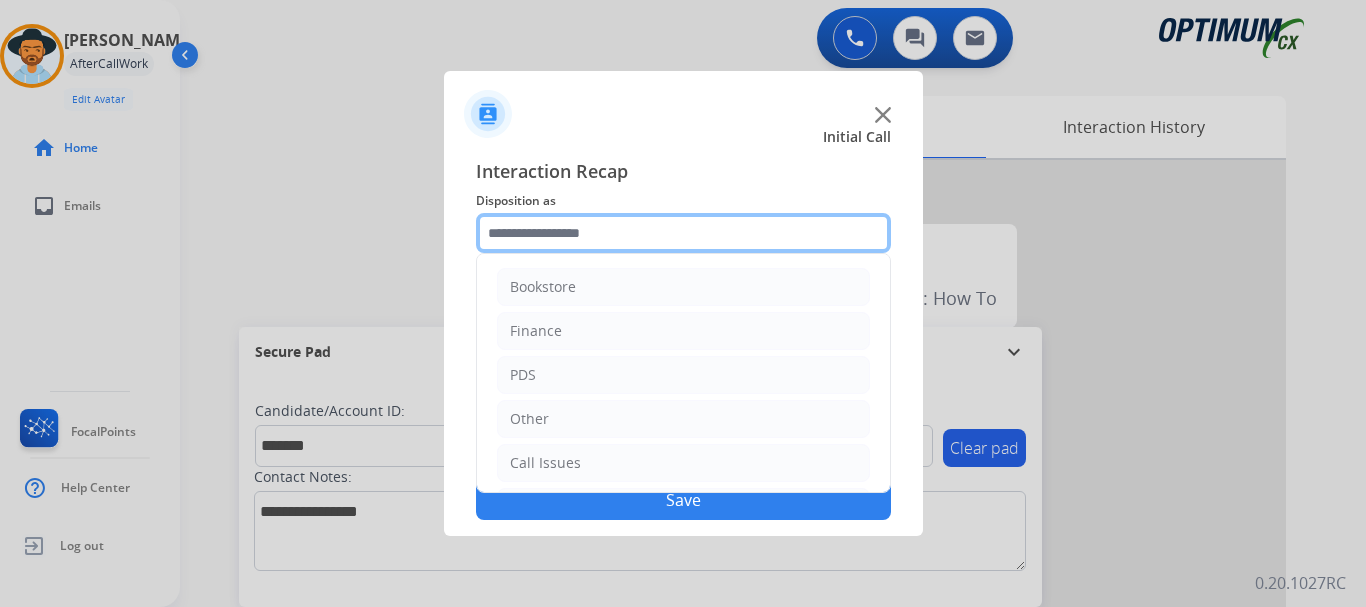 scroll, scrollTop: 136, scrollLeft: 0, axis: vertical 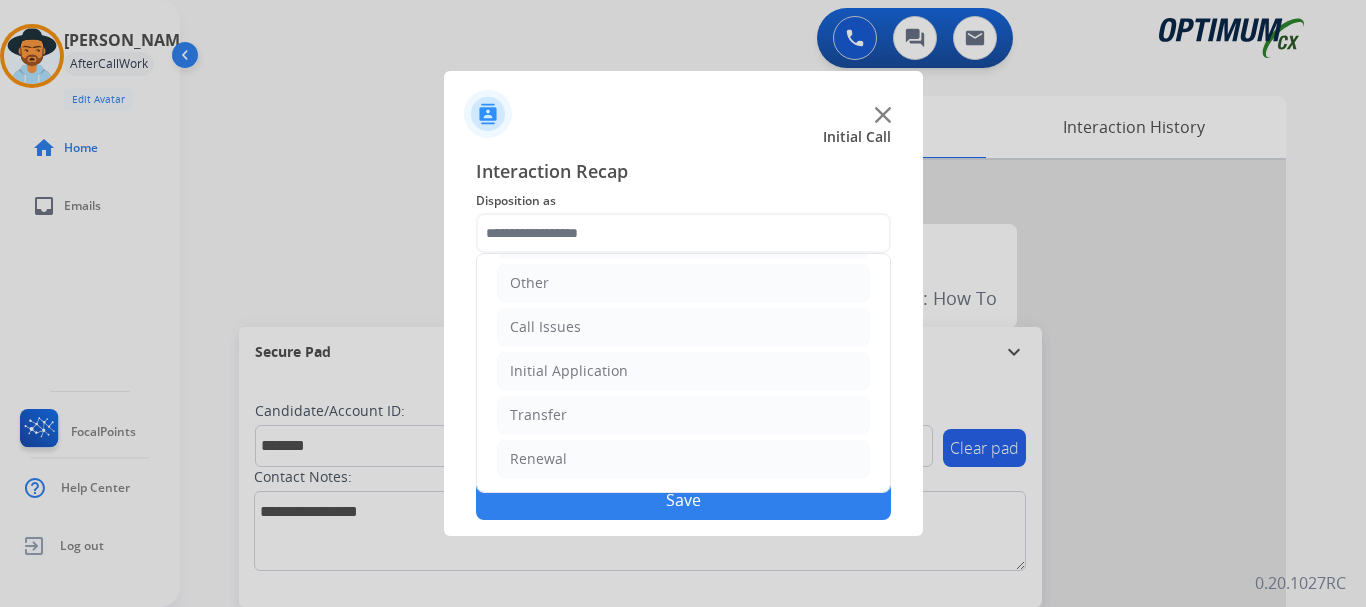 click on "Initial Application" 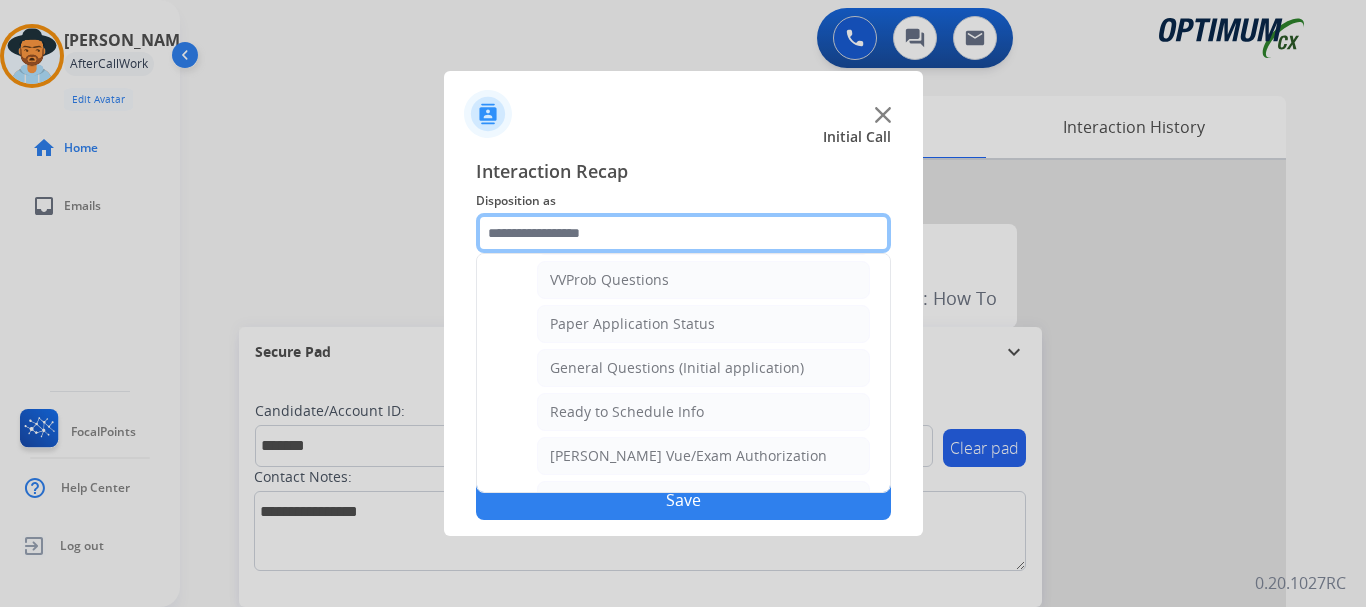 scroll, scrollTop: 1111, scrollLeft: 0, axis: vertical 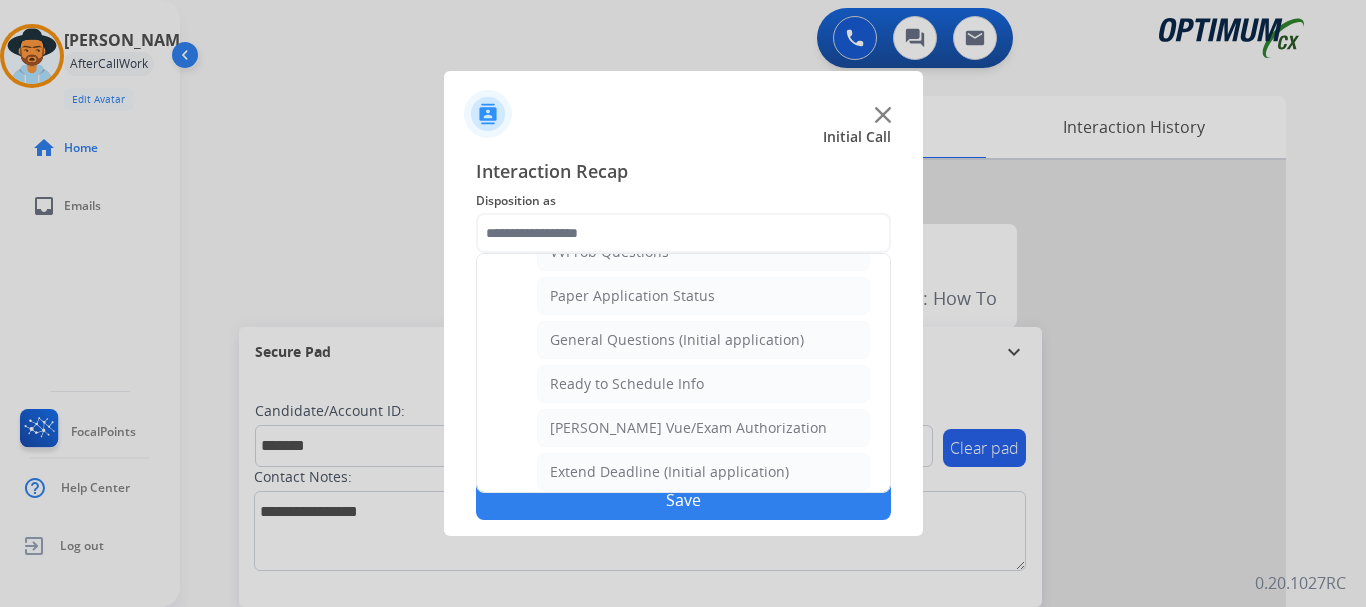 click on "General Questions (Initial application)" 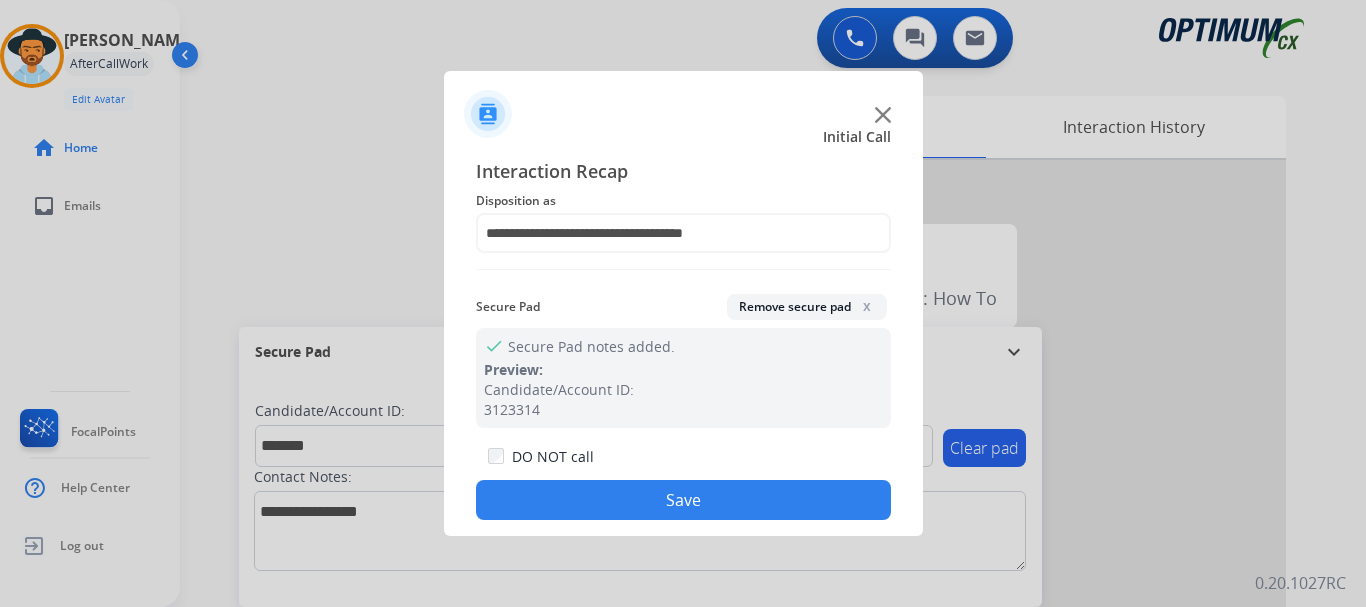 click on "Save" 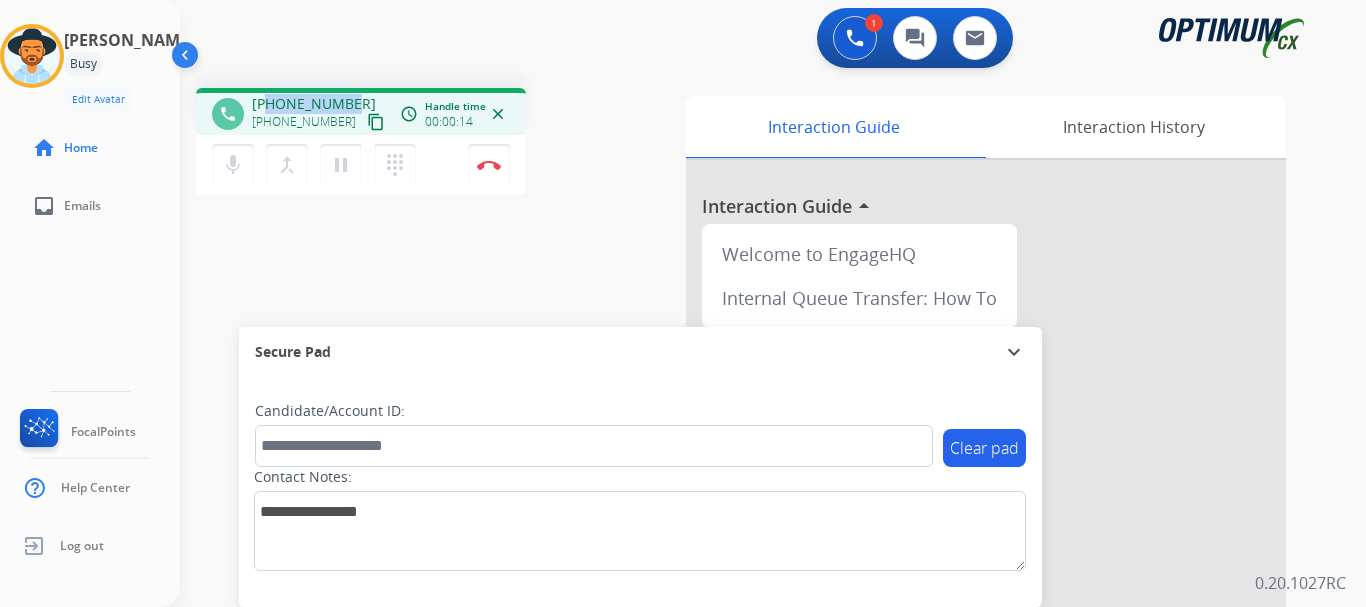 drag, startPoint x: 268, startPoint y: 102, endPoint x: 346, endPoint y: 99, distance: 78.05767 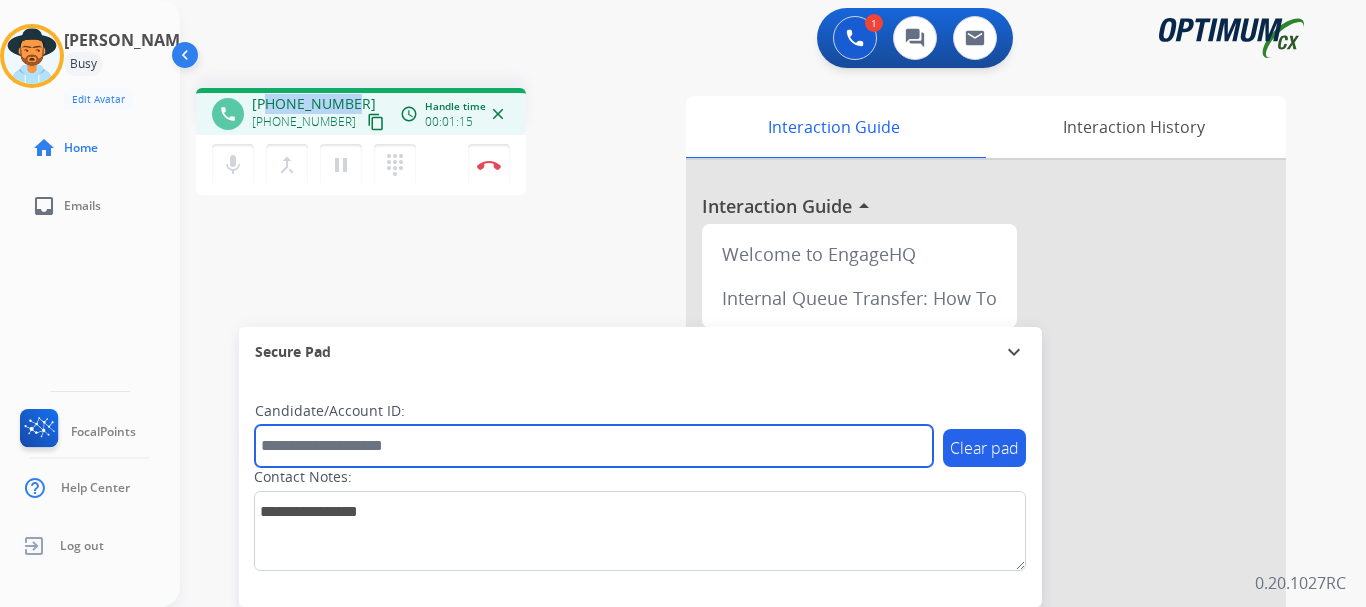 click at bounding box center (594, 446) 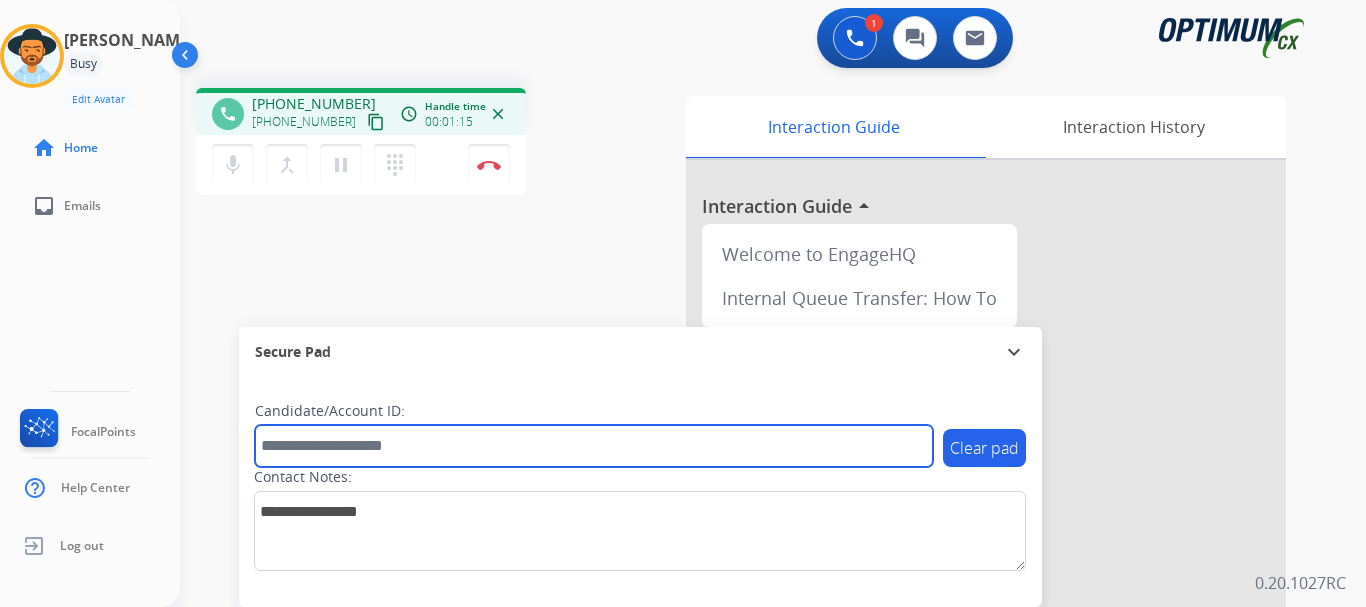 paste on "*******" 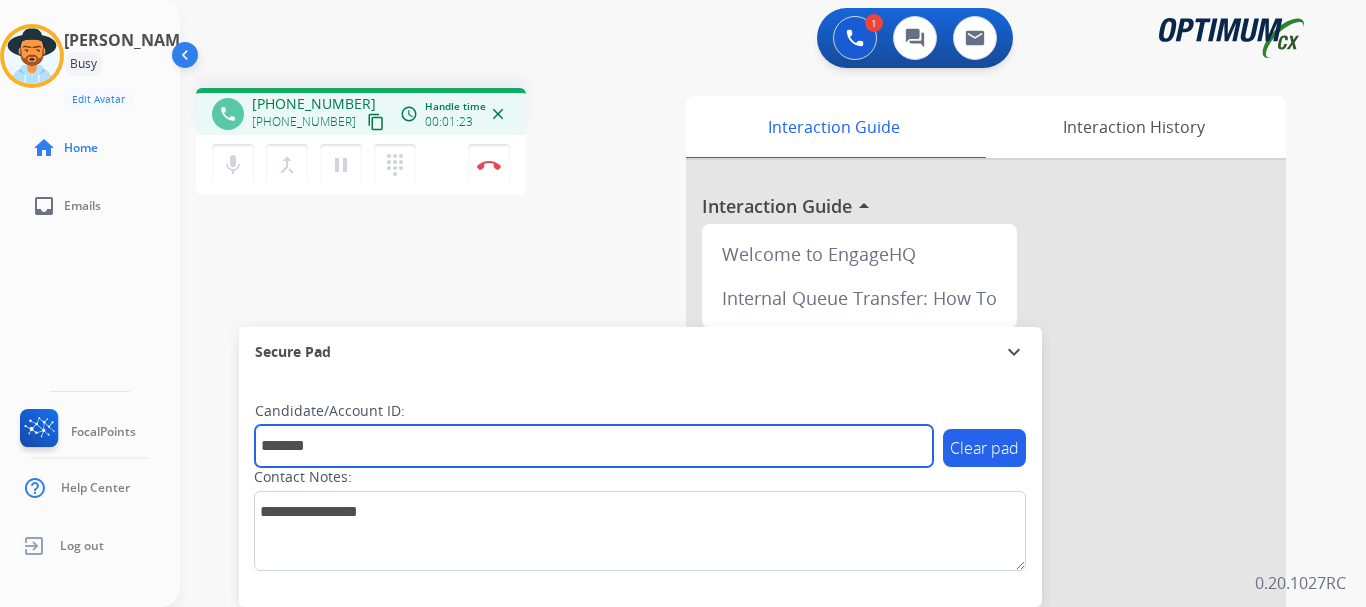type on "*******" 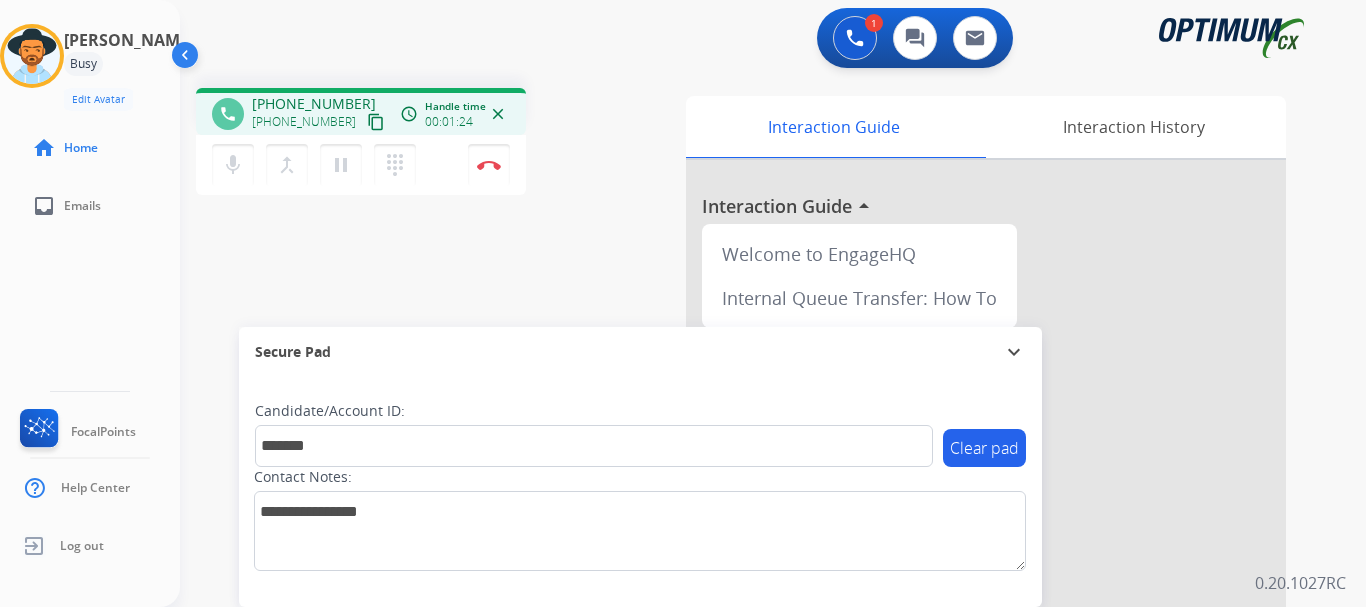click on "phone [PHONE_NUMBER] [PHONE_NUMBER] content_copy access_time Call metrics Queue   00:17 Hold   00:00 Talk   01:24 Total   01:40 Handle time 00:01:24 close mic Mute merge_type Bridge pause Hold dialpad Dialpad Disconnect swap_horiz Break voice bridge close_fullscreen Connect 3-Way Call merge_type Separate 3-Way Call  Interaction Guide   Interaction History  Interaction Guide arrow_drop_up  Welcome to EngageHQ   Internal Queue Transfer: How To  Secure Pad expand_more Clear pad Candidate/Account ID: ******* Contact Notes:" at bounding box center [749, 489] 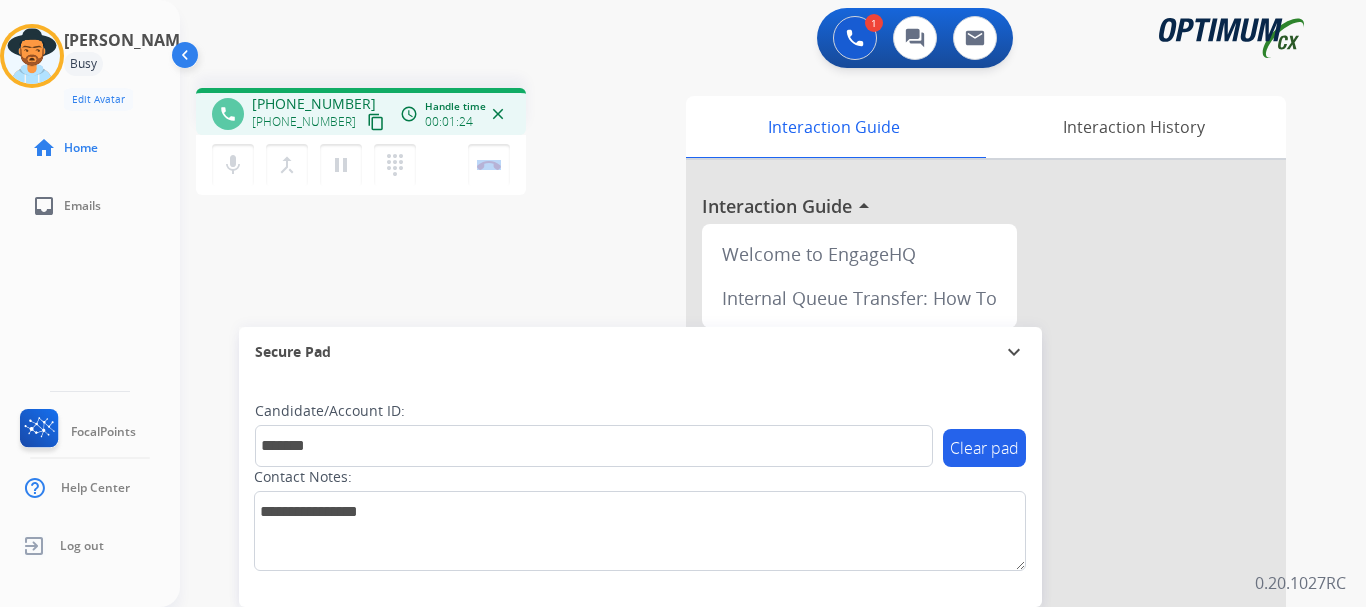 click on "phone [PHONE_NUMBER] [PHONE_NUMBER] content_copy access_time Call metrics Queue   00:17 Hold   00:00 Talk   01:24 Total   01:40 Handle time 00:01:24 close mic Mute merge_type Bridge pause Hold dialpad Dialpad Disconnect swap_horiz Break voice bridge close_fullscreen Connect 3-Way Call merge_type Separate 3-Way Call  Interaction Guide   Interaction History  Interaction Guide arrow_drop_up  Welcome to EngageHQ   Internal Queue Transfer: How To  Secure Pad expand_more Clear pad Candidate/Account ID: ******* Contact Notes:" at bounding box center (749, 489) 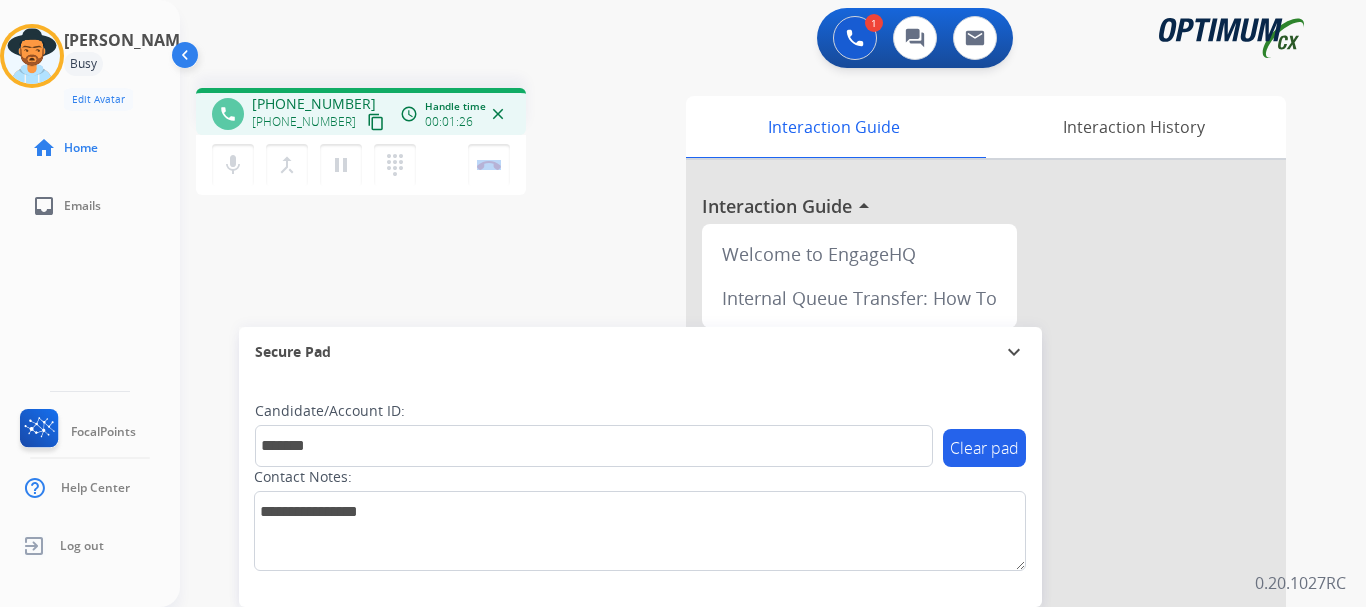 click on "Disconnect" at bounding box center (489, 165) 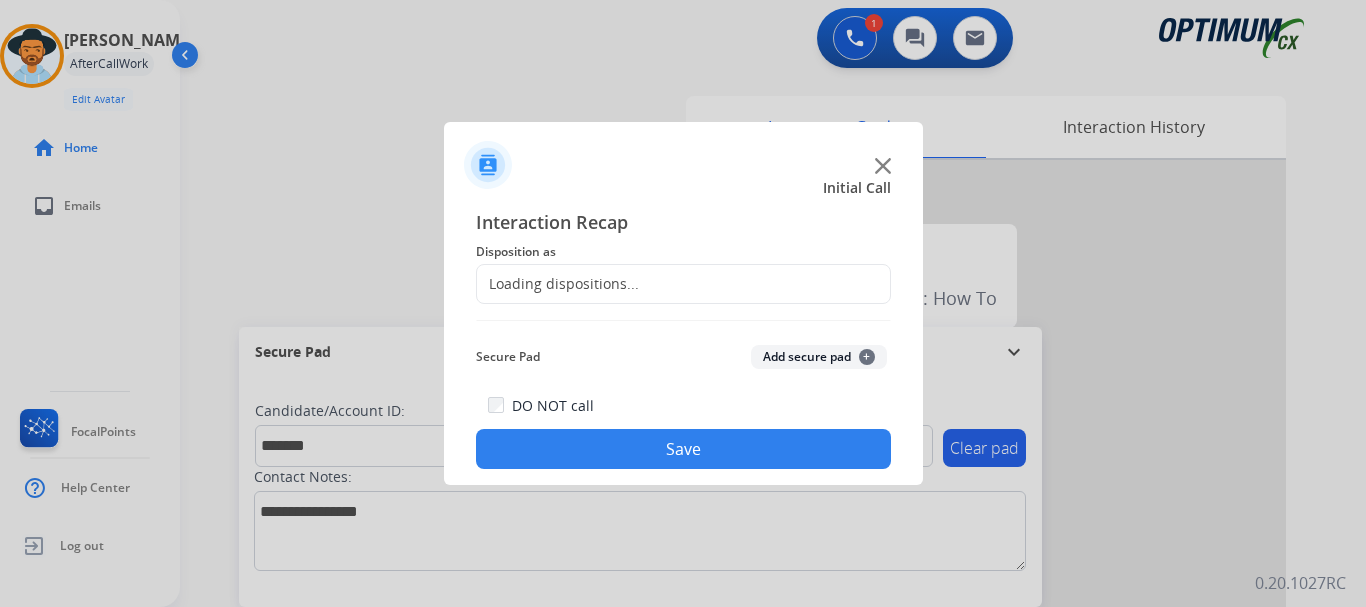 click on "Add secure pad  +" 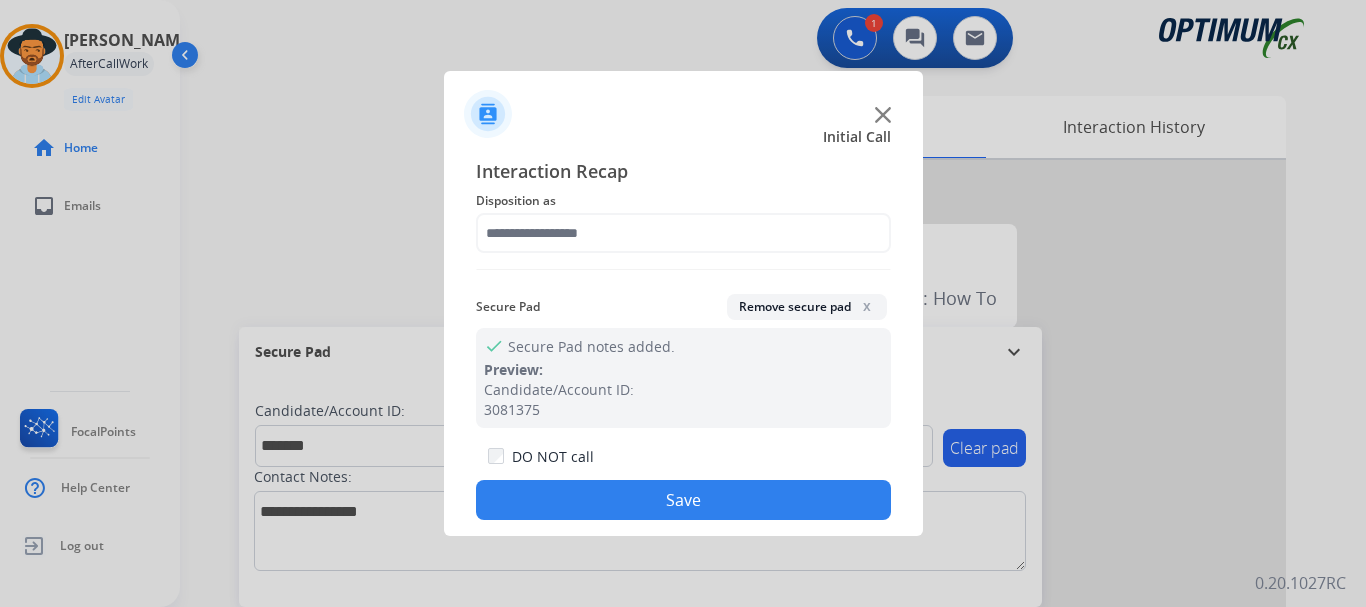 click on "Disposition as" 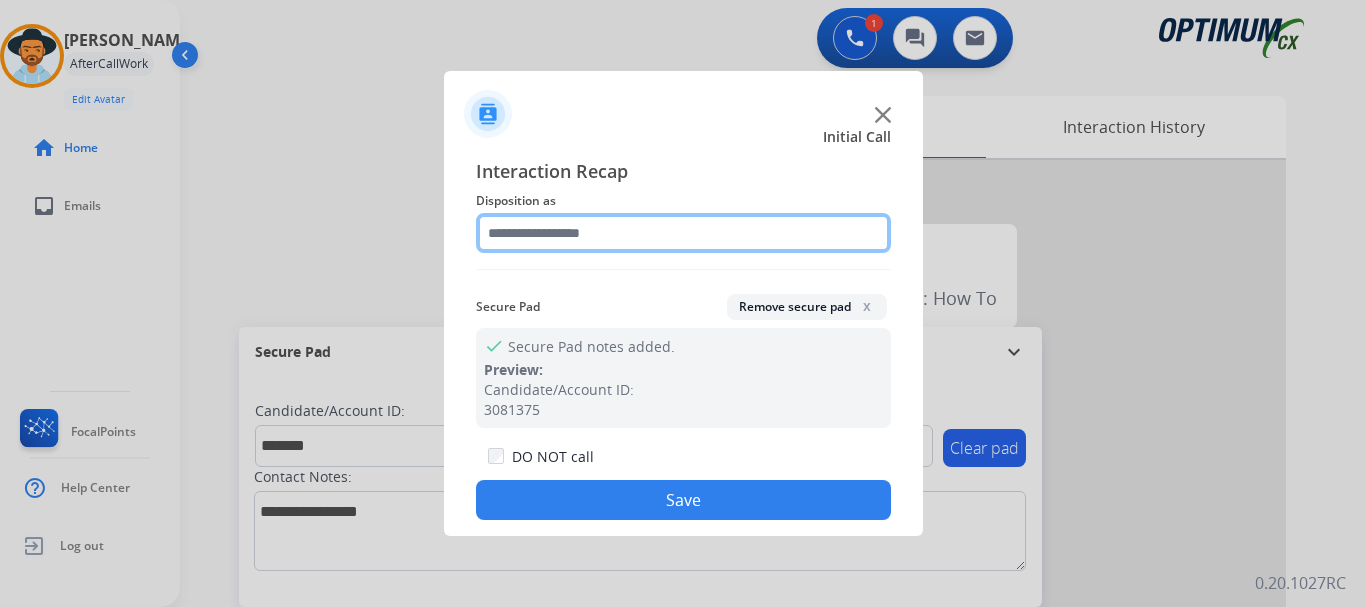 click 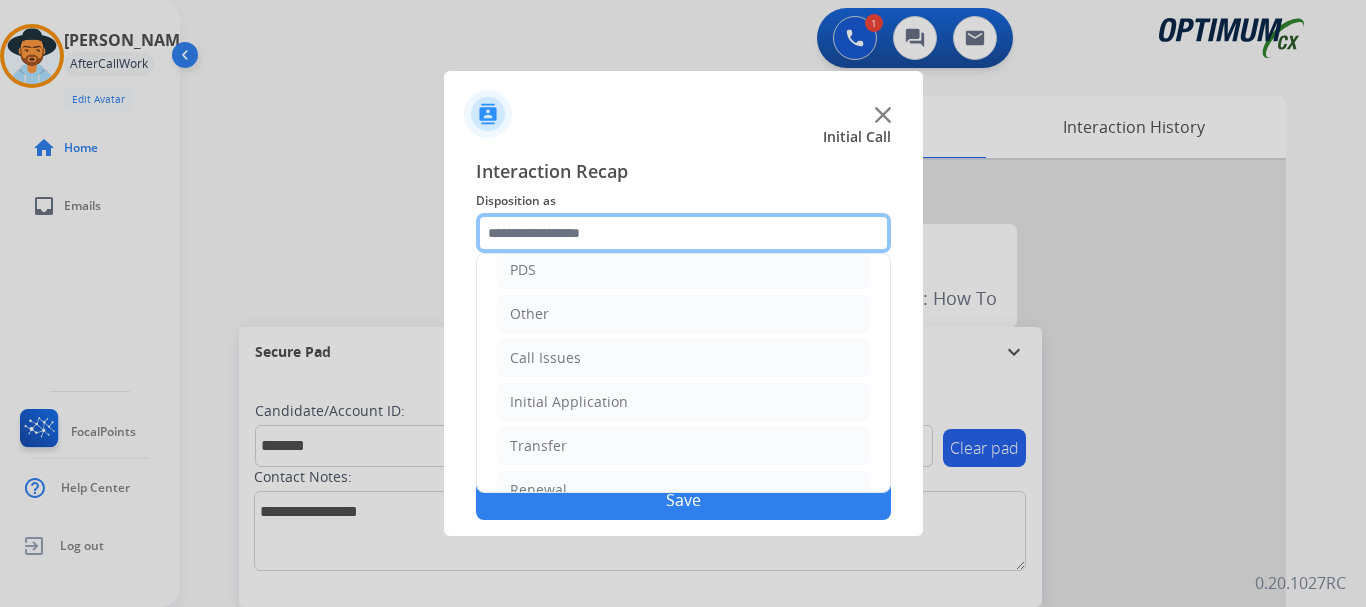 scroll, scrollTop: 136, scrollLeft: 0, axis: vertical 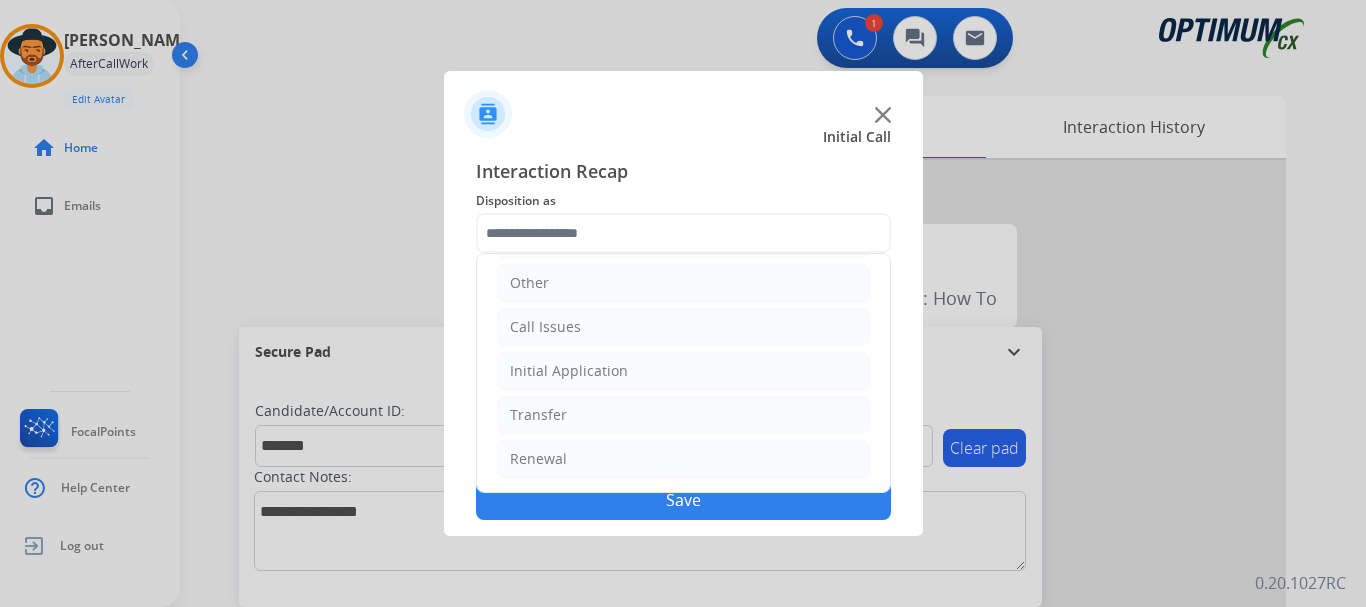 click on "Initial Application" 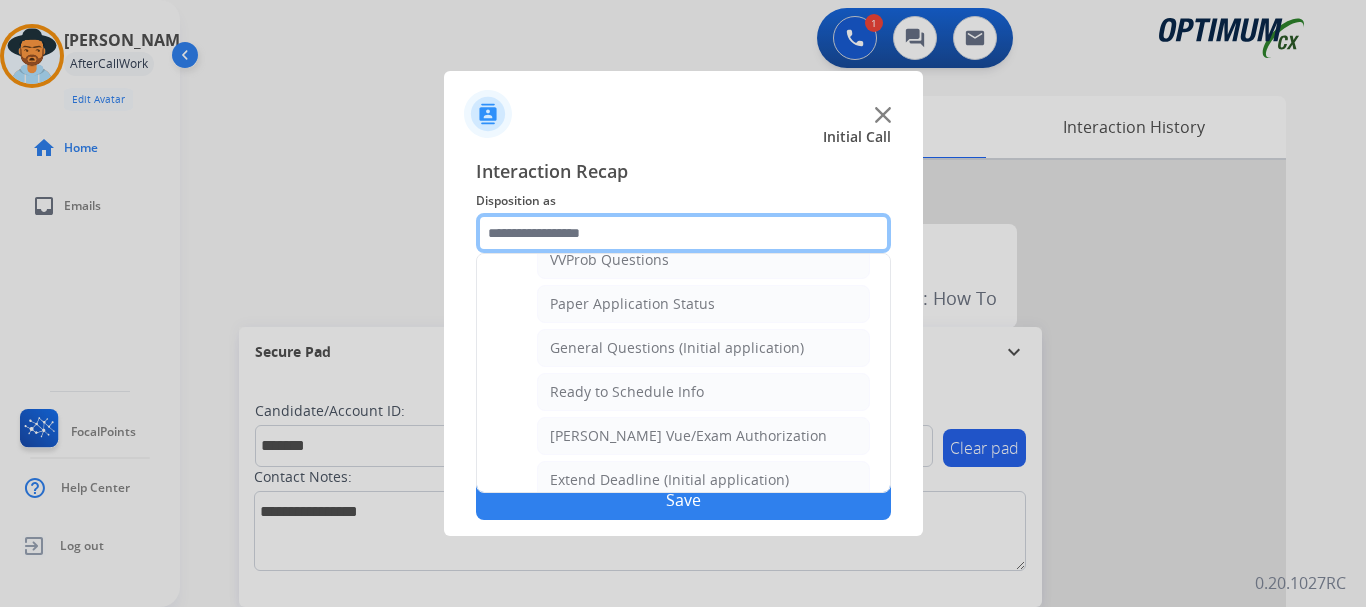 scroll, scrollTop: 1123, scrollLeft: 0, axis: vertical 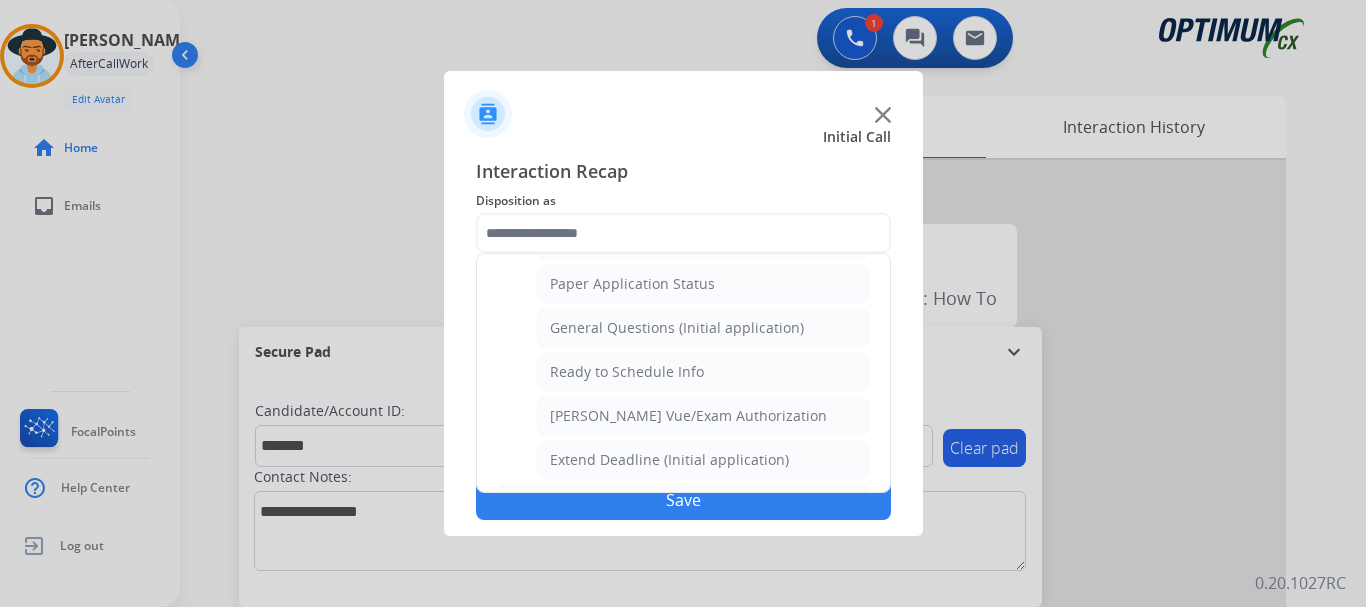 click on "General Questions (Initial application)" 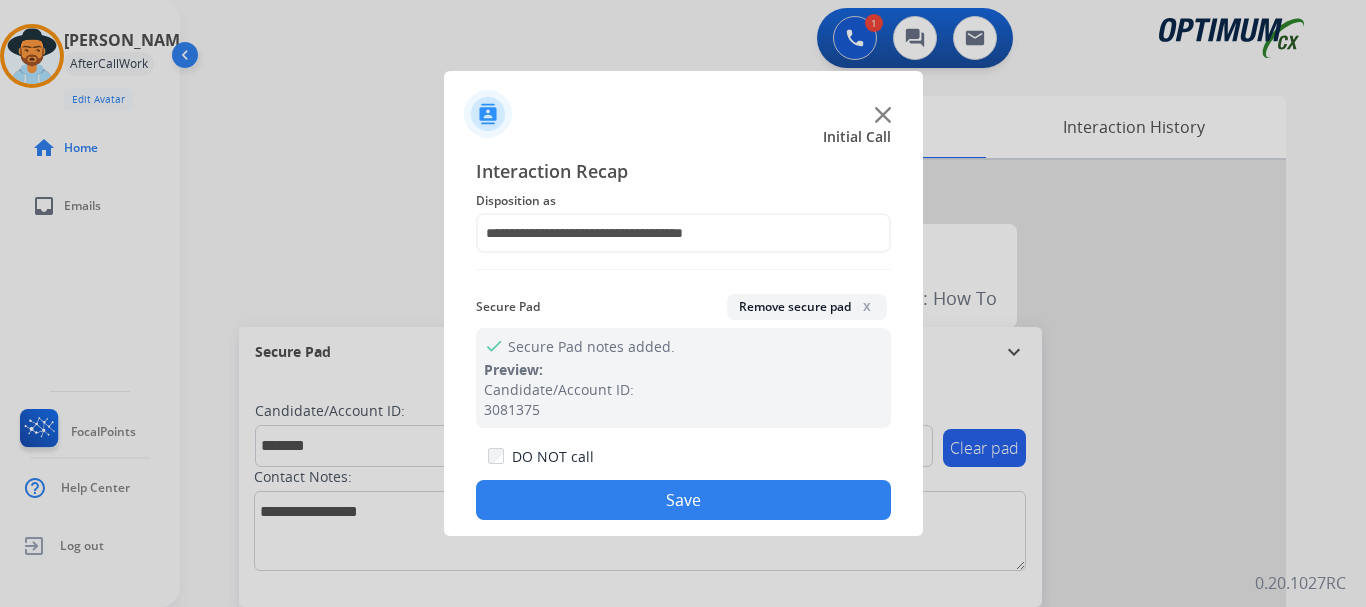 click on "DO NOT call  Save" 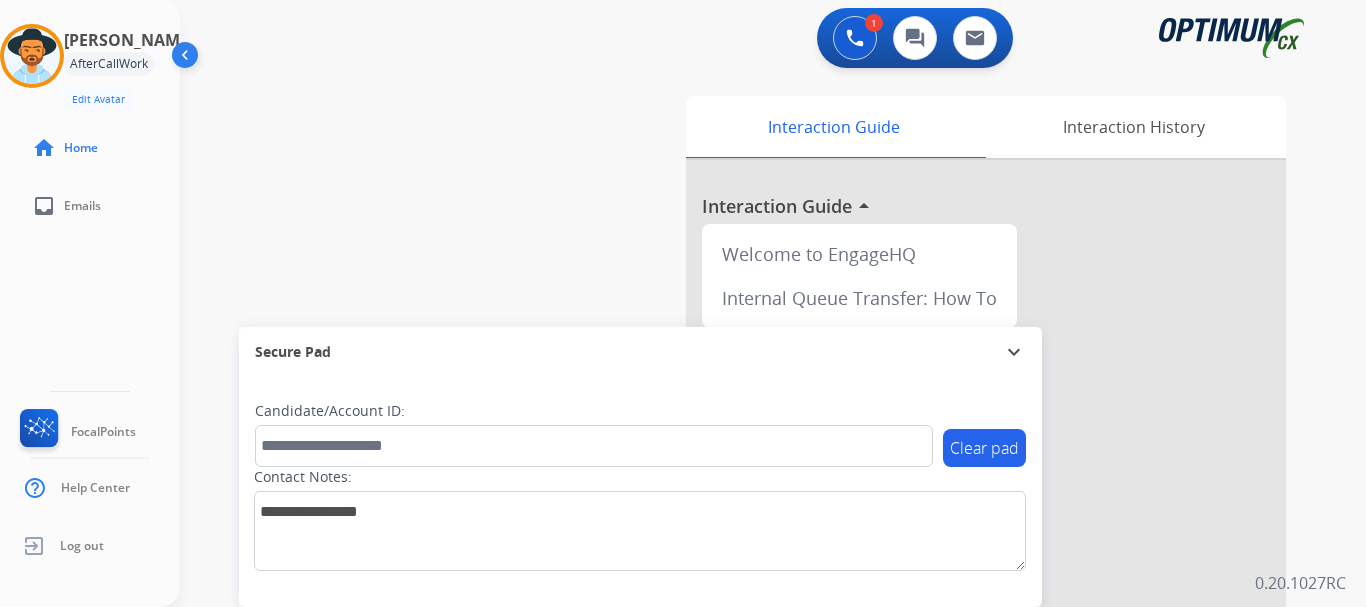 click on "swap_horiz Break voice bridge close_fullscreen Connect 3-Way Call merge_type Separate 3-Way Call  Interaction Guide   Interaction History  Interaction Guide arrow_drop_up  Welcome to EngageHQ   Internal Queue Transfer: How To  Secure Pad expand_more Clear pad Candidate/Account ID: Contact Notes:" at bounding box center (749, 489) 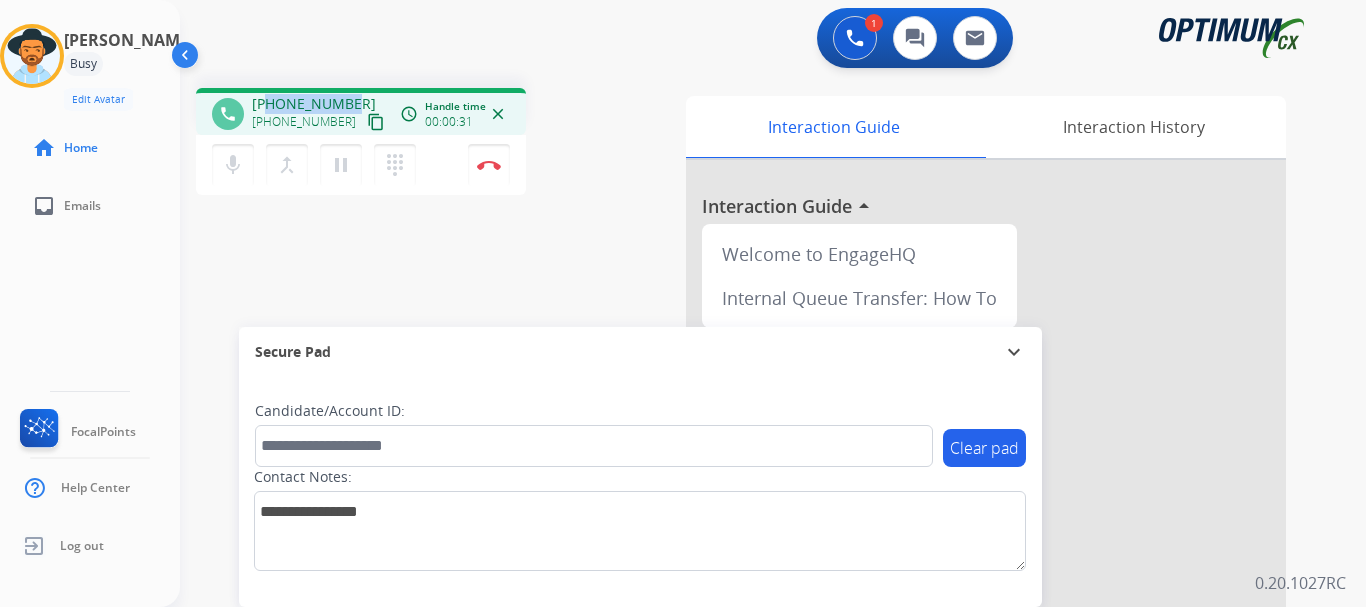 drag, startPoint x: 269, startPoint y: 103, endPoint x: 354, endPoint y: 96, distance: 85.28775 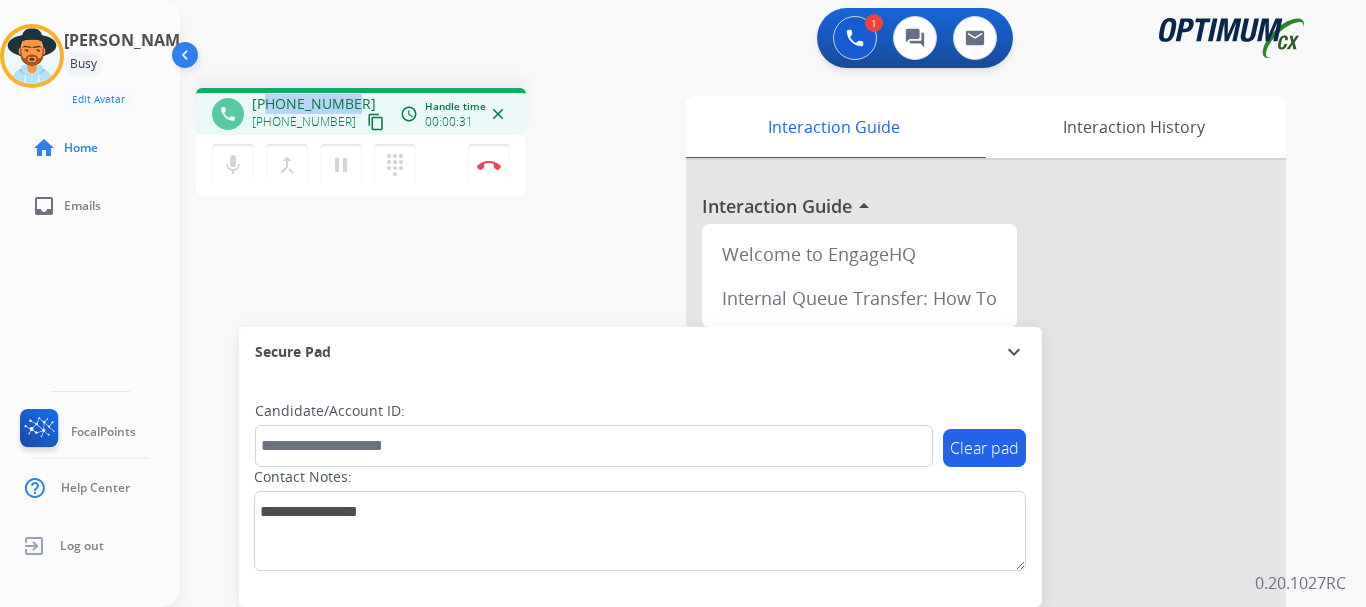 click on "[PHONE_NUMBER] [PHONE_NUMBER] content_copy" at bounding box center [320, 114] 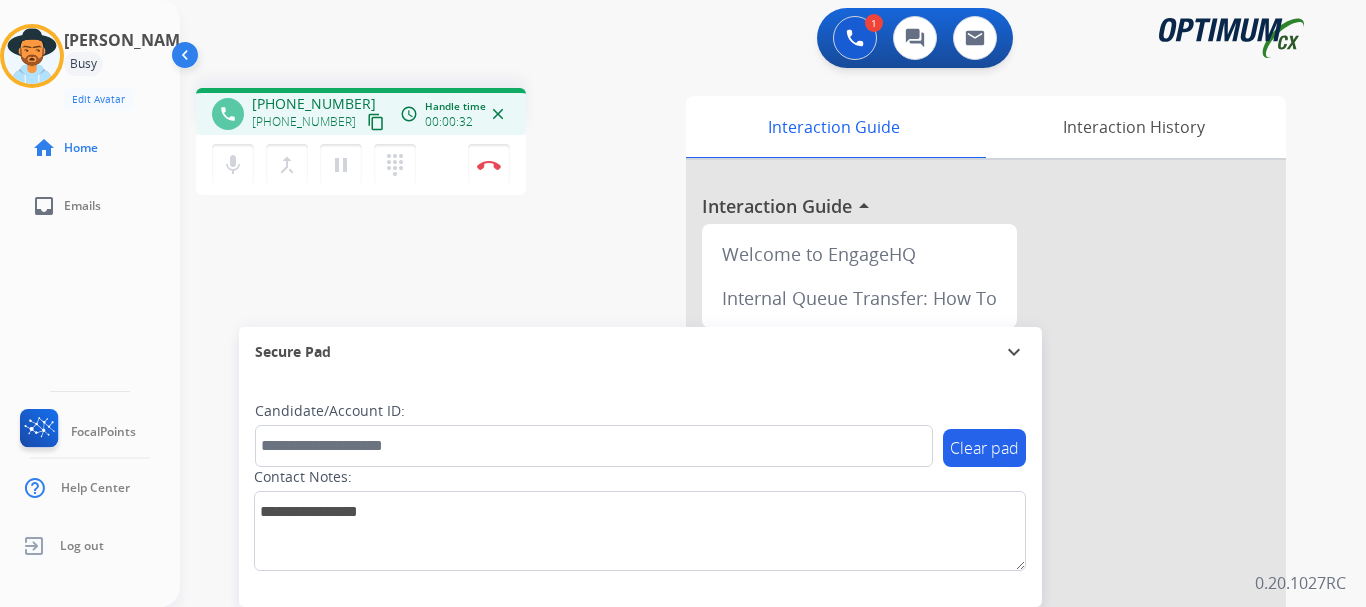 click on "1 Voice Interactions  0  Chat Interactions   0  Email Interactions" at bounding box center (761, 40) 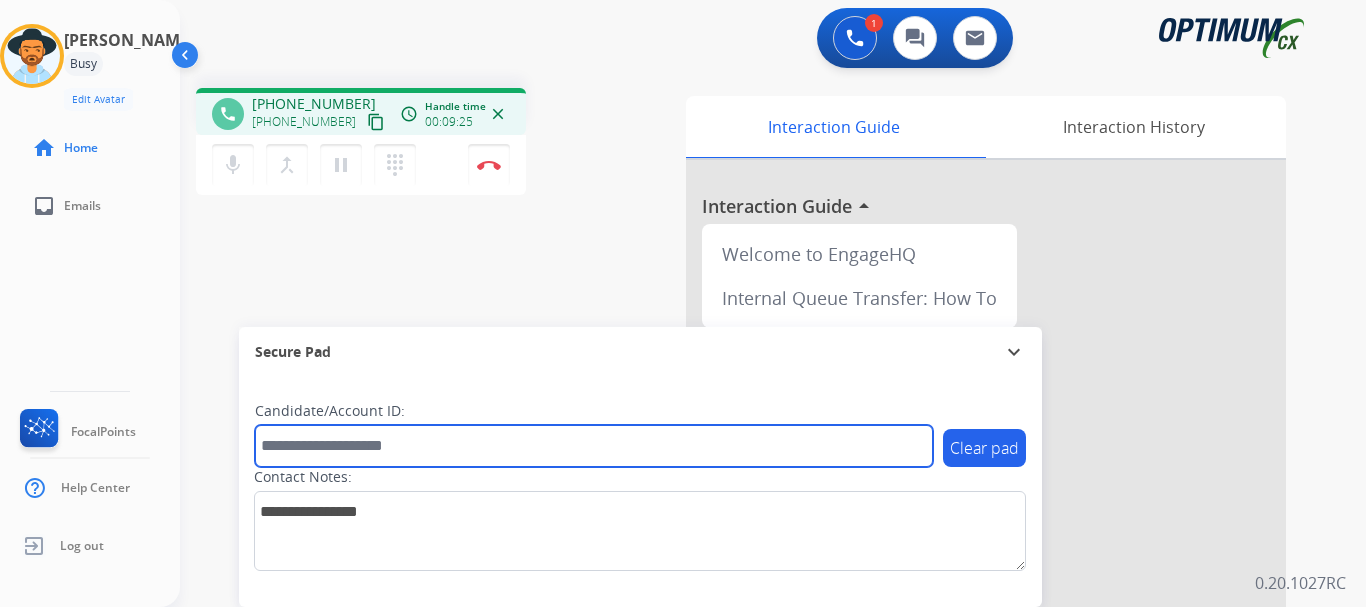 click at bounding box center (594, 446) 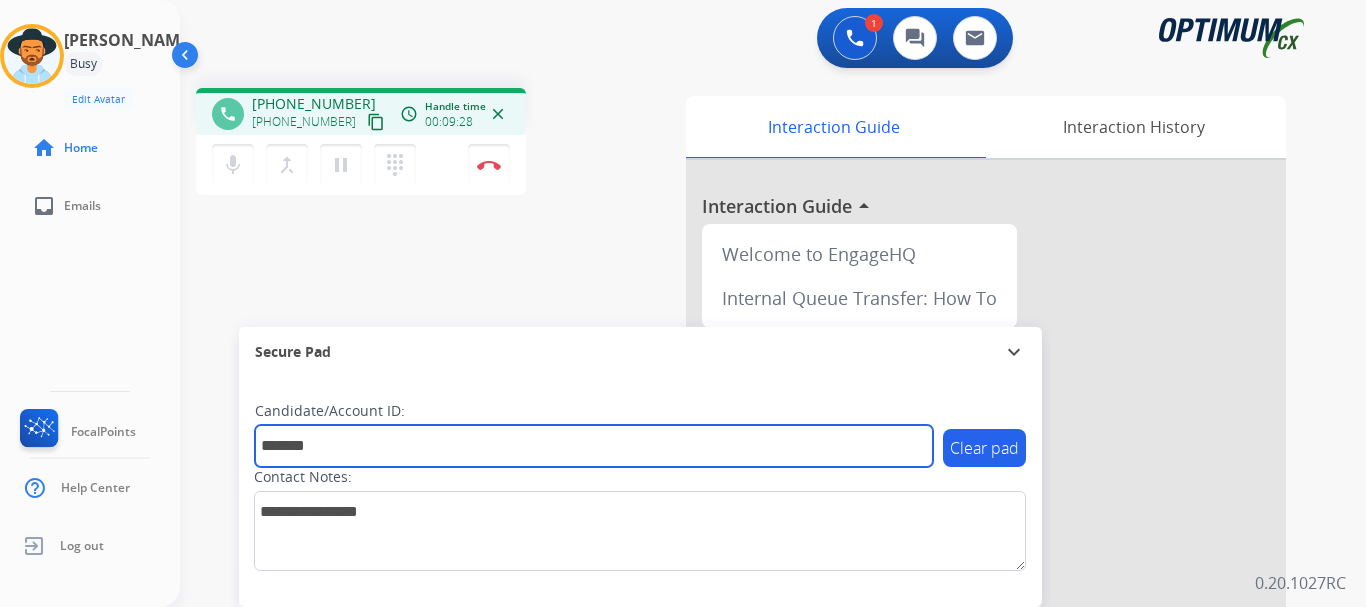 type on "*******" 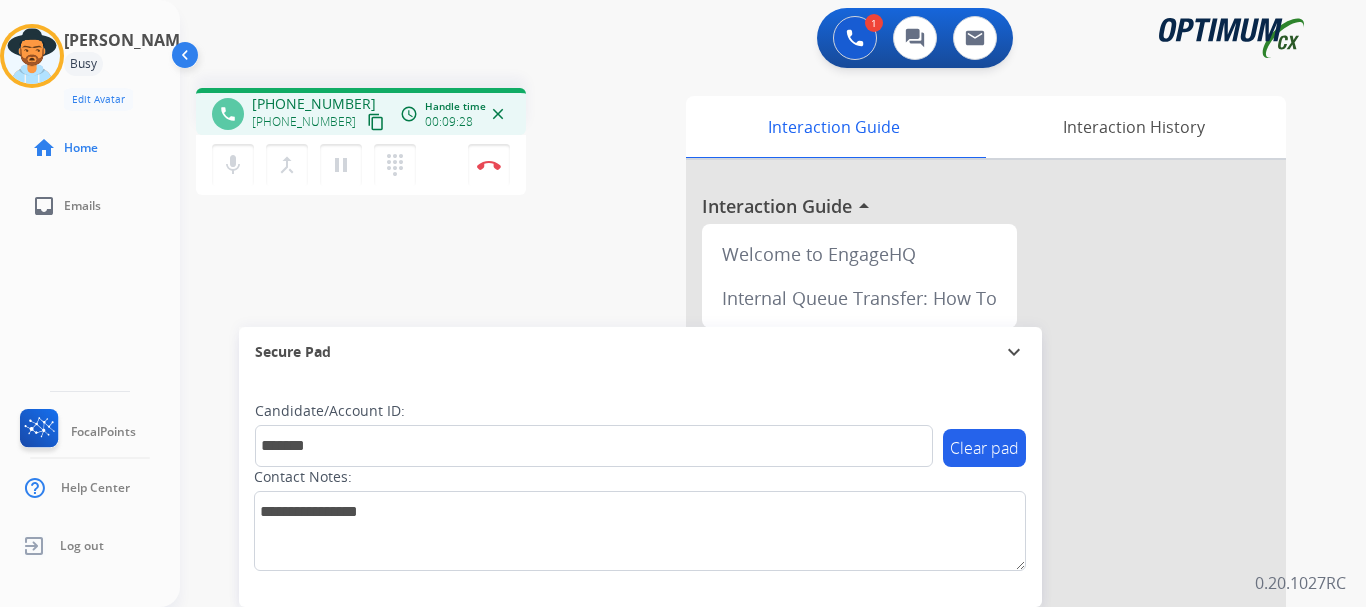 click at bounding box center [489, 165] 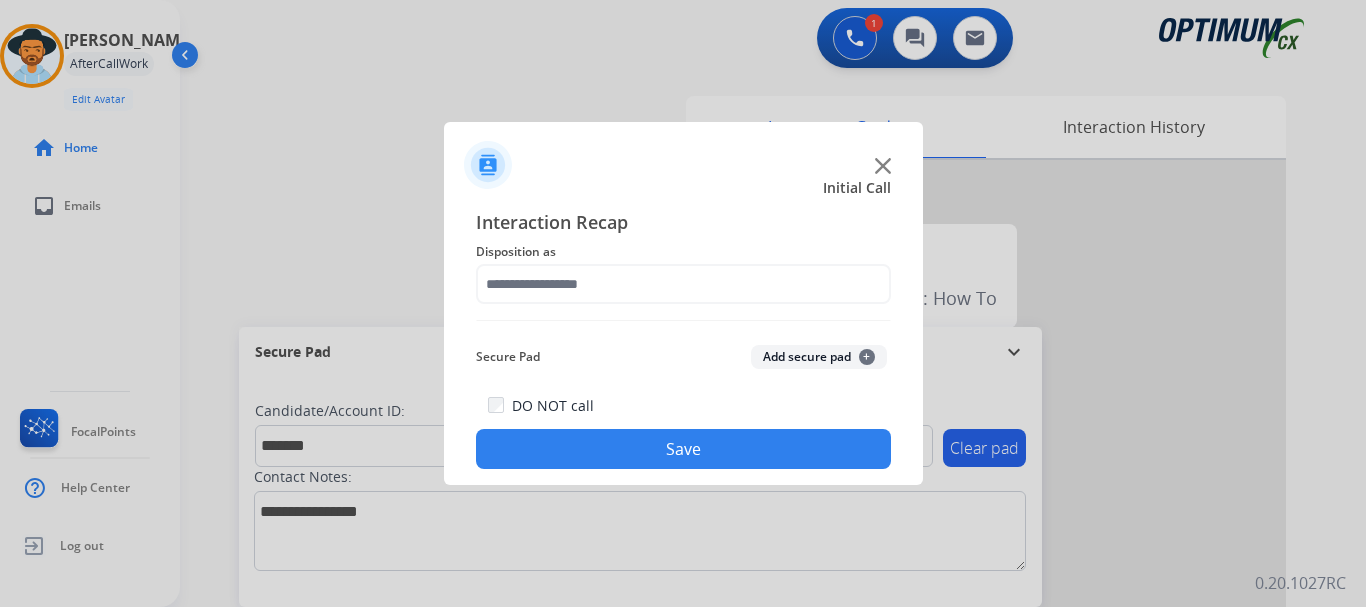 click on "Secure Pad  Add secure pad  +" 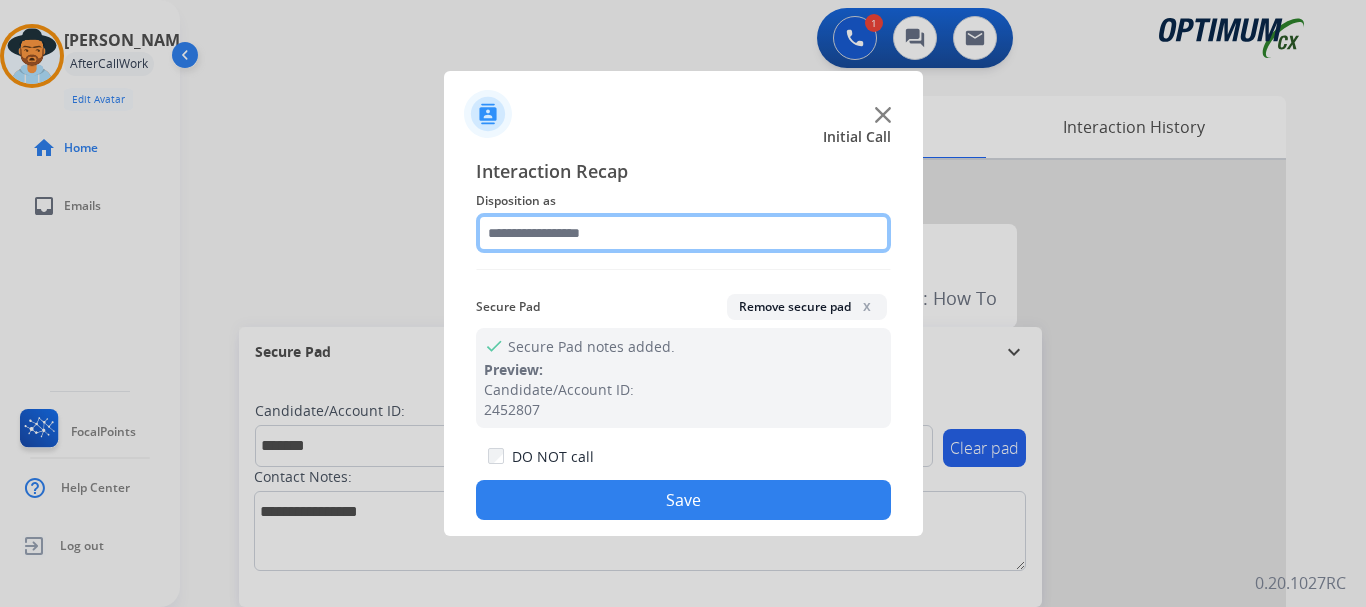 click 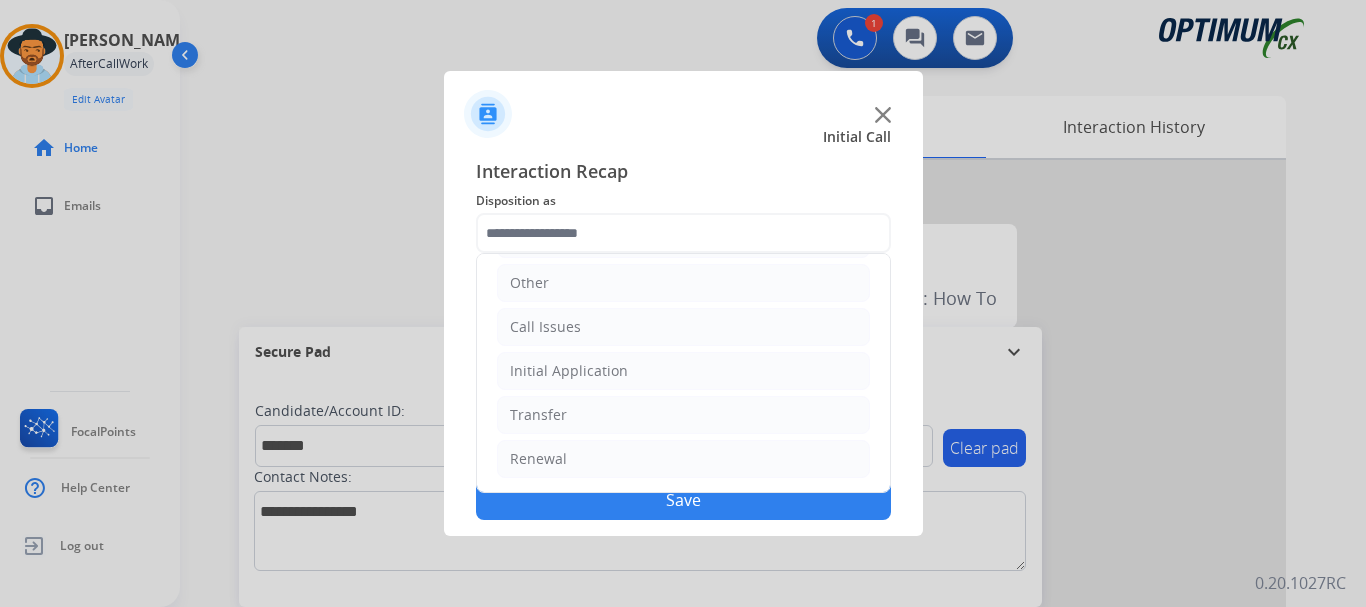 click on "Renewal" 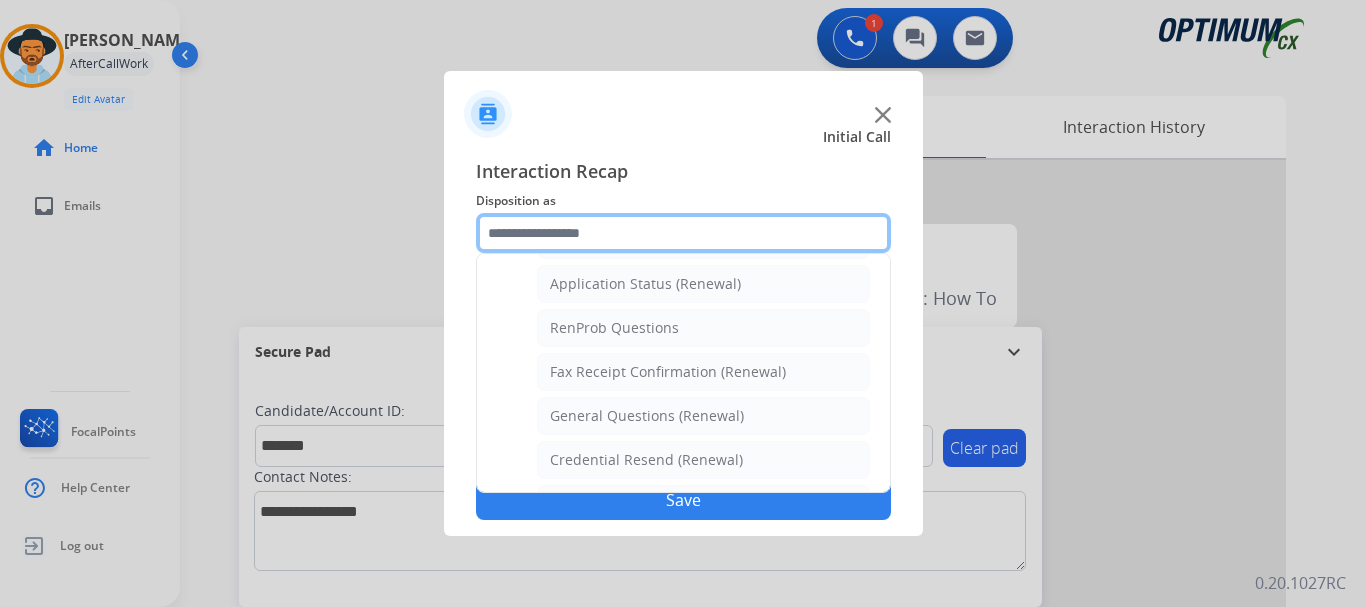 scroll, scrollTop: 452, scrollLeft: 0, axis: vertical 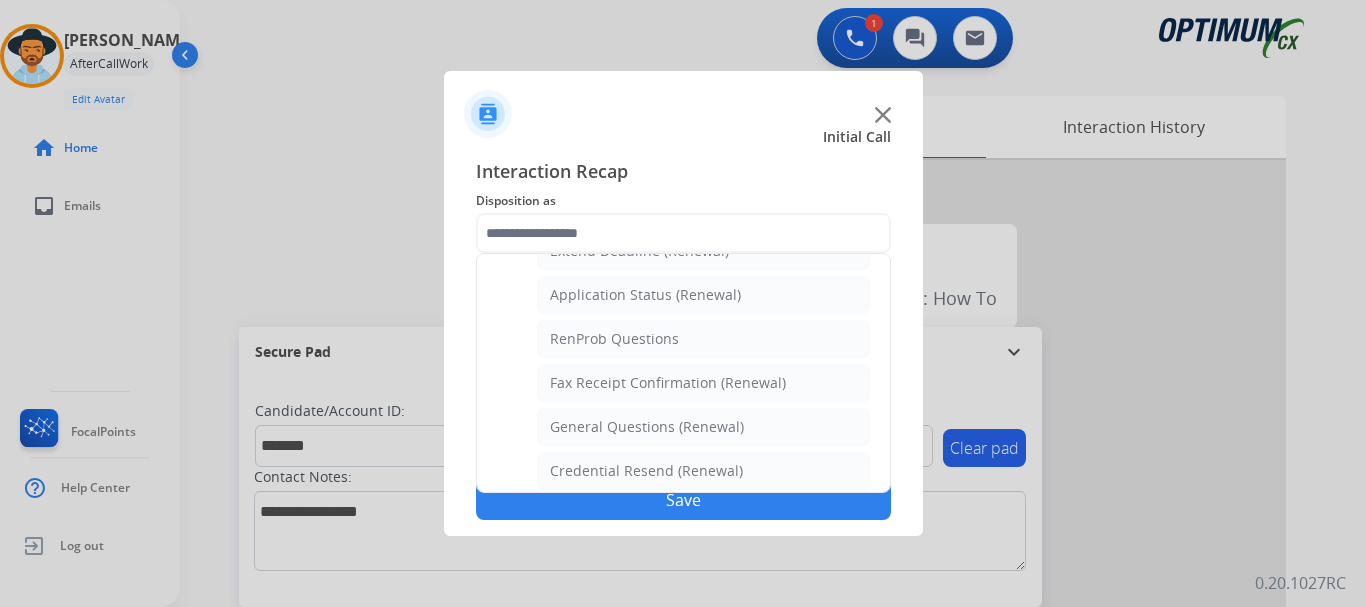 click on "RenProb Questions" 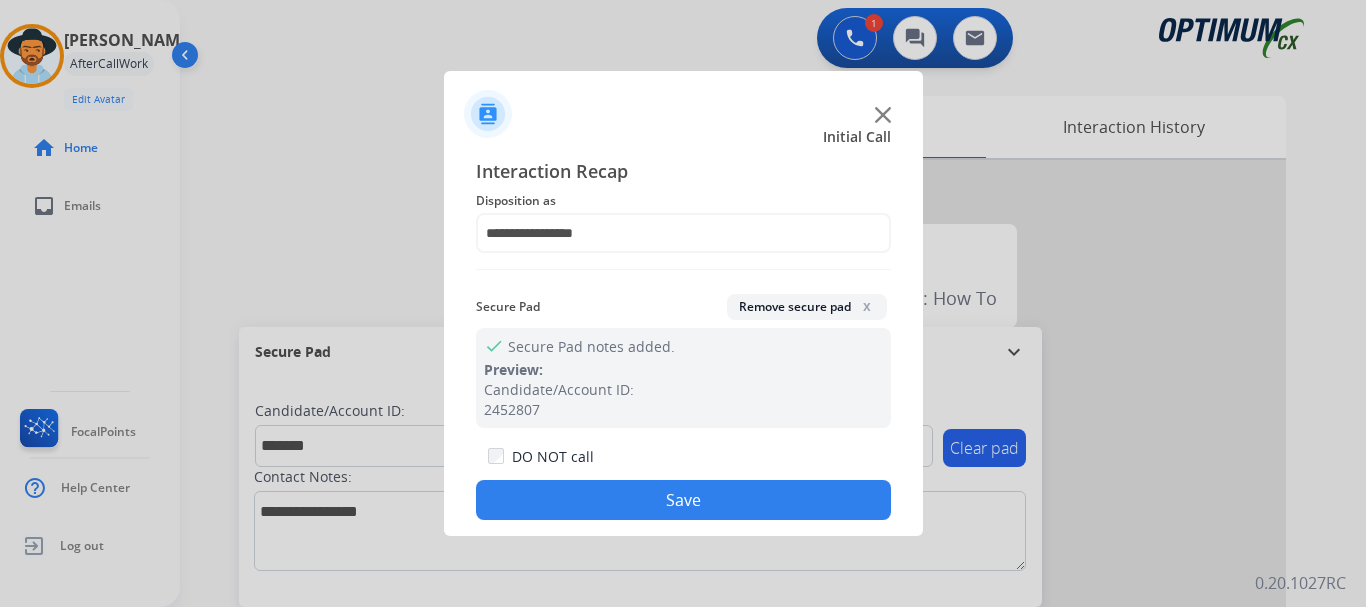 click on "Save" 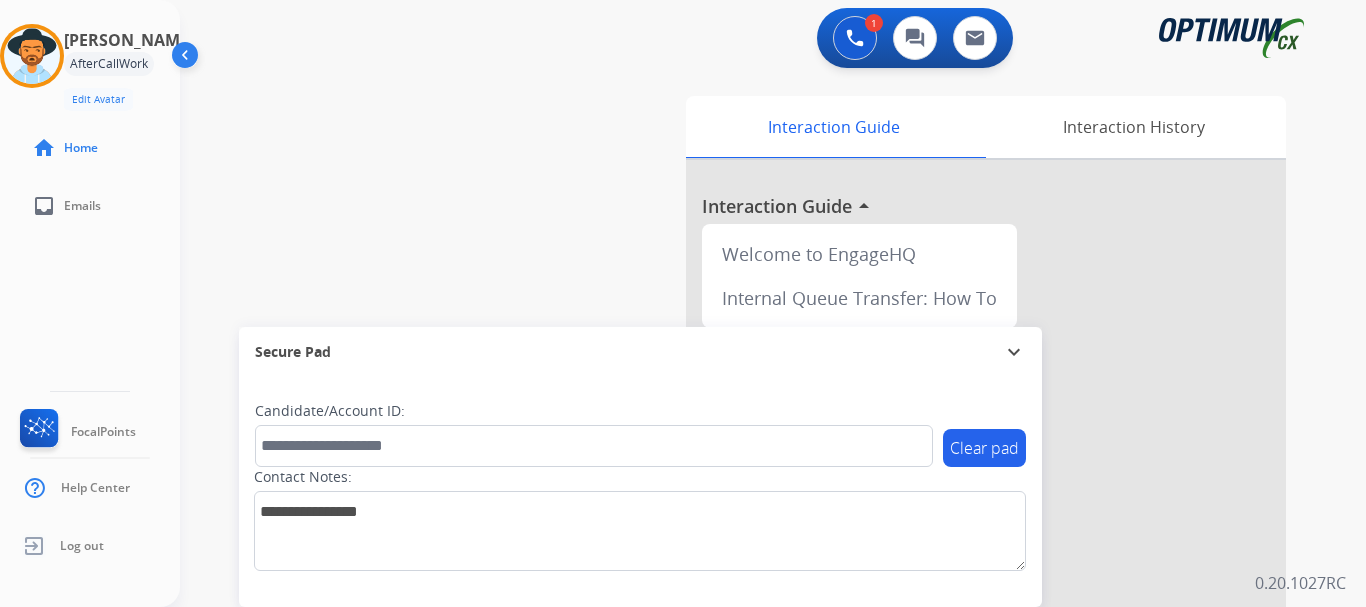 click on "swap_horiz Break voice bridge close_fullscreen Connect 3-Way Call merge_type Separate 3-Way Call  Interaction Guide   Interaction History  Interaction Guide arrow_drop_up  Welcome to EngageHQ   Internal Queue Transfer: How To  Secure Pad expand_more Clear pad Candidate/Account ID: Contact Notes:" at bounding box center [749, 489] 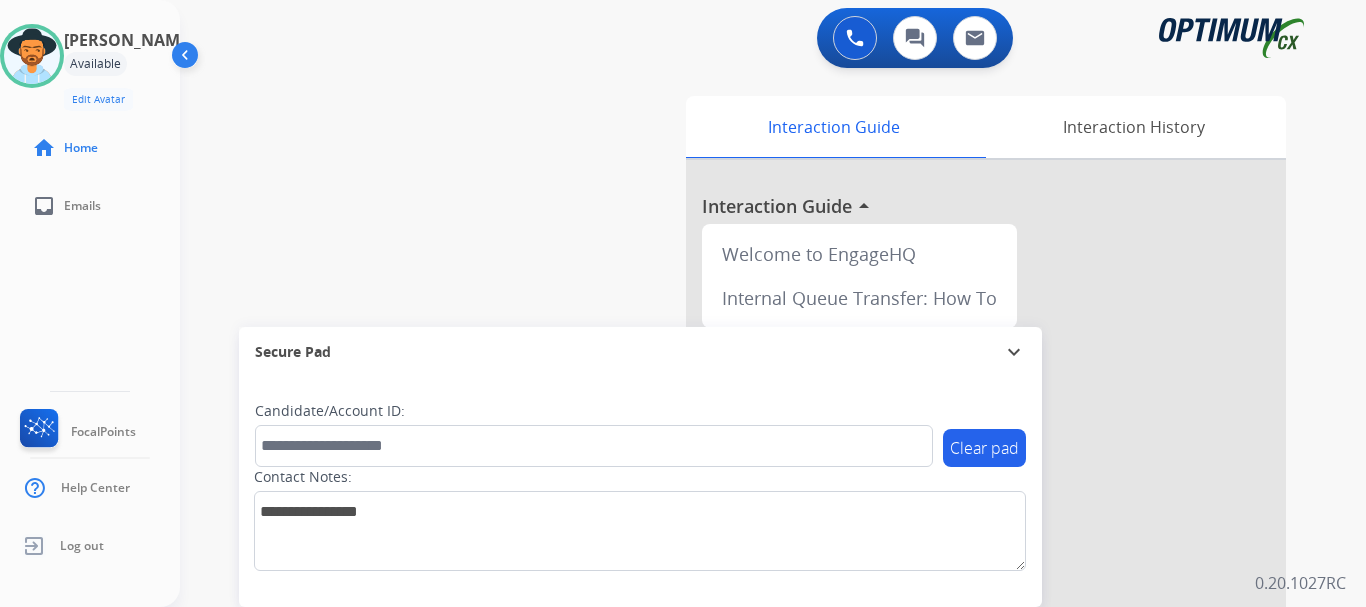 click on "swap_horiz Break voice bridge close_fullscreen Connect 3-Way Call merge_type Separate 3-Way Call  Interaction Guide   Interaction History  Interaction Guide arrow_drop_up  Welcome to EngageHQ   Internal Queue Transfer: How To  Secure Pad expand_more Clear pad Candidate/Account ID: Contact Notes:" at bounding box center (749, 489) 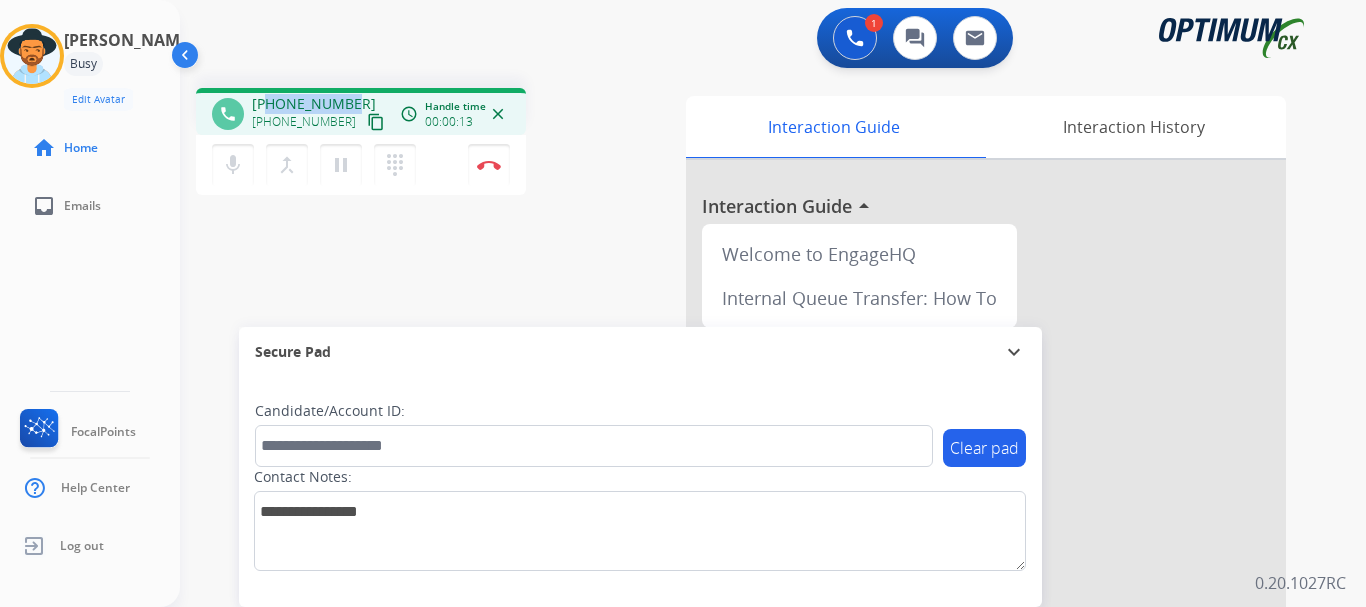 drag, startPoint x: 268, startPoint y: 100, endPoint x: 349, endPoint y: 93, distance: 81.3019 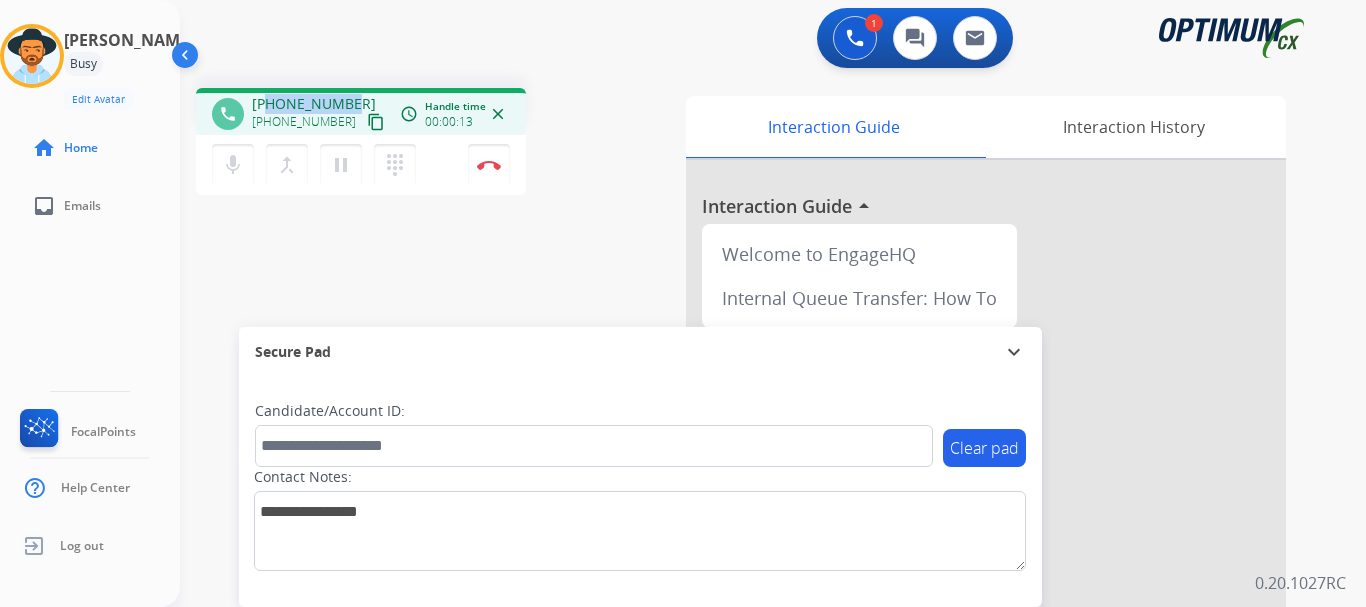 click on "phone [PHONE_NUMBER] [PHONE_NUMBER] content_copy access_time Call metrics Queue   00:19 Hold   00:00 Talk   00:13 Total   00:31 Handle time 00:00:13 close" at bounding box center [361, 111] 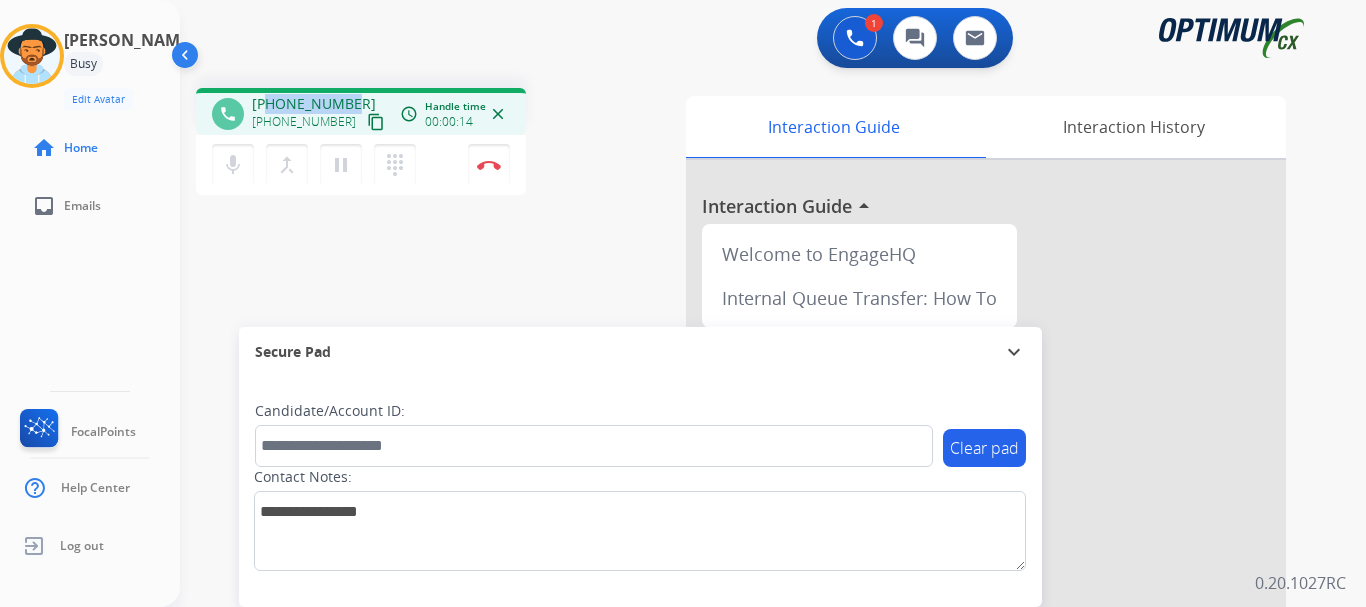 copy on "8149438177" 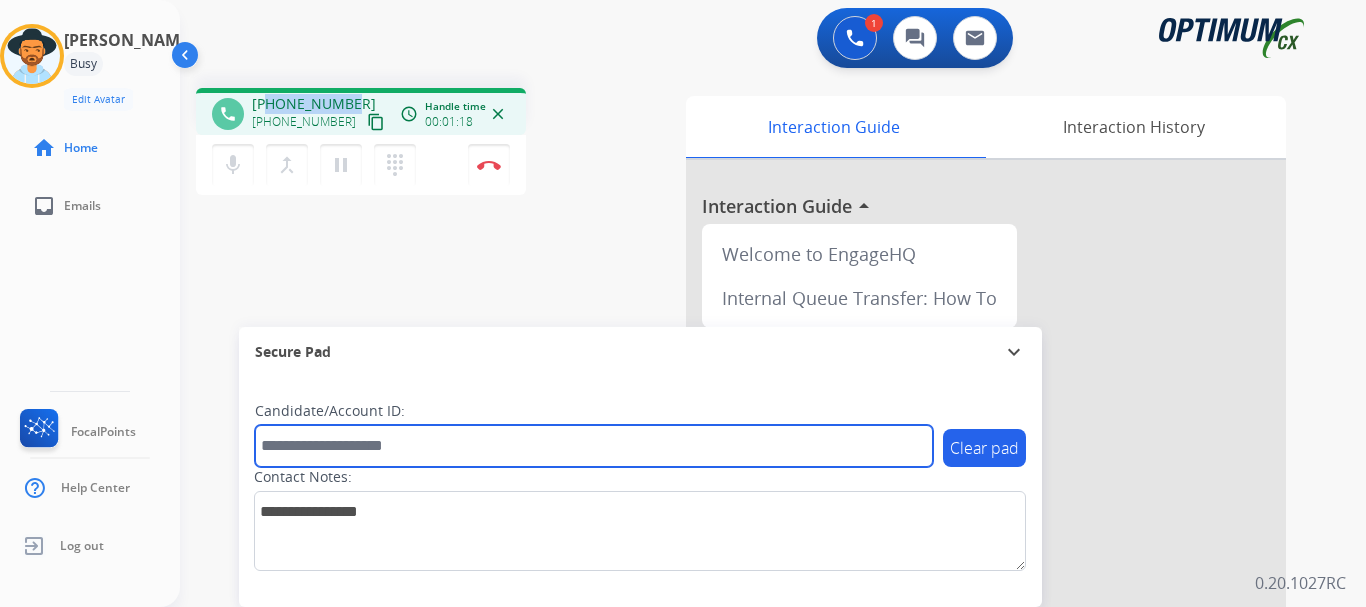 click at bounding box center [594, 446] 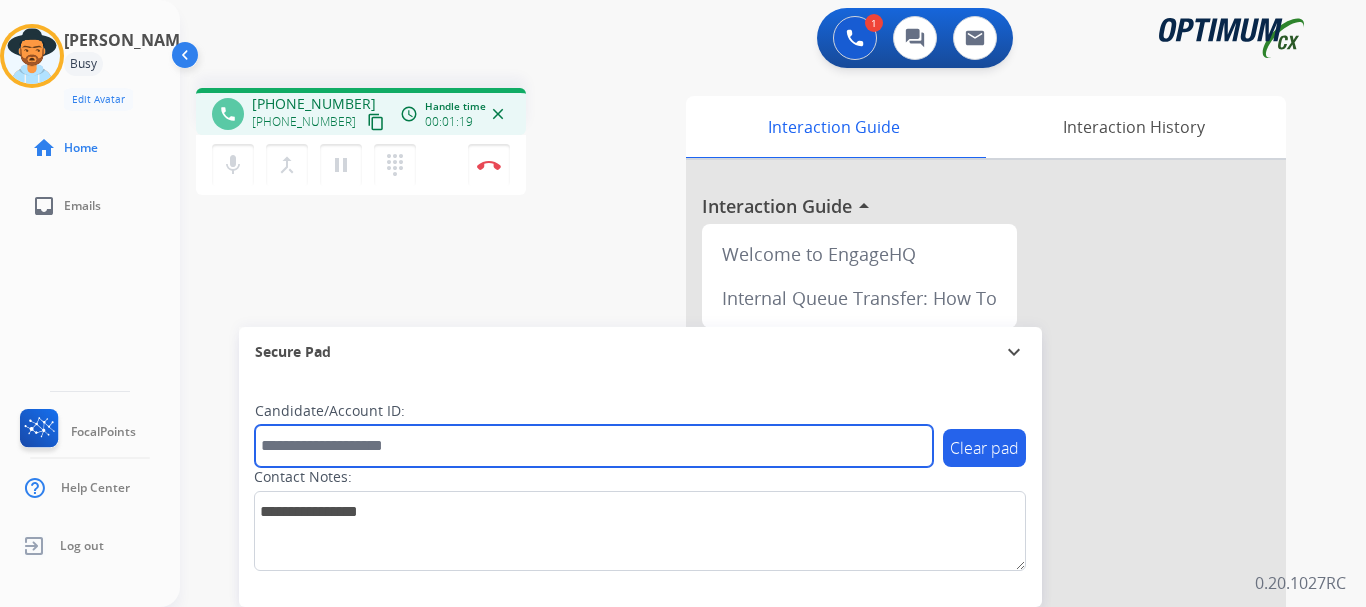 paste on "*******" 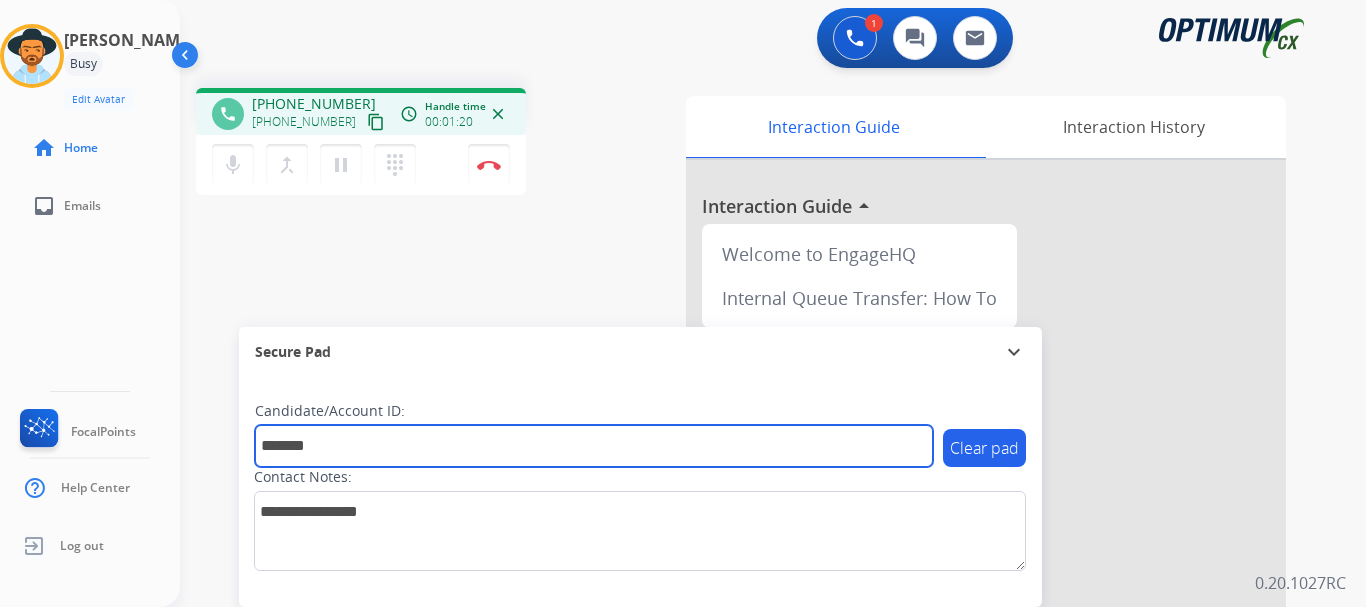type on "*******" 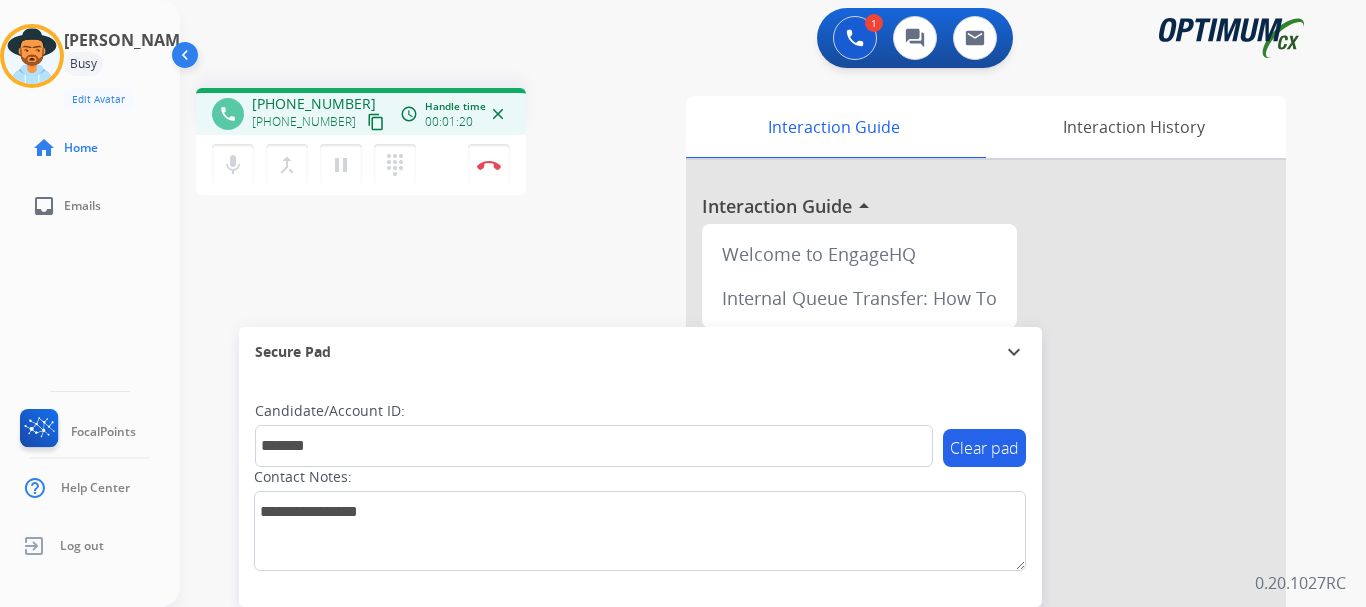 click on "phone [PHONE_NUMBER] [PHONE_NUMBER] content_copy access_time Call metrics Queue   00:19 Hold   00:00 Talk   01:20 Total   01:38 Handle time 00:01:20 close mic Mute merge_type Bridge pause Hold dialpad Dialpad Disconnect swap_horiz Break voice bridge close_fullscreen Connect 3-Way Call merge_type Separate 3-Way Call  Interaction Guide   Interaction History  Interaction Guide arrow_drop_up  Welcome to EngageHQ   Internal Queue Transfer: How To  Secure Pad expand_more Clear pad Candidate/Account ID: ******* Contact Notes:" at bounding box center [749, 489] 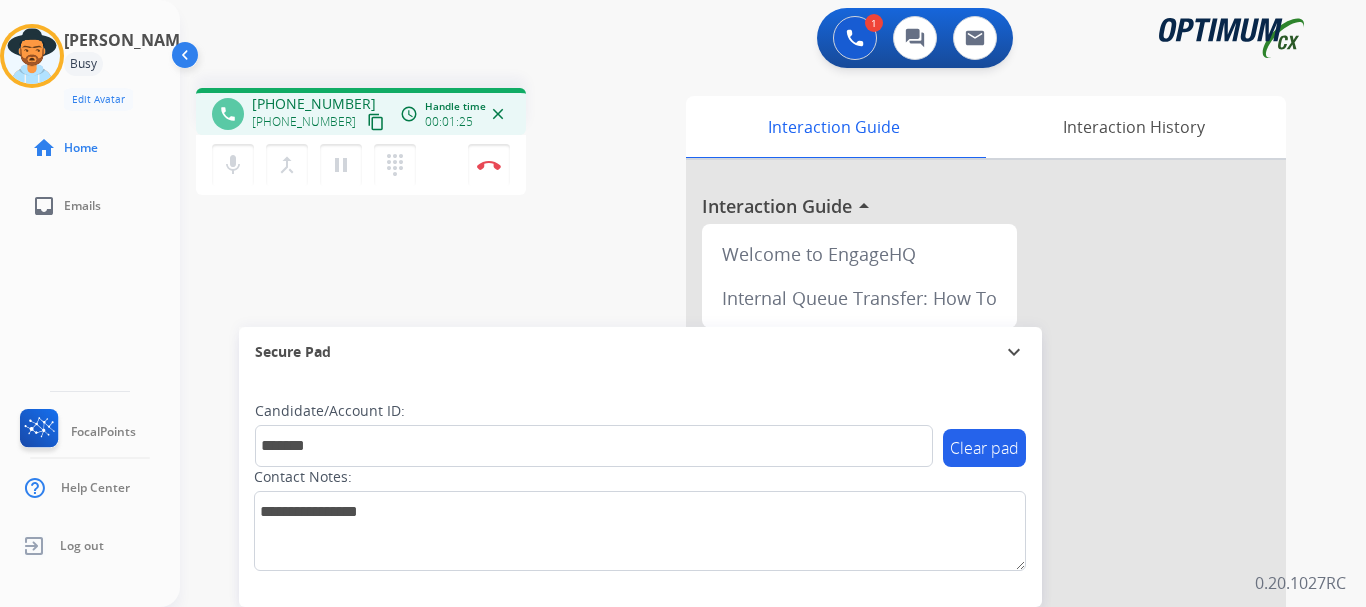 click on "Disconnect" at bounding box center (489, 165) 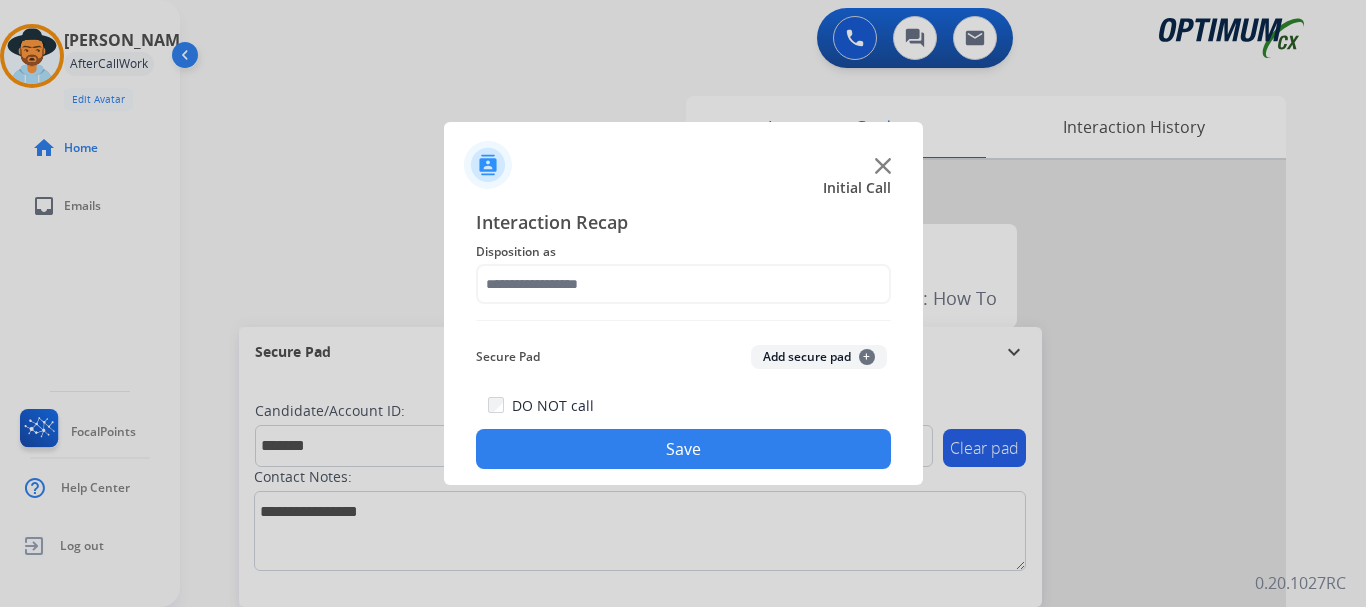 click on "Add secure pad  +" 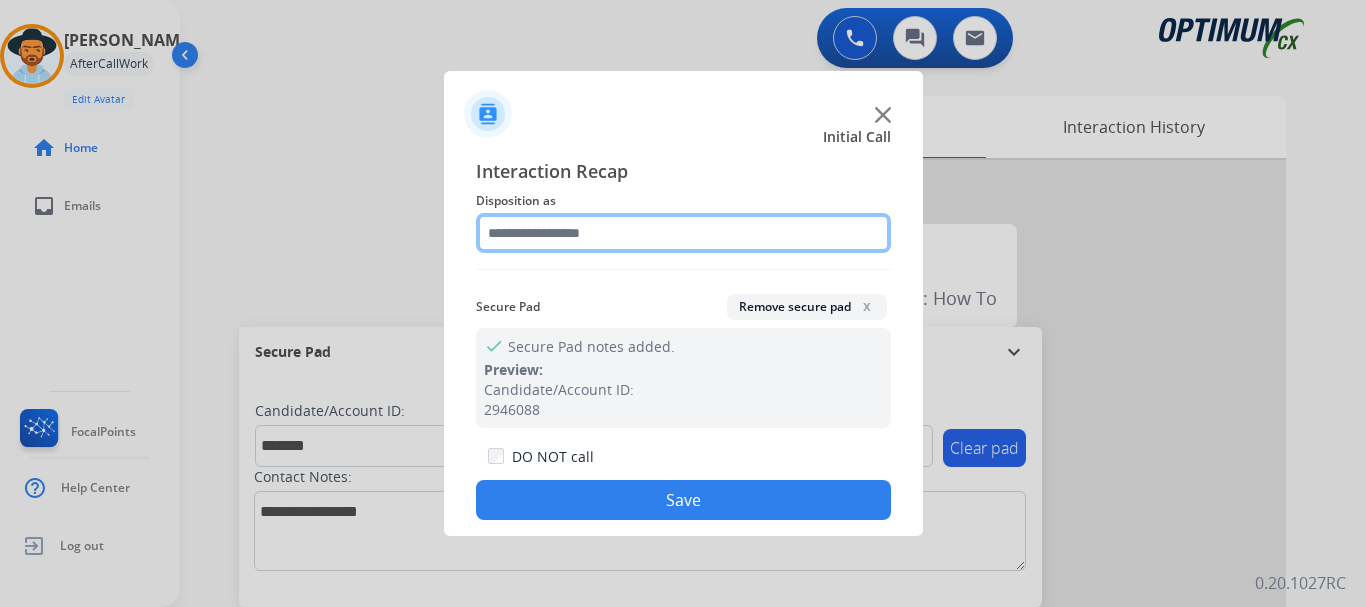 click 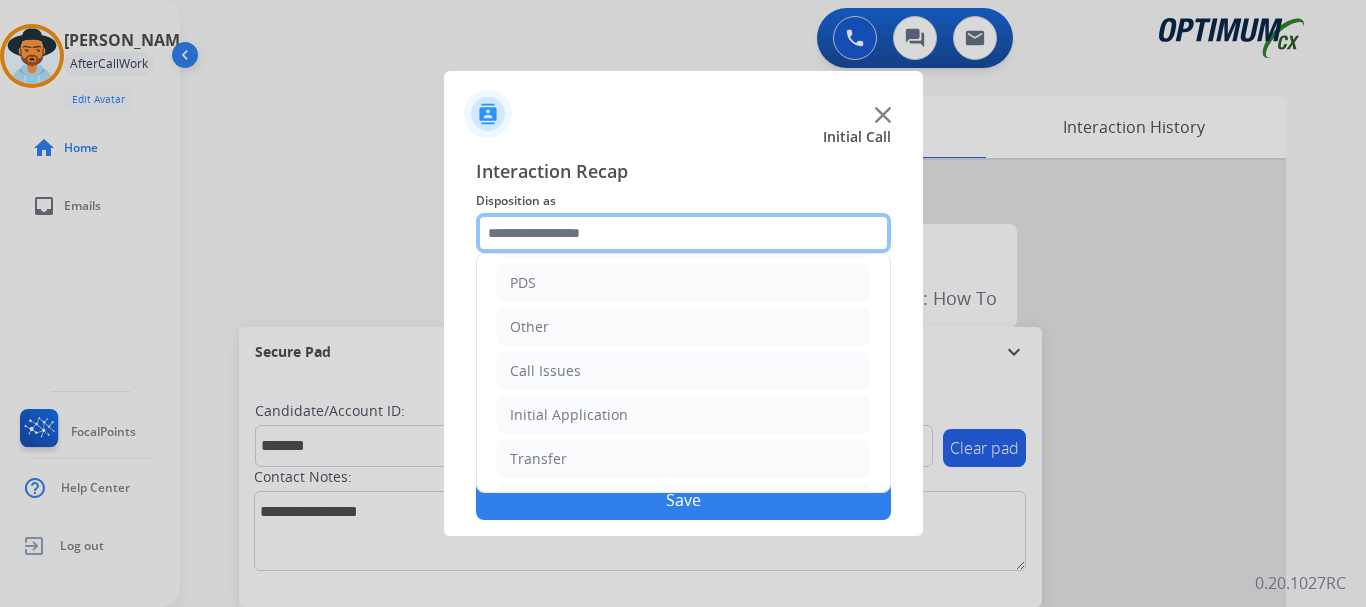 scroll, scrollTop: 136, scrollLeft: 0, axis: vertical 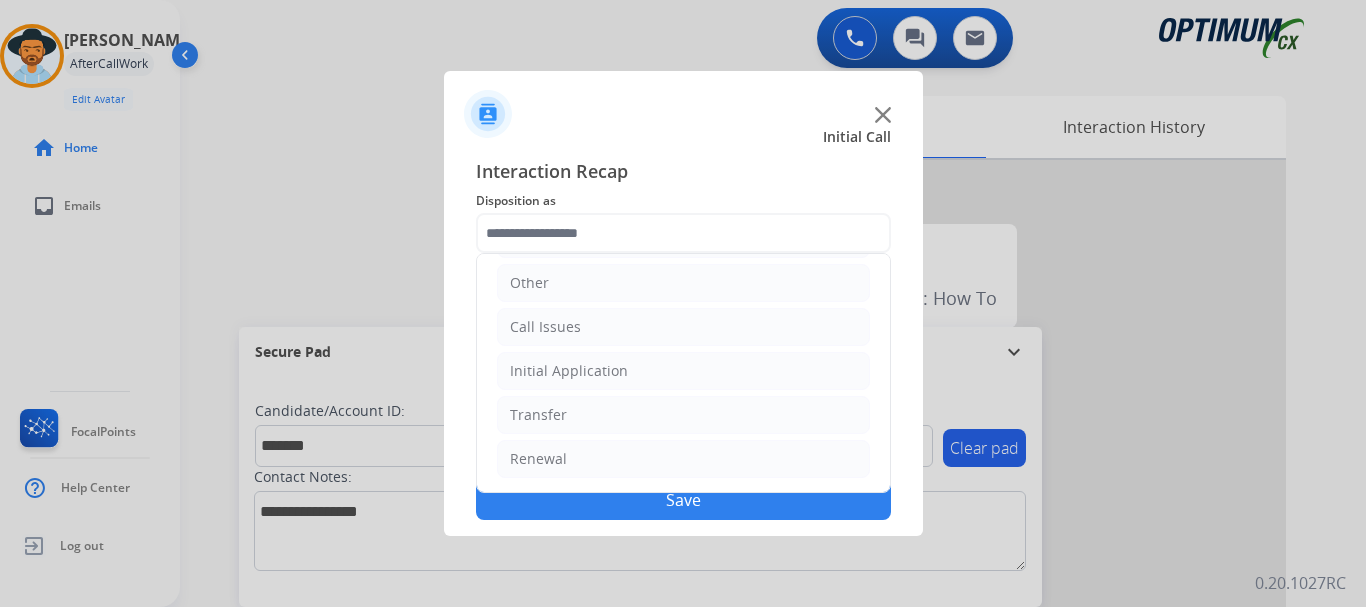 click on "Renewal" 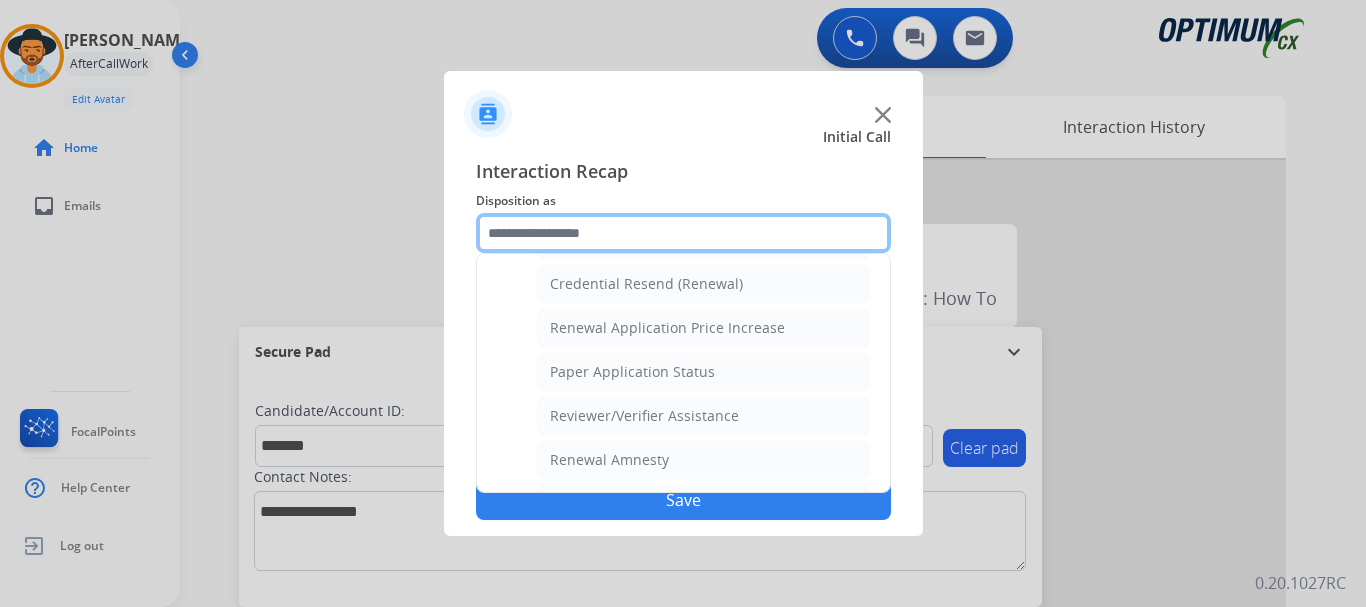 scroll, scrollTop: 638, scrollLeft: 0, axis: vertical 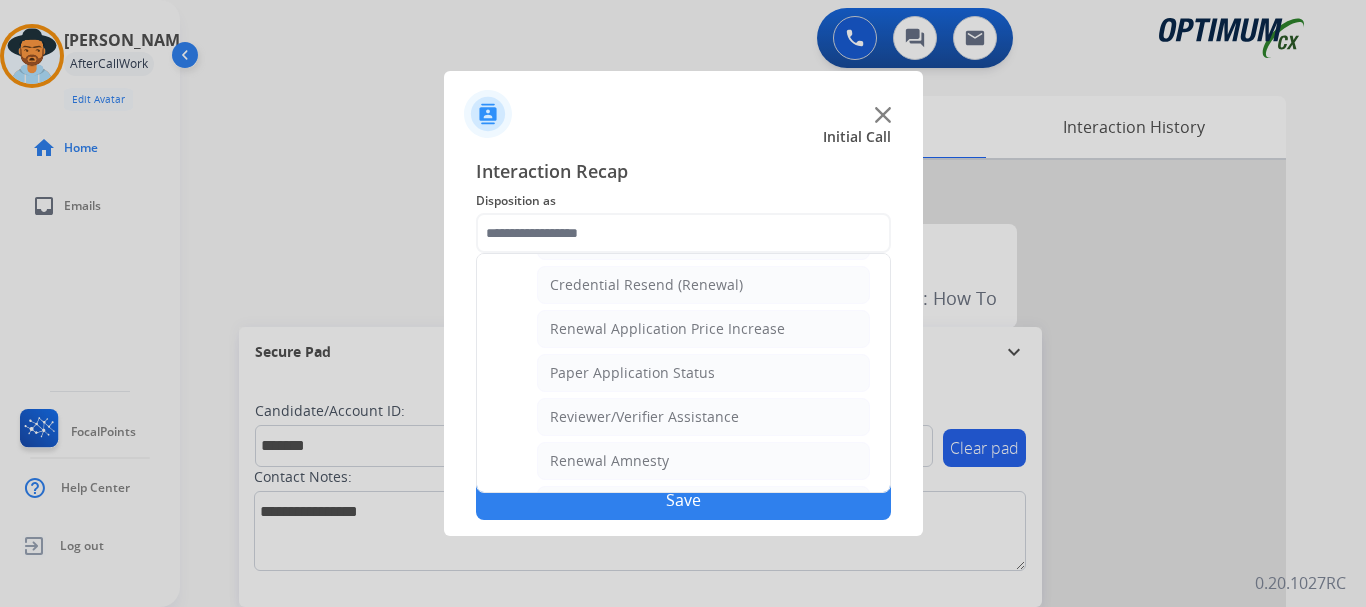 click on "Credential Resend (Renewal)" 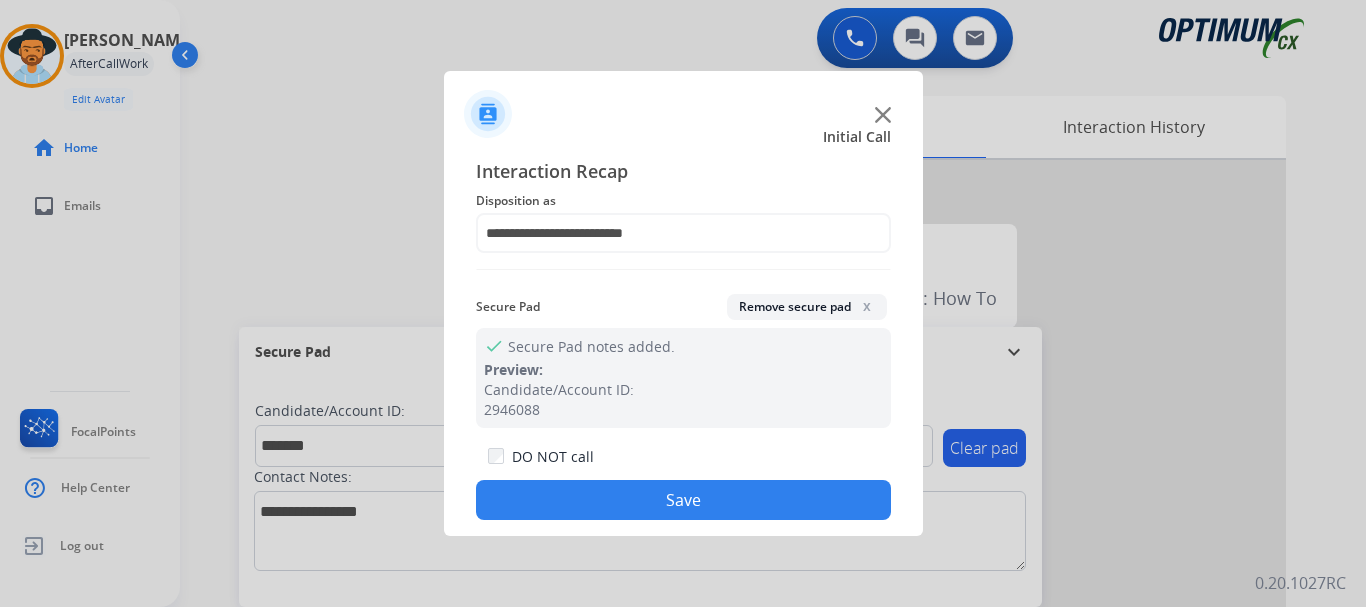 click on "Save" 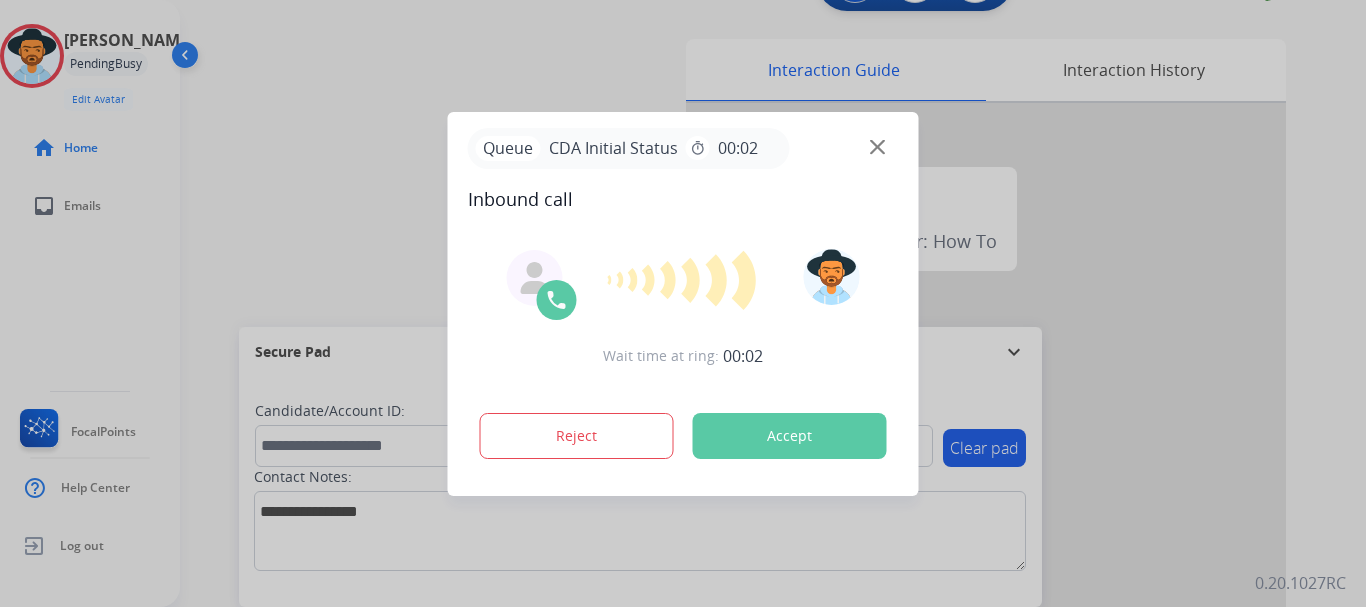 scroll, scrollTop: 58, scrollLeft: 0, axis: vertical 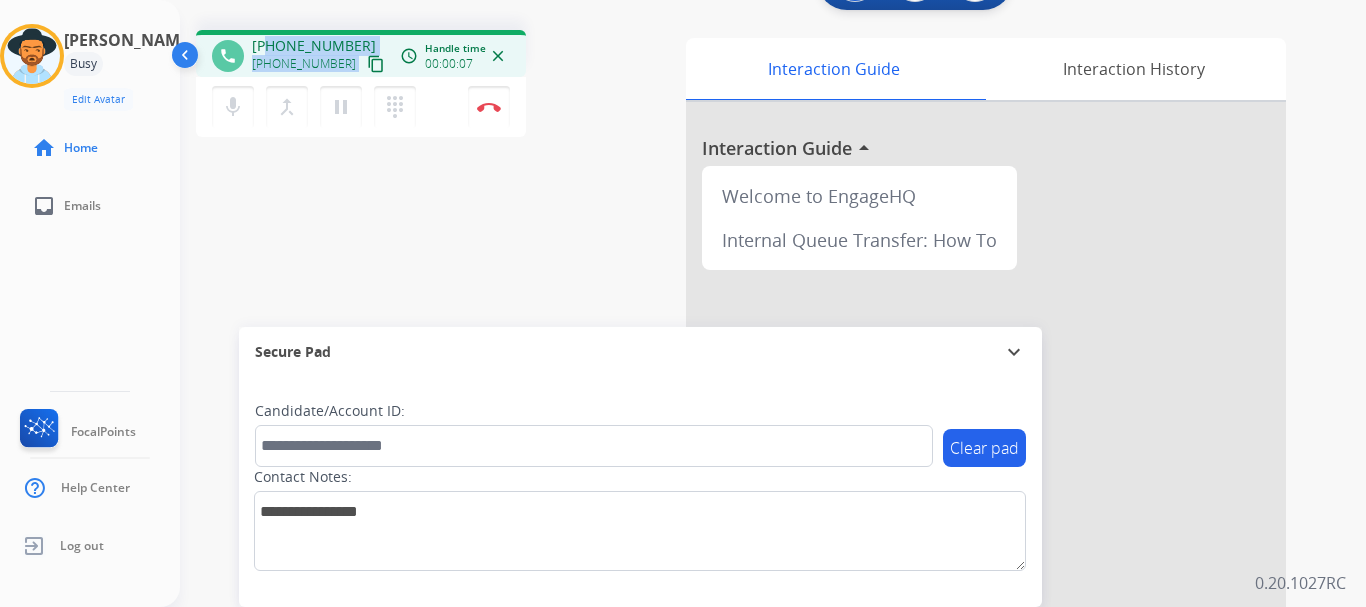 drag, startPoint x: 265, startPoint y: 45, endPoint x: 361, endPoint y: 38, distance: 96.25487 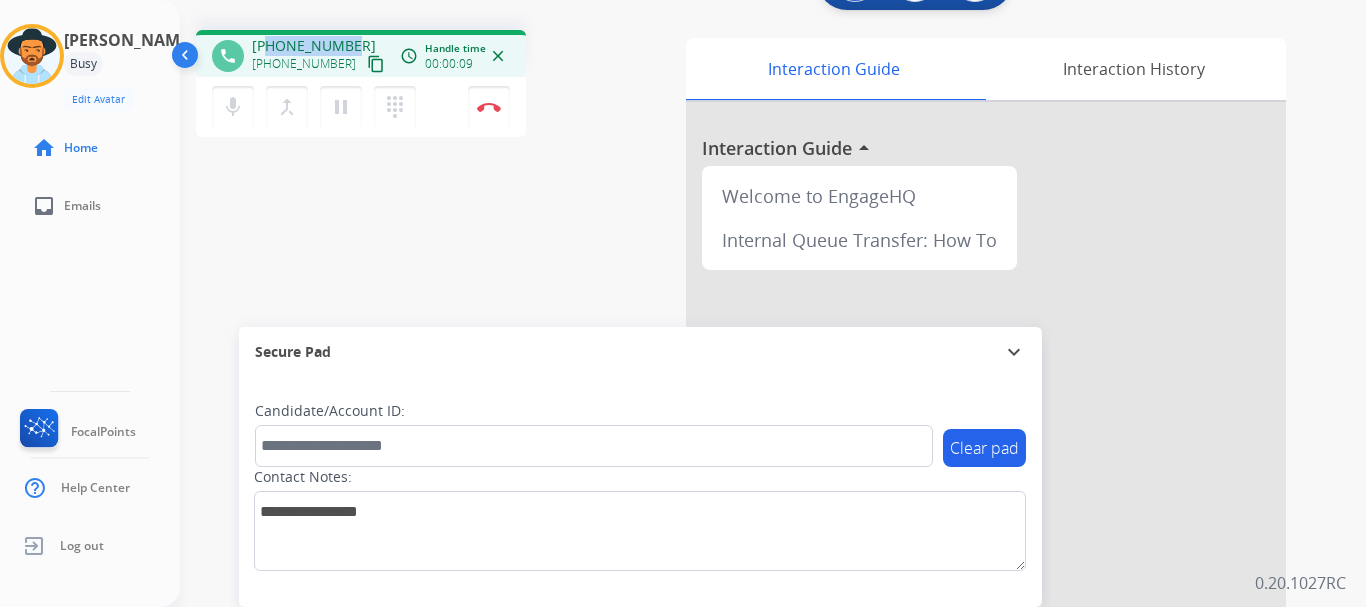 copy on "6149375253" 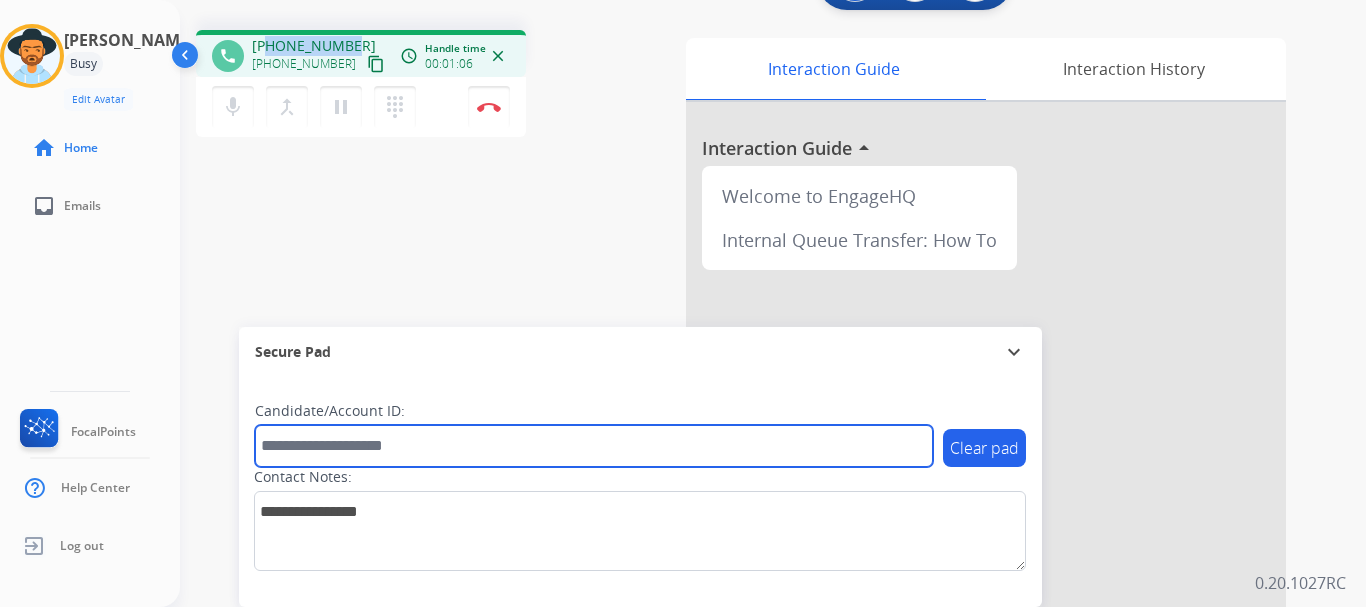 click at bounding box center [594, 446] 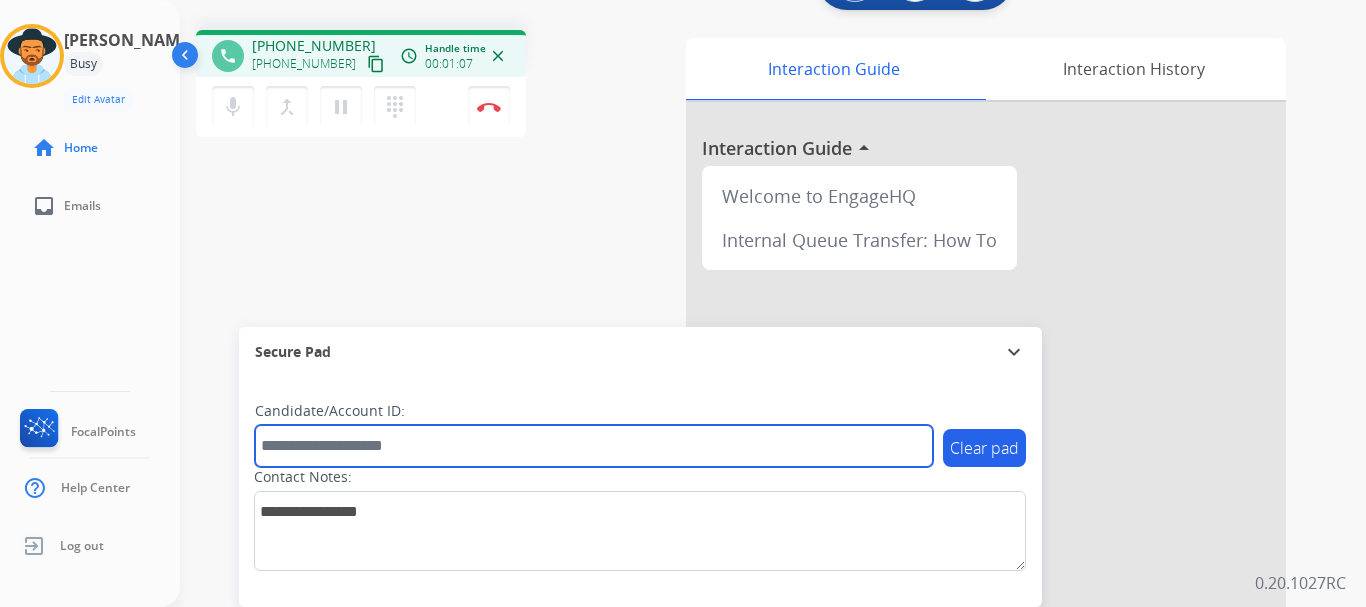 paste on "*******" 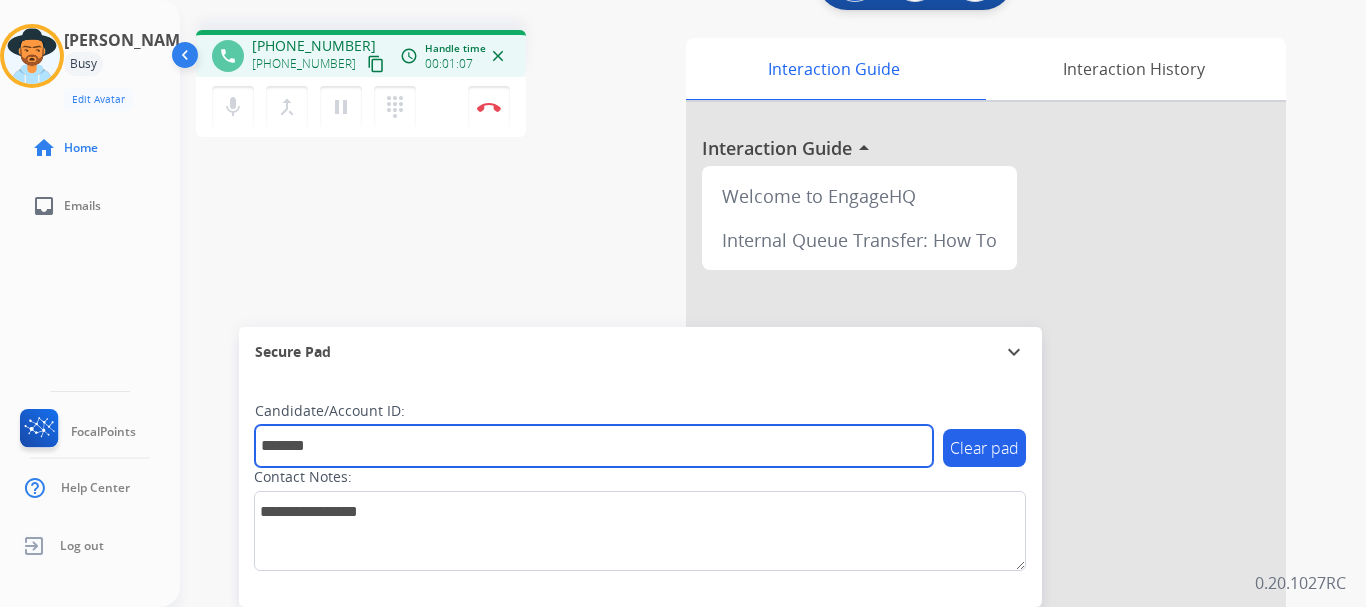 type on "*******" 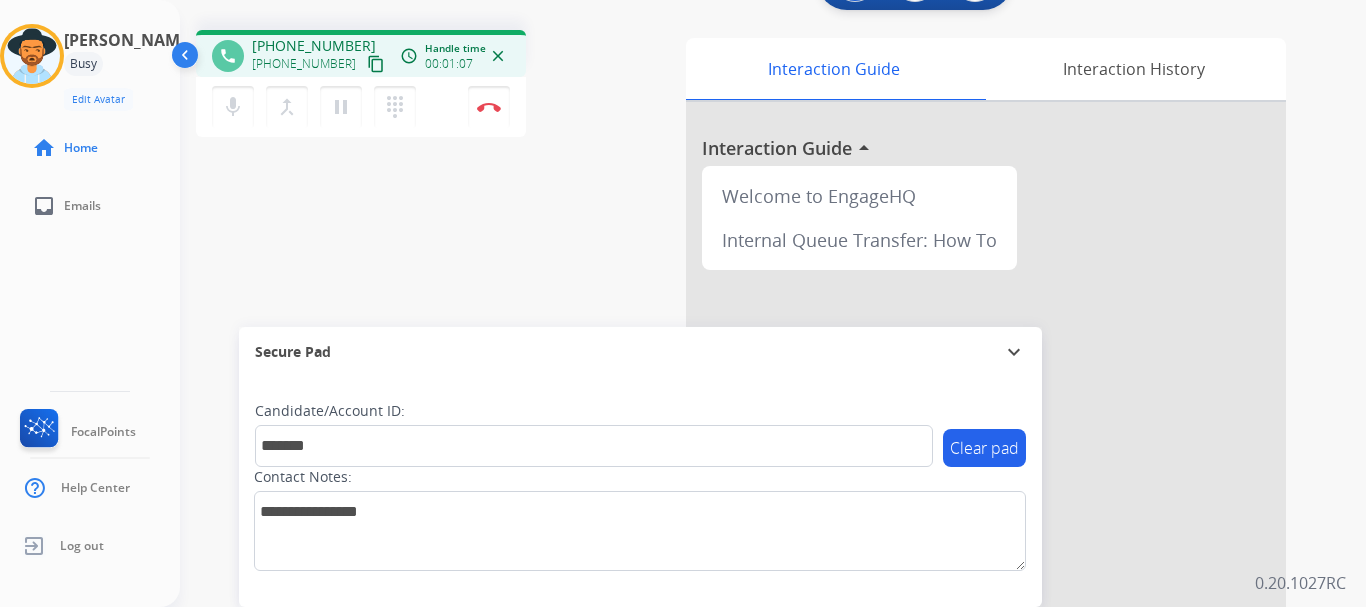 click on "phone [PHONE_NUMBER] [PHONE_NUMBER] content_copy access_time Call metrics Queue   00:12 Hold   00:00 Talk   01:08 Total   01:19 Handle time 00:01:07 close mic Mute merge_type Bridge pause Hold dialpad Dialpad Disconnect swap_horiz Break voice bridge close_fullscreen Connect 3-Way Call merge_type Separate 3-Way Call  Interaction Guide   Interaction History  Interaction Guide arrow_drop_up  Welcome to EngageHQ   Internal Queue Transfer: How To  Secure Pad expand_more Clear pad Candidate/Account ID: ******* Contact Notes:" at bounding box center (749, 431) 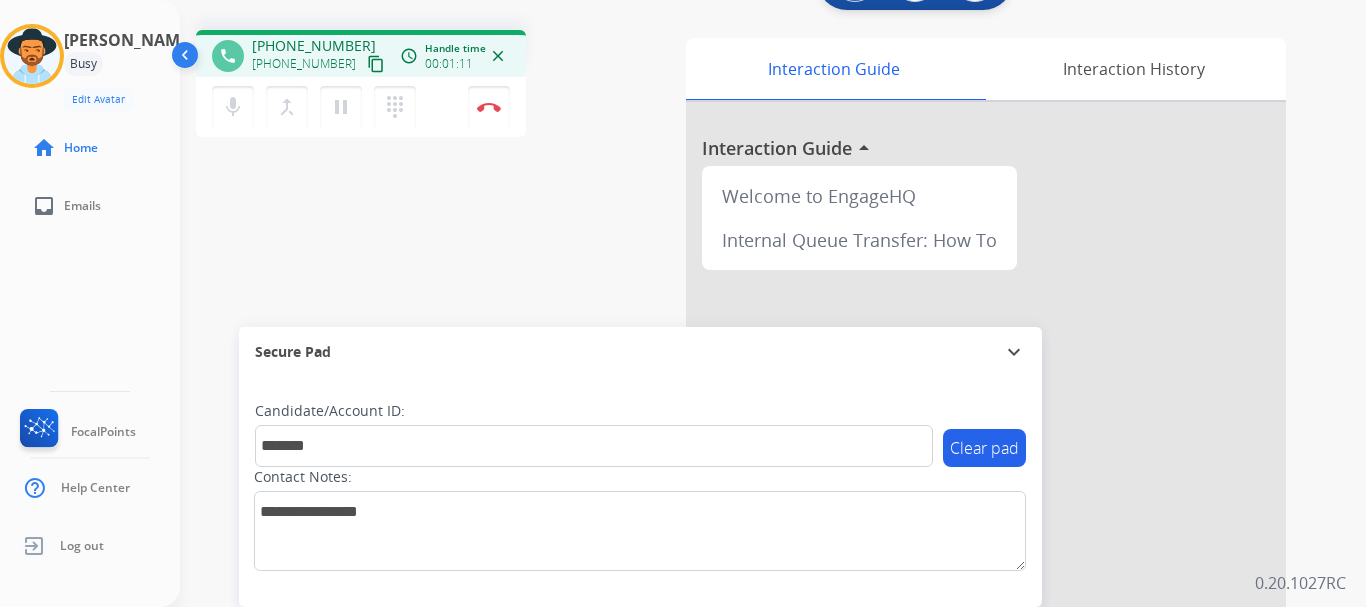 click at bounding box center (489, 107) 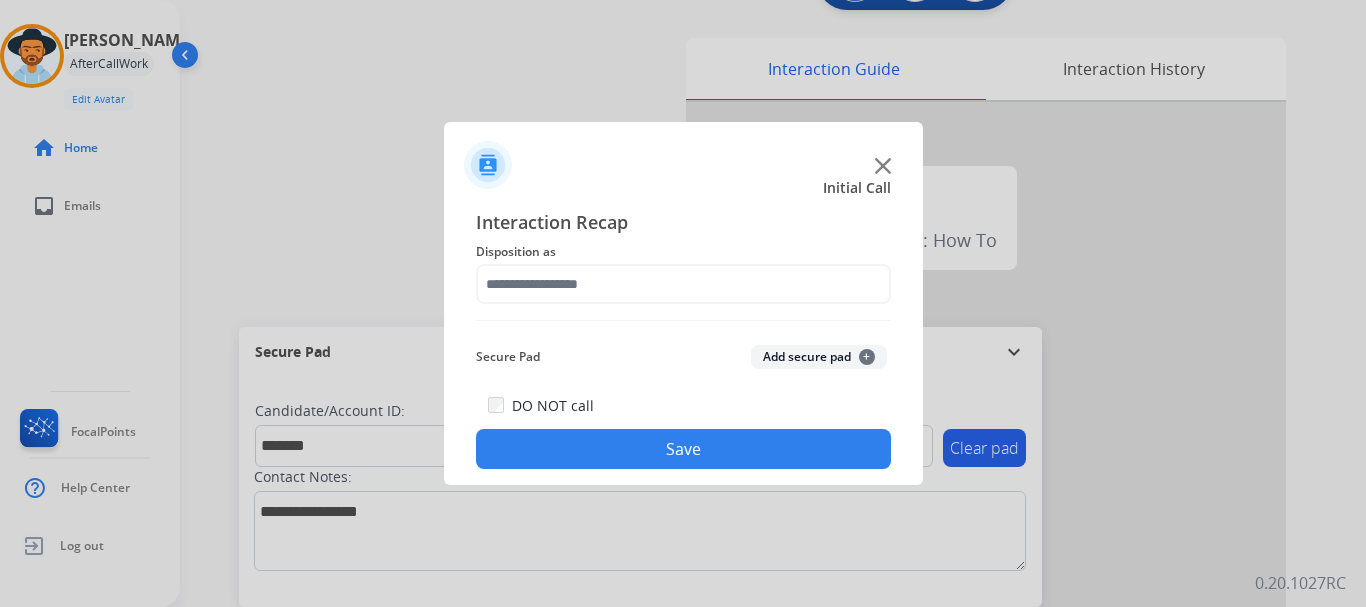 click on "Add secure pad  +" 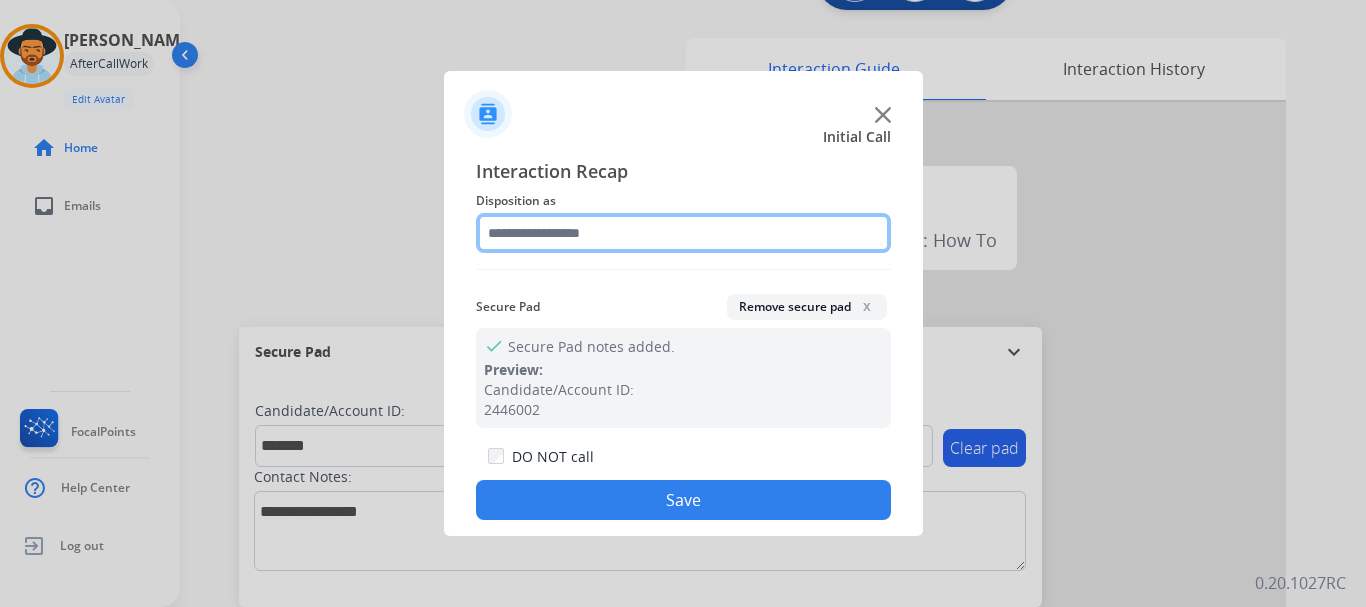 click 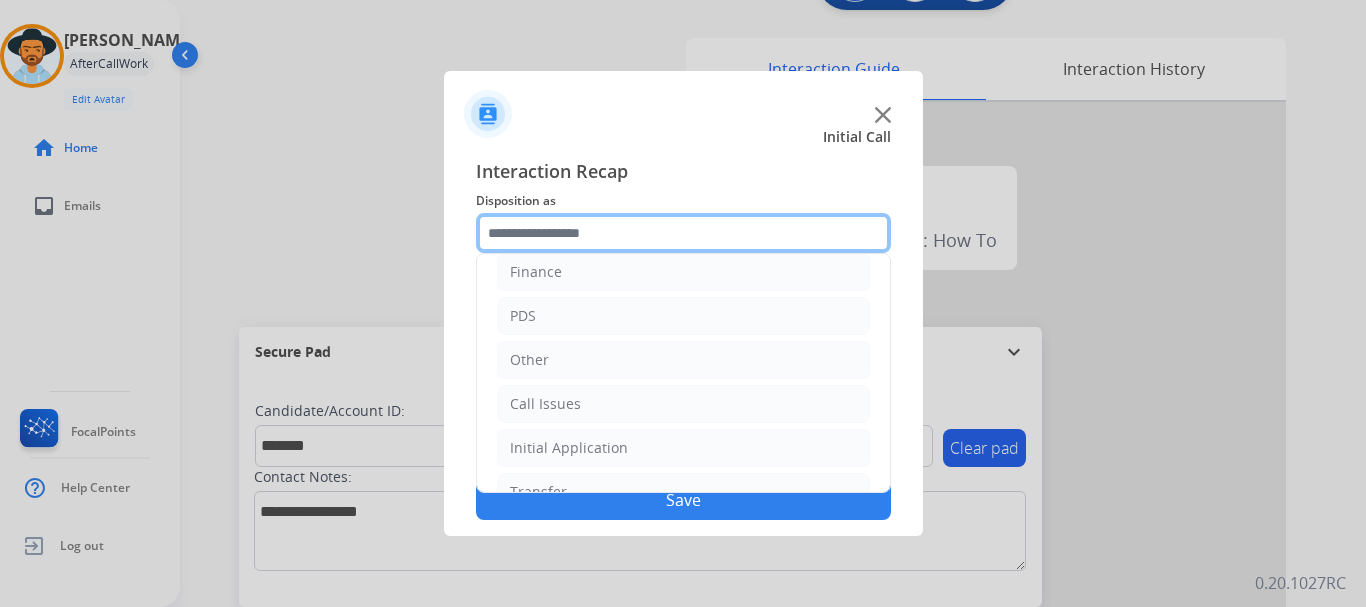 scroll, scrollTop: 136, scrollLeft: 0, axis: vertical 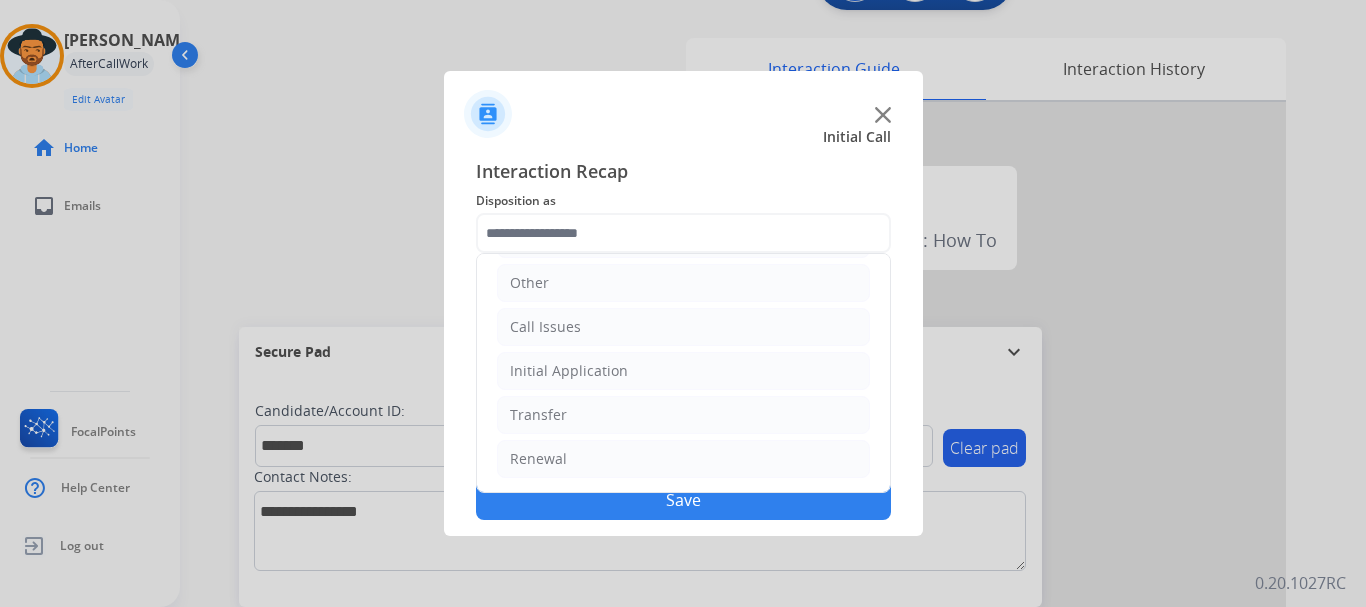 click on "Renewal" 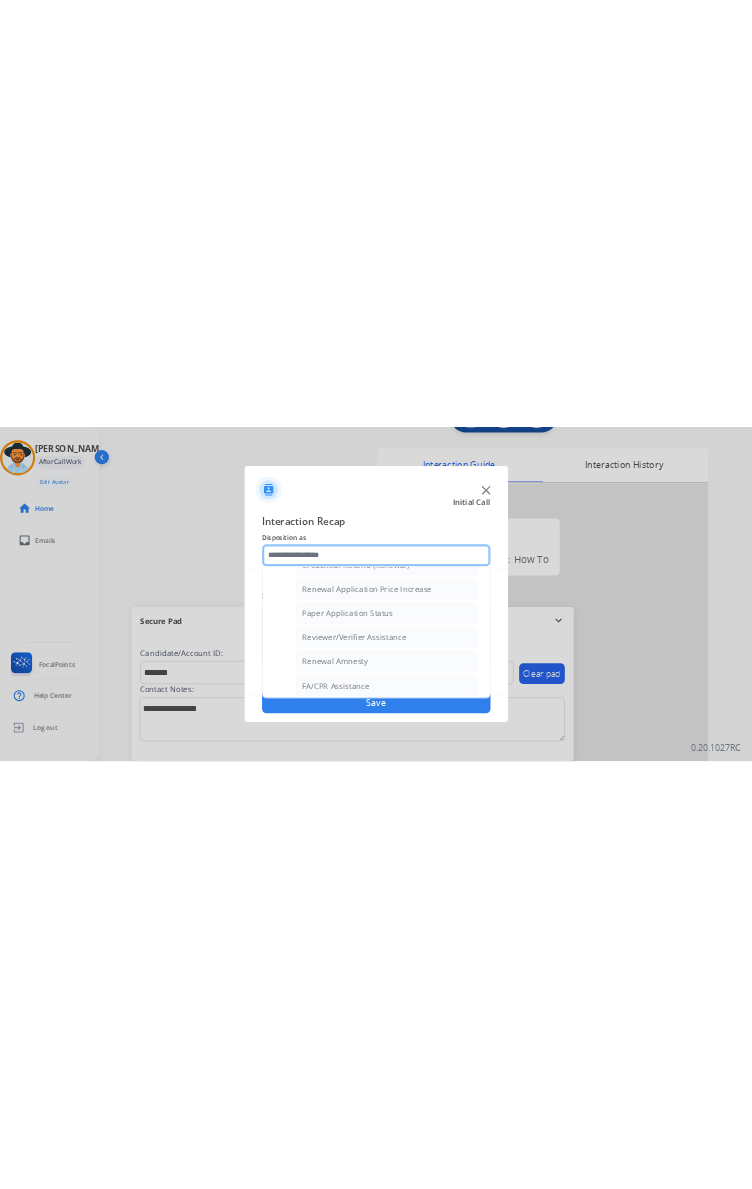 scroll, scrollTop: 772, scrollLeft: 0, axis: vertical 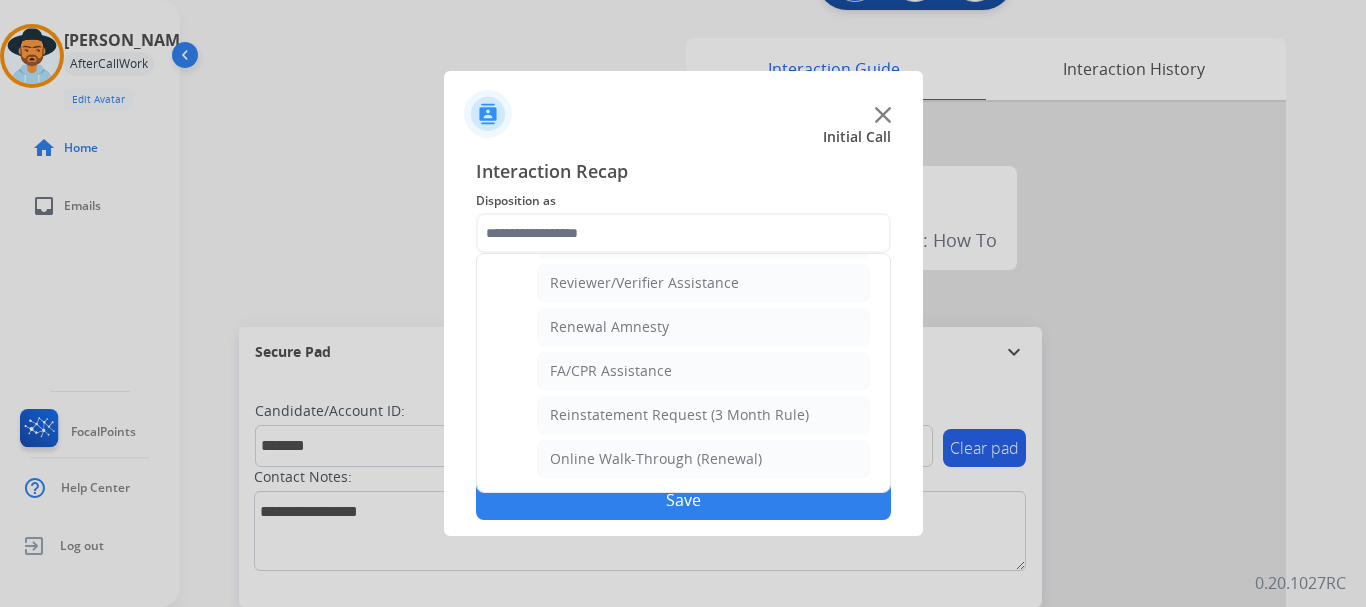 click on "Renewal Amnesty" 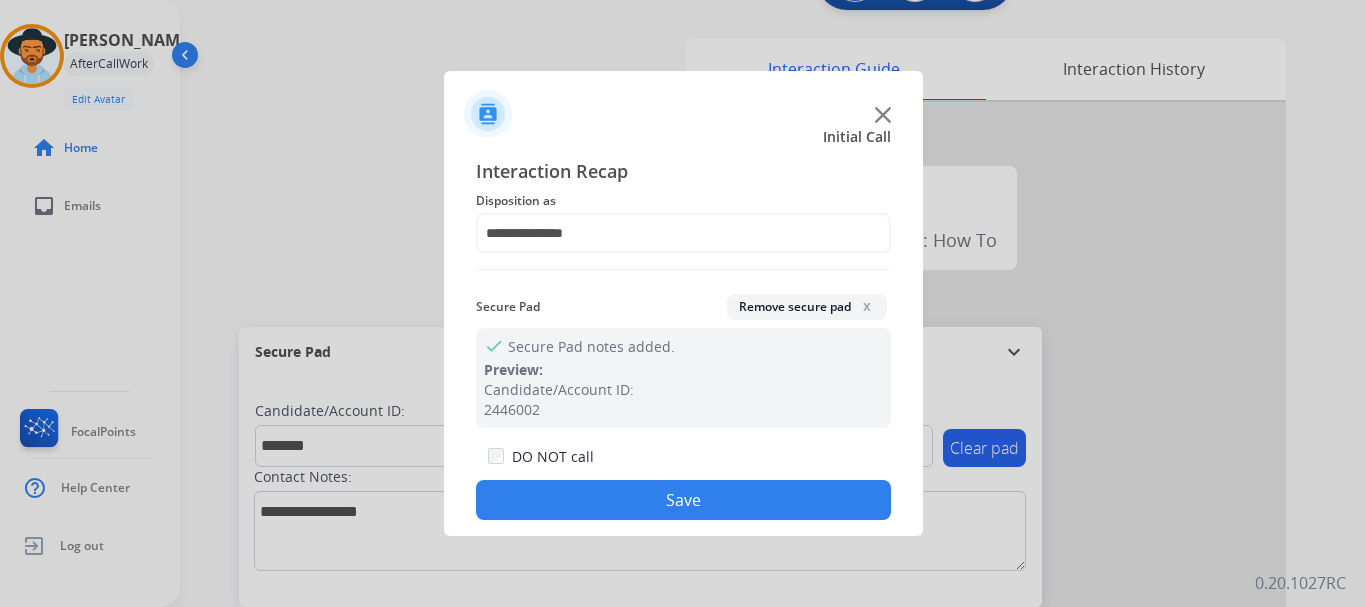click on "Save" 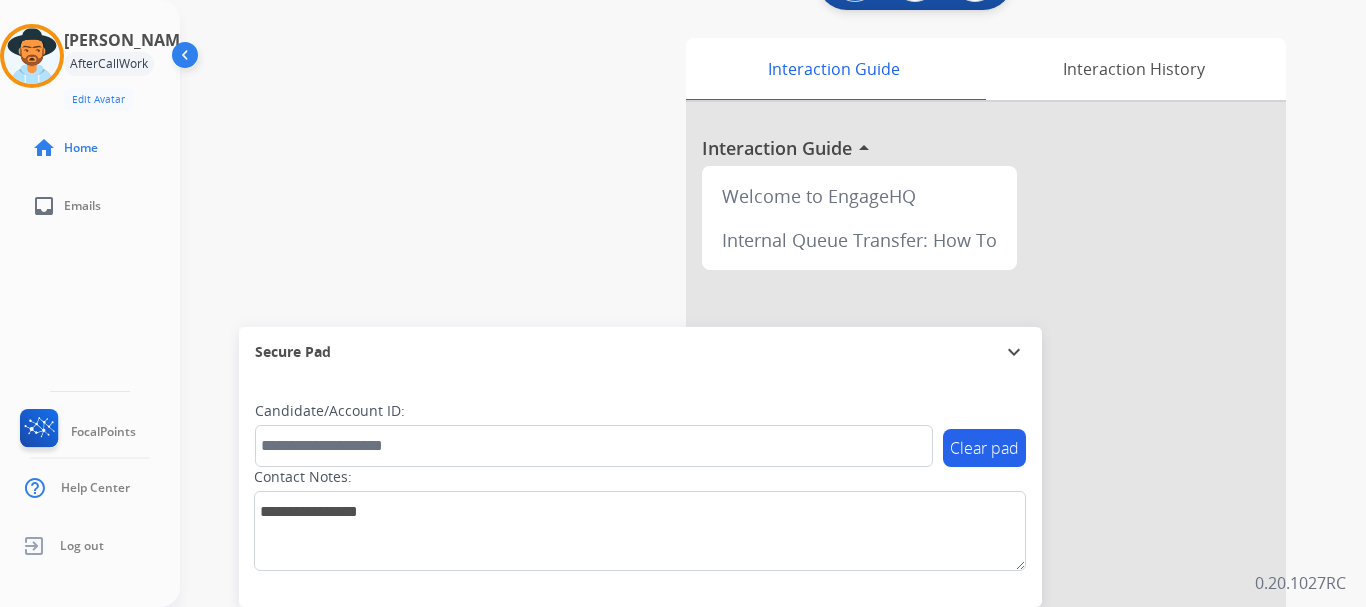 click on "swap_horiz Break voice bridge close_fullscreen Connect 3-Way Call merge_type Separate 3-Way Call  Interaction Guide   Interaction History  Interaction Guide arrow_drop_up  Welcome to EngageHQ   Internal Queue Transfer: How To  Secure Pad expand_more Clear pad Candidate/Account ID: Contact Notes:" at bounding box center [749, 431] 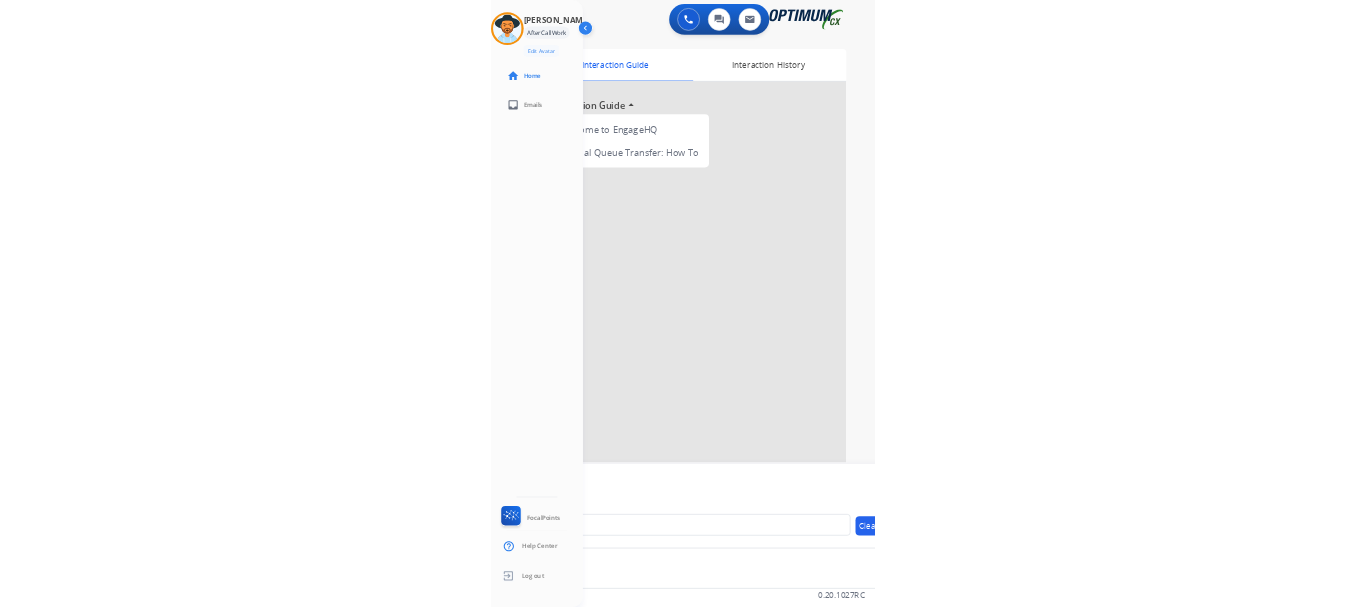 scroll, scrollTop: 0, scrollLeft: 0, axis: both 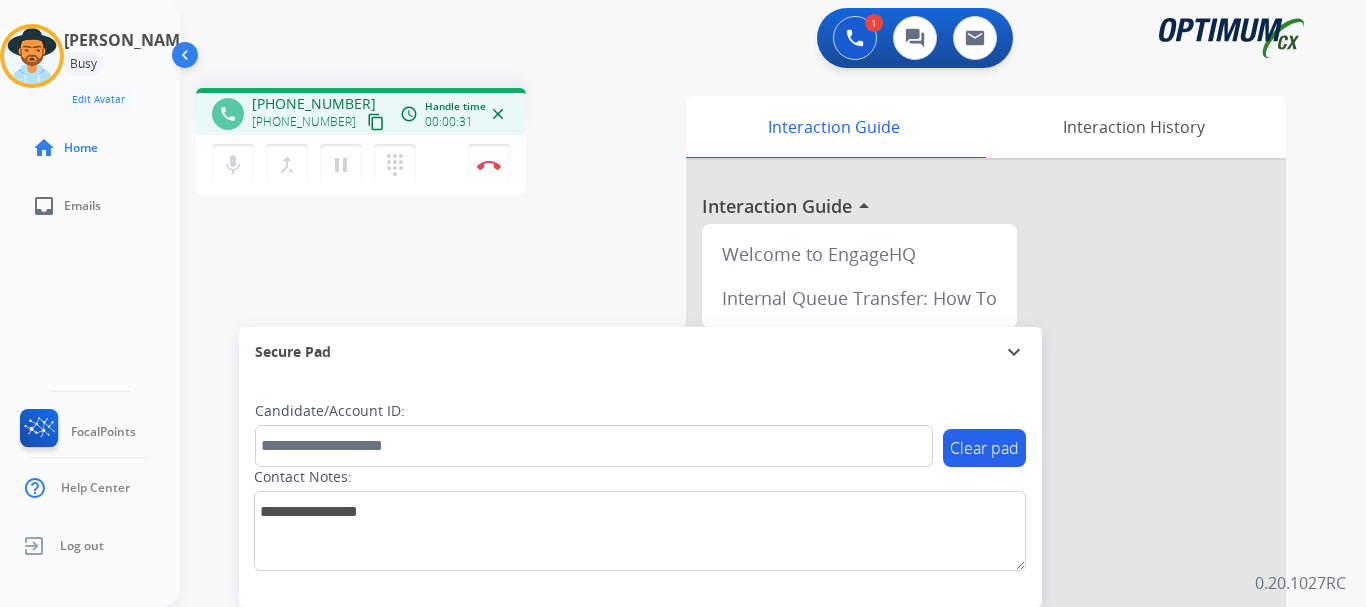 click on "pause Hold" at bounding box center [341, 165] 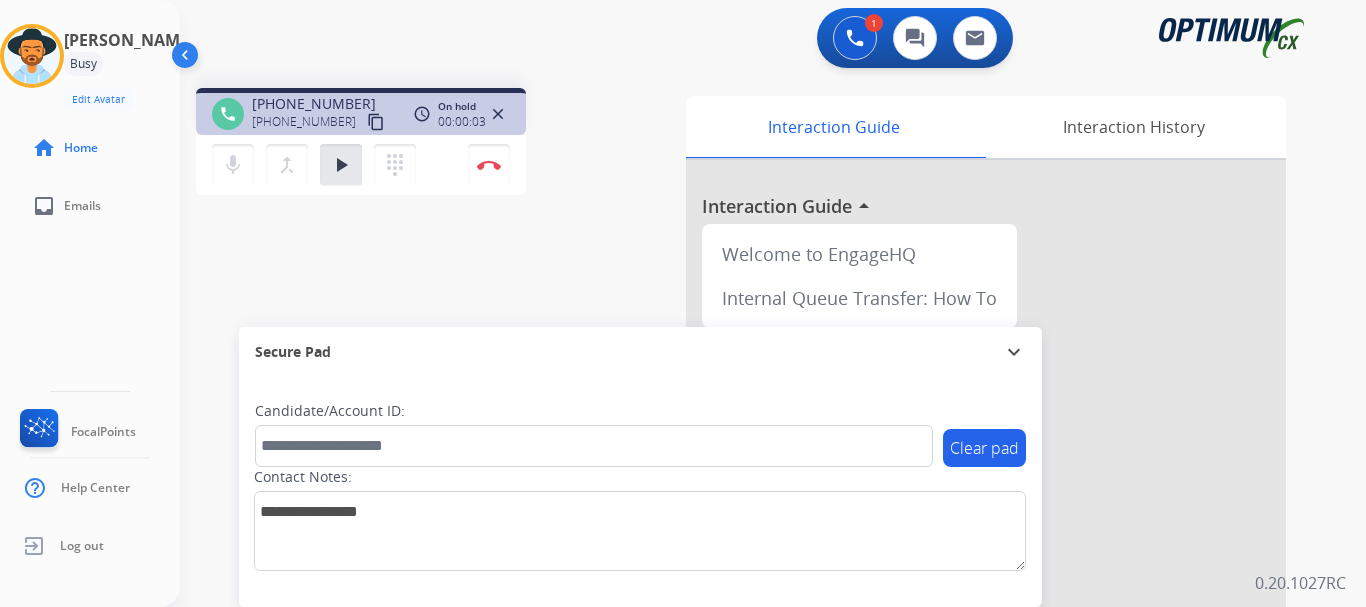 click on "play_arrow" at bounding box center (341, 165) 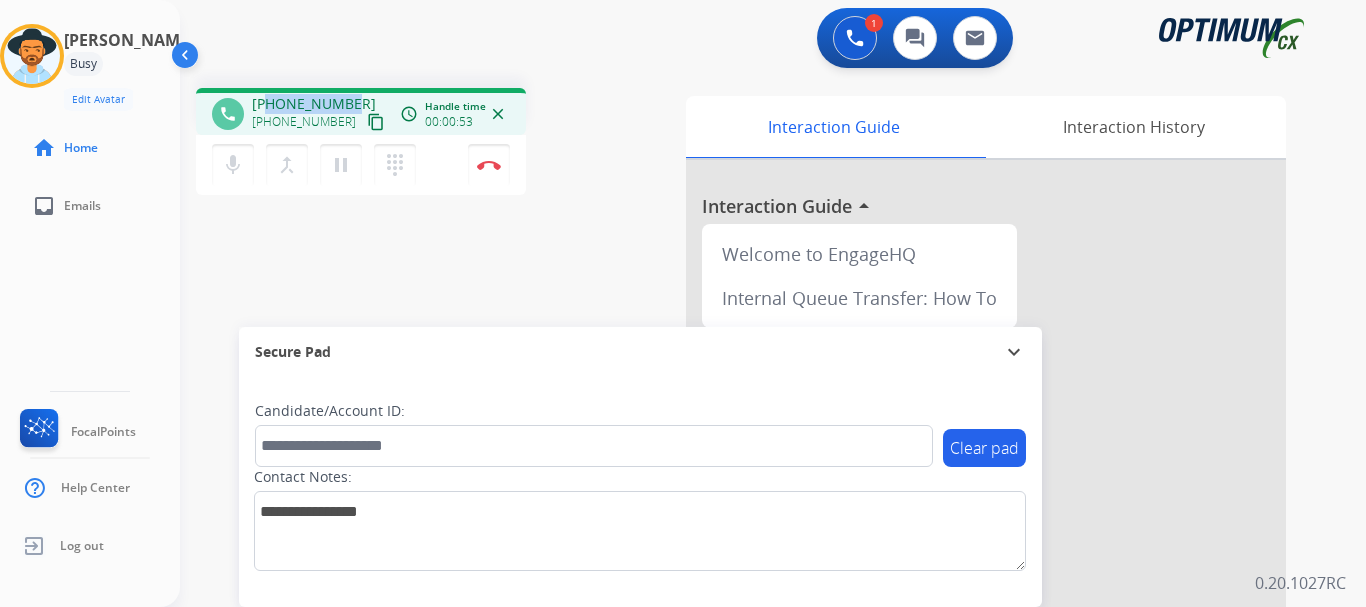 drag, startPoint x: 266, startPoint y: 101, endPoint x: 347, endPoint y: 92, distance: 81.49847 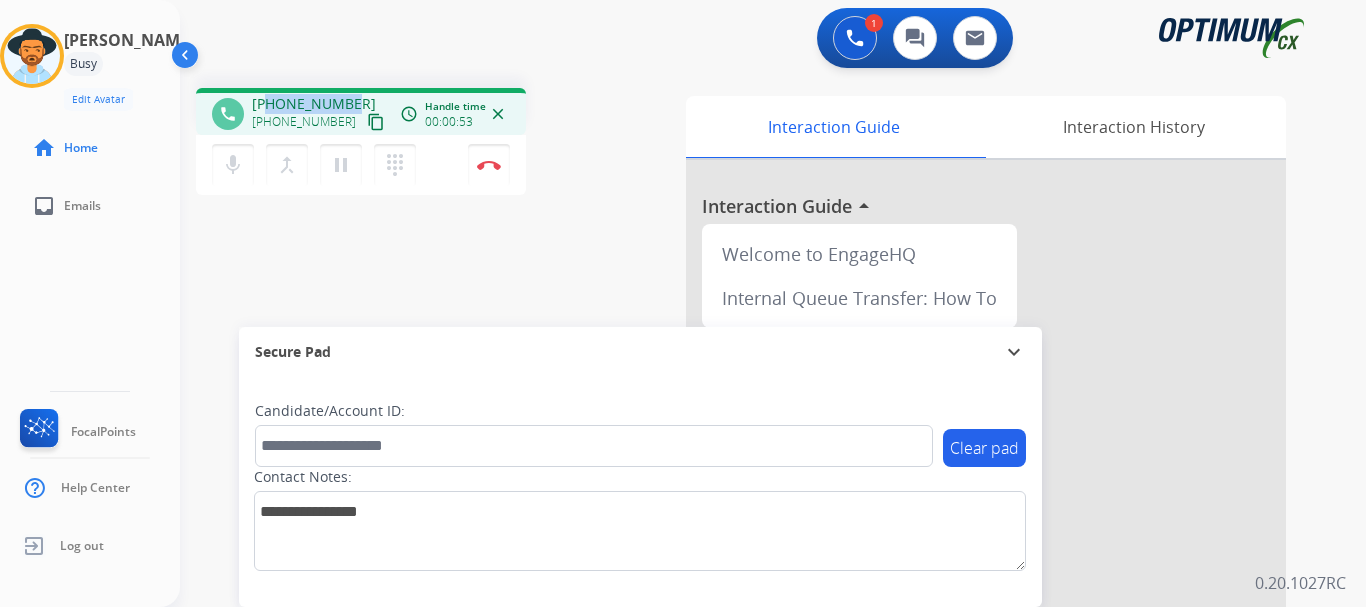 click on "phone [PHONE_NUMBER] [PHONE_NUMBER] content_copy access_time Call metrics Queue   00:21 Hold   00:05 Talk   00:49 Total   01:14 Handle time 00:00:53 close" at bounding box center [361, 111] 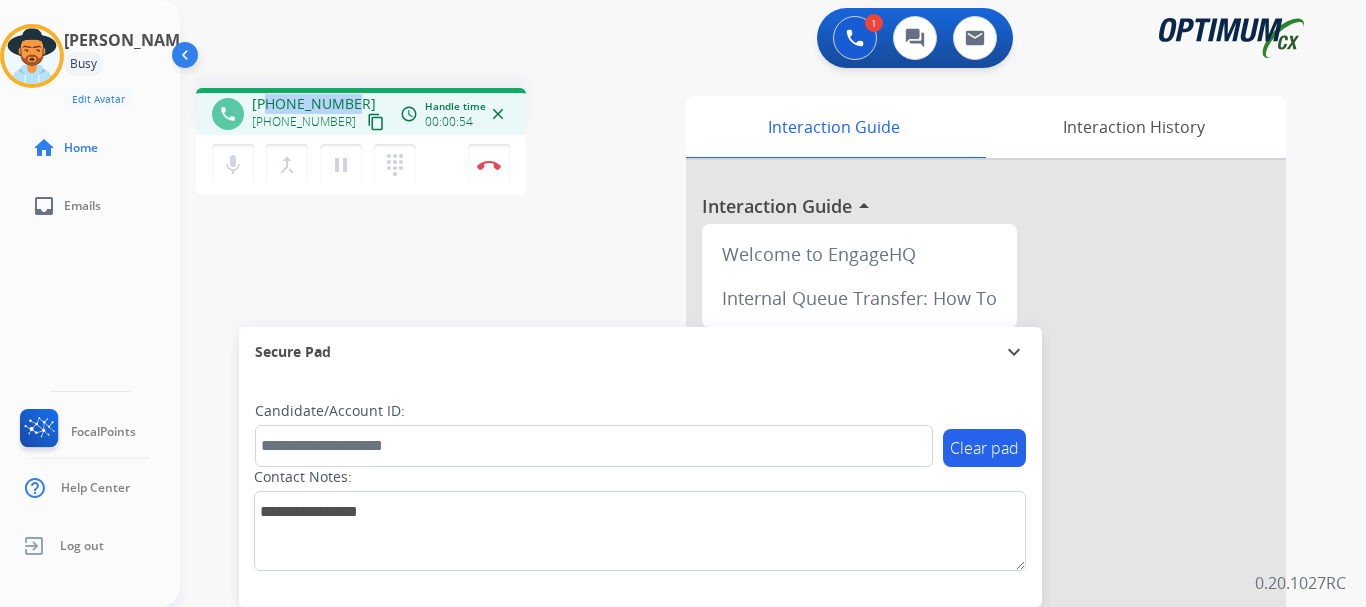 copy on "7573053515" 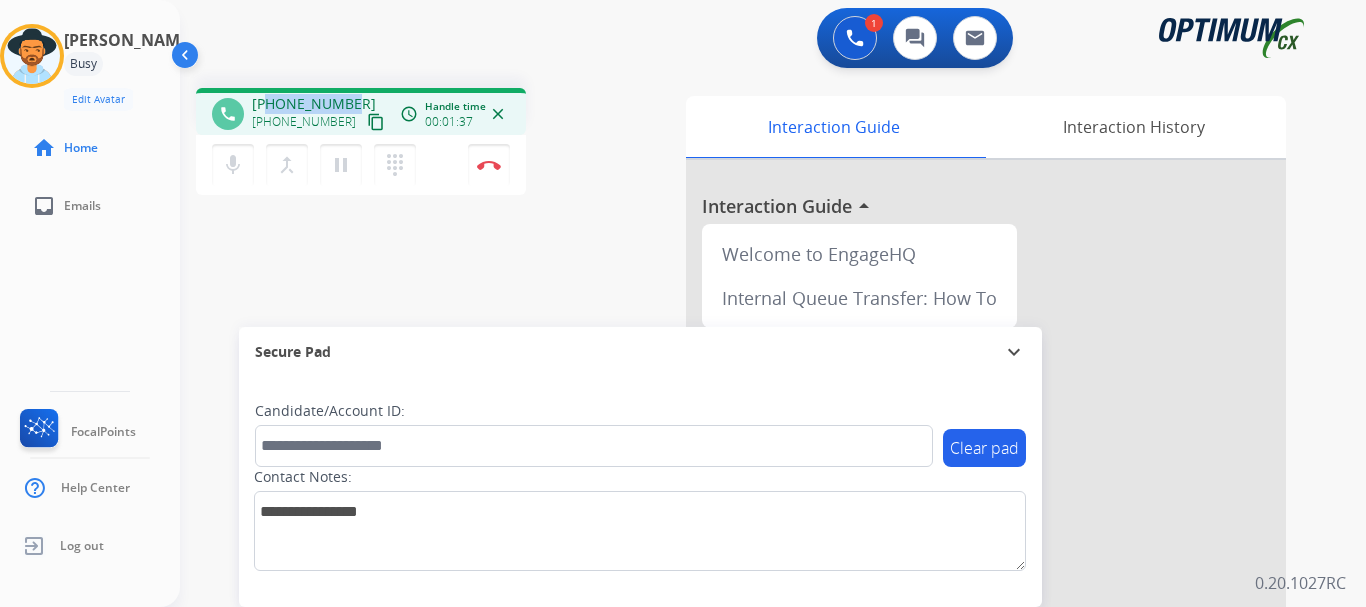 copy on "7573053515" 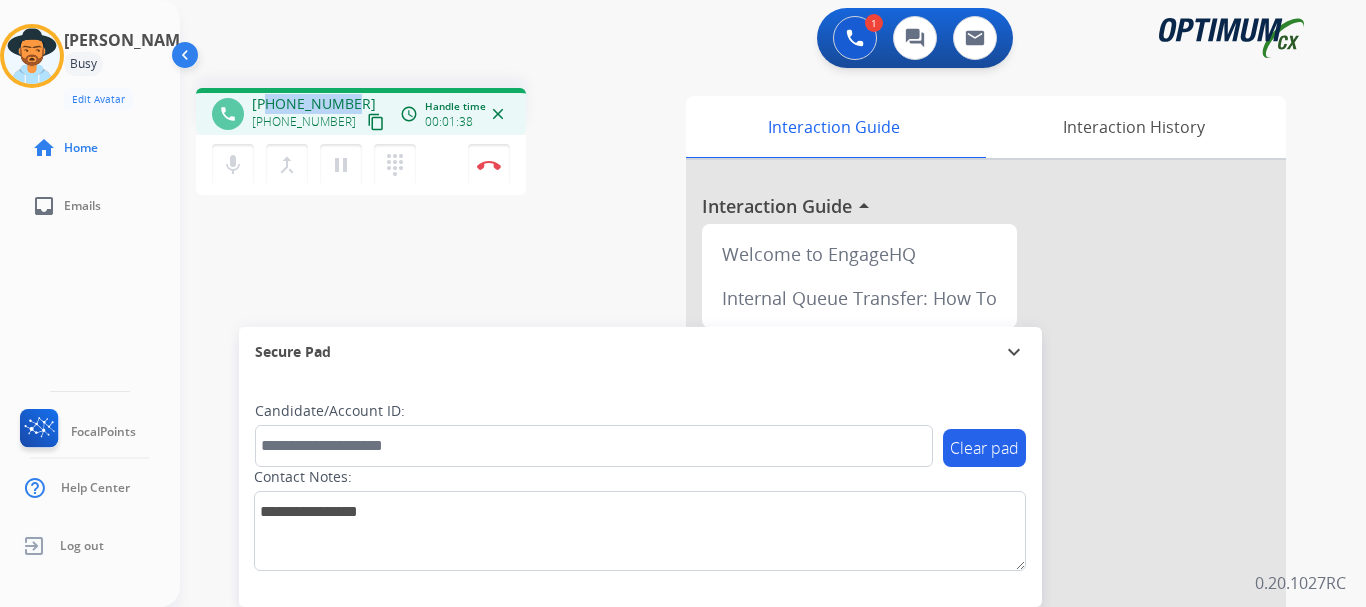 click on "Disconnect" at bounding box center (489, 165) 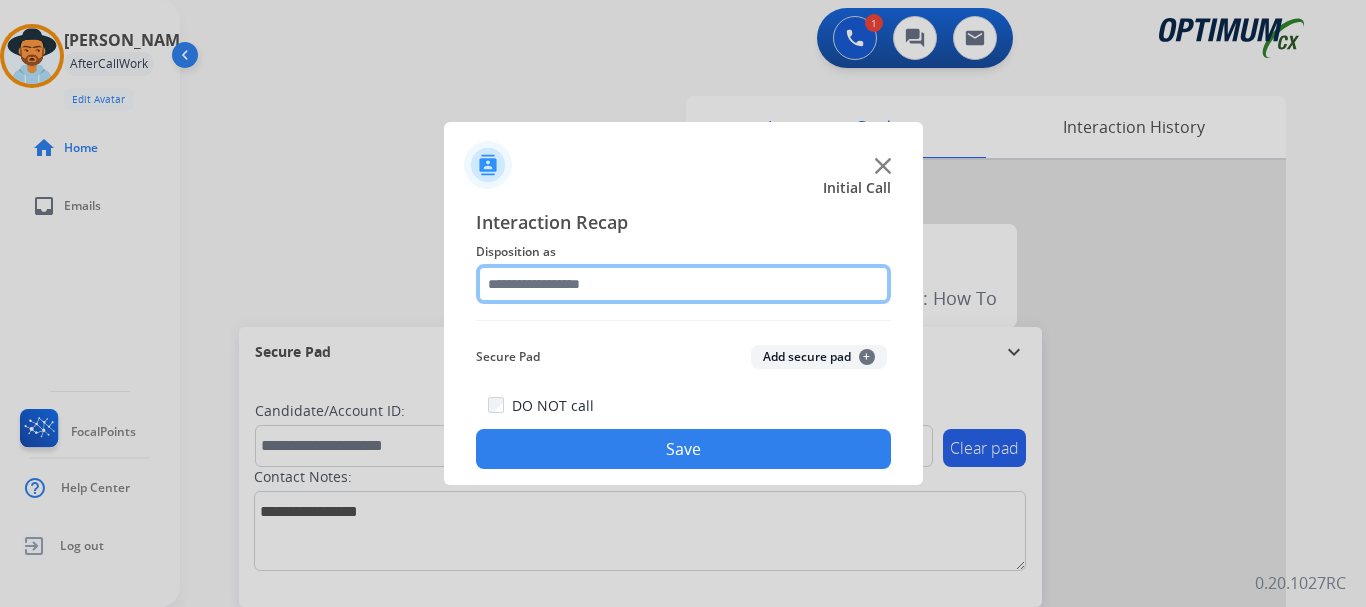 click 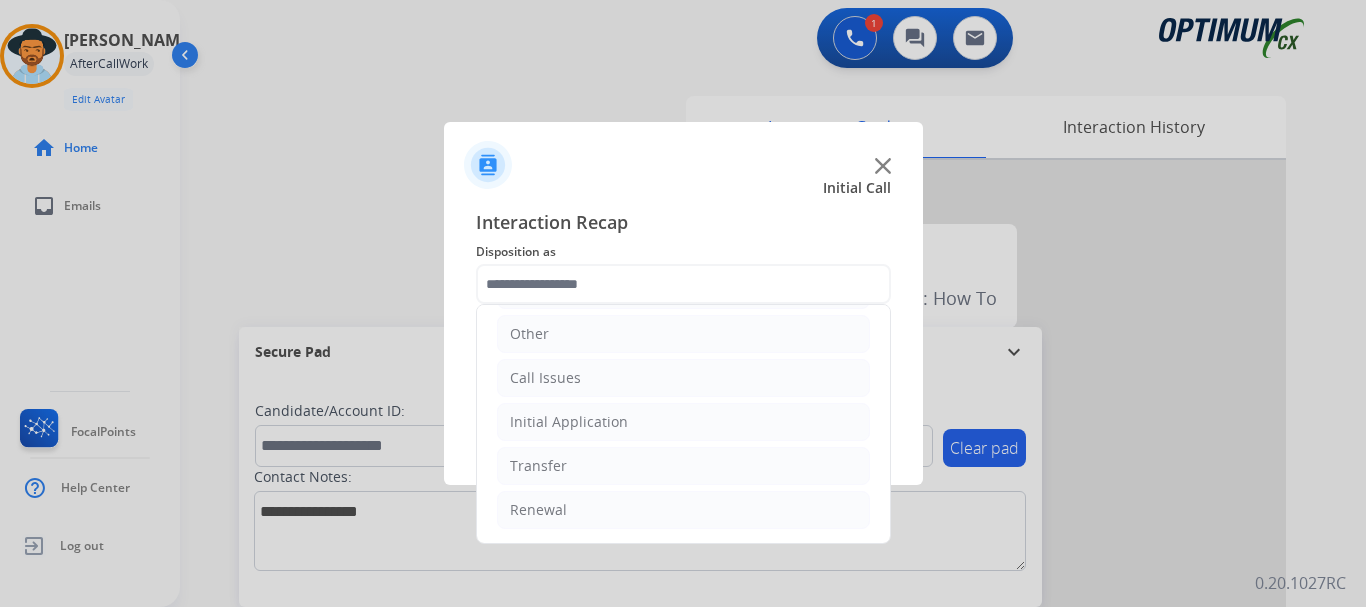 click on "Call Issues" 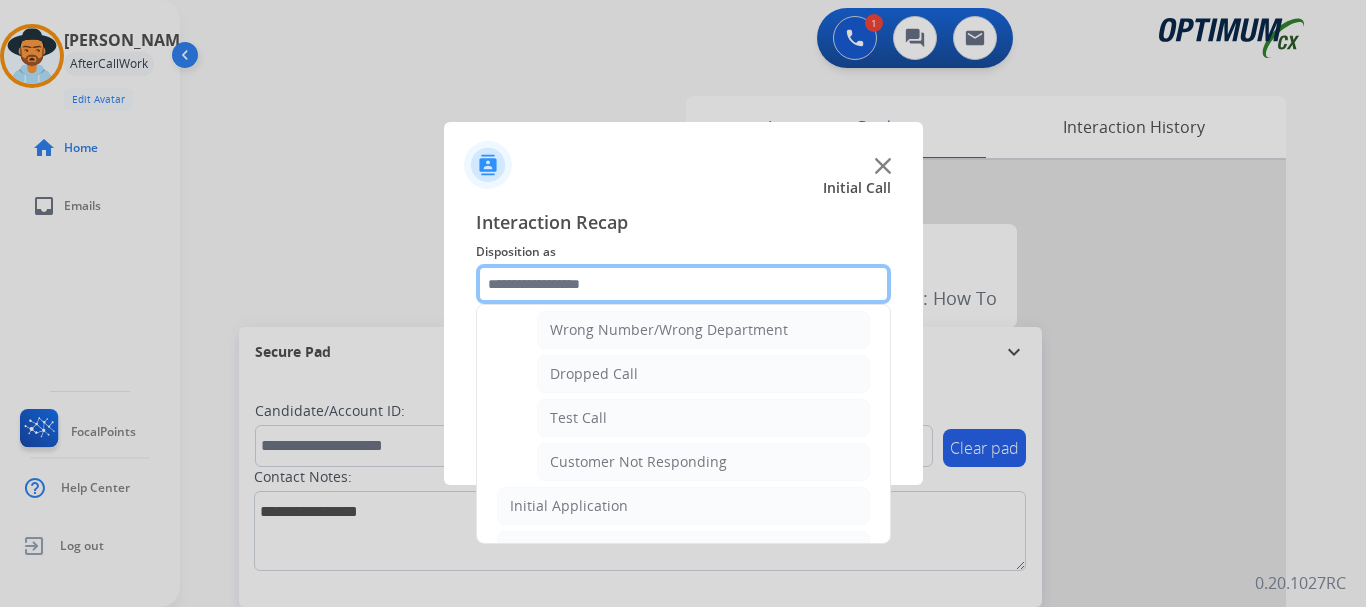 scroll, scrollTop: 274, scrollLeft: 0, axis: vertical 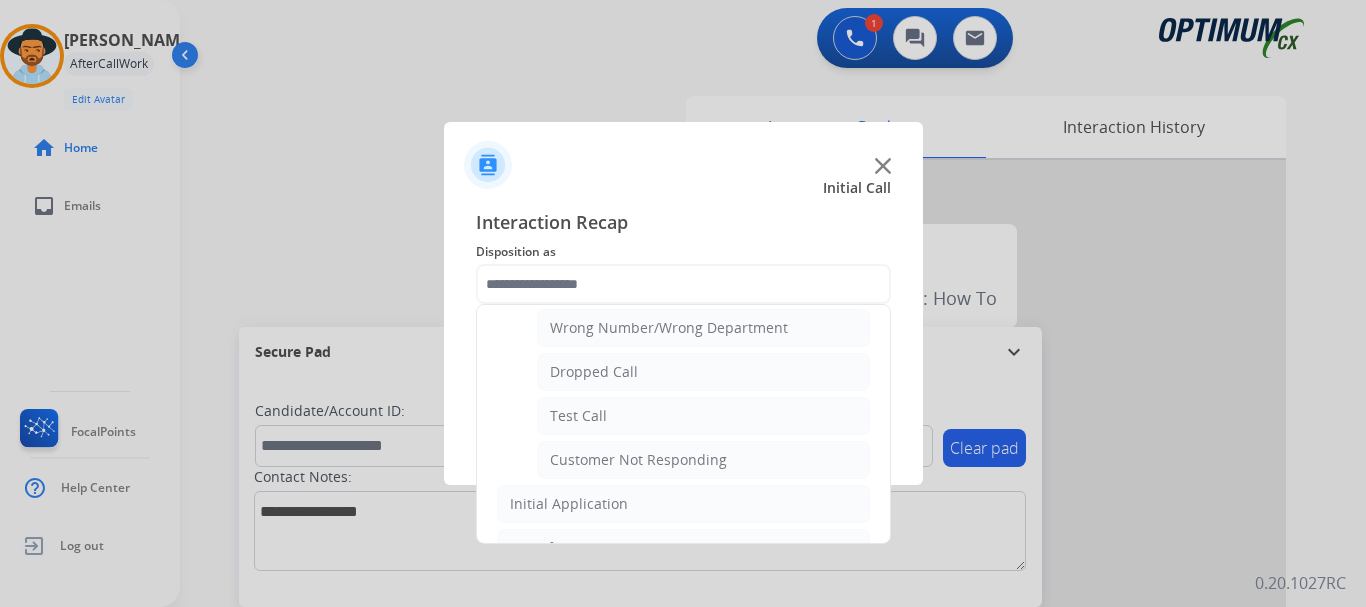 click on "Customer Not Responding" 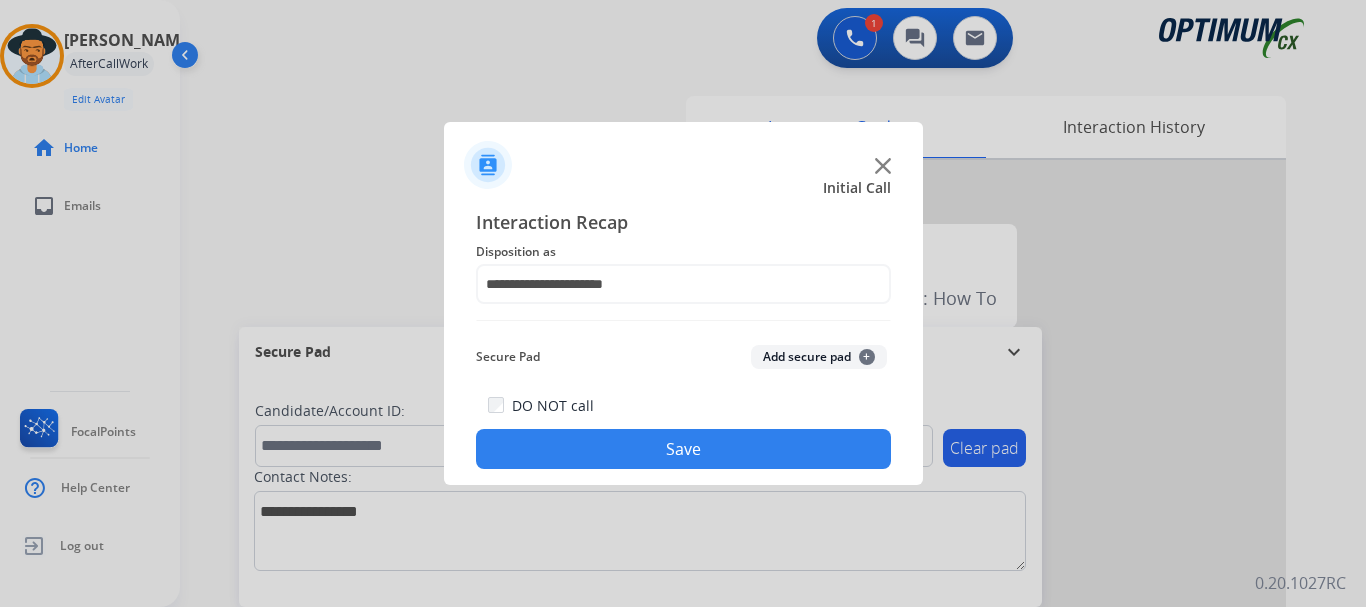 click on "Save" 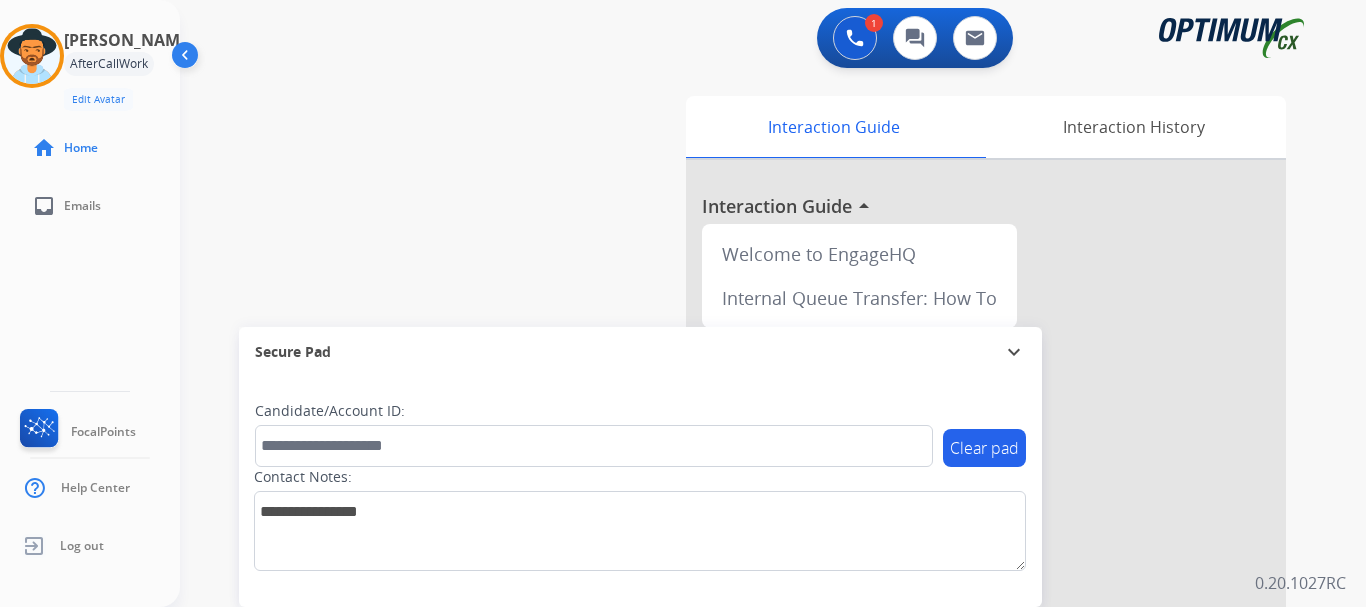 click at bounding box center [32, 56] 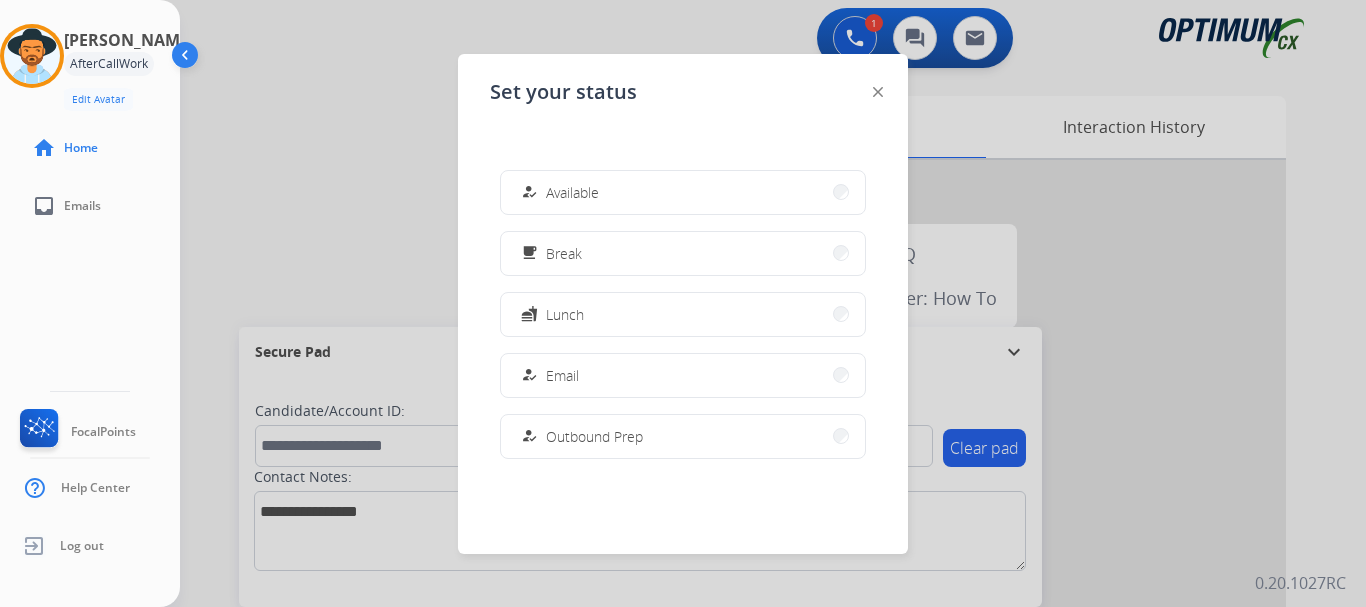 click on "Available" at bounding box center (572, 192) 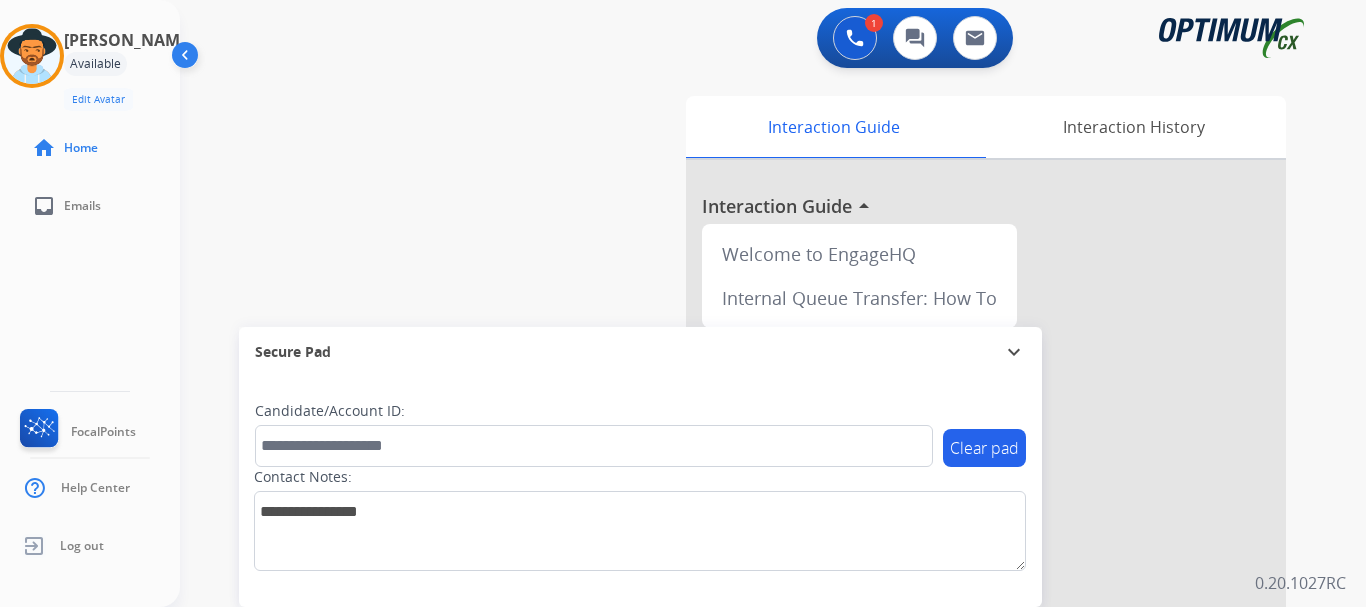 click at bounding box center (855, 38) 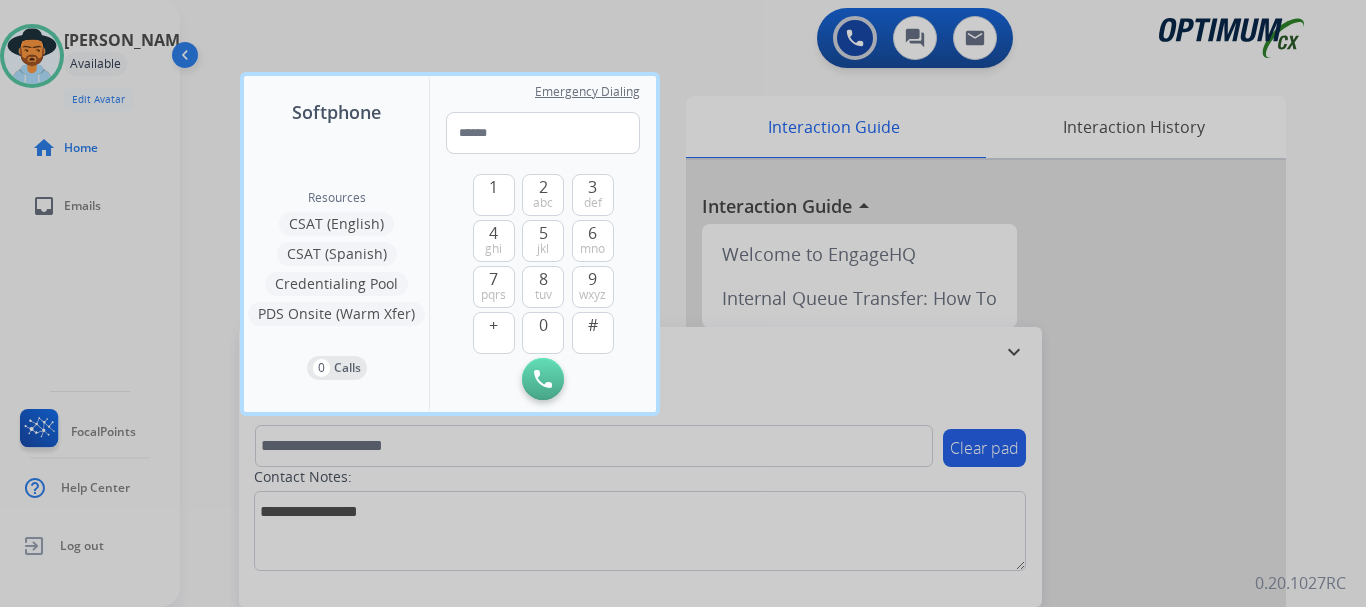 type on "**********" 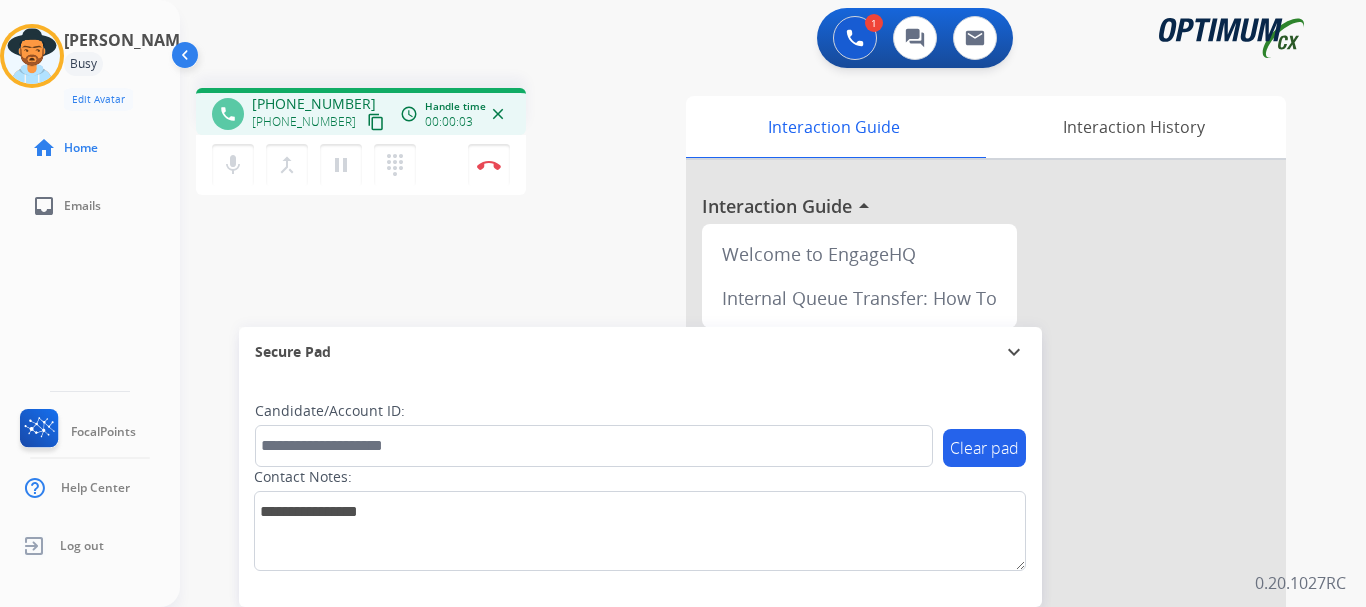 click at bounding box center [489, 165] 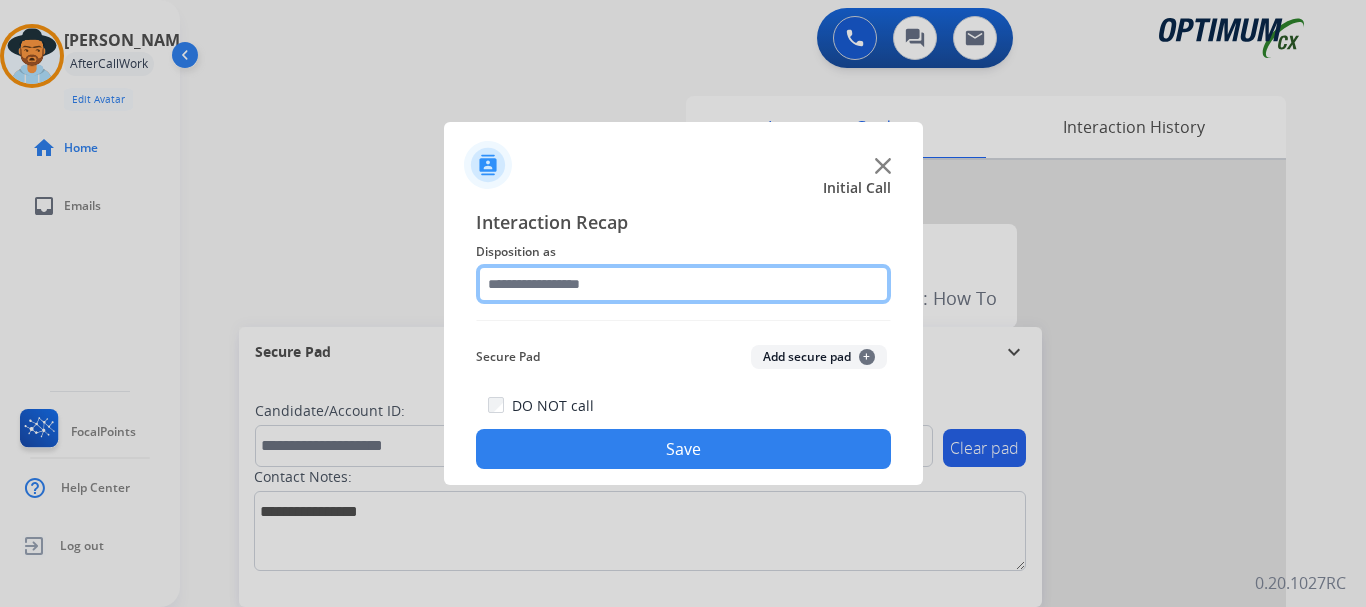 click 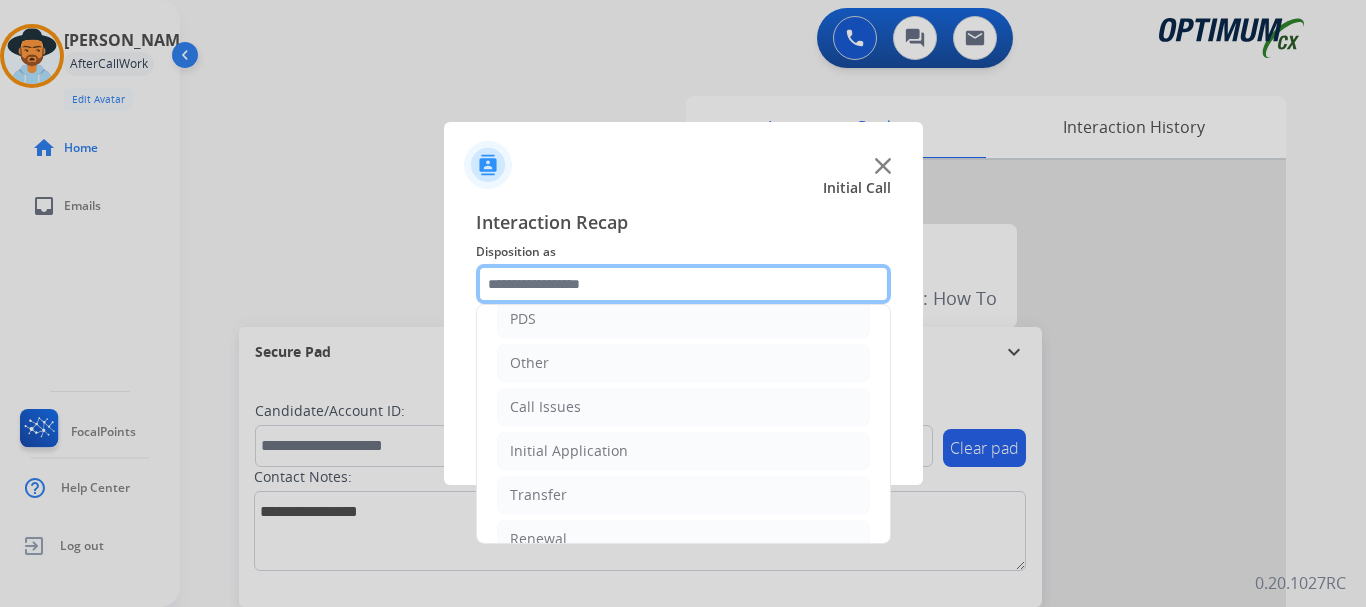 scroll, scrollTop: 123, scrollLeft: 0, axis: vertical 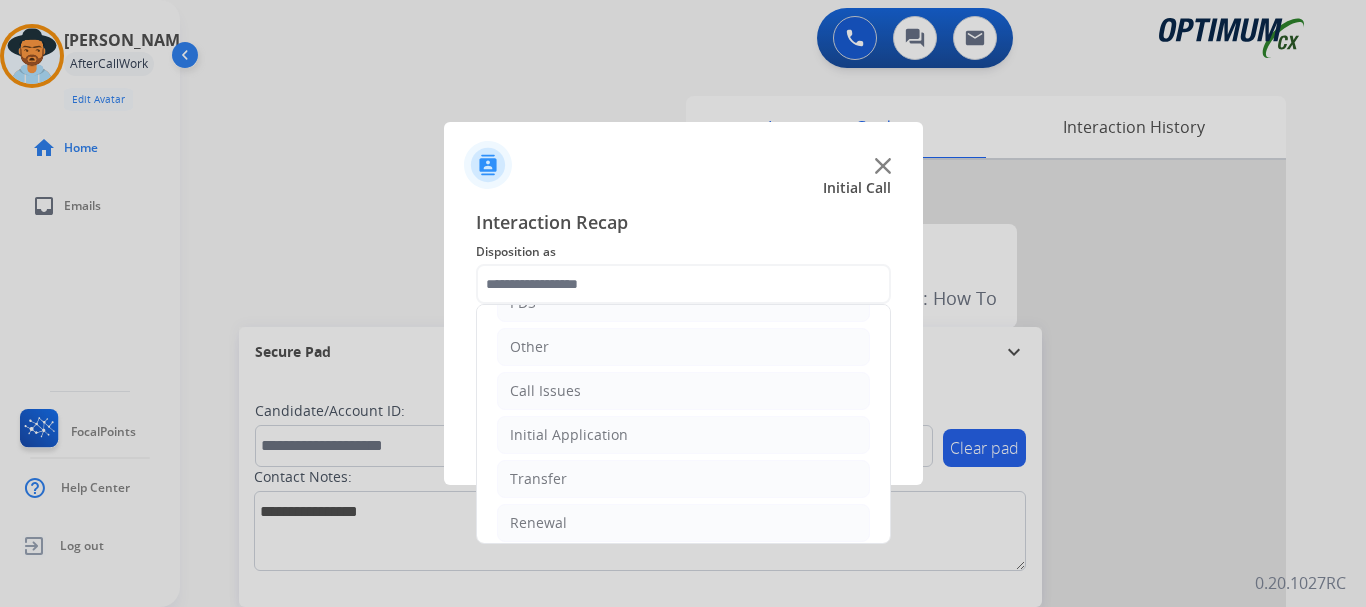 click on "Call Issues" 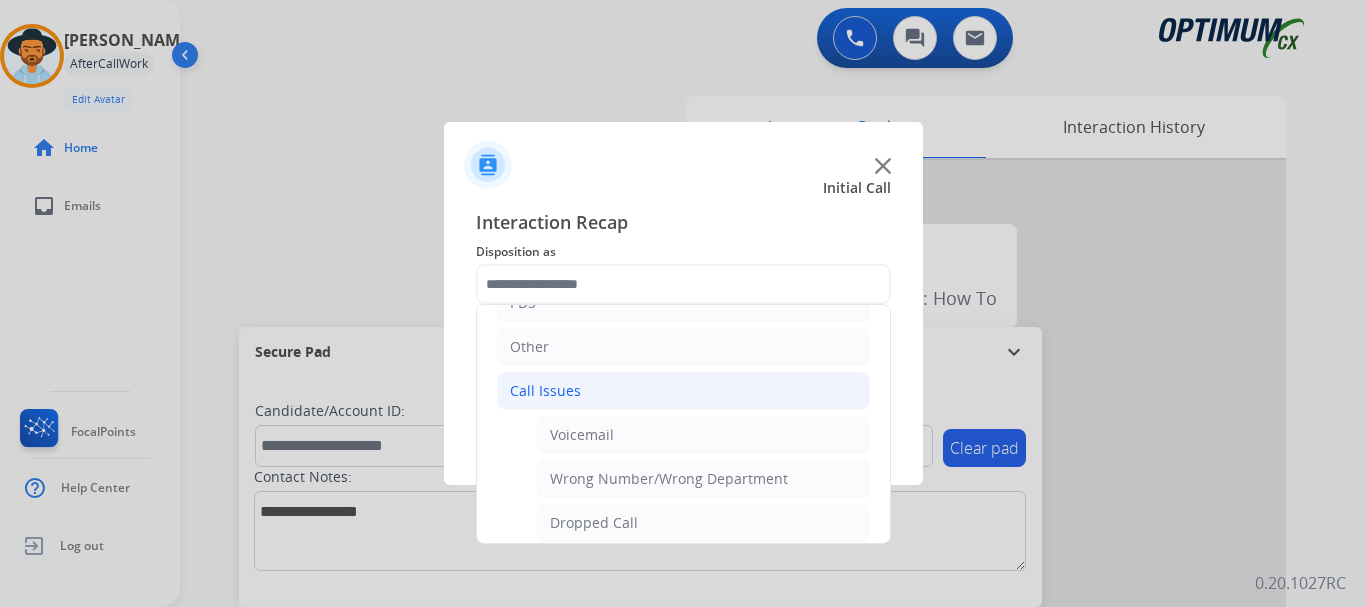 click on "Voicemail" 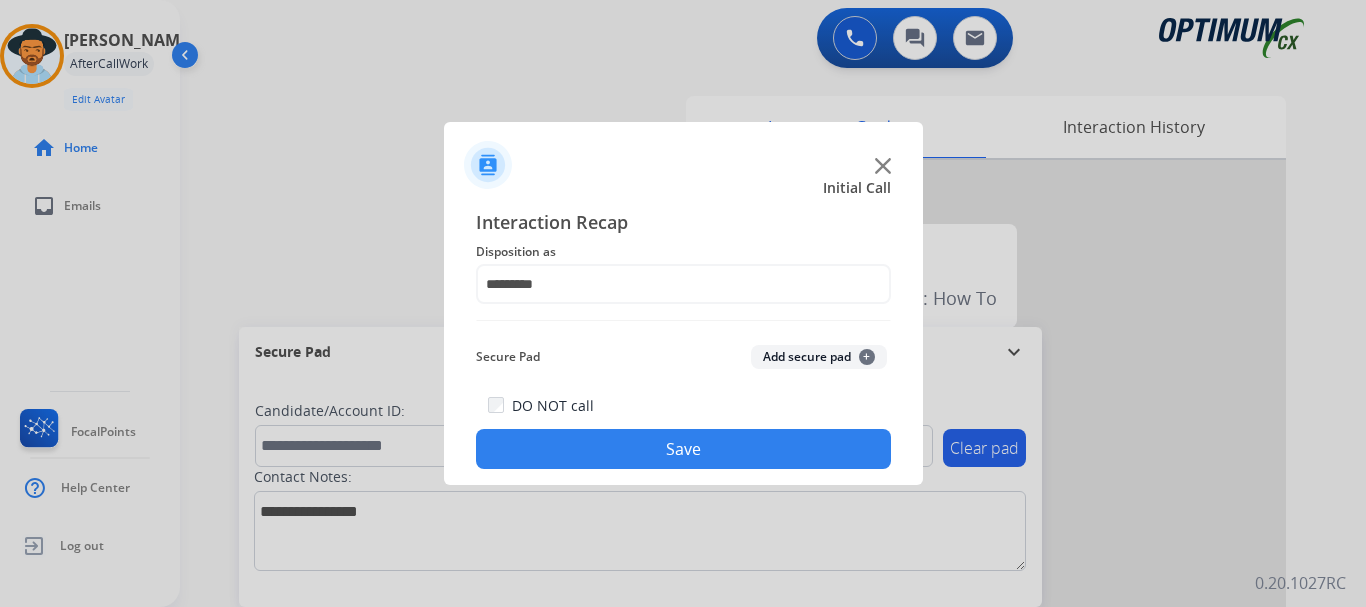 click on "Save" 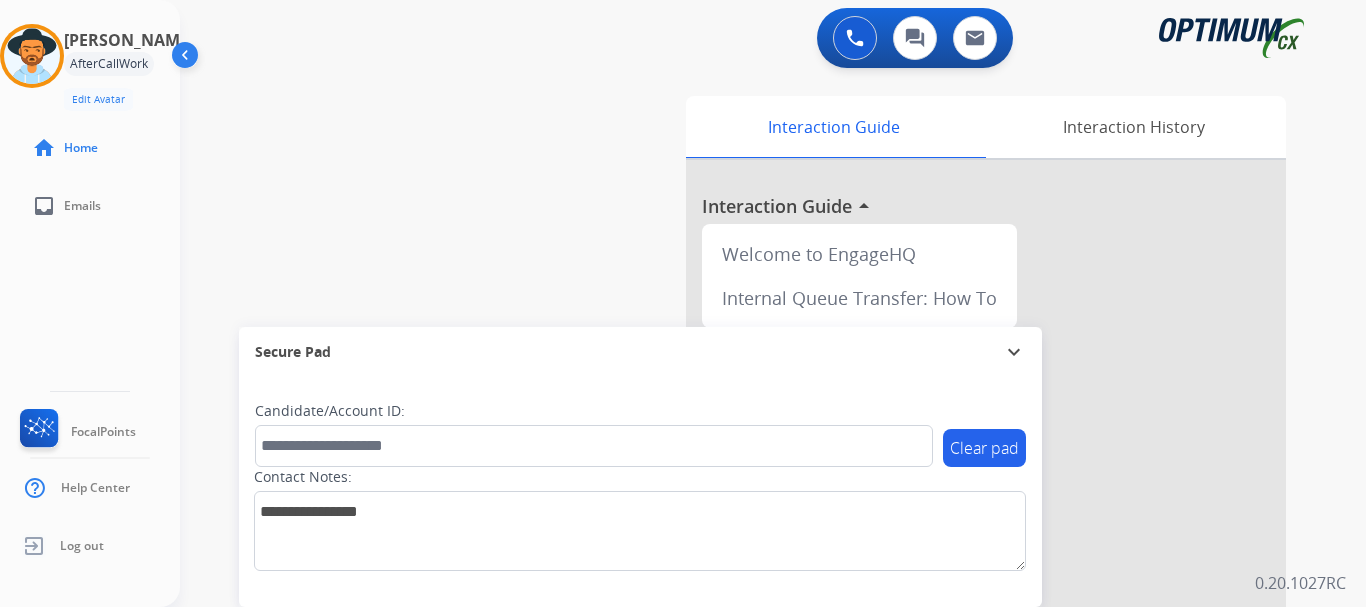 click at bounding box center [32, 56] 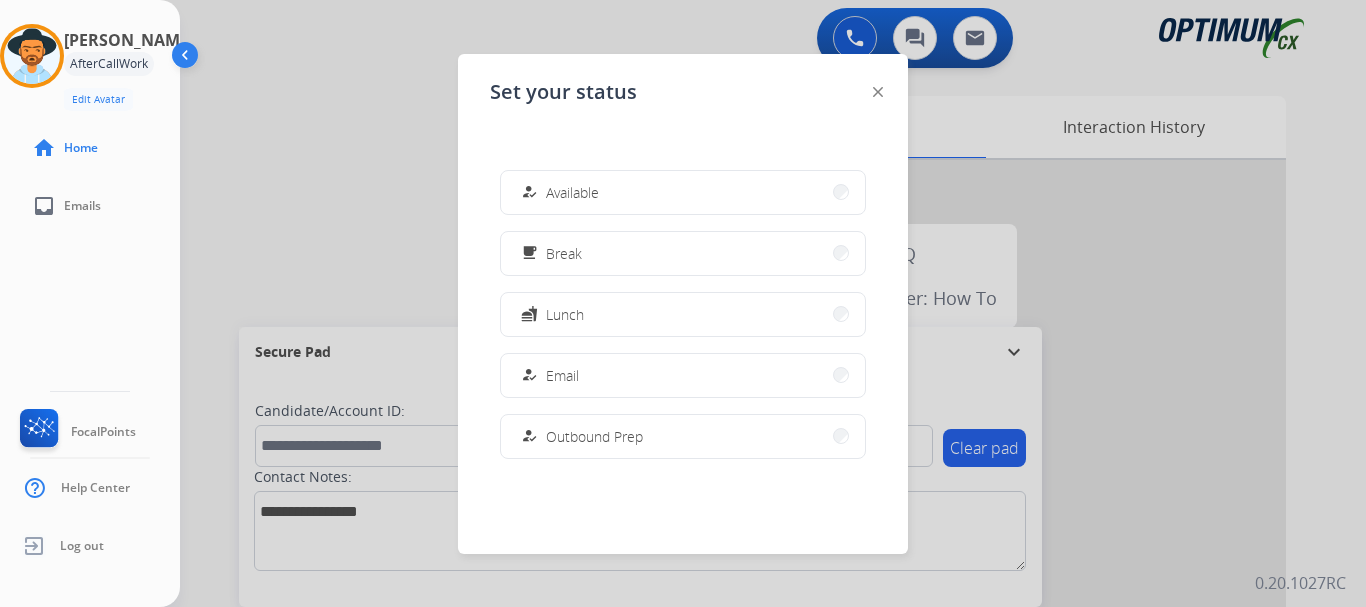 click on "how_to_reg Available" at bounding box center [683, 192] 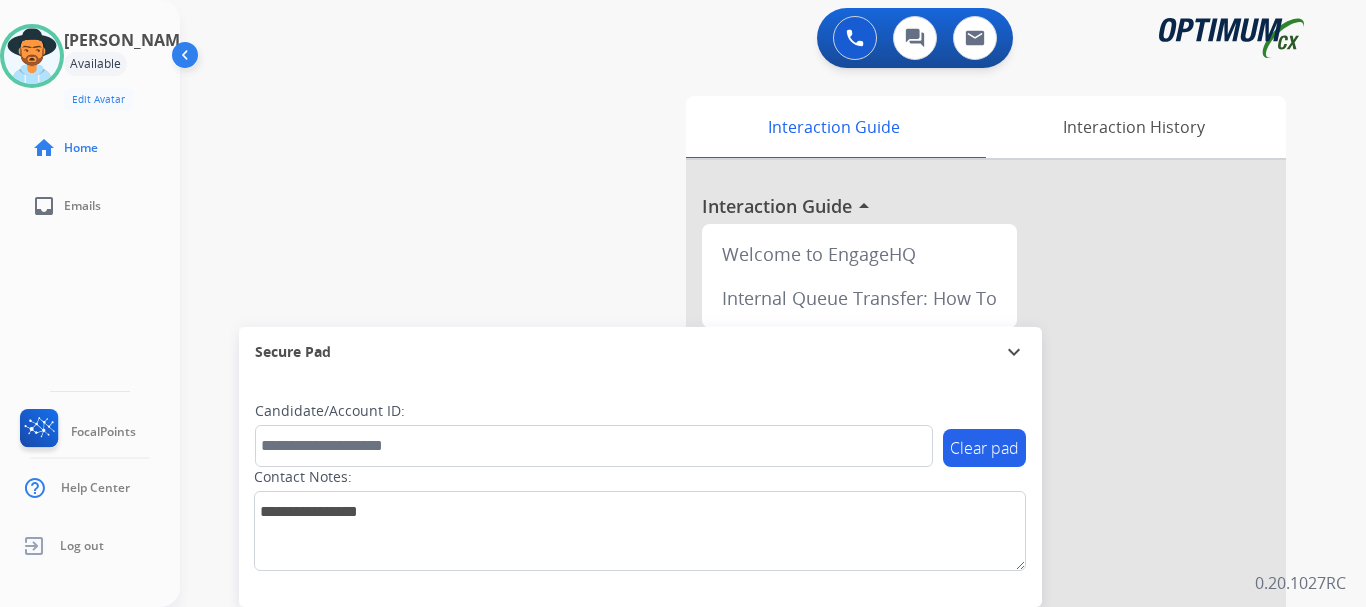 click on "swap_horiz Break voice bridge close_fullscreen Connect 3-Way Call merge_type Separate 3-Way Call  Interaction Guide   Interaction History  Interaction Guide arrow_drop_up  Welcome to EngageHQ   Internal Queue Transfer: How To  Secure Pad expand_more Clear pad Candidate/Account ID: Contact Notes:" at bounding box center [749, 489] 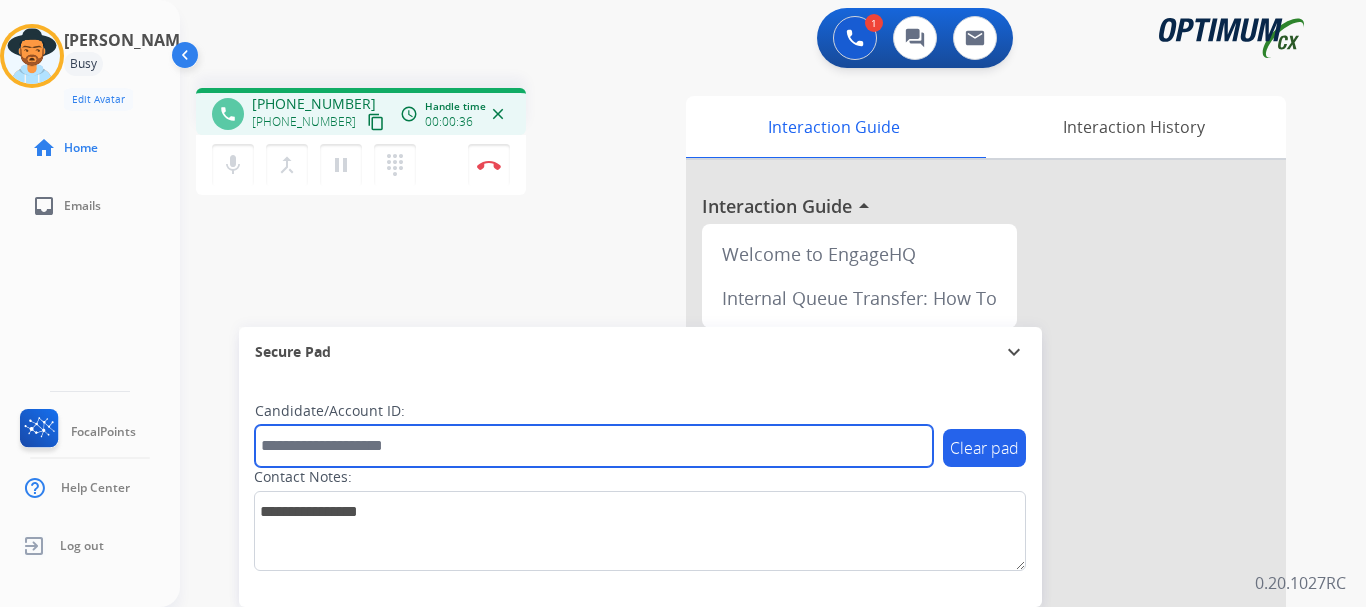 click at bounding box center (594, 446) 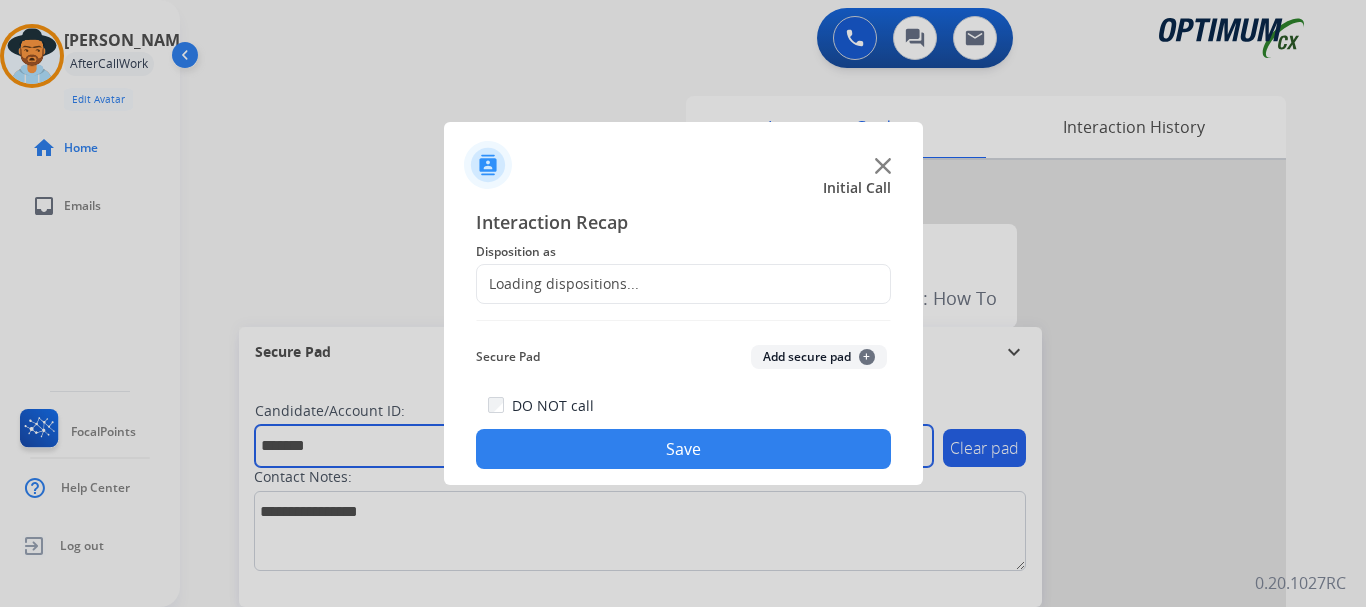 type on "*******" 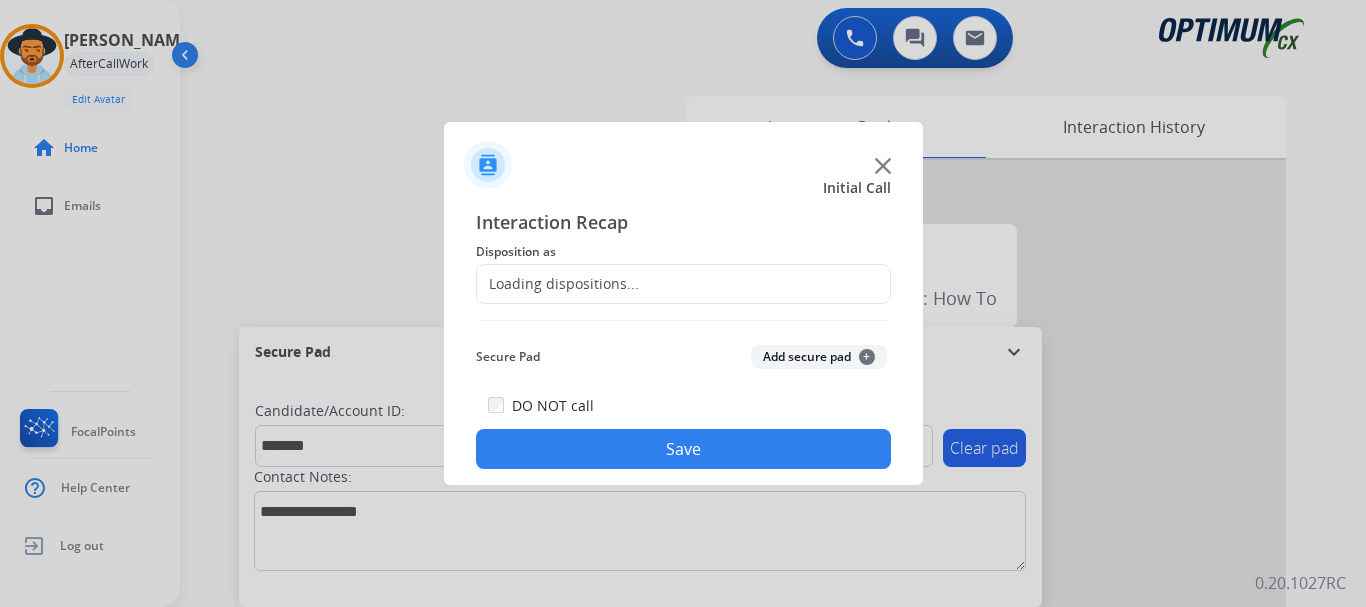 click 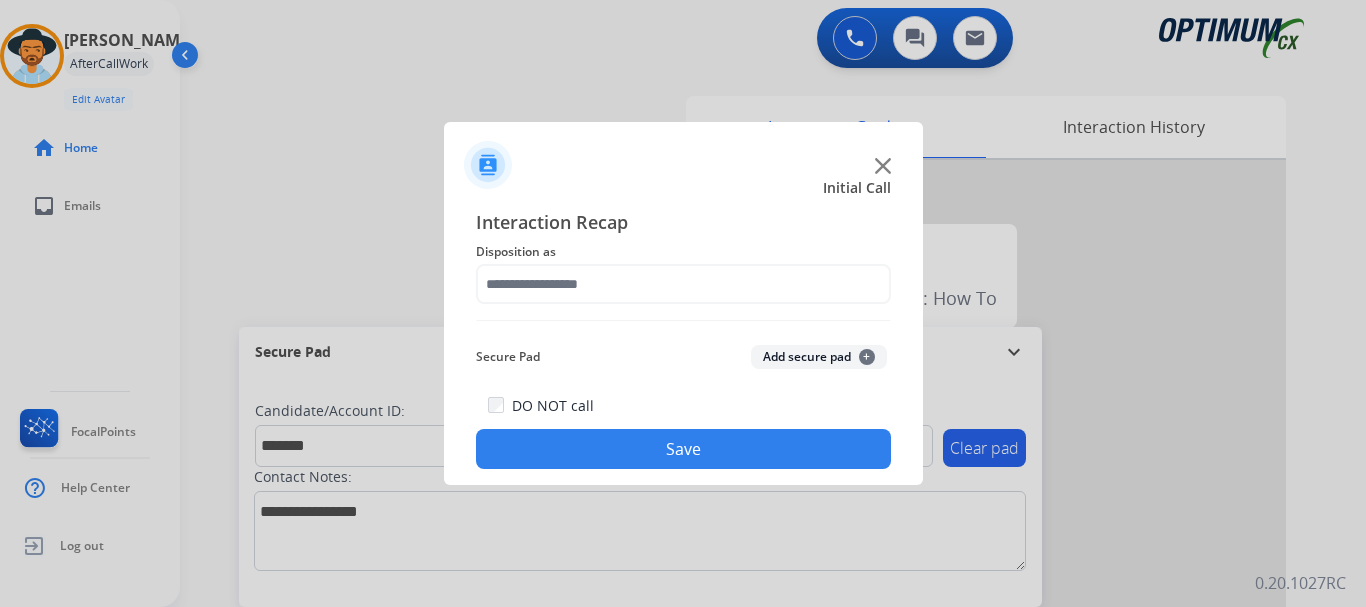 click on "Add secure pad  +" 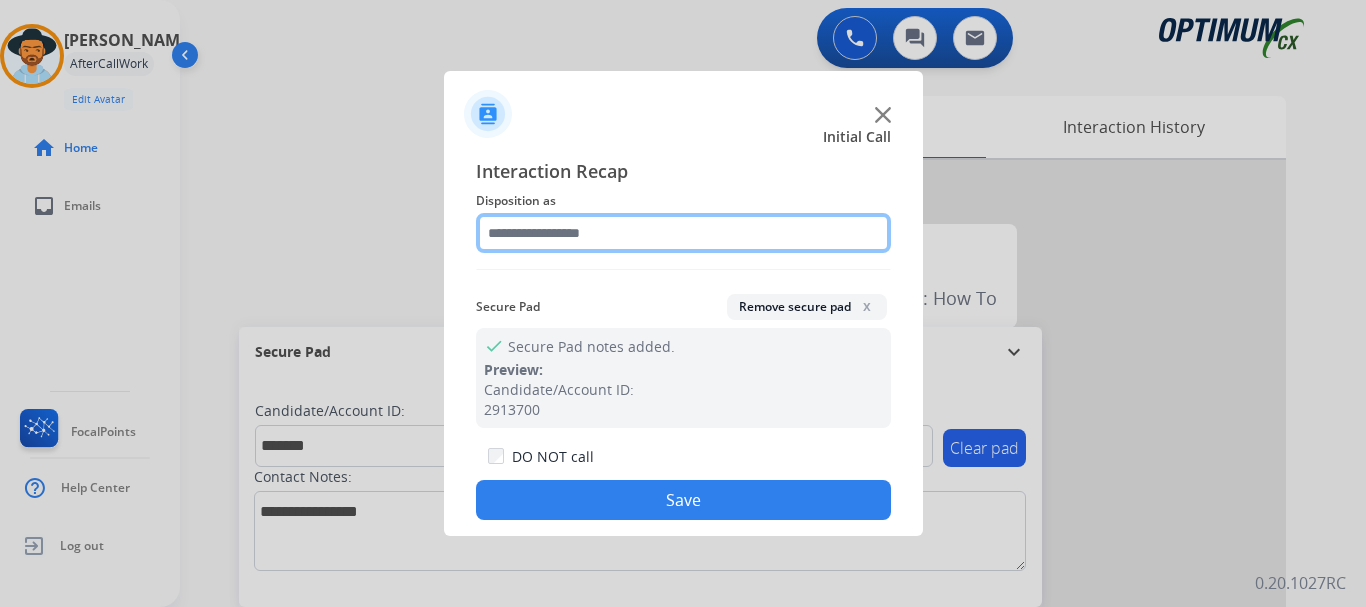 click 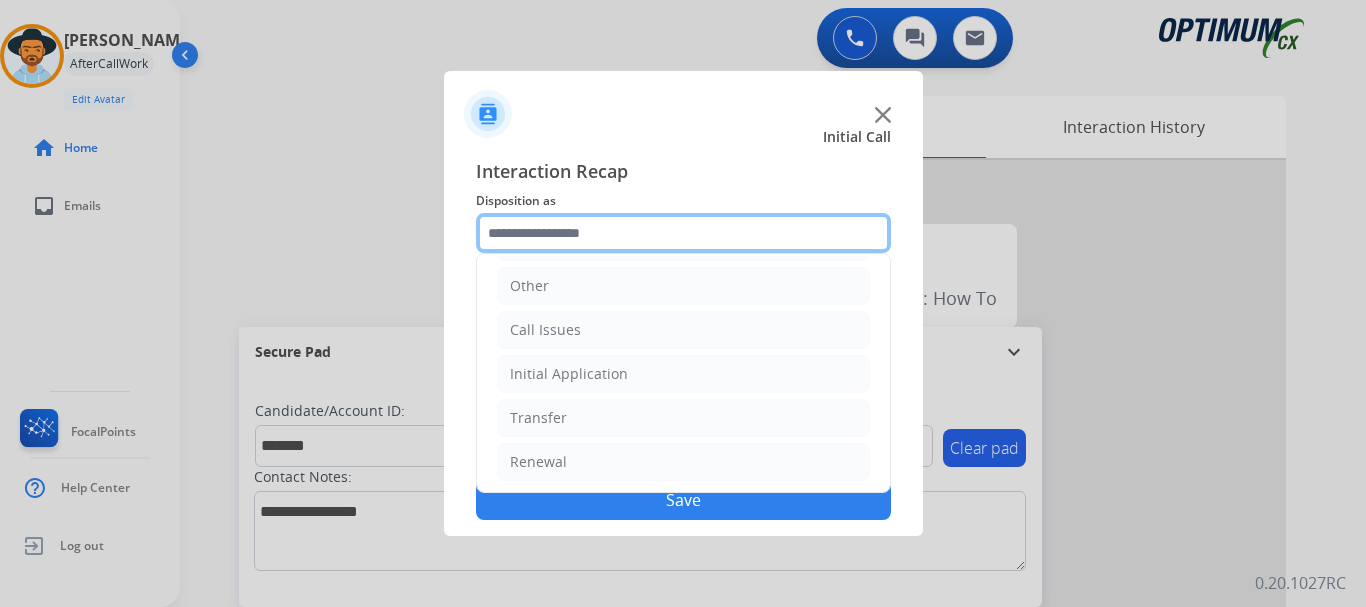 scroll, scrollTop: 136, scrollLeft: 0, axis: vertical 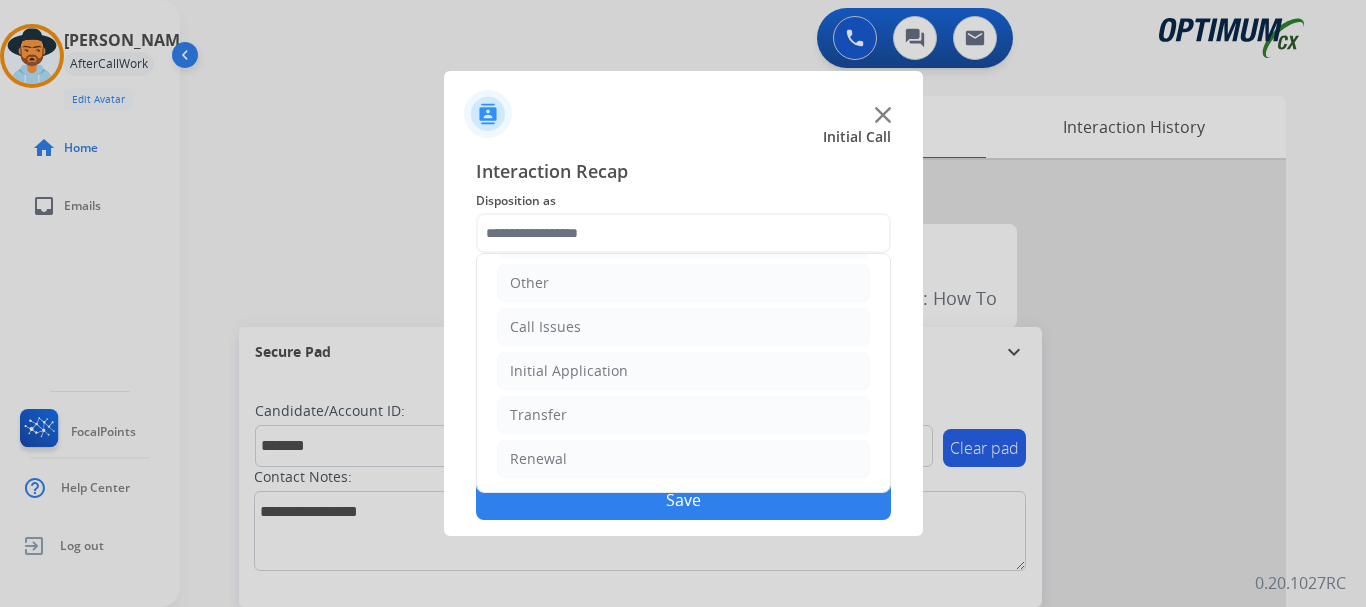 click on "Initial Application" 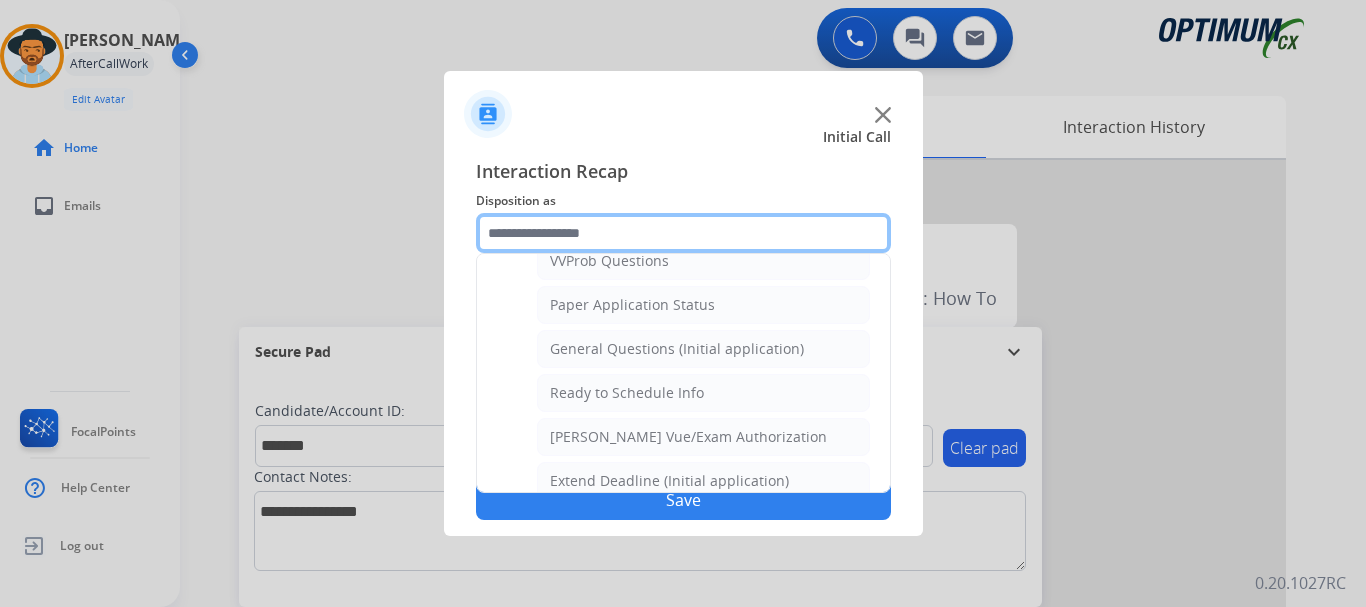 scroll, scrollTop: 1112, scrollLeft: 0, axis: vertical 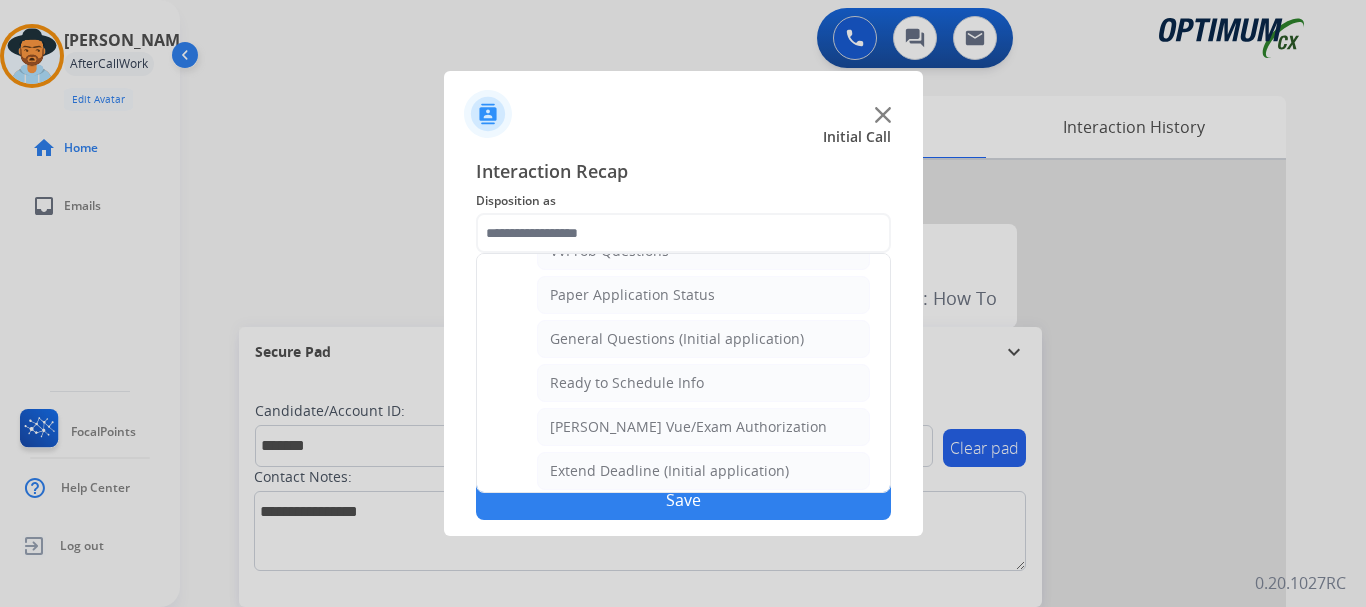 click on "General Questions (Initial application)" 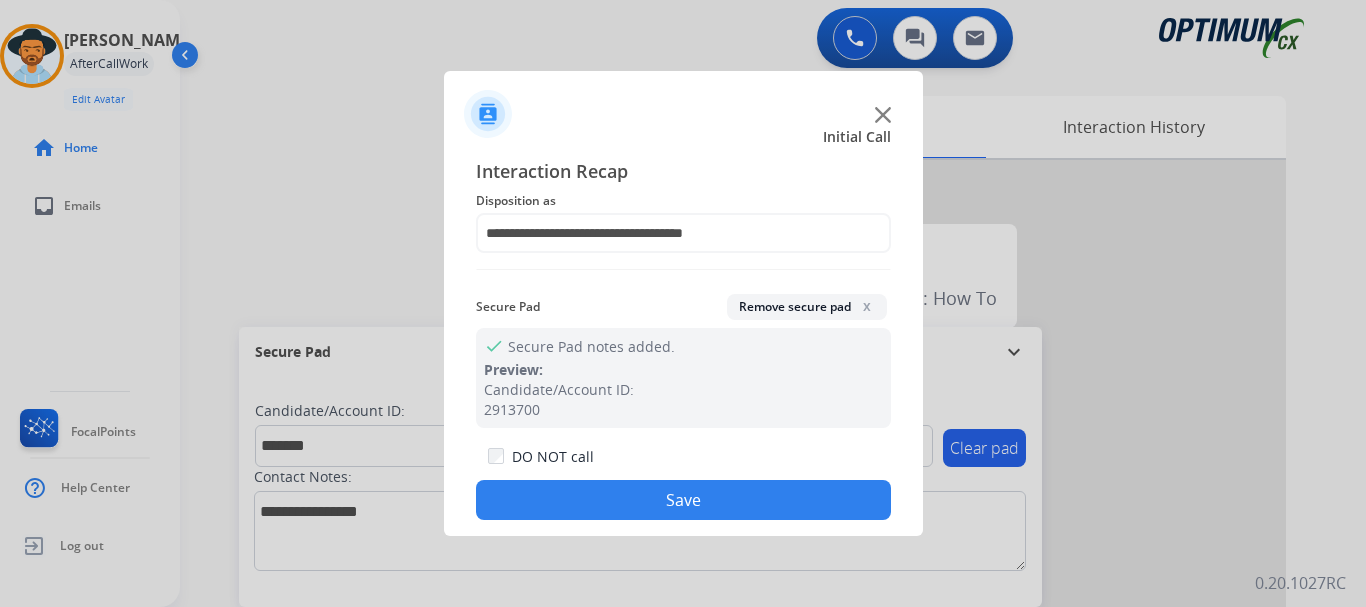 click on "Save" 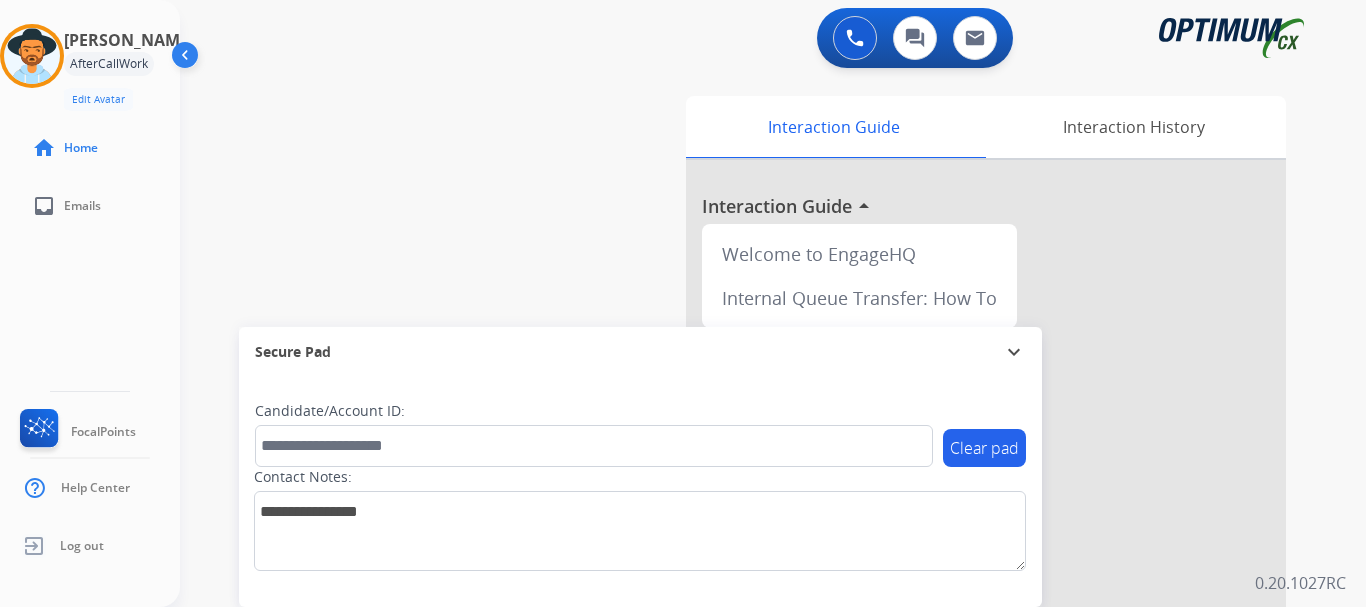 click on "swap_horiz Break voice bridge close_fullscreen Connect 3-Way Call merge_type Separate 3-Way Call  Interaction Guide   Interaction History  Interaction Guide arrow_drop_up  Welcome to EngageHQ   Internal Queue Transfer: How To  Secure Pad expand_more Clear pad Candidate/Account ID: Contact Notes:" at bounding box center [749, 489] 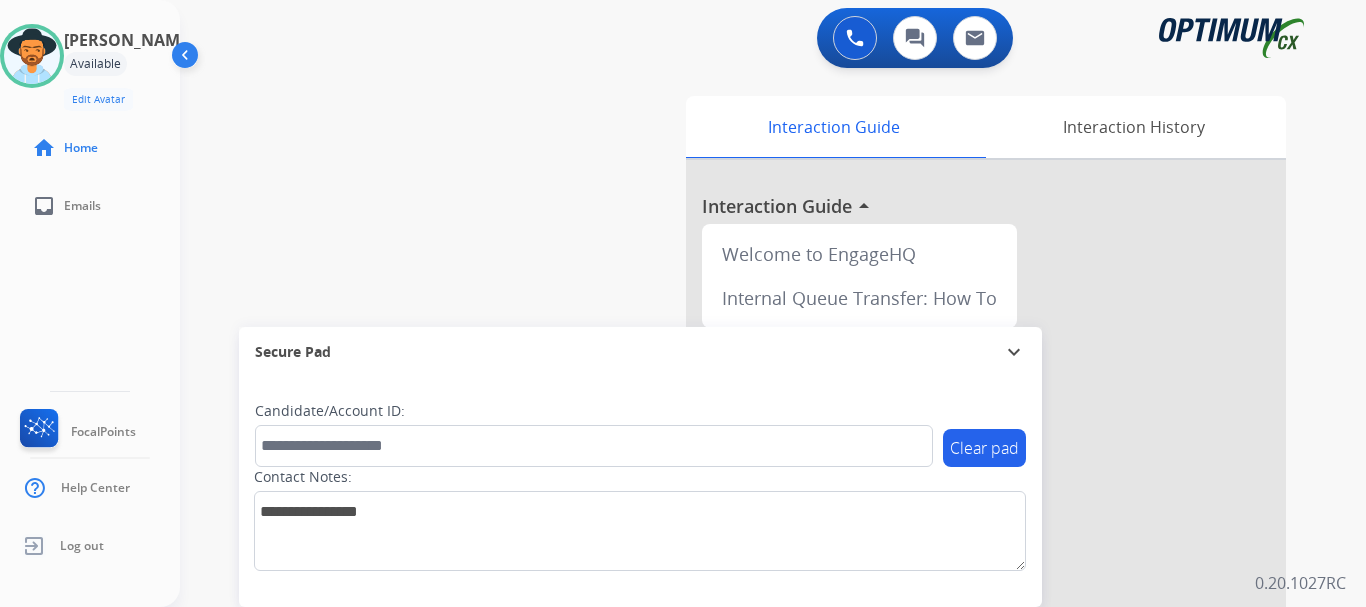 click on "swap_horiz Break voice bridge close_fullscreen Connect 3-Way Call merge_type Separate 3-Way Call  Interaction Guide   Interaction History  Interaction Guide arrow_drop_up  Welcome to EngageHQ   Internal Queue Transfer: How To  Secure Pad expand_more Clear pad Candidate/Account ID: Contact Notes:" at bounding box center (749, 489) 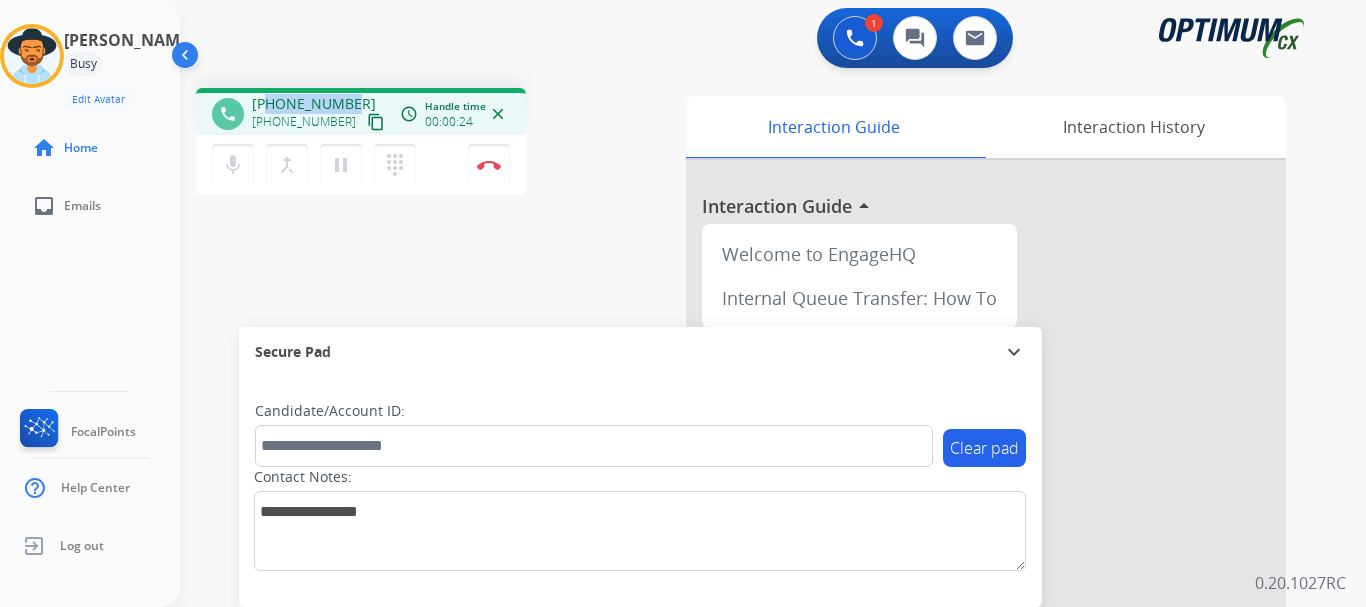drag, startPoint x: 266, startPoint y: 102, endPoint x: 359, endPoint y: 92, distance: 93.53609 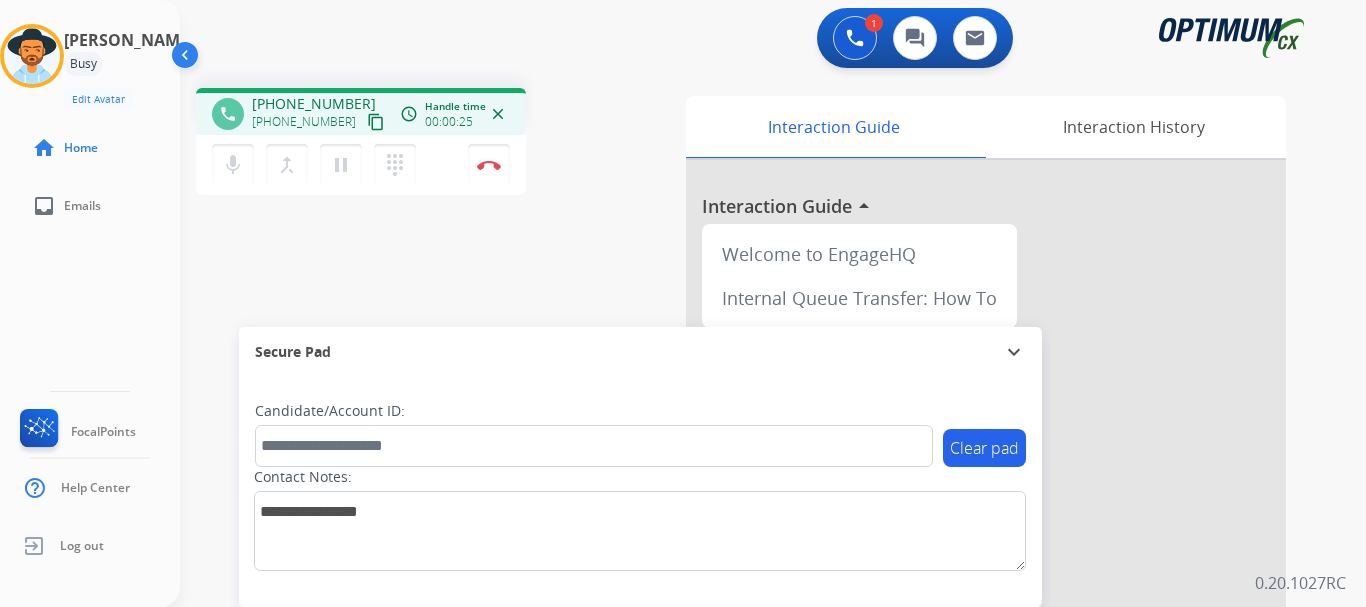 click on "1 Voice Interactions  0  Chat Interactions   0  Email Interactions" at bounding box center (761, 40) 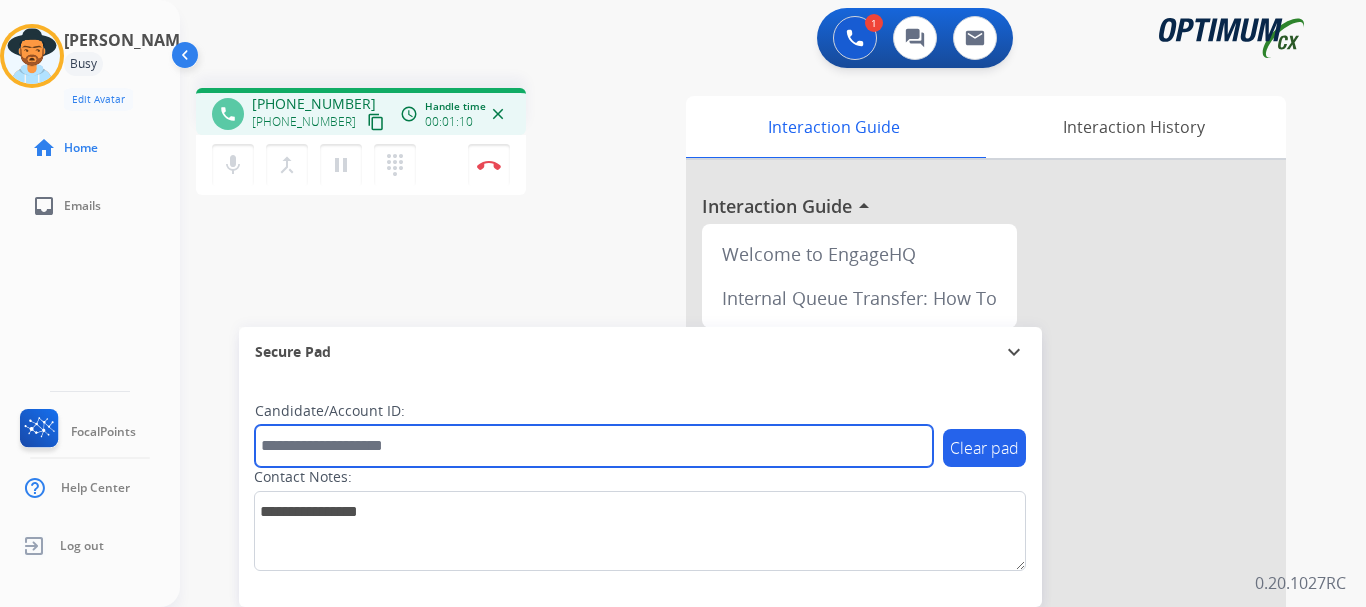 click at bounding box center [594, 446] 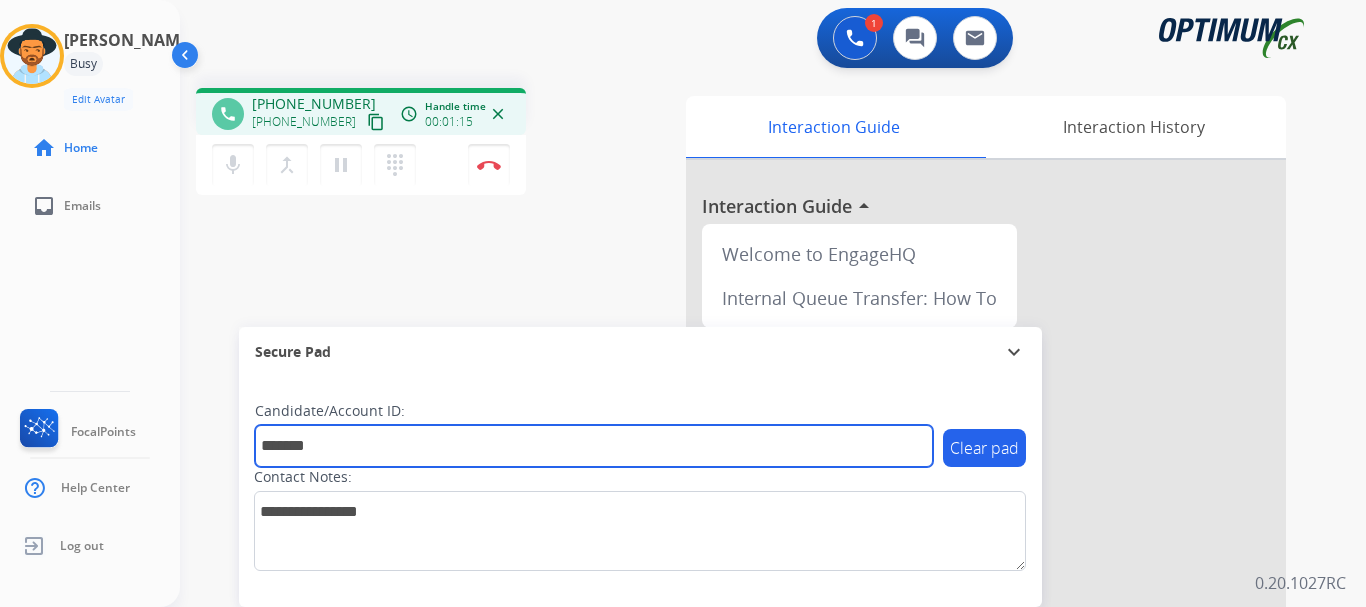 type on "*******" 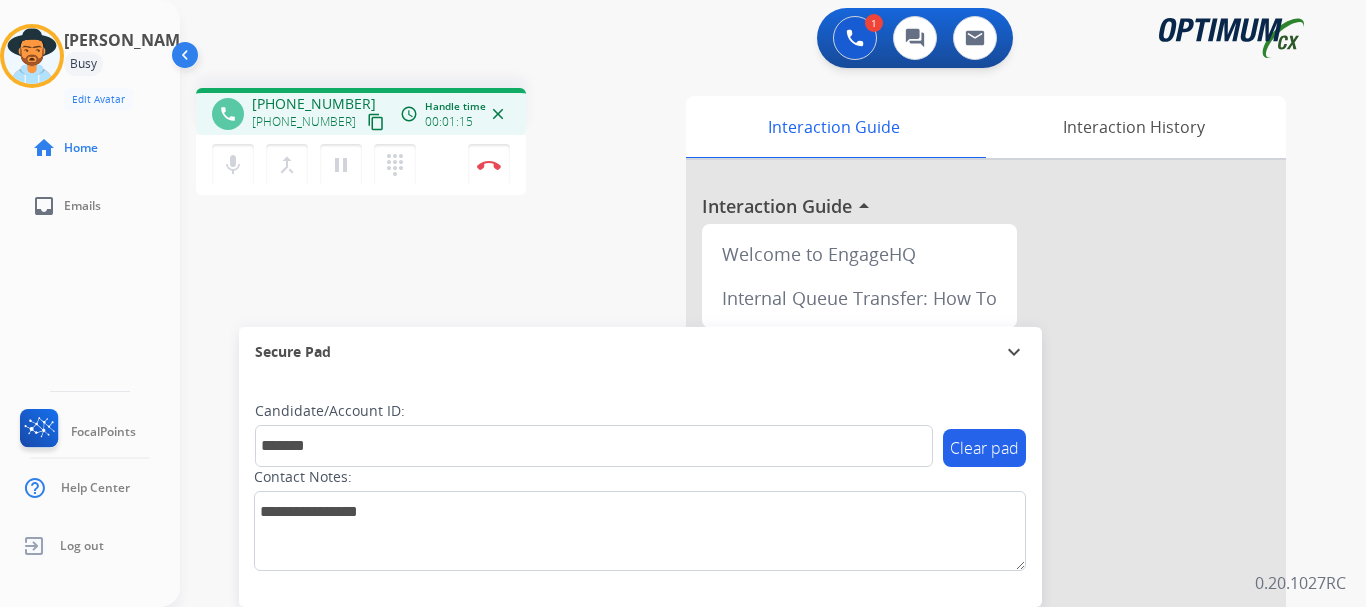 click on "phone [PHONE_NUMBER] [PHONE_NUMBER] content_copy access_time Call metrics Queue   00:14 Hold   00:00 Talk   01:16 Total   01:29 Handle time 00:01:15 close mic Mute merge_type Bridge pause Hold dialpad Dialpad Disconnect swap_horiz Break voice bridge close_fullscreen Connect 3-Way Call merge_type Separate 3-Way Call  Interaction Guide   Interaction History  Interaction Guide arrow_drop_up  Welcome to EngageHQ   Internal Queue Transfer: How To  Secure Pad expand_more Clear pad Candidate/Account ID: ******* Contact Notes:" at bounding box center (749, 489) 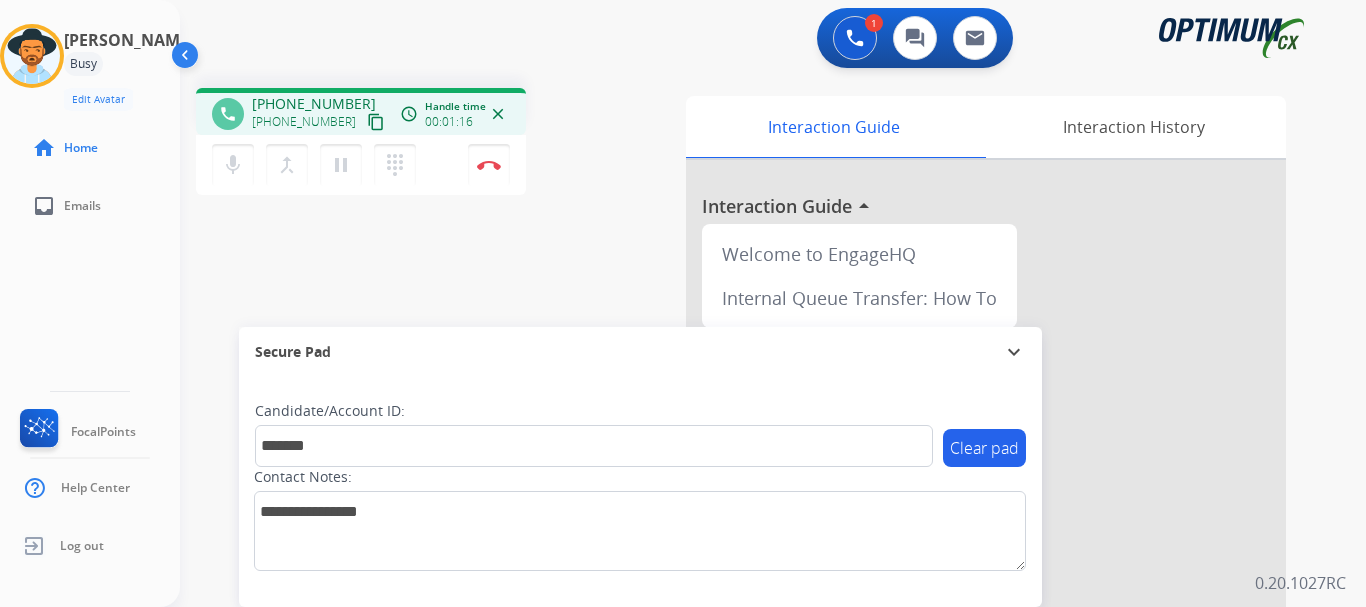 click on "Disconnect" at bounding box center (489, 165) 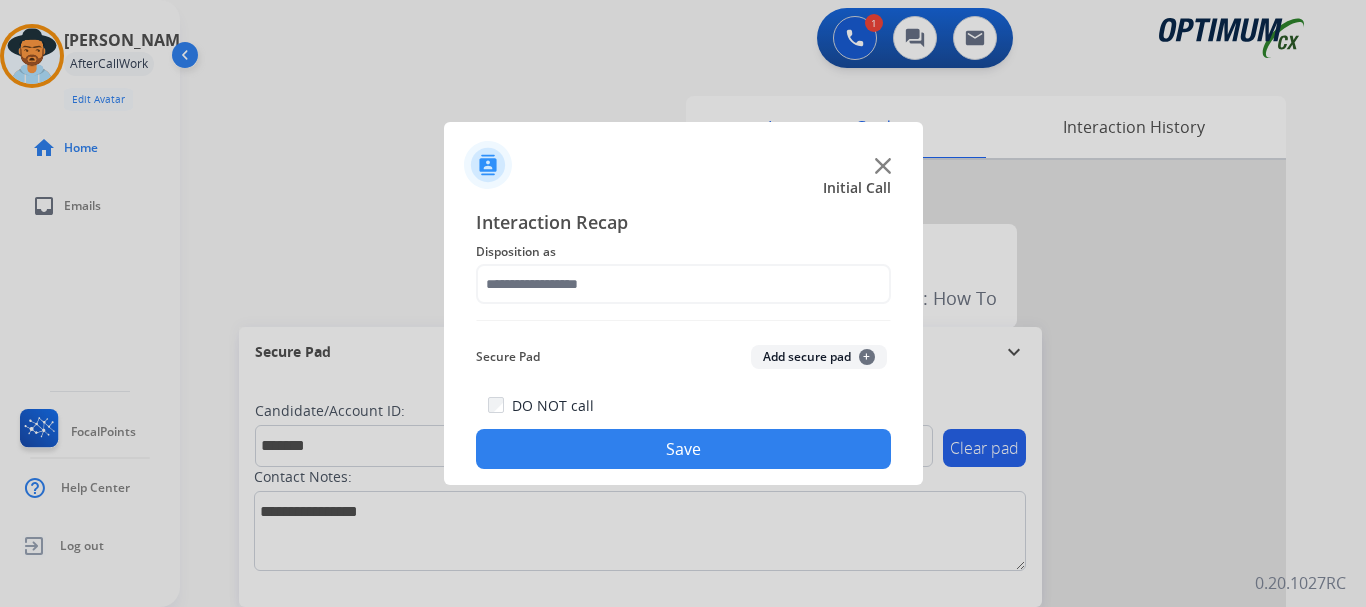 click on "Add secure pad  +" 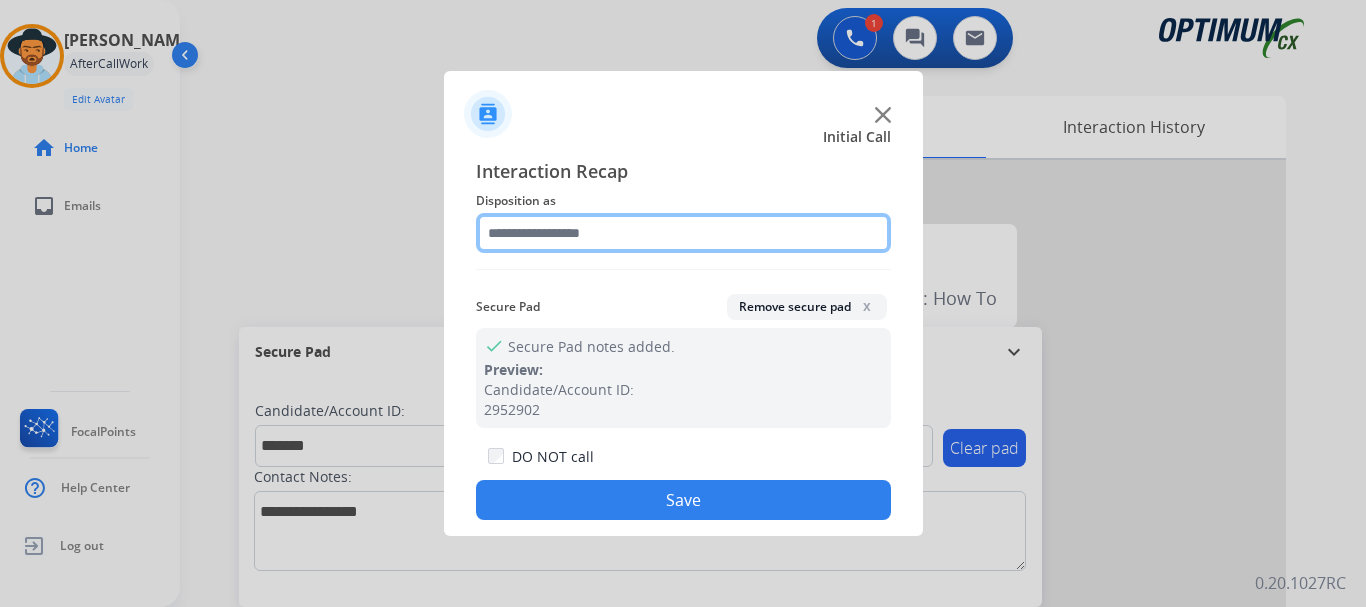 click 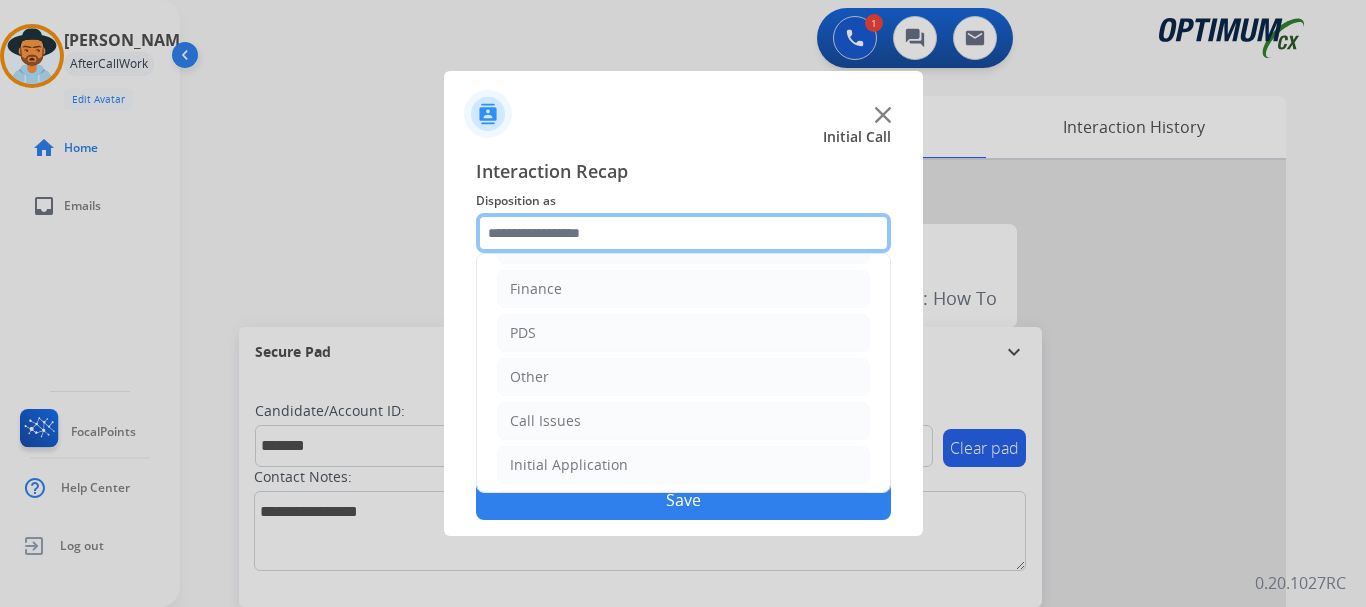 scroll, scrollTop: 136, scrollLeft: 0, axis: vertical 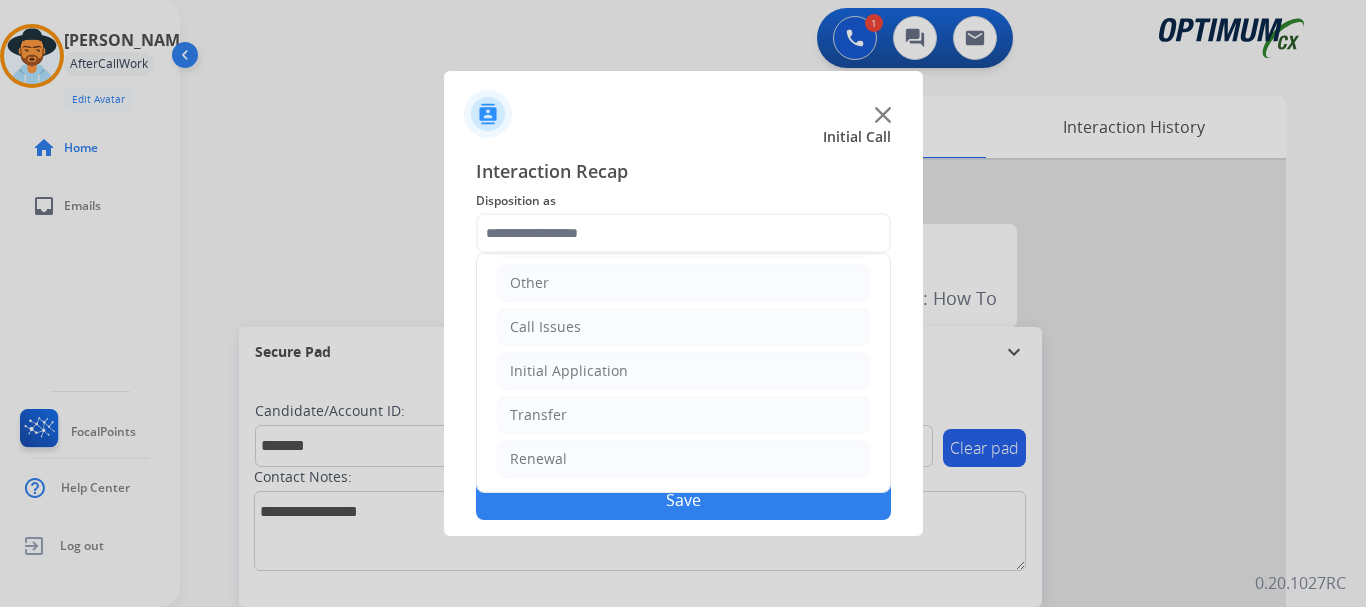 click on "Renewal" 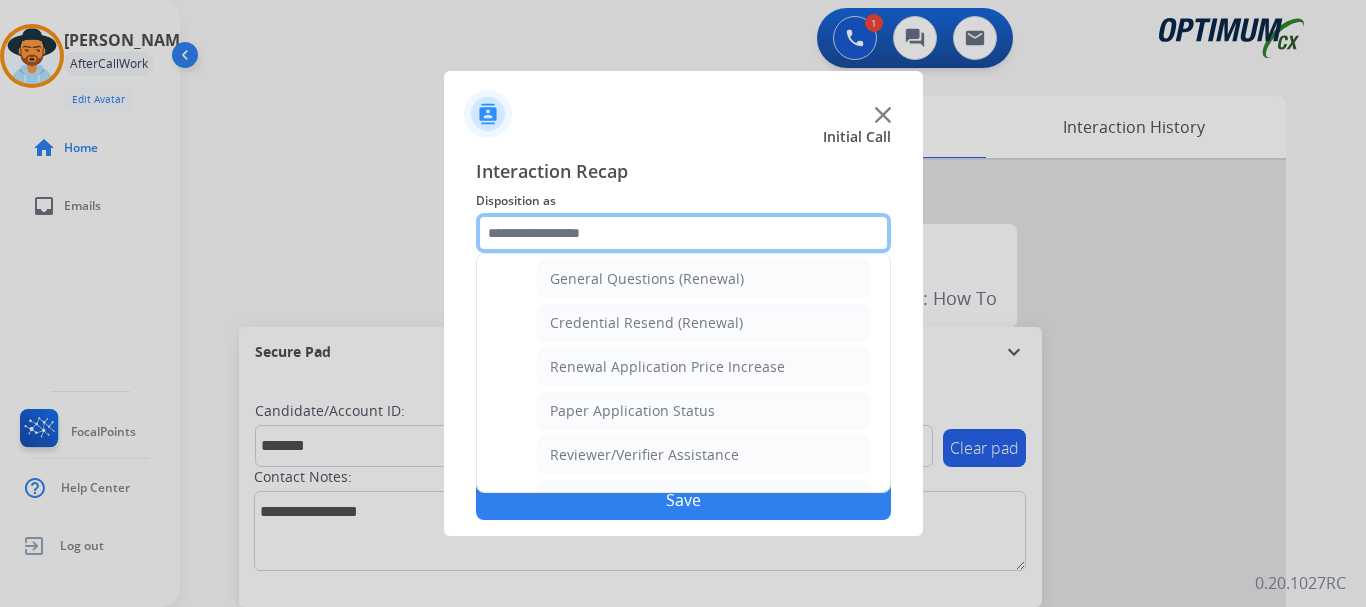 scroll, scrollTop: 601, scrollLeft: 0, axis: vertical 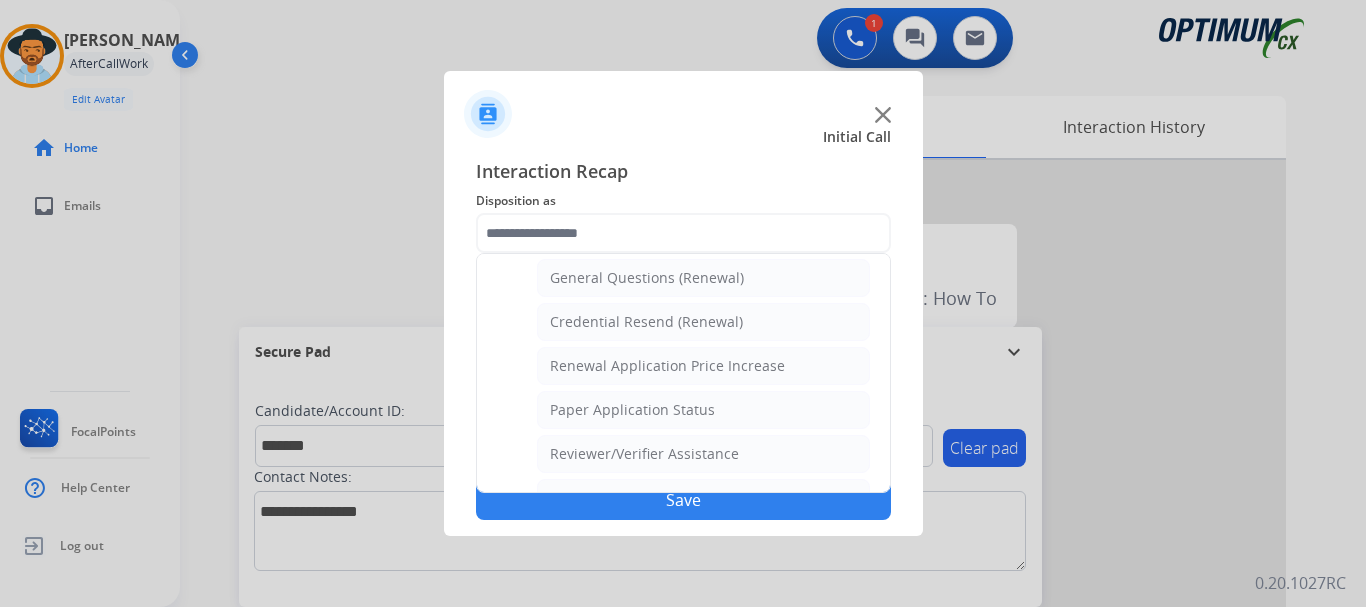 click on "General Questions (Renewal)" 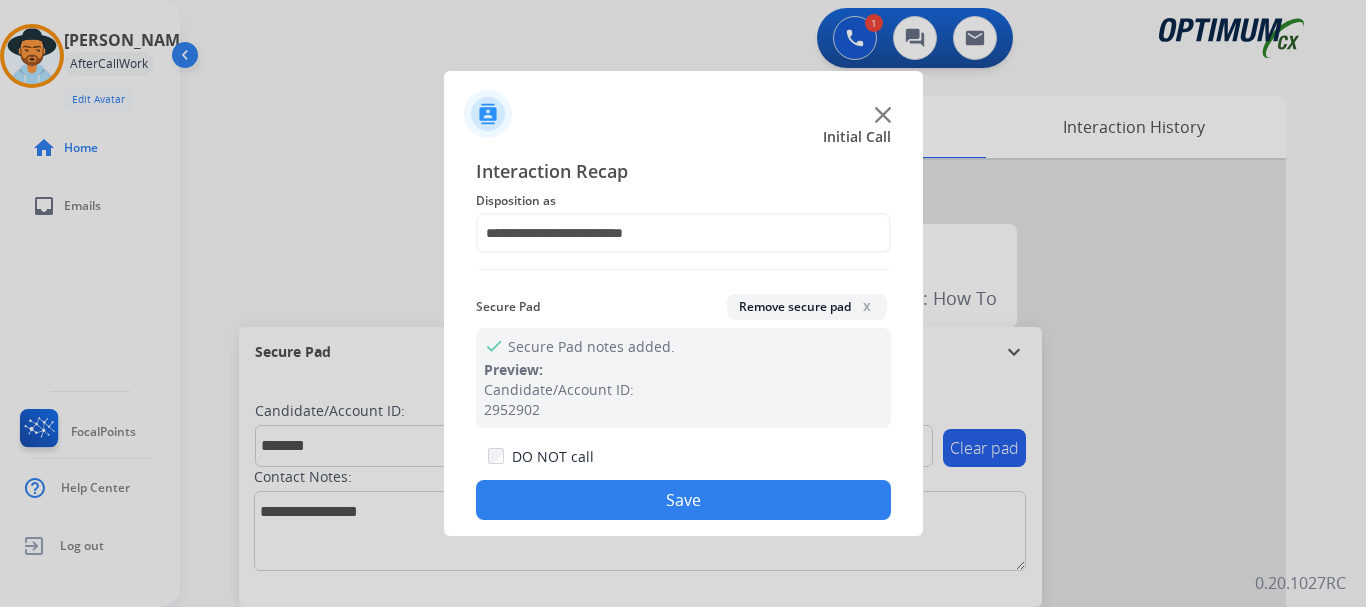 click on "Save" 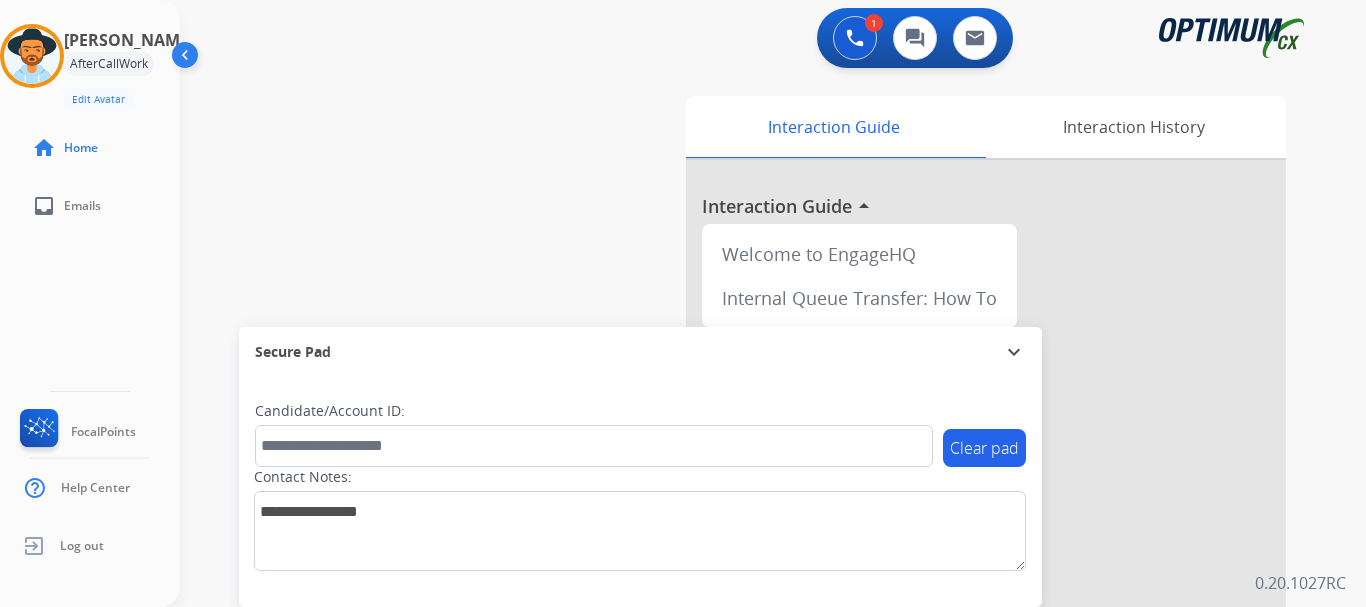 click on "swap_horiz Break voice bridge close_fullscreen Connect 3-Way Call merge_type Separate 3-Way Call  Interaction Guide   Interaction History  Interaction Guide arrow_drop_up  Welcome to EngageHQ   Internal Queue Transfer: How To  Secure Pad expand_more Clear pad Candidate/Account ID: Contact Notes:" at bounding box center (749, 489) 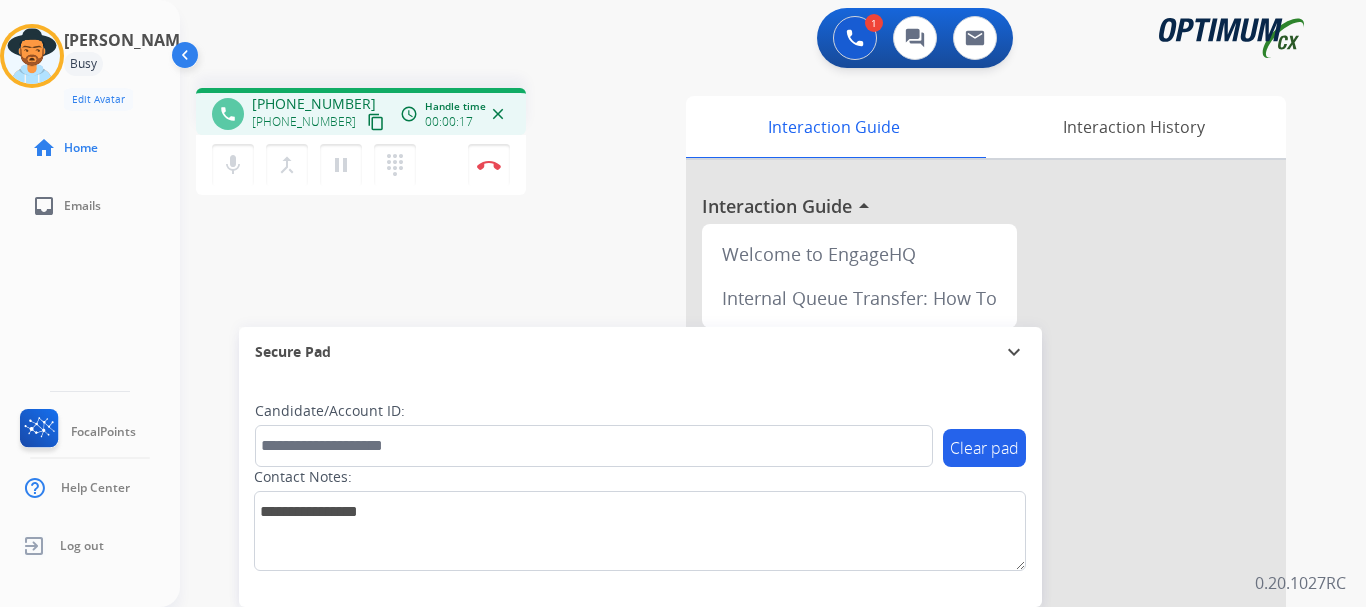 click on "1 Voice Interactions  0  Chat Interactions   0  Email Interactions" at bounding box center (761, 40) 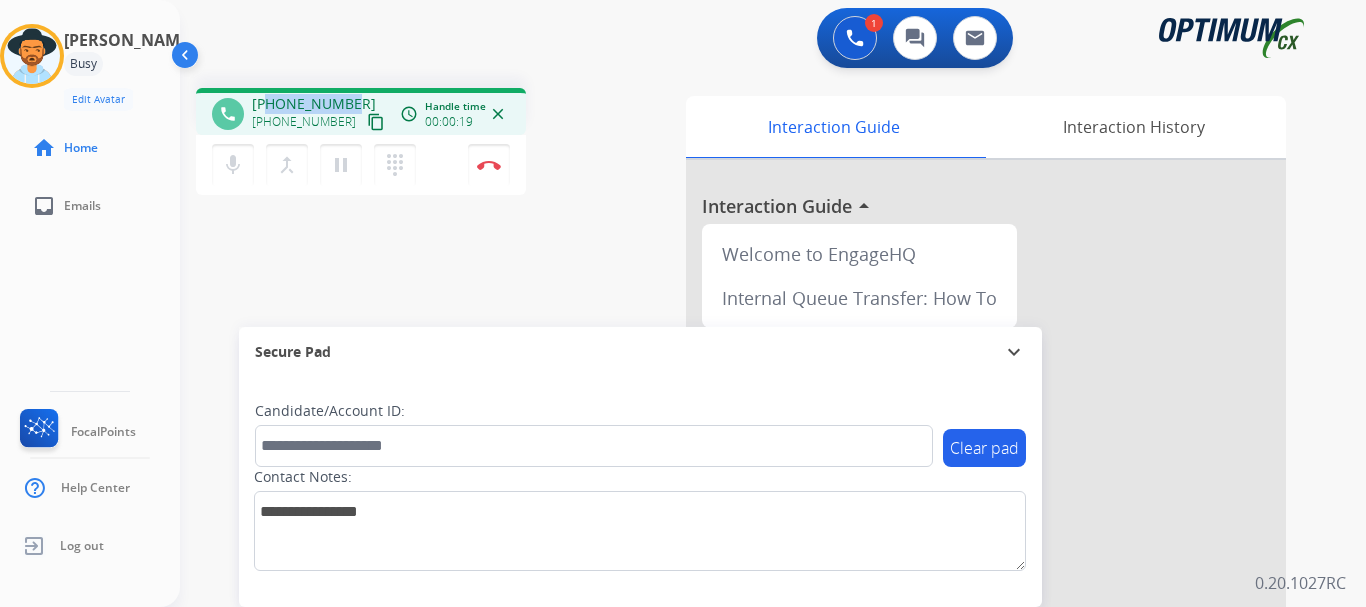 drag, startPoint x: 269, startPoint y: 103, endPoint x: 351, endPoint y: 104, distance: 82.006096 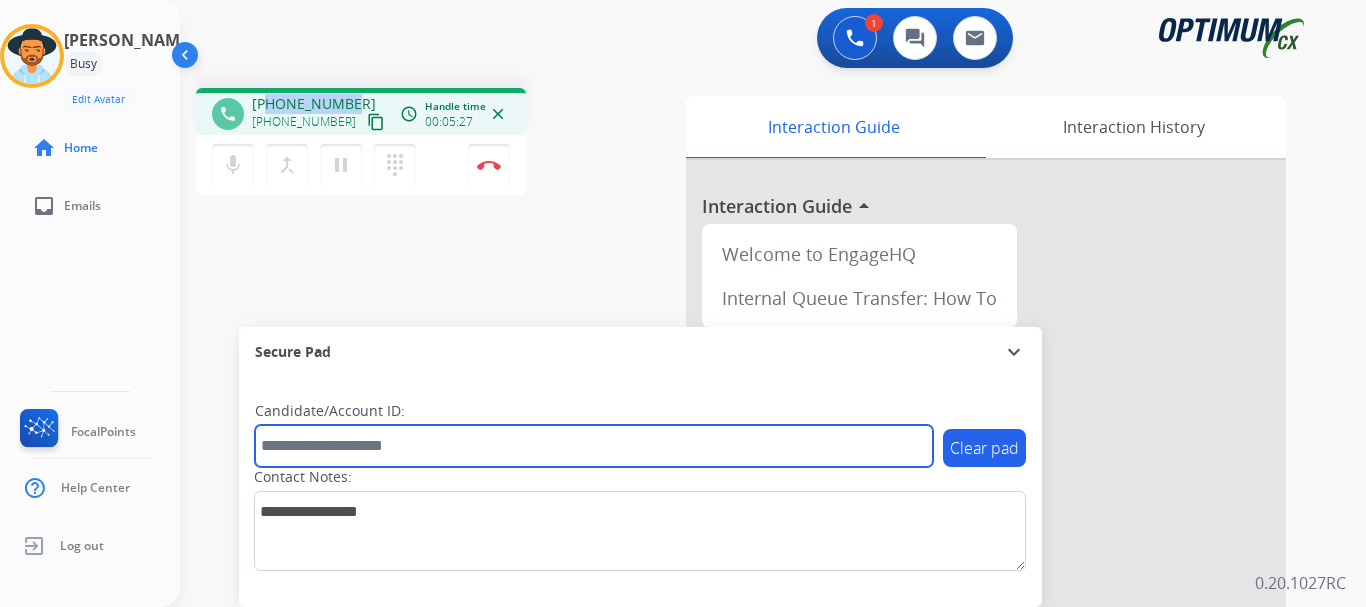 click at bounding box center [594, 446] 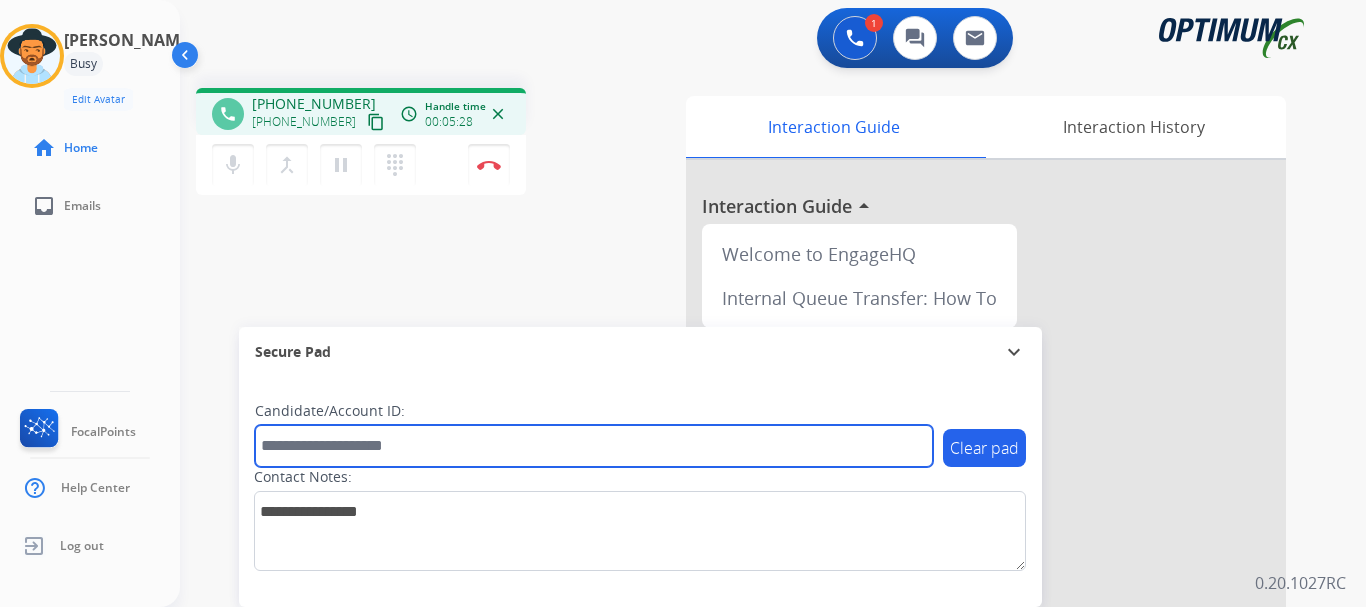 paste on "*******" 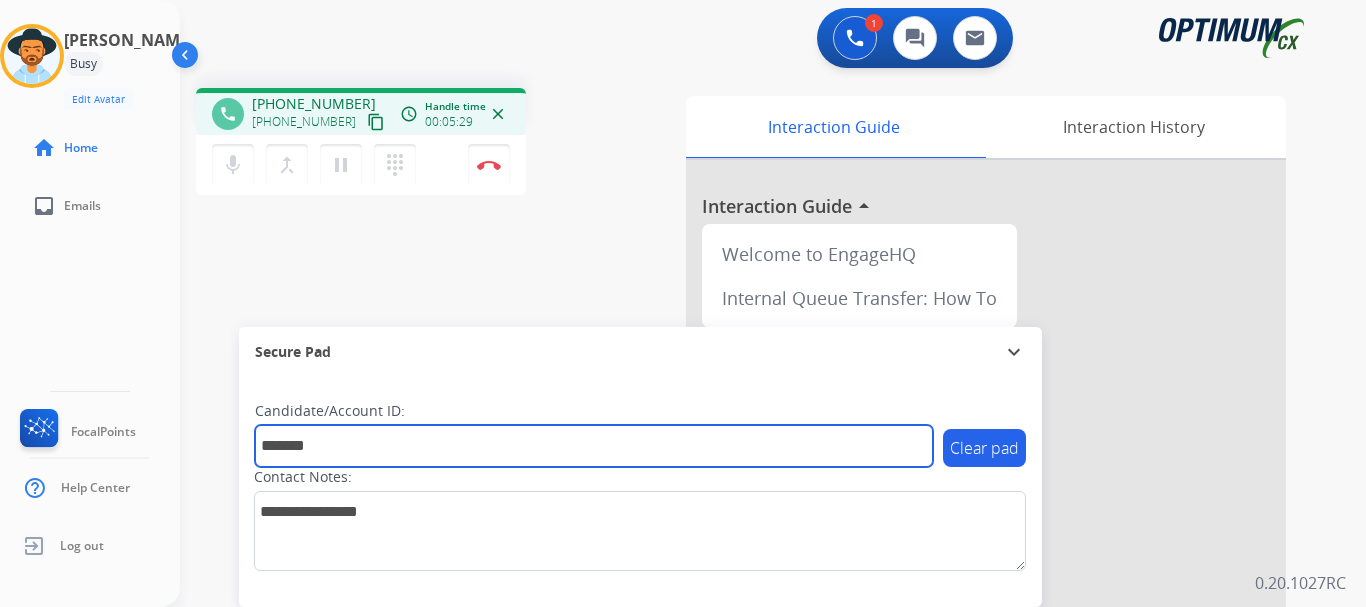 type on "*******" 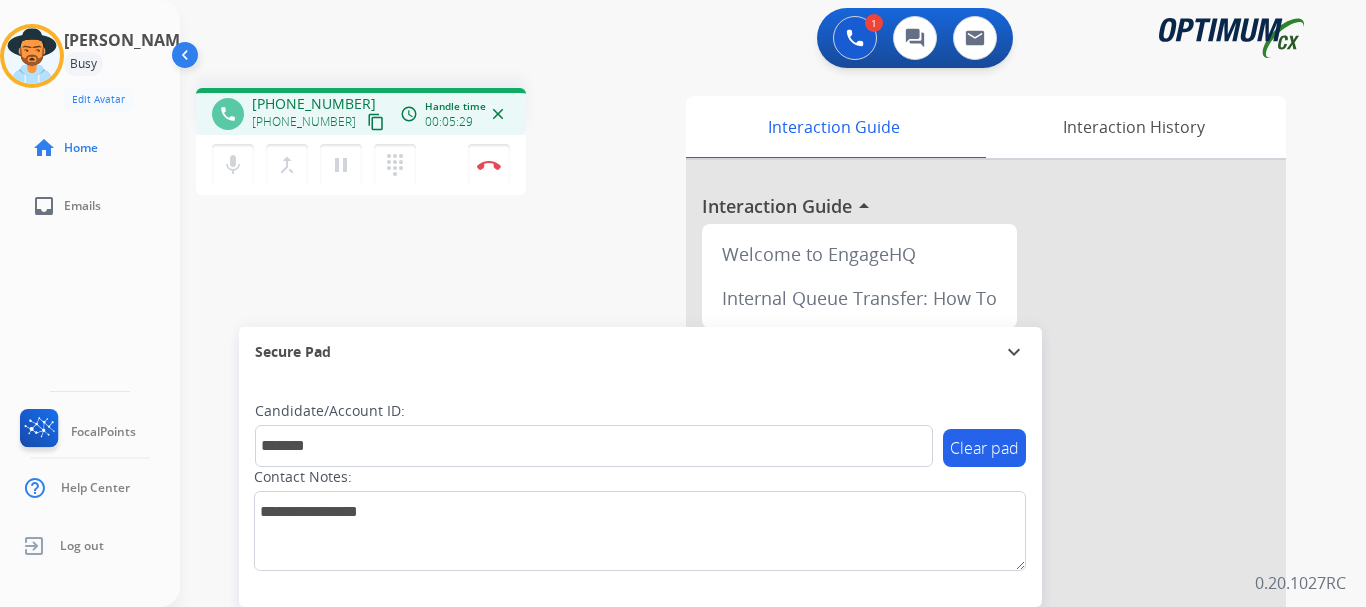 click on "phone [PHONE_NUMBER] [PHONE_NUMBER] content_copy access_time Call metrics Queue   00:14 Hold   00:00 Talk   05:16 Total   05:29 Handle time 00:05:29 close mic Mute merge_type Bridge pause Hold dialpad Dialpad Disconnect swap_horiz Break voice bridge close_fullscreen Connect 3-Way Call merge_type Separate 3-Way Call  Interaction Guide   Interaction History  Interaction Guide arrow_drop_up  Welcome to EngageHQ   Internal Queue Transfer: How To  Secure Pad expand_more Clear pad Candidate/Account ID: ******* Contact Notes:" at bounding box center [749, 489] 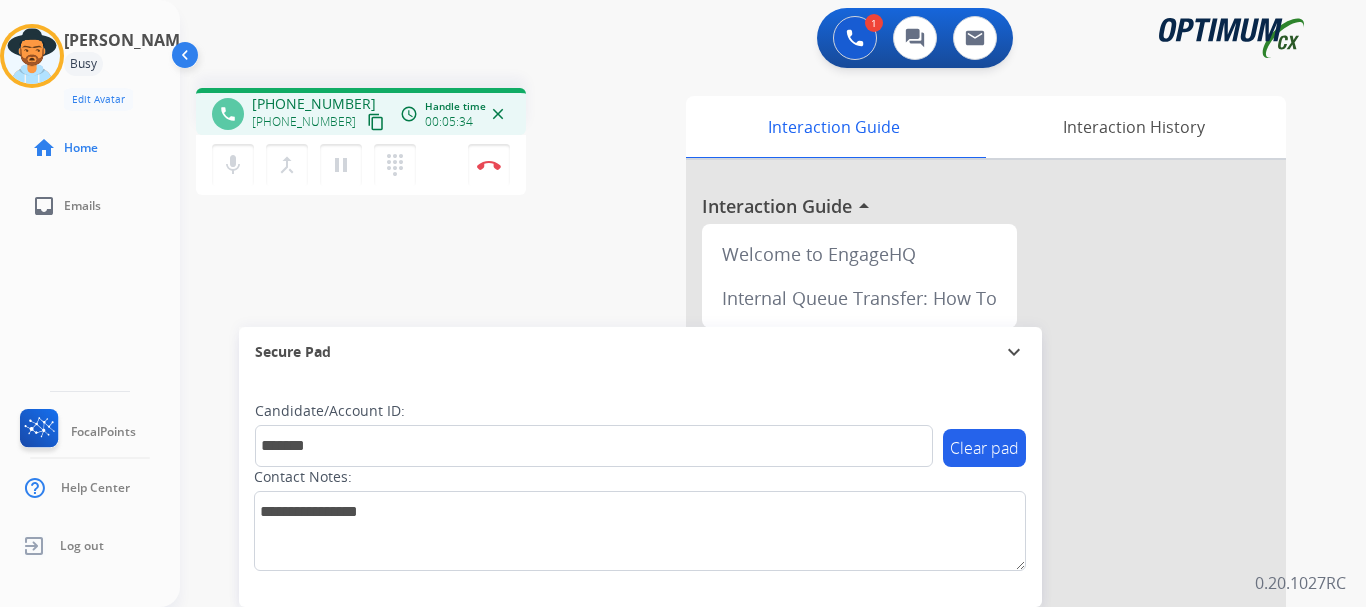 click at bounding box center [489, 165] 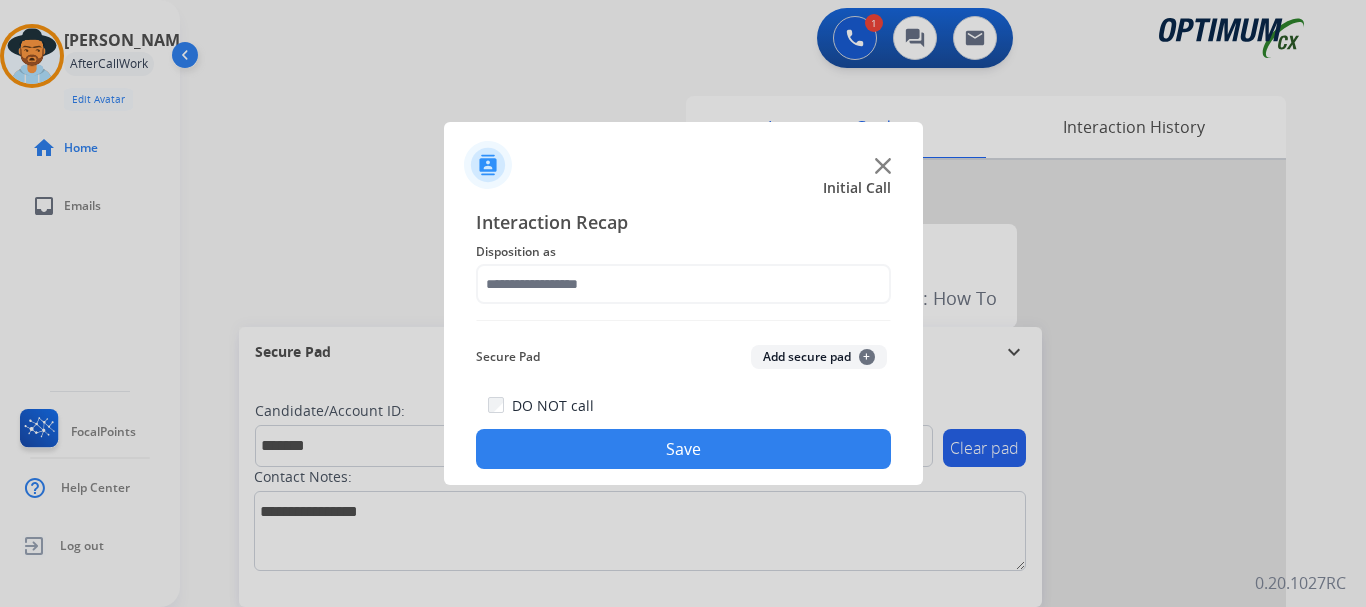 click on "Add secure pad  +" 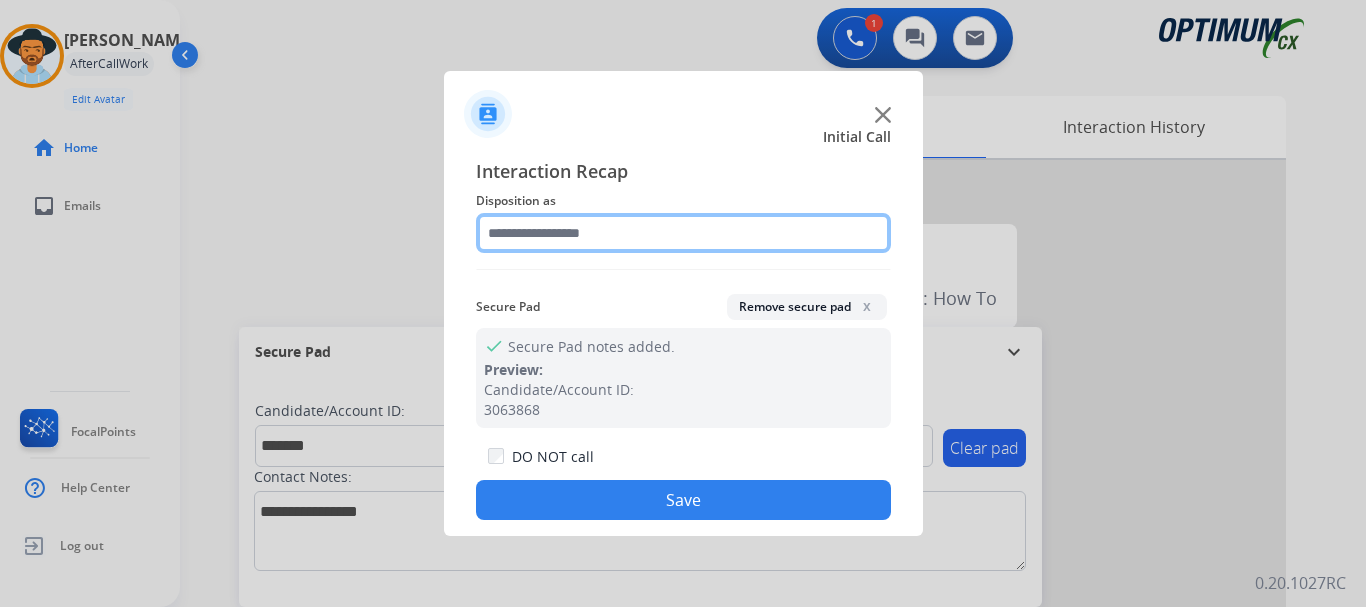 click 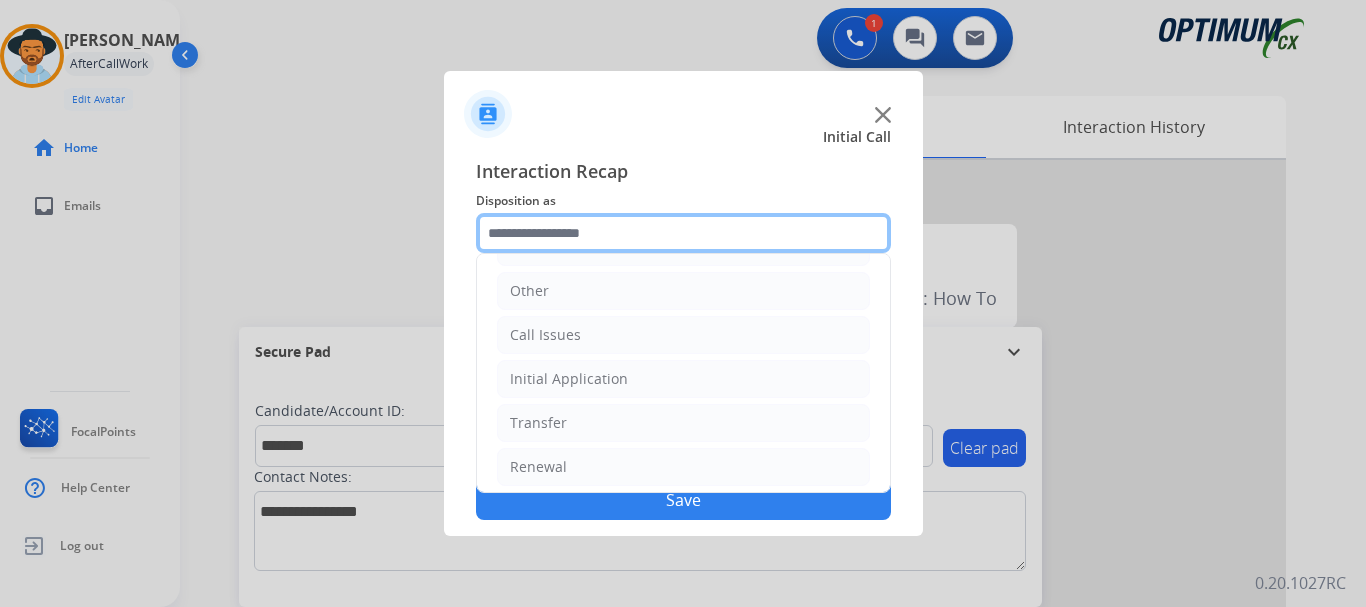 scroll, scrollTop: 136, scrollLeft: 0, axis: vertical 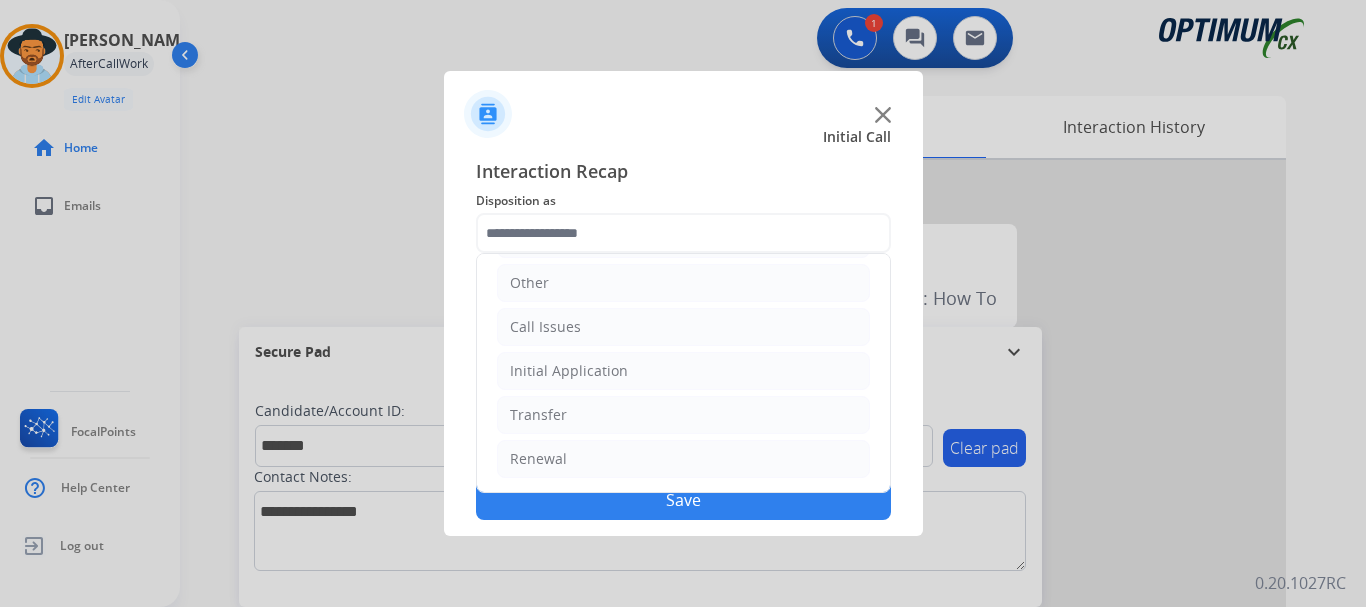 click on "Initial Application" 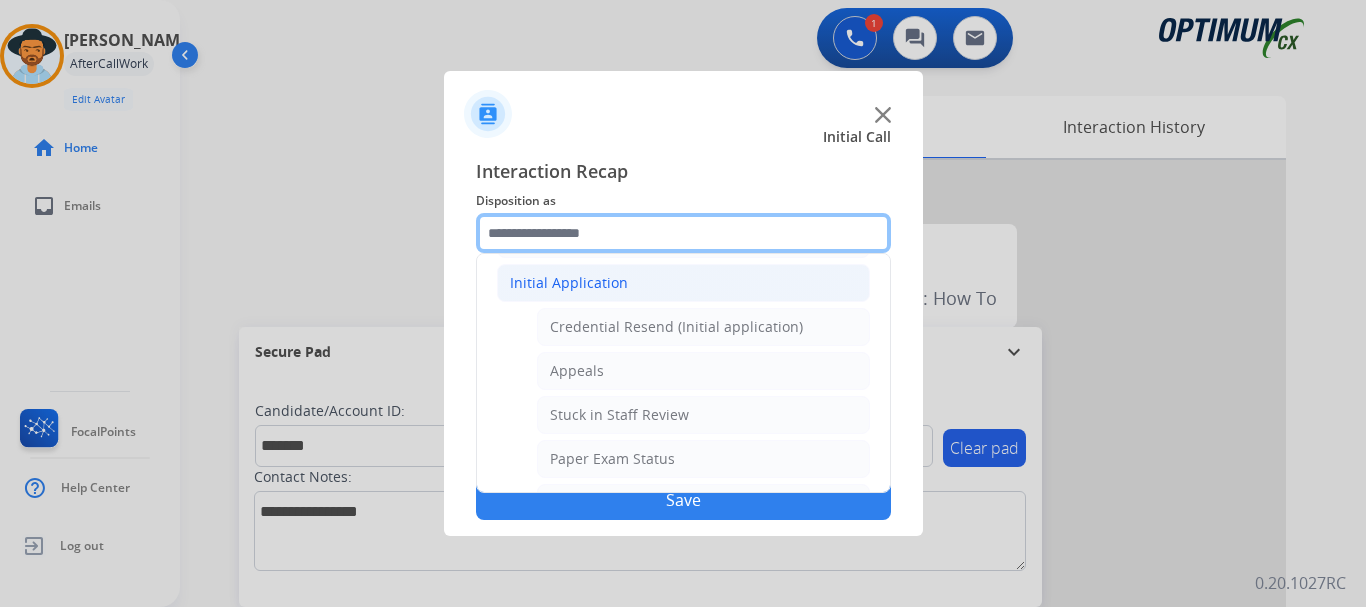 scroll, scrollTop: 225, scrollLeft: 0, axis: vertical 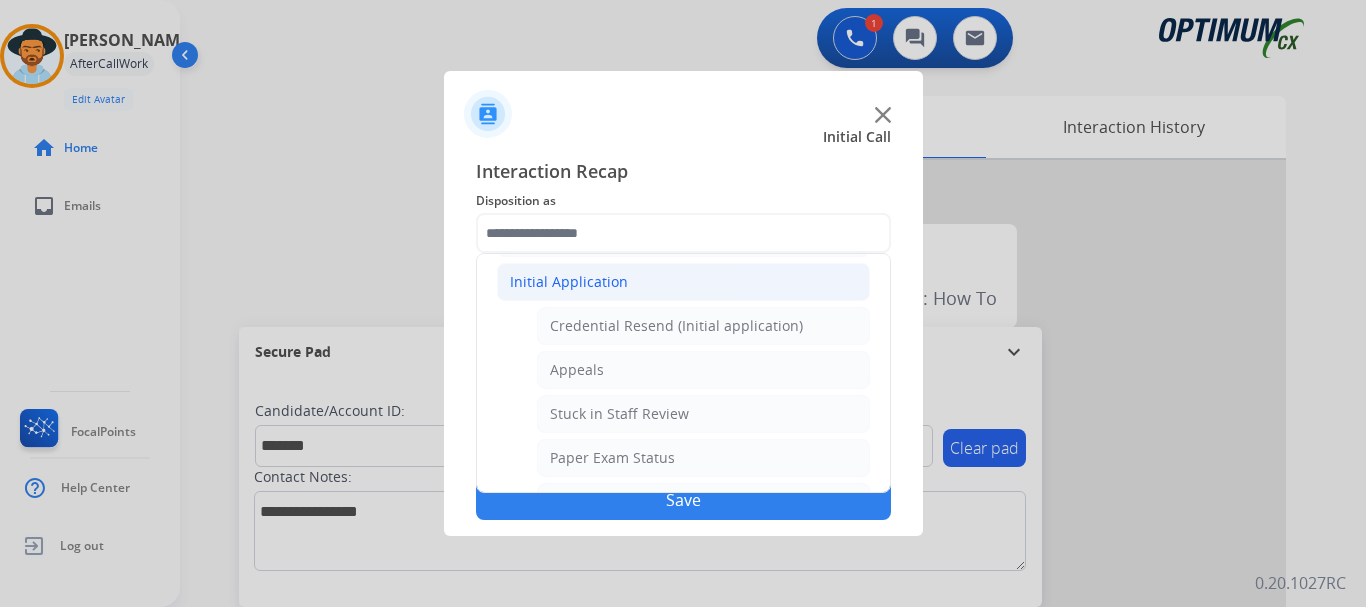 click on "Credential Resend (Initial application)" 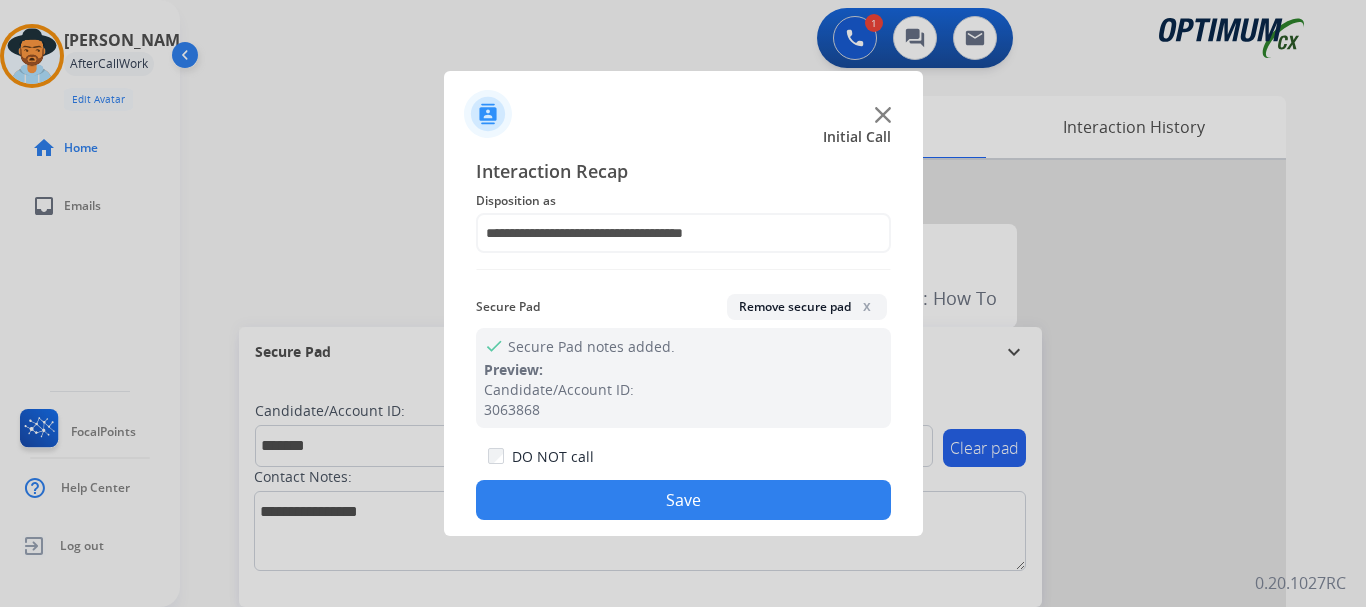click on "Save" 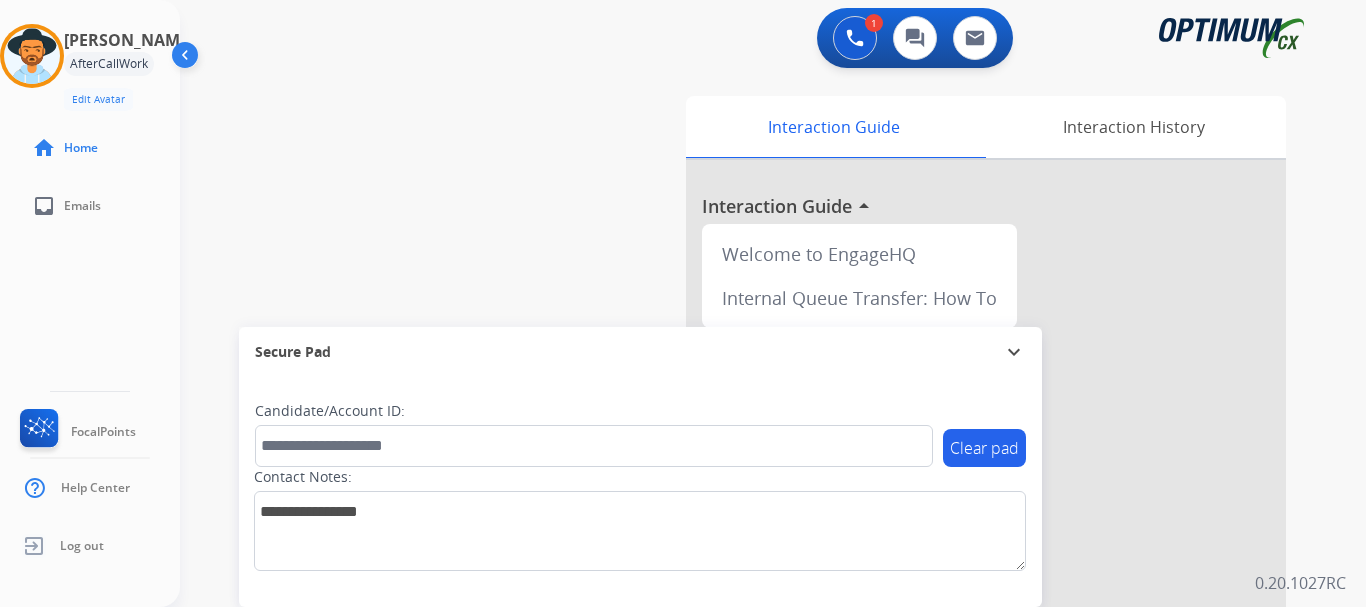 click on "swap_horiz Break voice bridge close_fullscreen Connect 3-Way Call merge_type Separate 3-Way Call  Interaction Guide   Interaction History  Interaction Guide arrow_drop_up  Welcome to EngageHQ   Internal Queue Transfer: How To  Secure Pad expand_more Clear pad Candidate/Account ID: Contact Notes:" at bounding box center [749, 489] 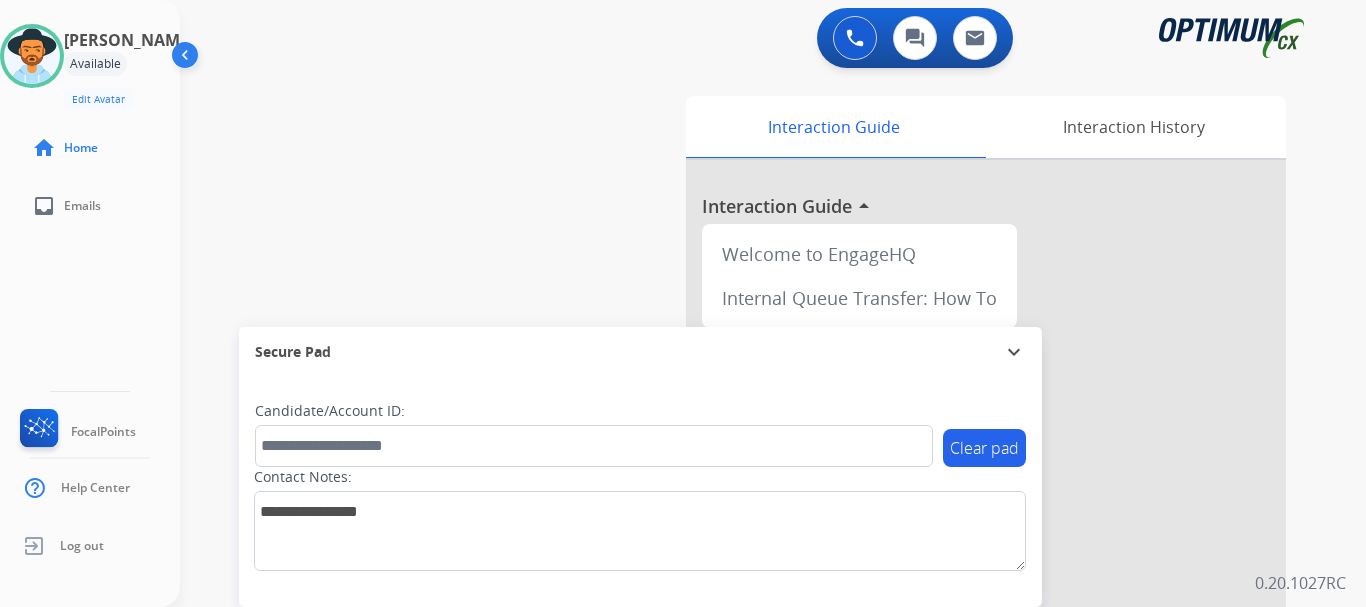 click at bounding box center (32, 56) 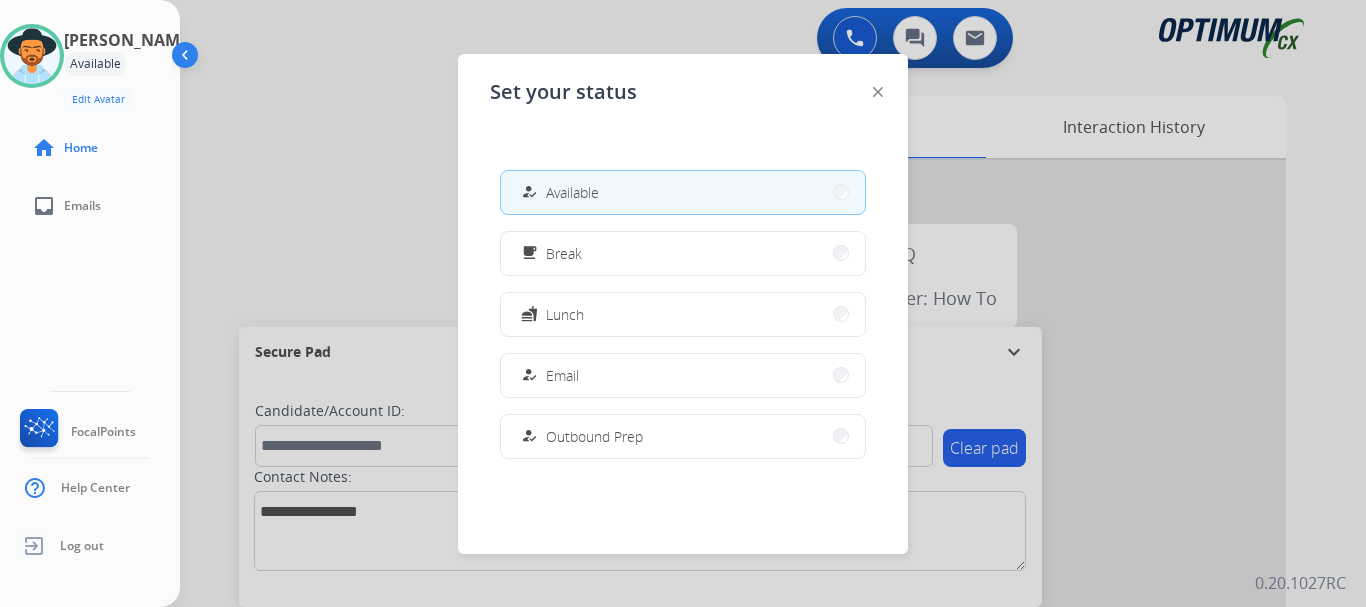 click on "free_breakfast Break" at bounding box center [683, 253] 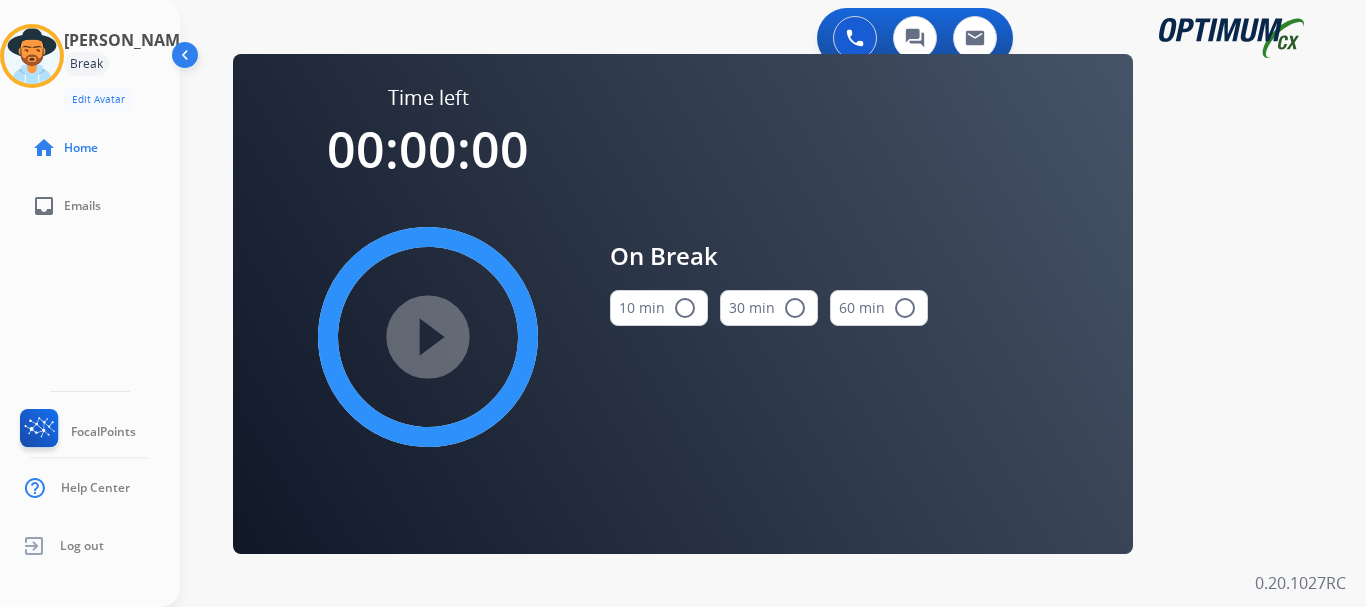 click on "10 min  radio_button_unchecked" at bounding box center [659, 308] 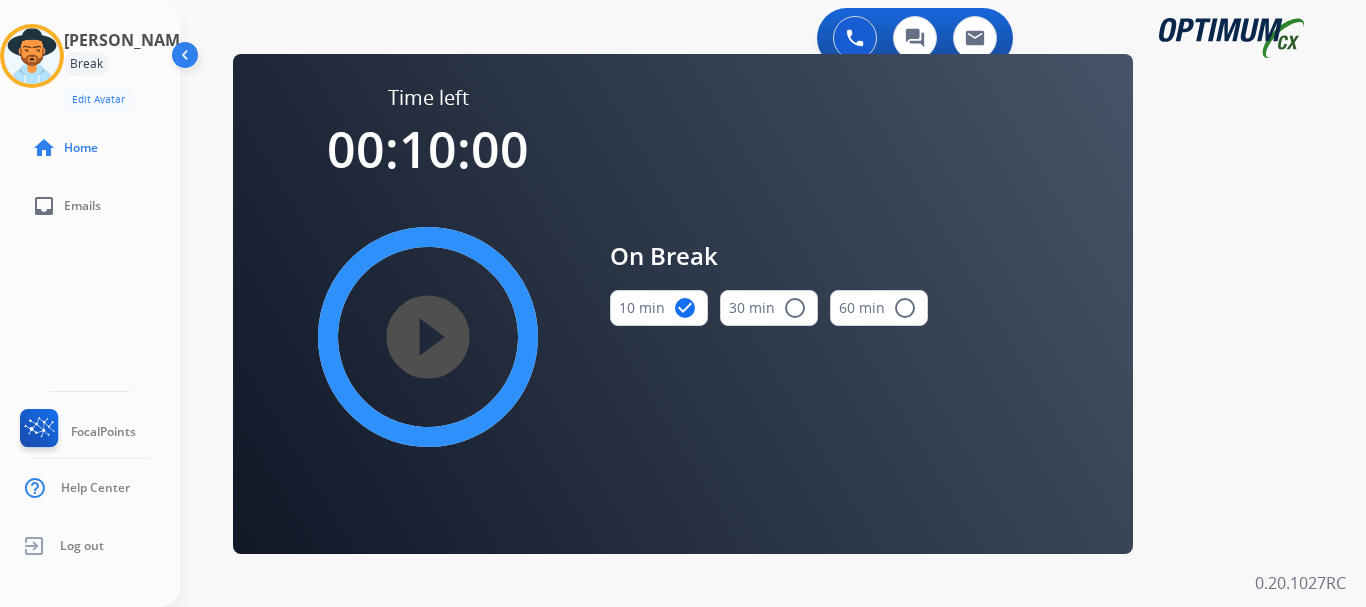 click on "play_circle_filled" at bounding box center [428, 337] 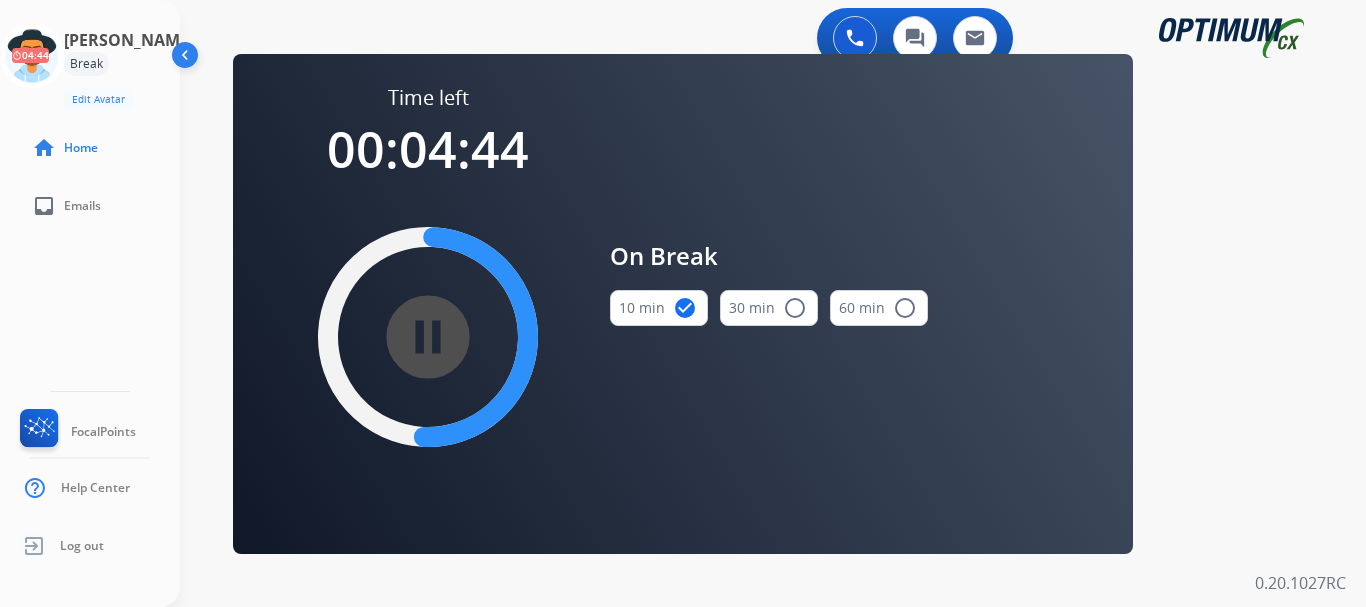 click 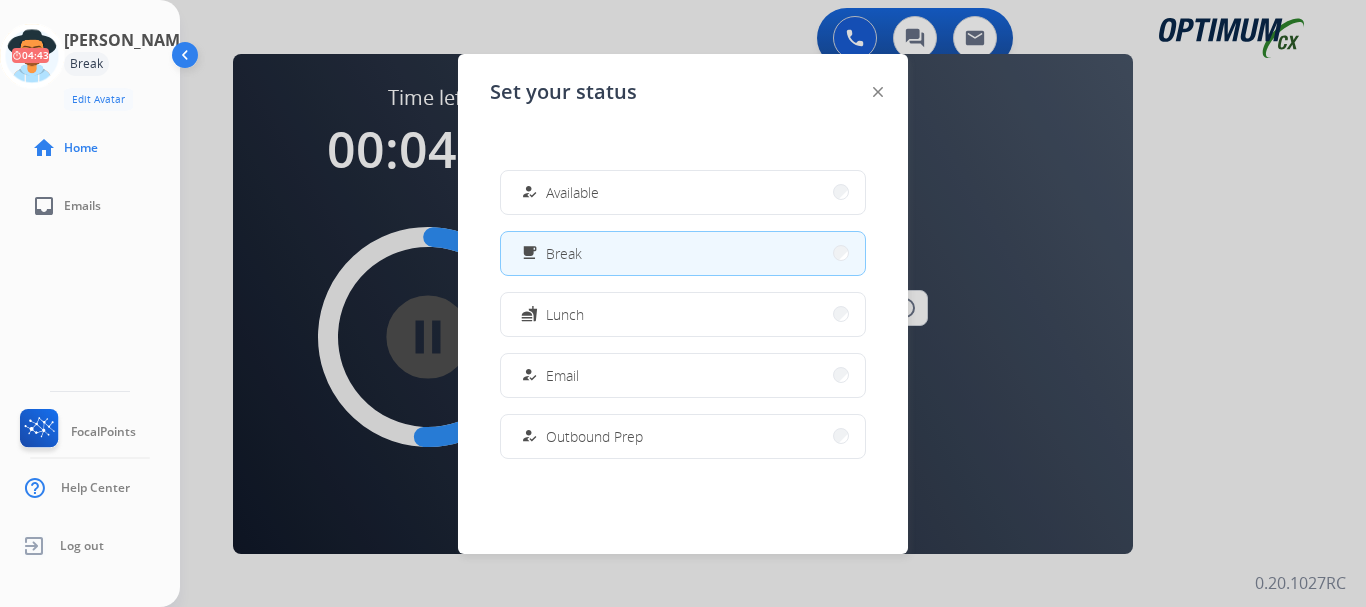 click on "how_to_reg Available" at bounding box center [683, 192] 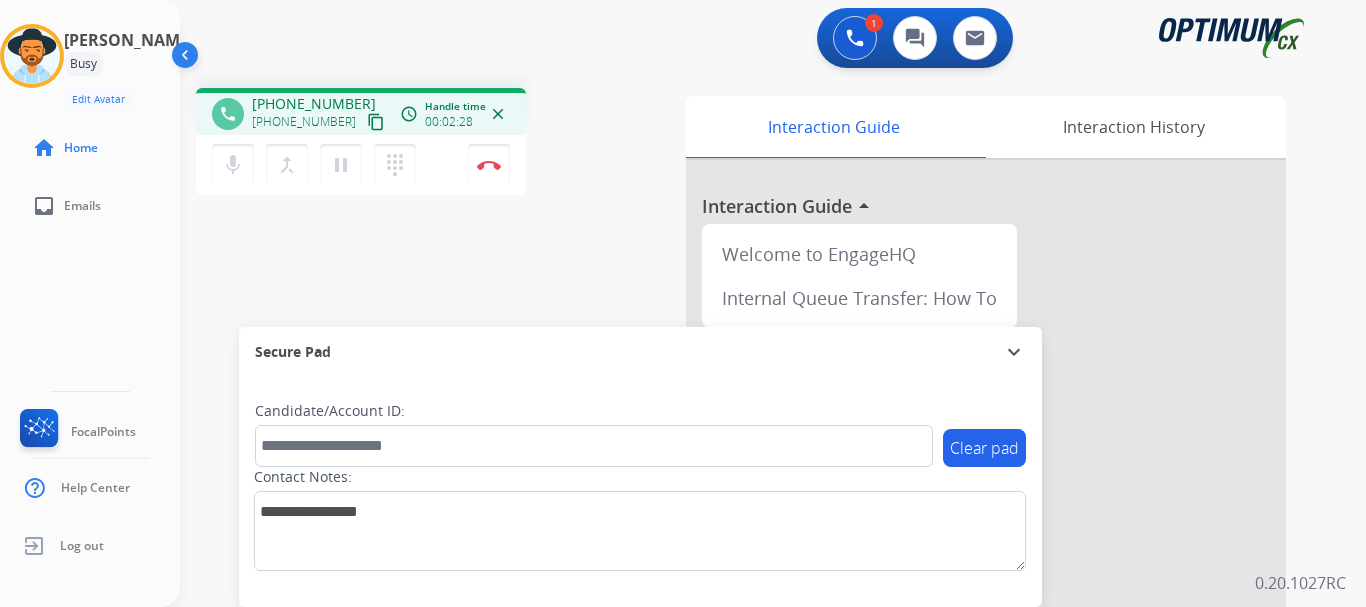 click at bounding box center [489, 165] 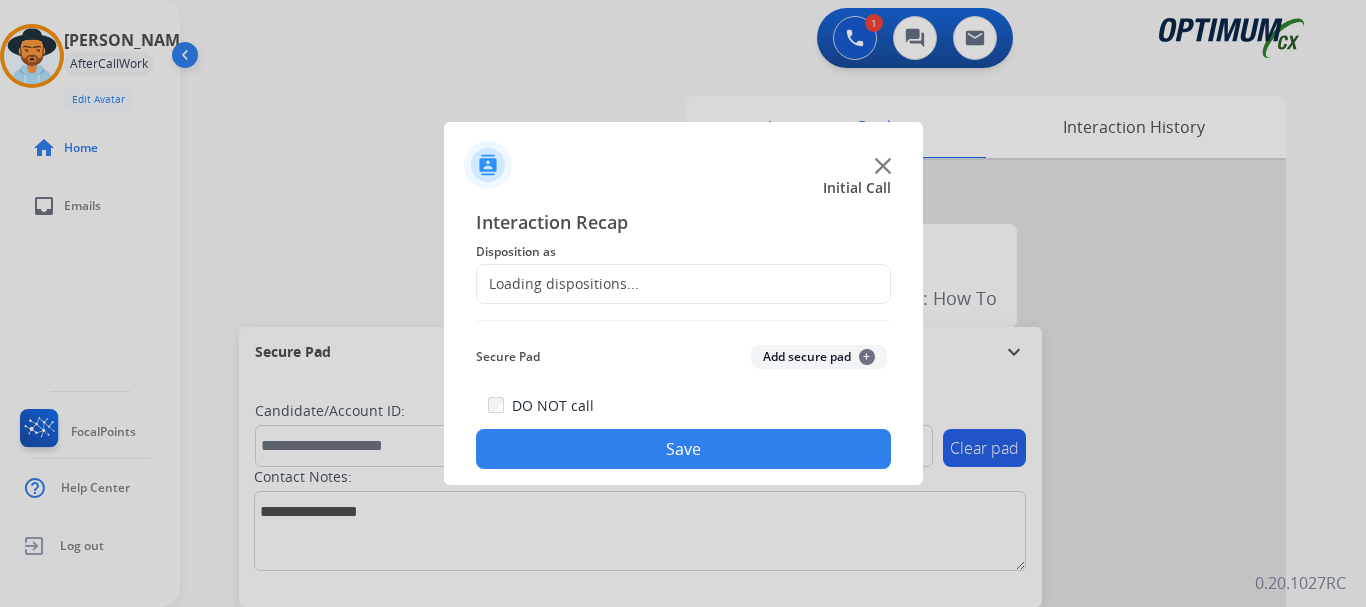 click on "Add secure pad  +" 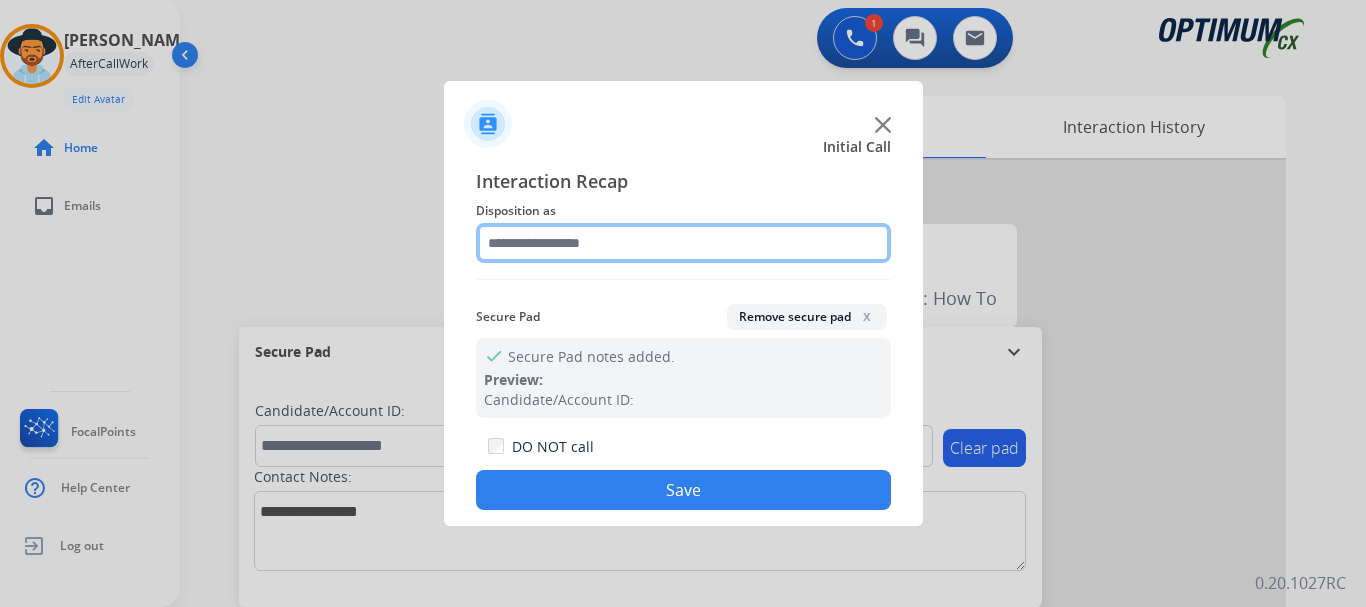 click 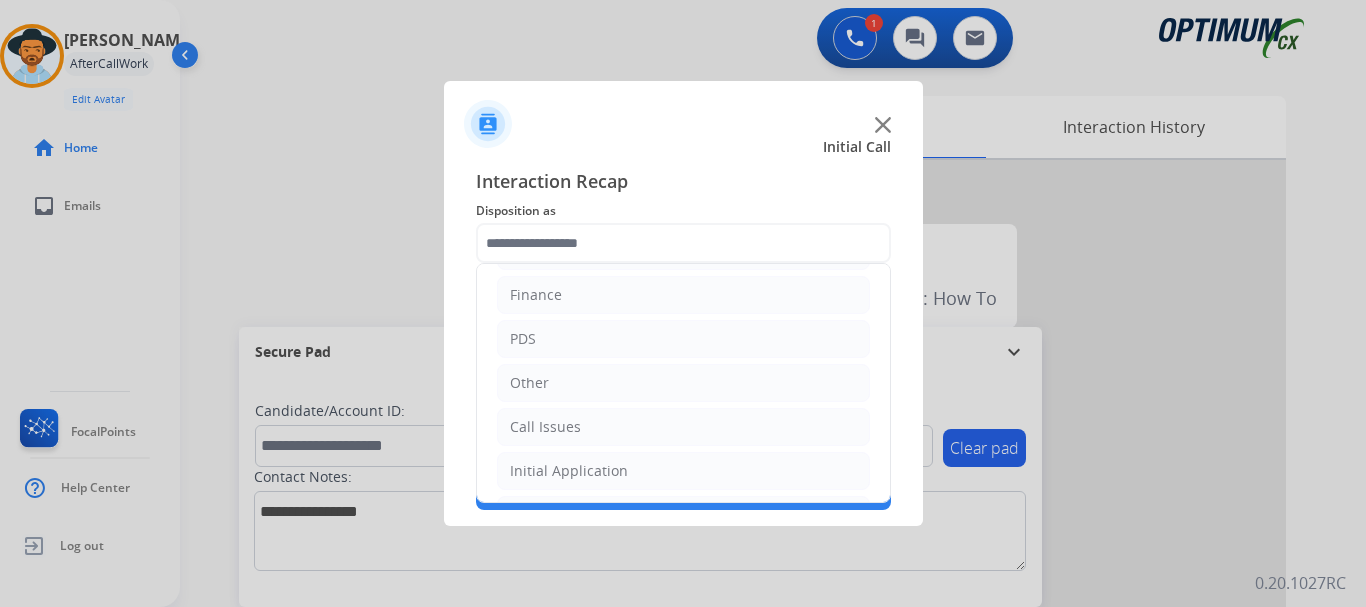 click on "PDS" 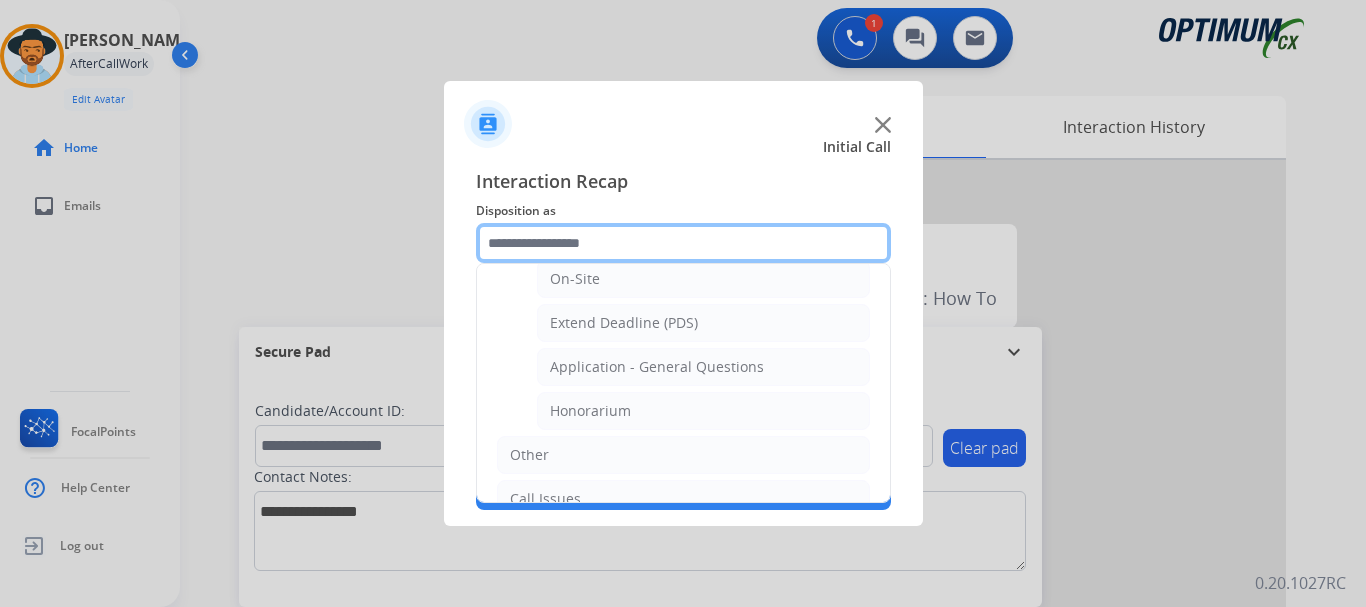 scroll, scrollTop: 540, scrollLeft: 0, axis: vertical 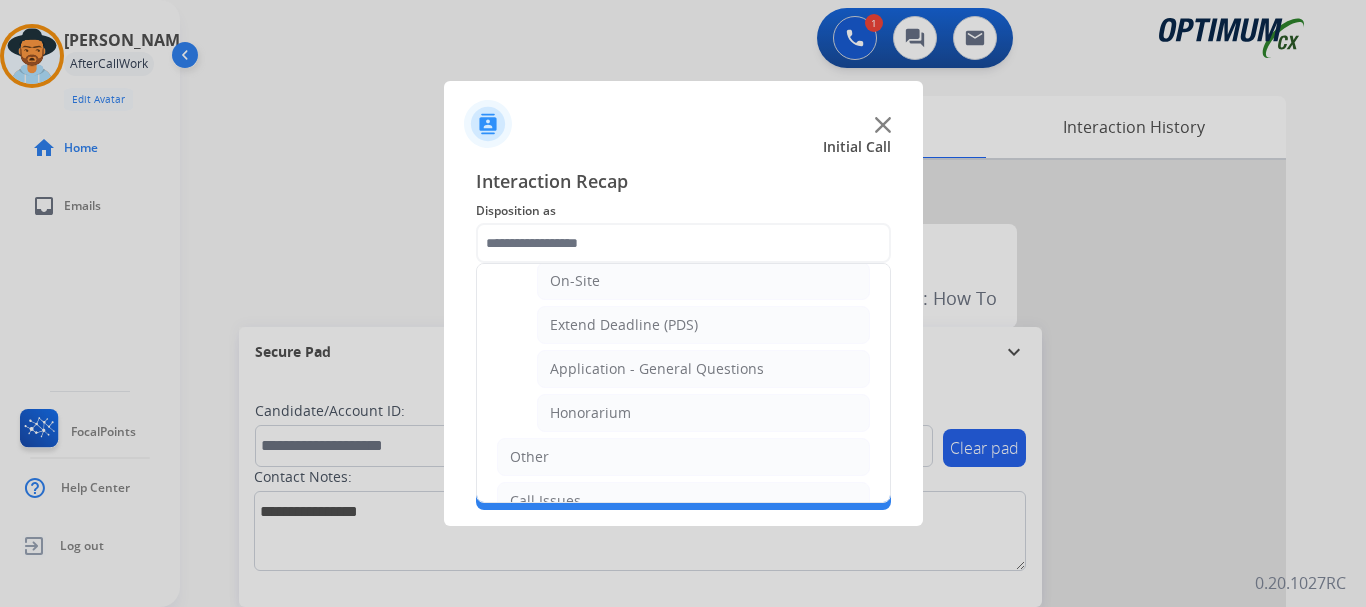 click on "Honorarium" 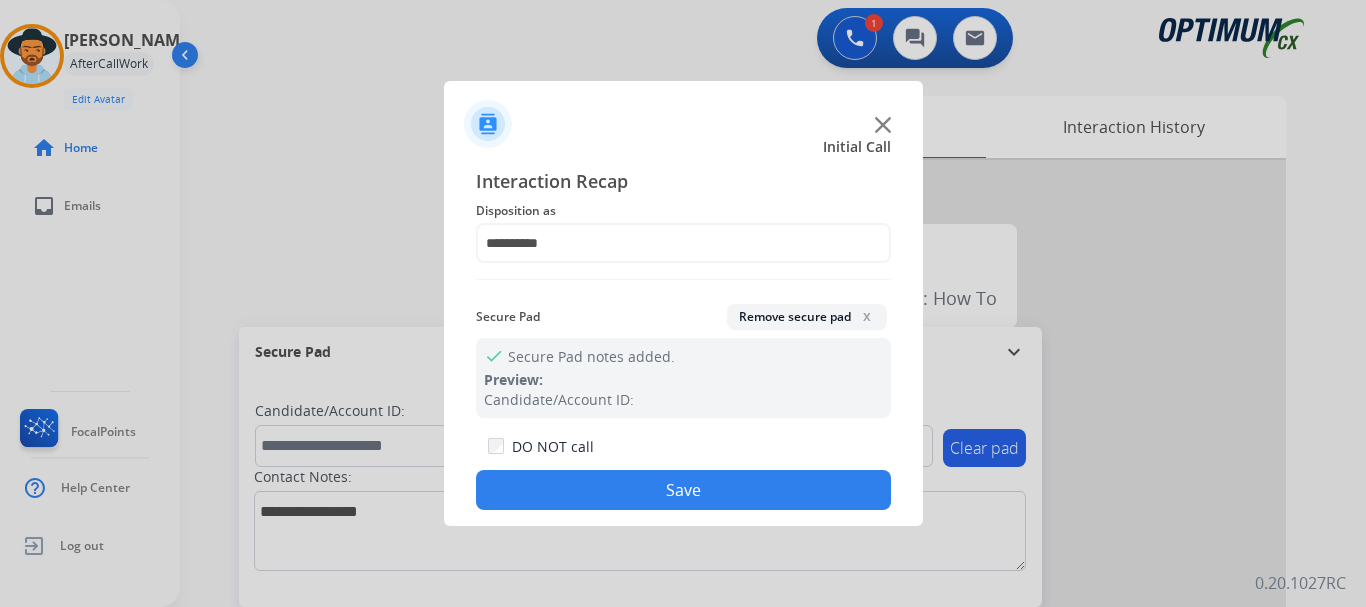 click on "Save" 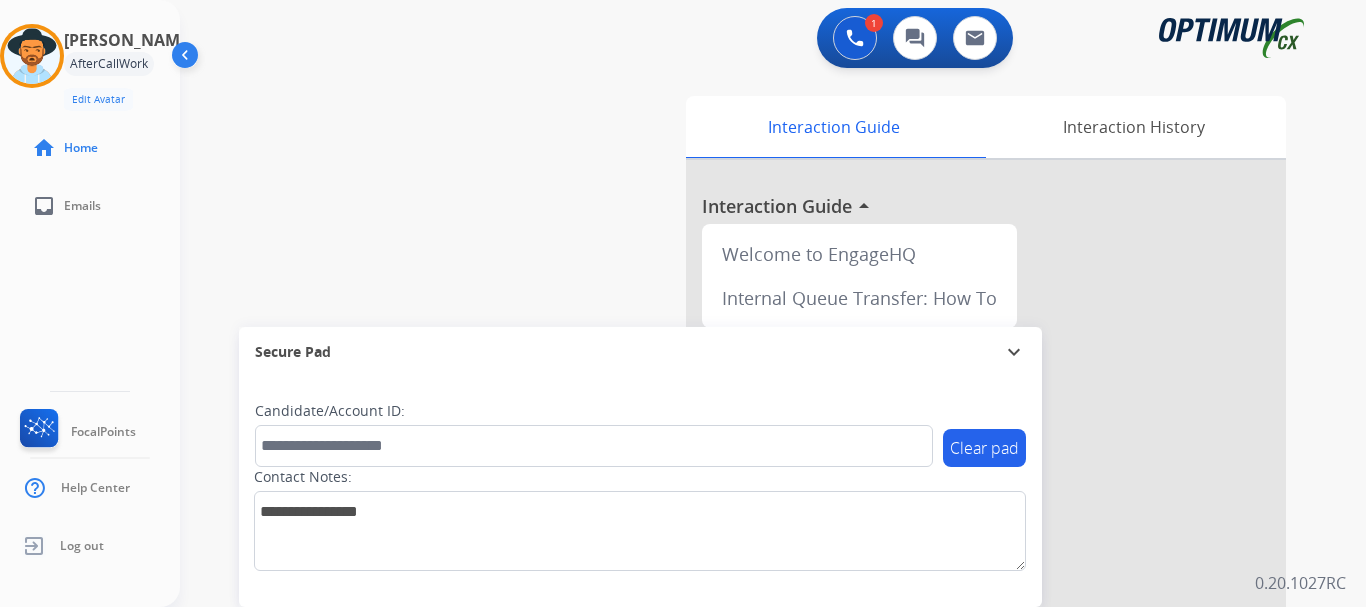click on "Interaction History" at bounding box center (1133, 127) 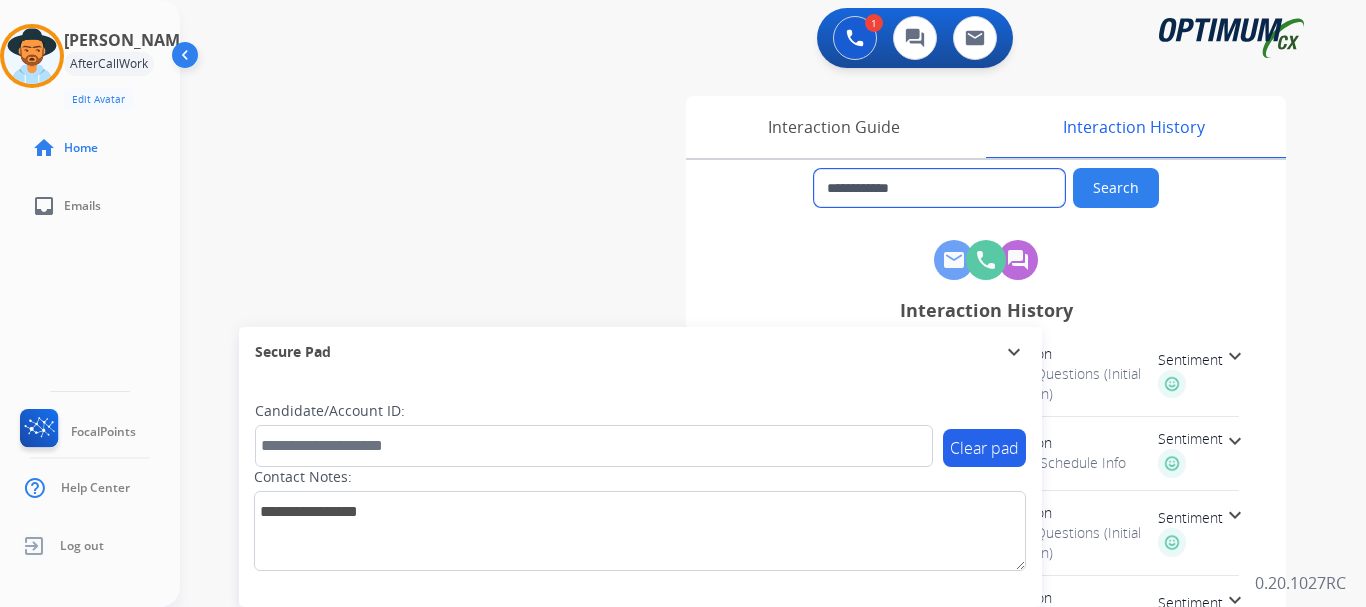 drag, startPoint x: 956, startPoint y: 192, endPoint x: 846, endPoint y: 183, distance: 110.36757 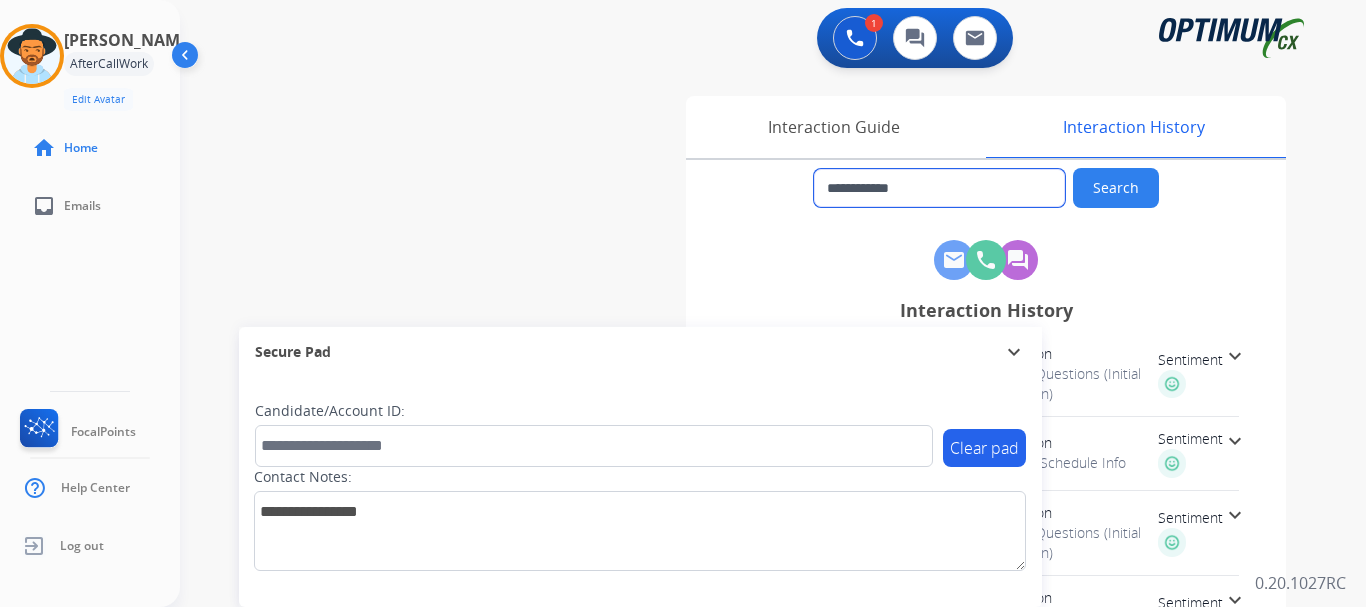 click on "**********" at bounding box center (939, 188) 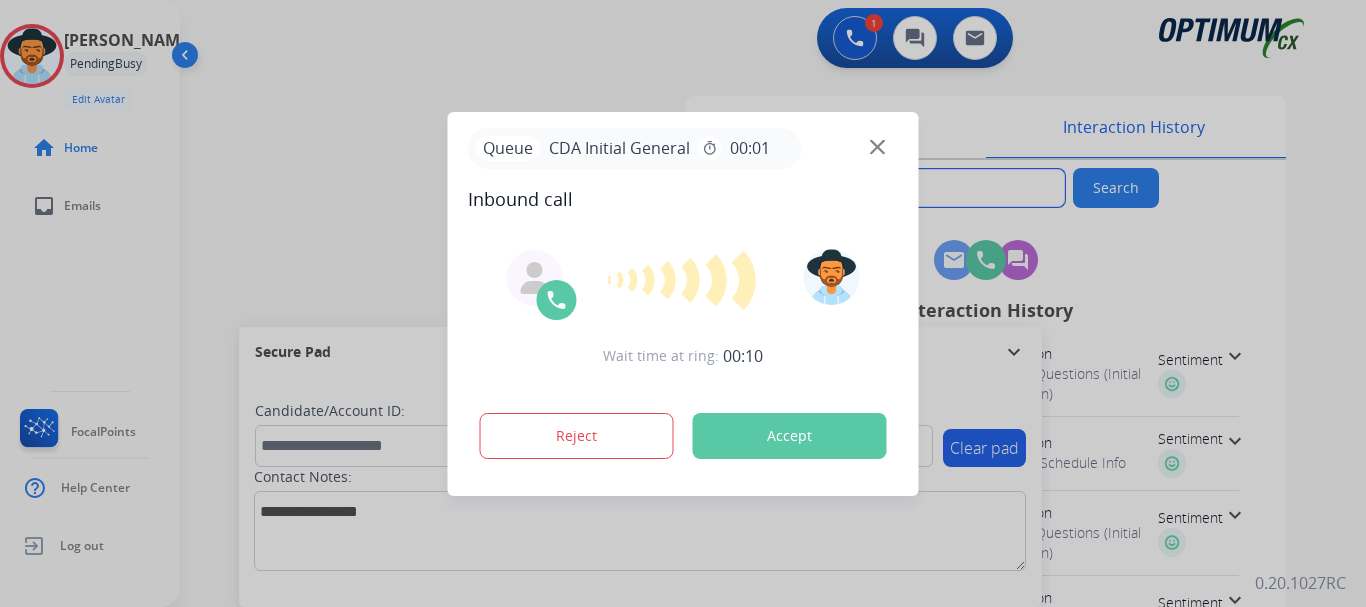 type on "**********" 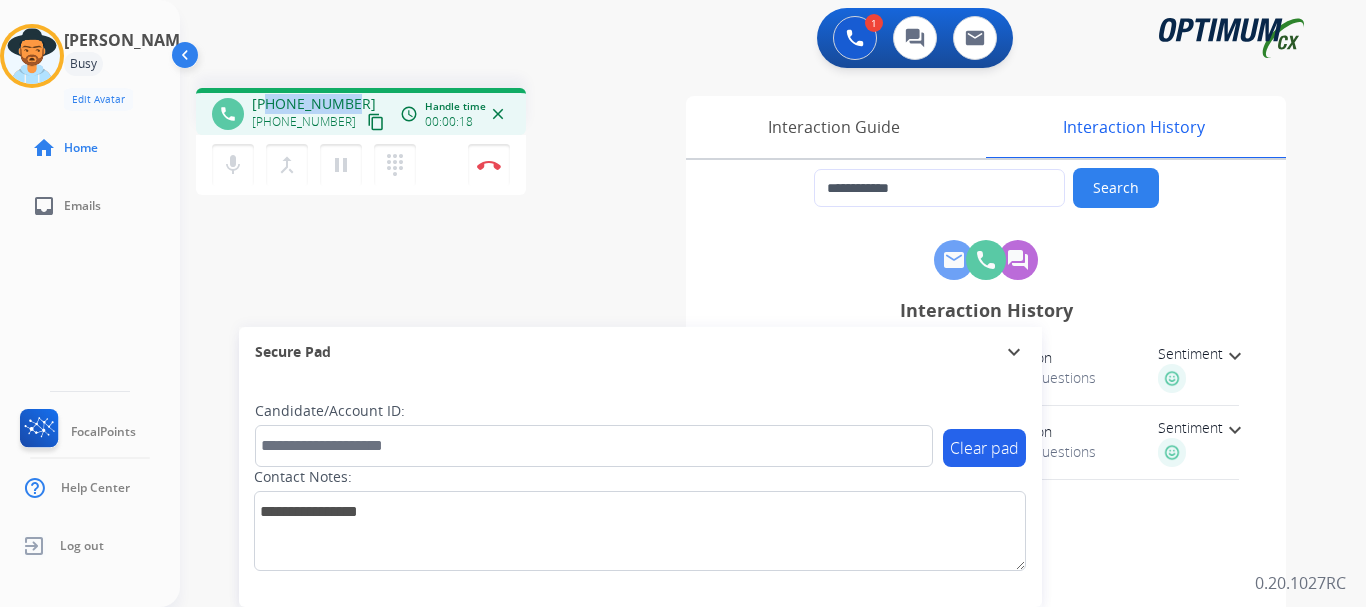drag, startPoint x: 266, startPoint y: 101, endPoint x: 347, endPoint y: 99, distance: 81.02469 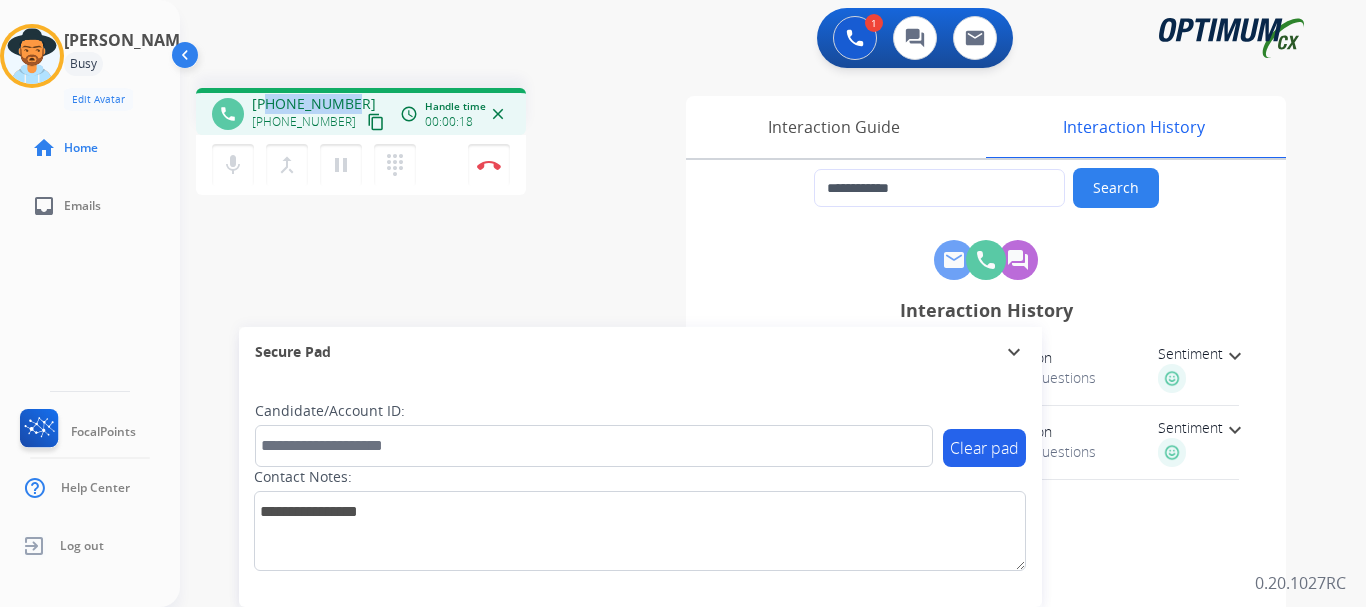 click on "[PHONE_NUMBER]" at bounding box center [314, 104] 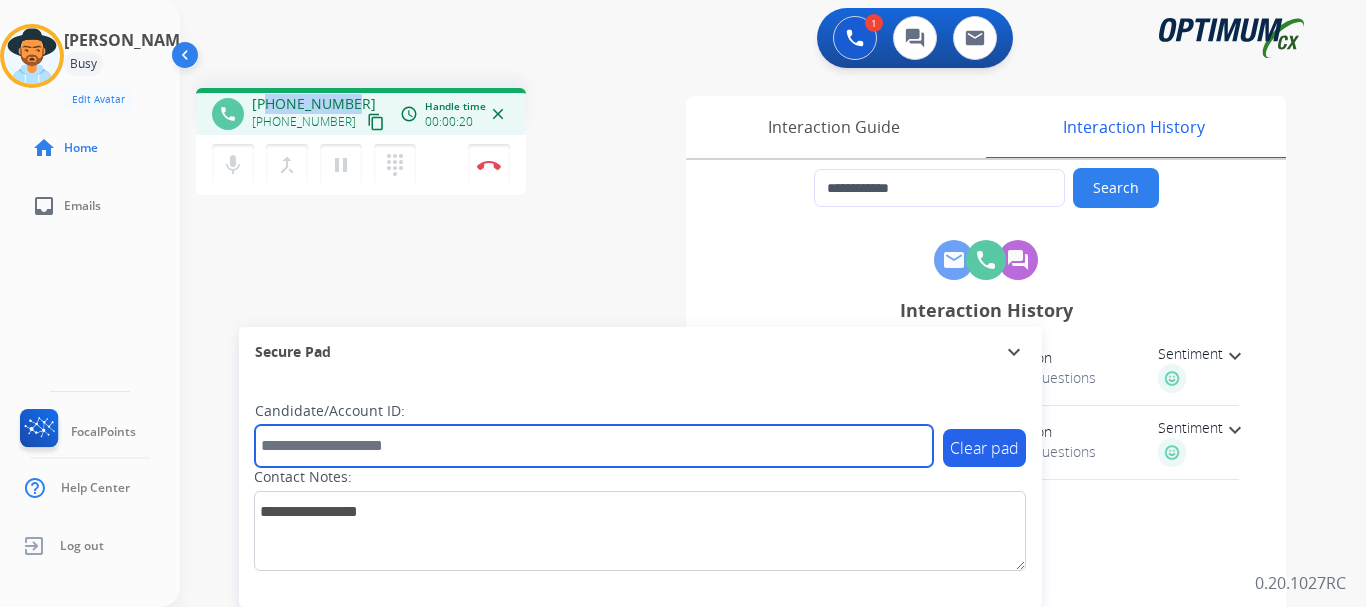 click at bounding box center [594, 446] 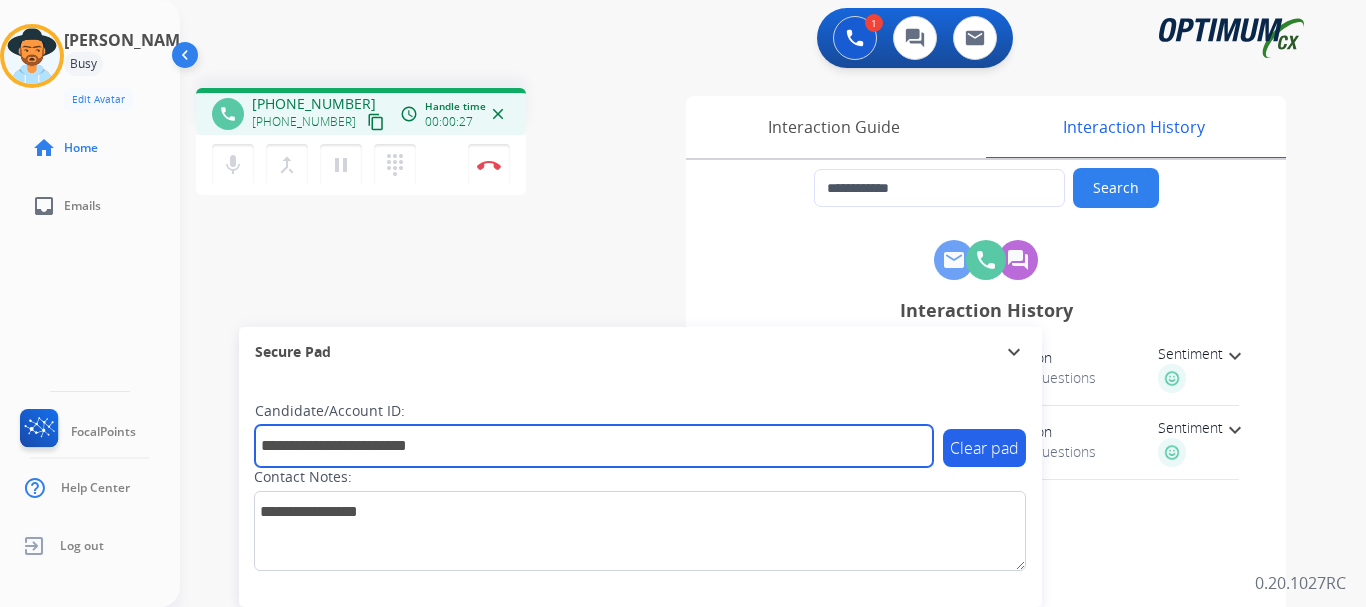 type on "**********" 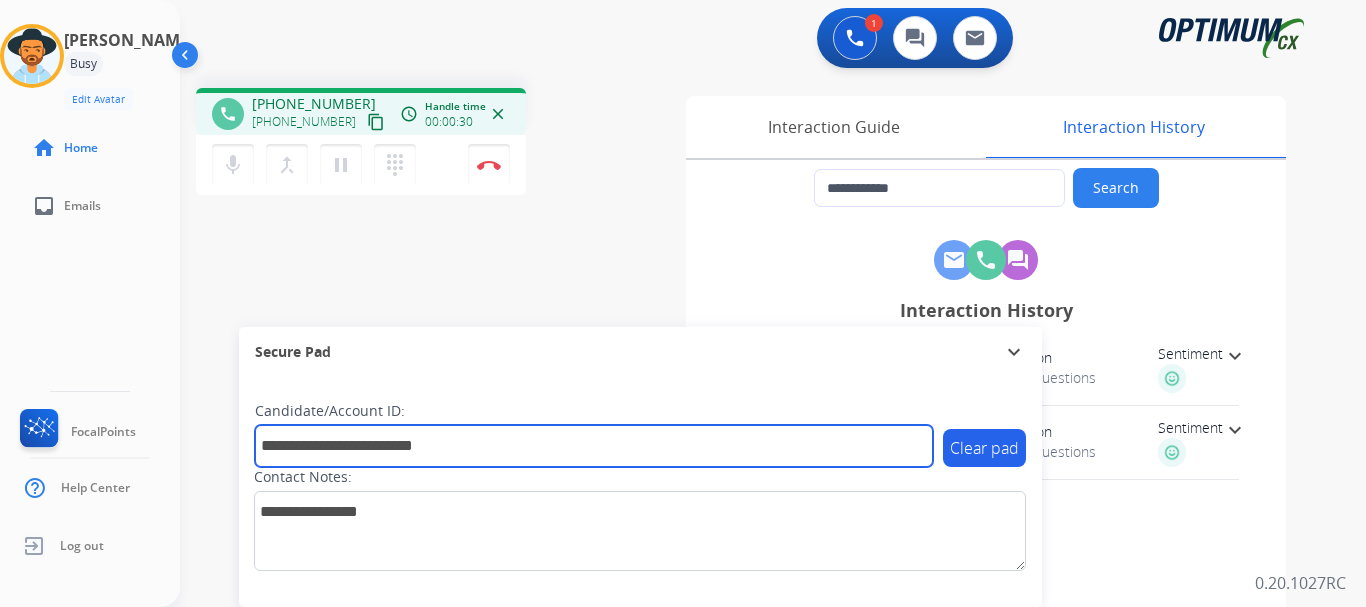 type 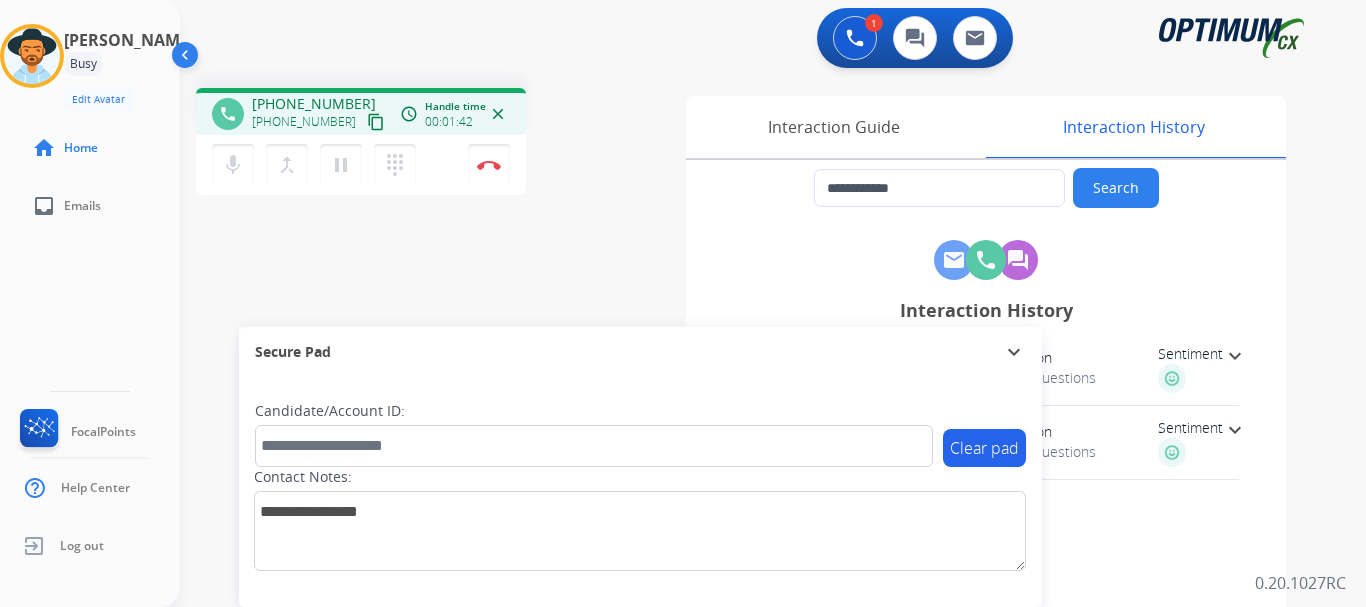 click on "**********" at bounding box center [749, 489] 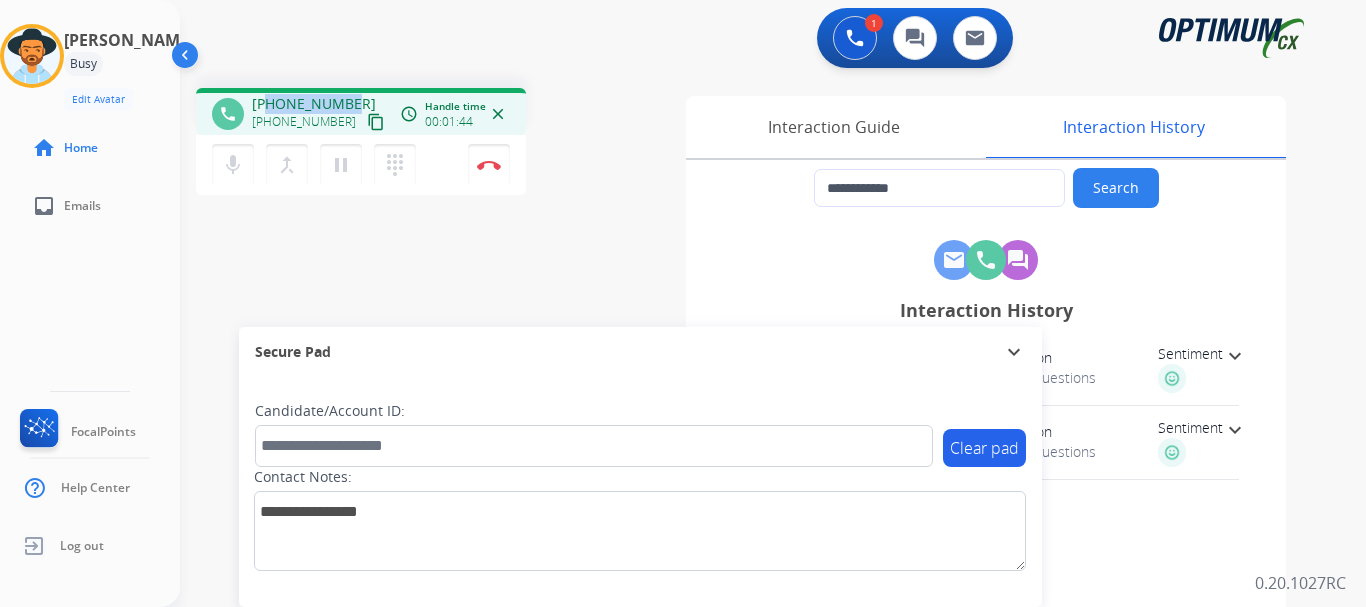 drag, startPoint x: 266, startPoint y: 100, endPoint x: 350, endPoint y: 83, distance: 85.70297 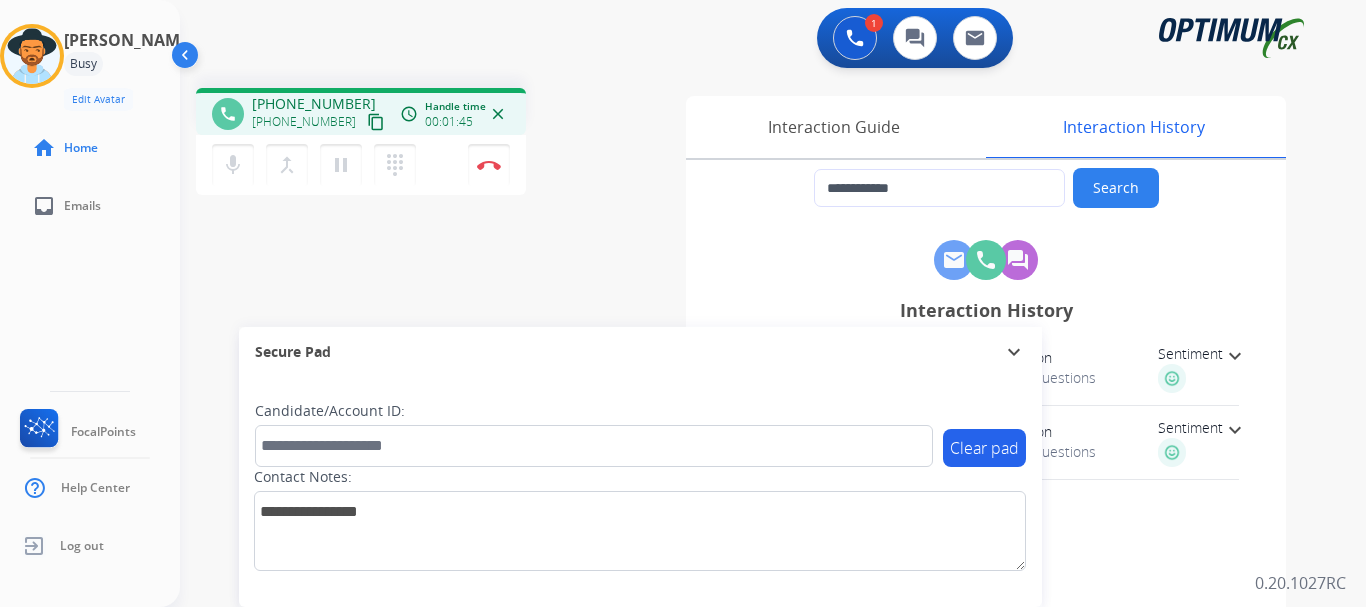 click on "phone [PHONE_NUMBER] [PHONE_NUMBER] content_copy access_time Call metrics Queue   00:12 Hold   00:00 Talk   01:46 Total   01:57 Handle time 00:01:45 close mic Mute merge_type Bridge pause Hold dialpad Dialpad Disconnect swap_horiz Break voice bridge close_fullscreen Connect 3-Way Call merge_type Separate 3-Way Call" at bounding box center [433, 144] 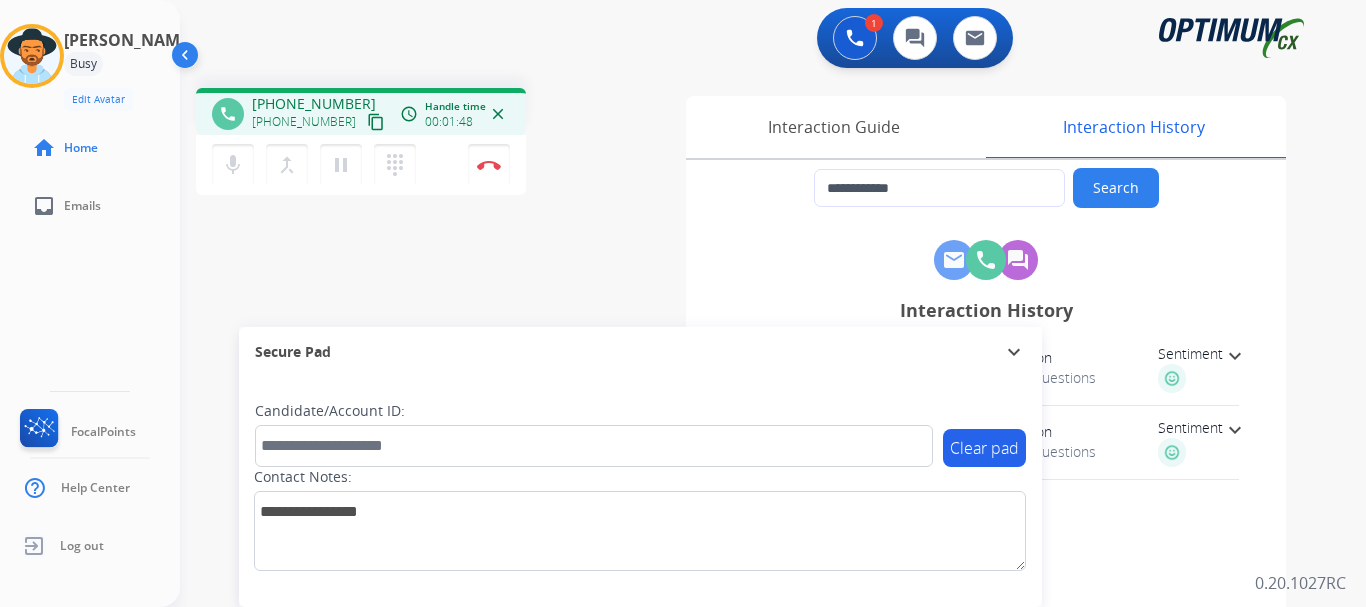 click on "pause" at bounding box center [341, 165] 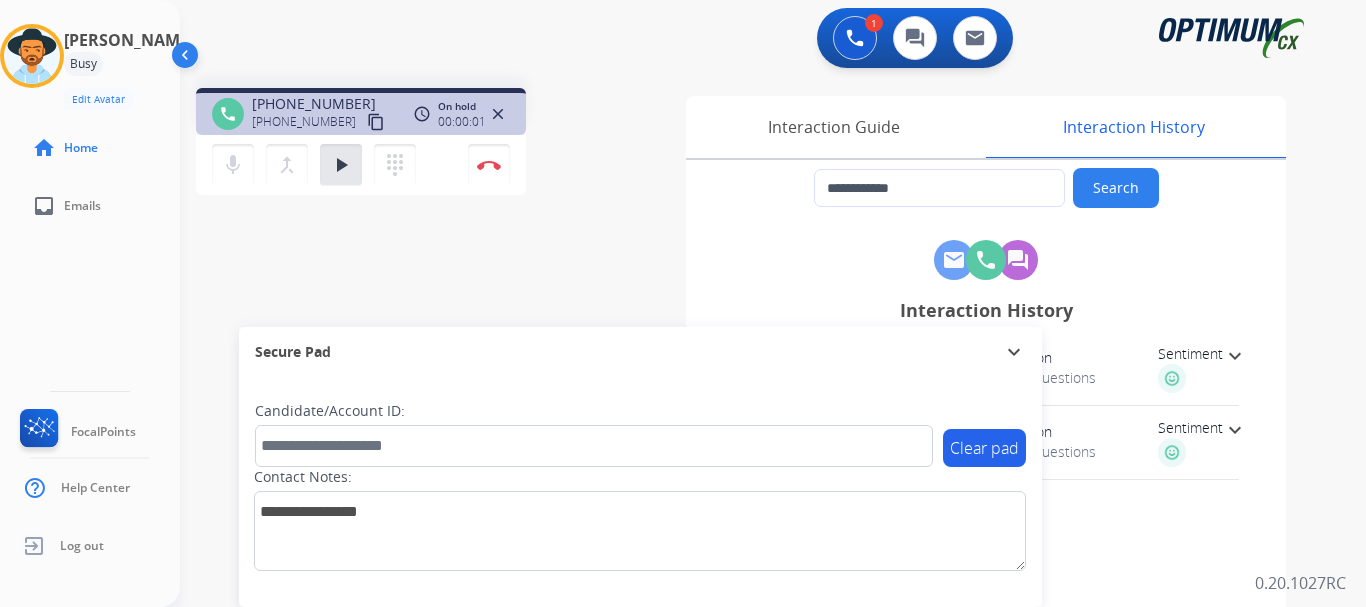click on "play_arrow" at bounding box center (341, 165) 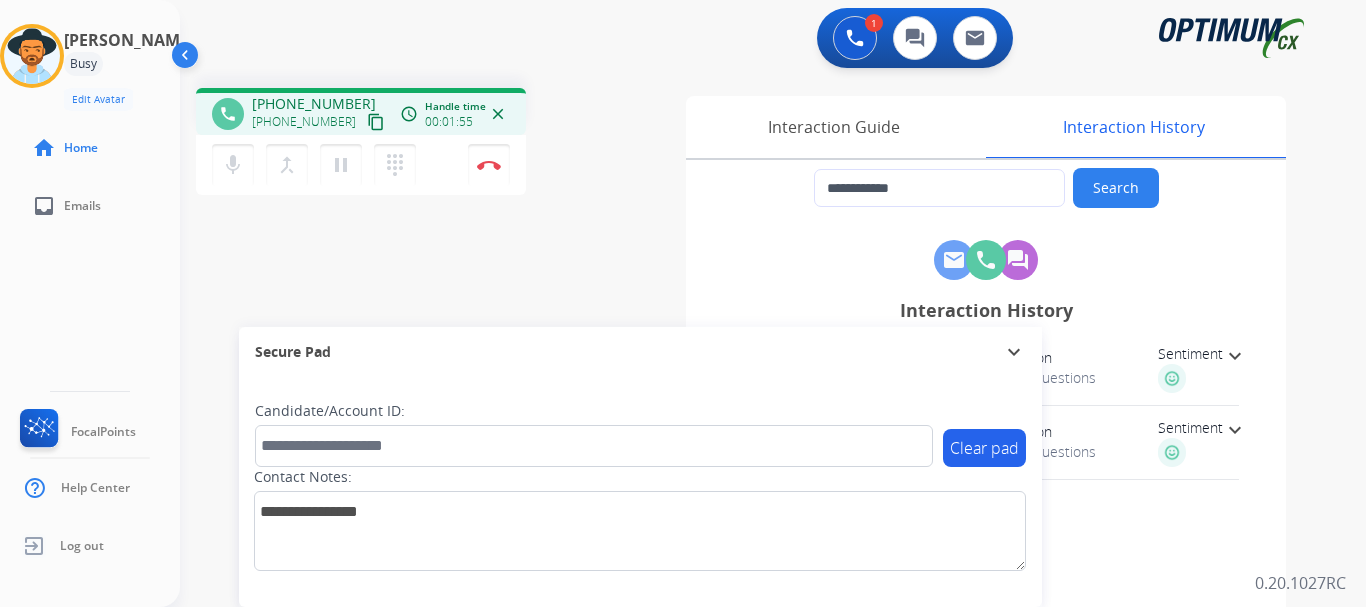 click on "Disconnect" at bounding box center [489, 165] 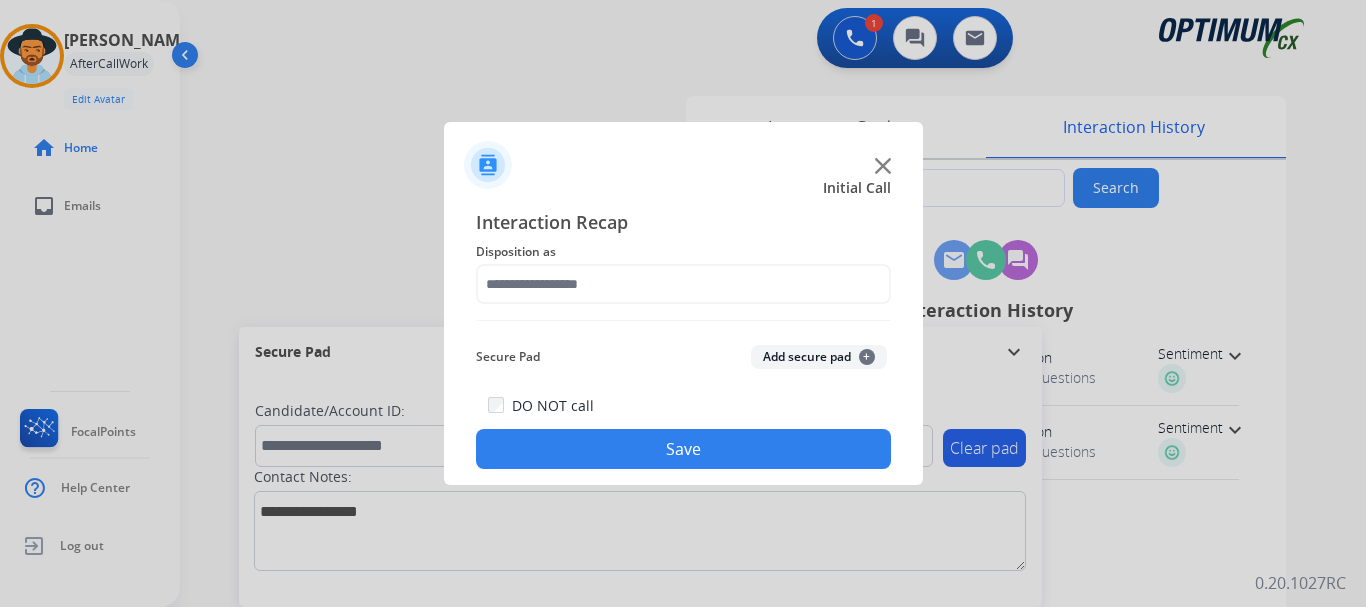 click on "Add secure pad  +" 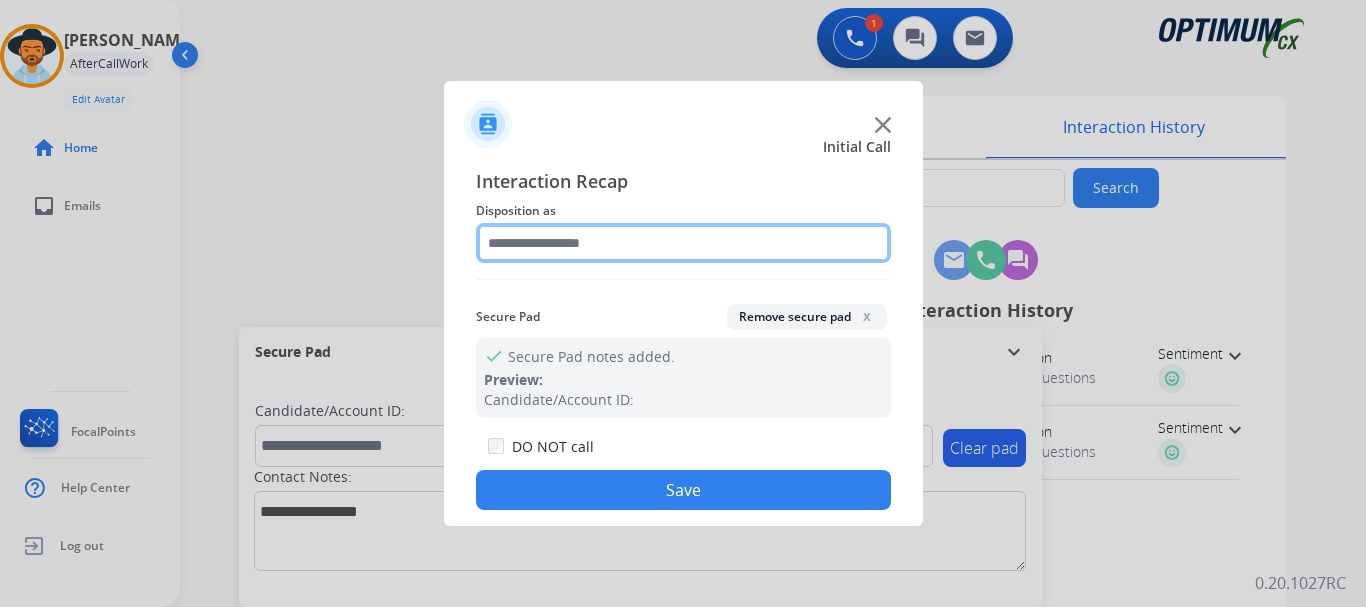 click 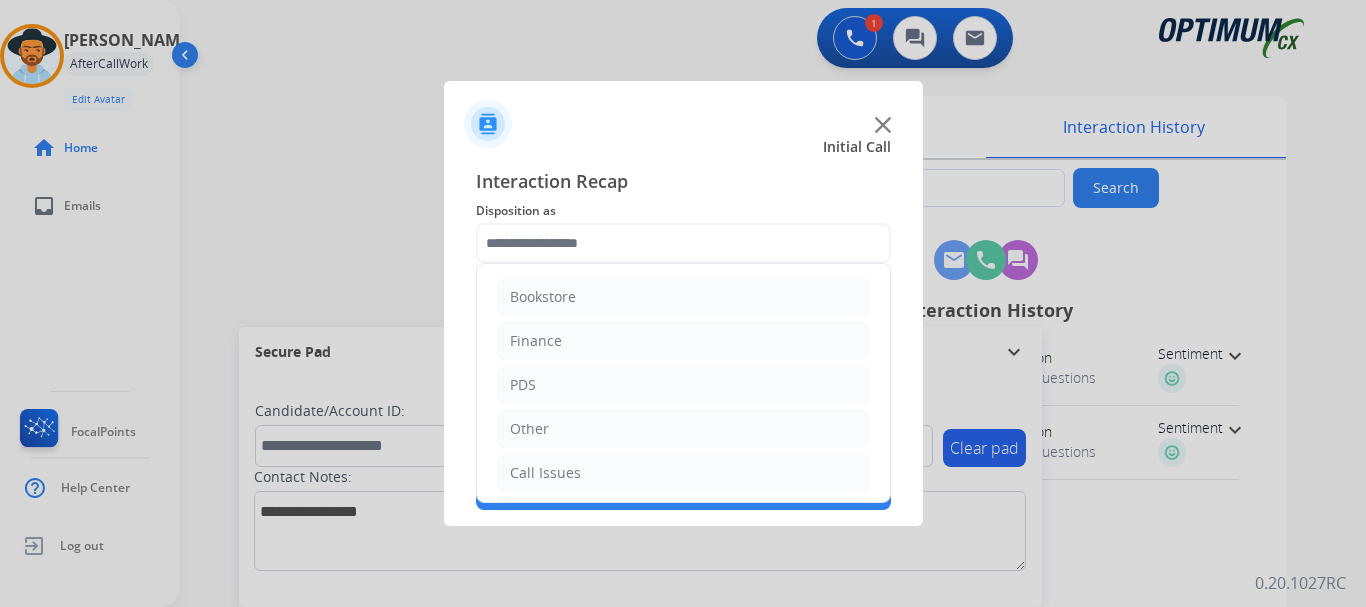 click on "Call Issues" 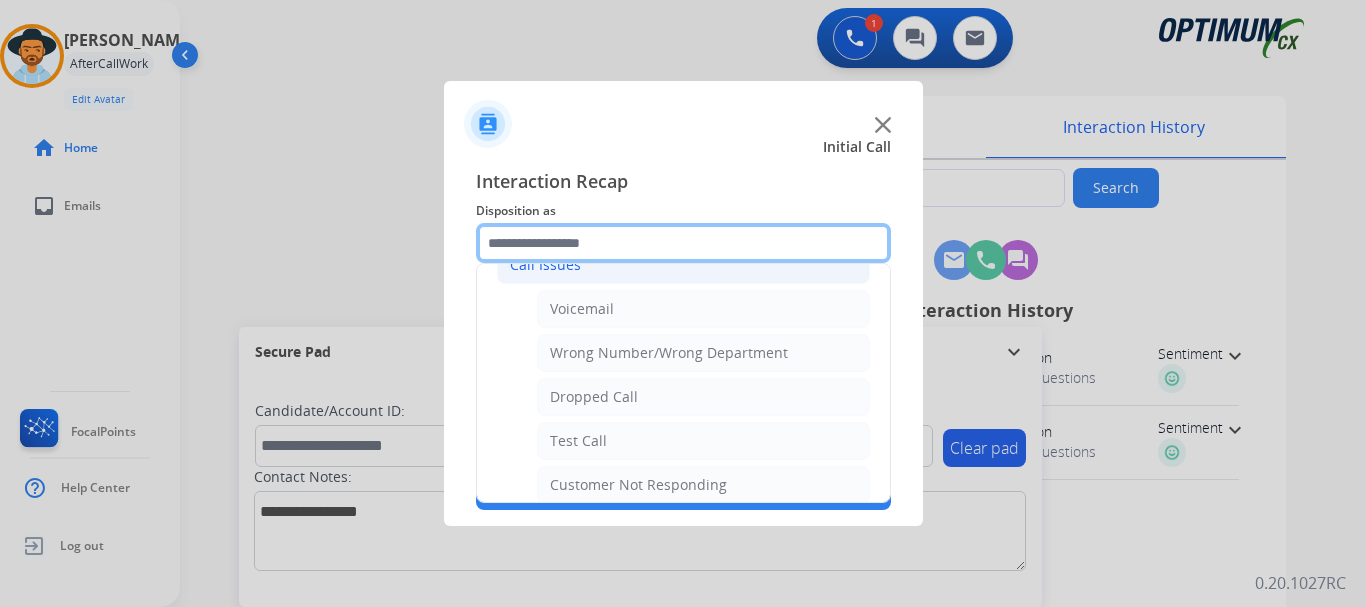 scroll, scrollTop: 205, scrollLeft: 0, axis: vertical 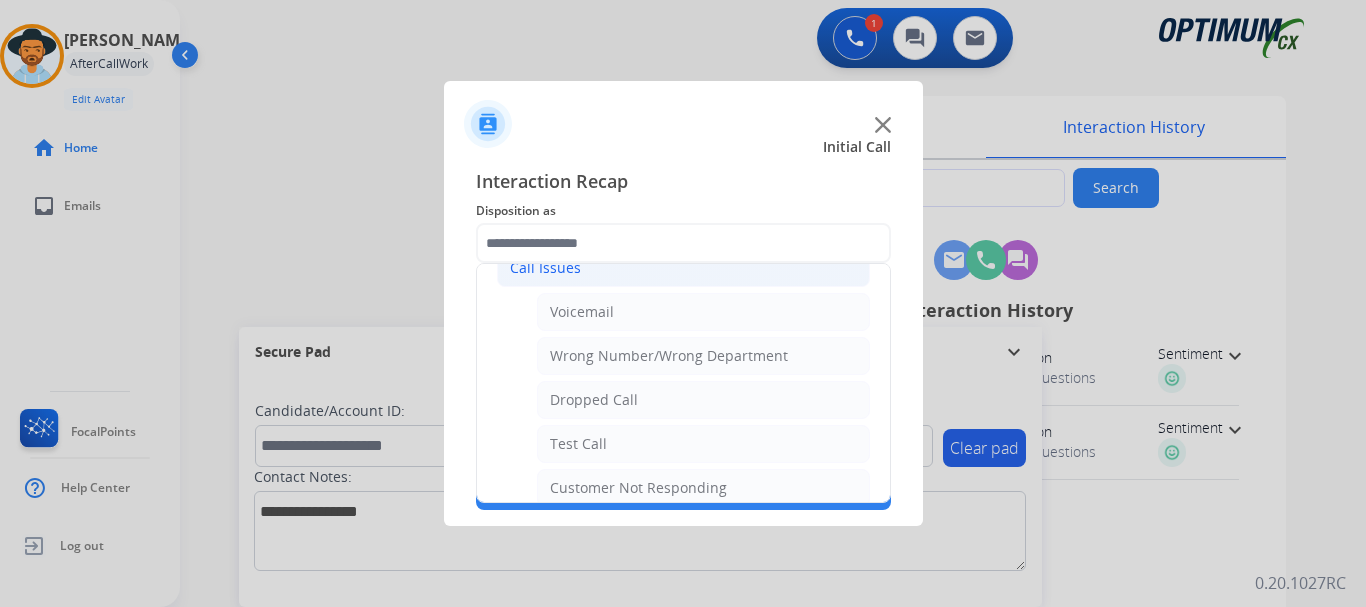 click on "Customer Not Responding" 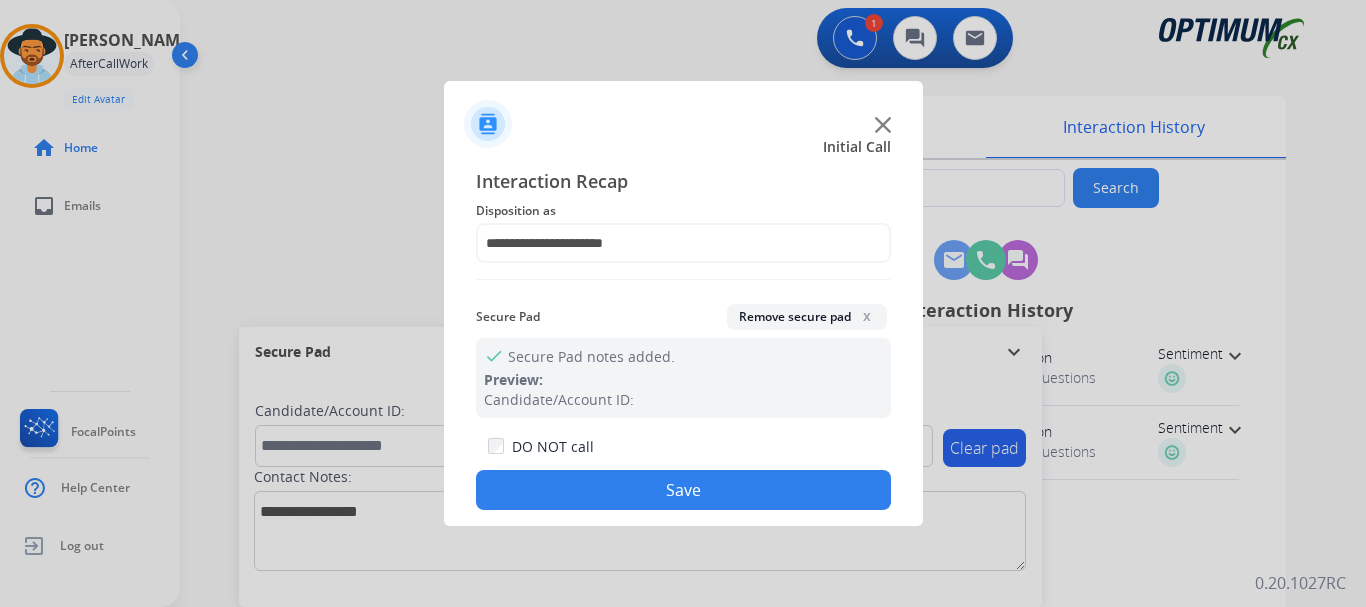 click on "Save" 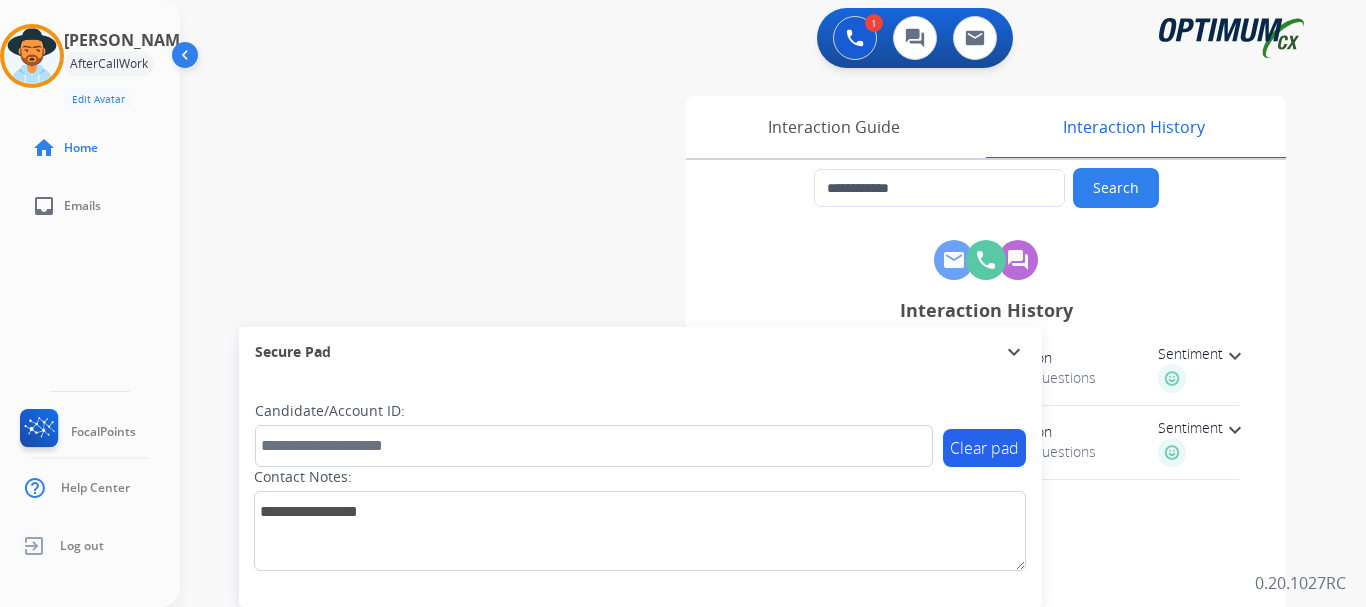 click on "**********" at bounding box center [749, 489] 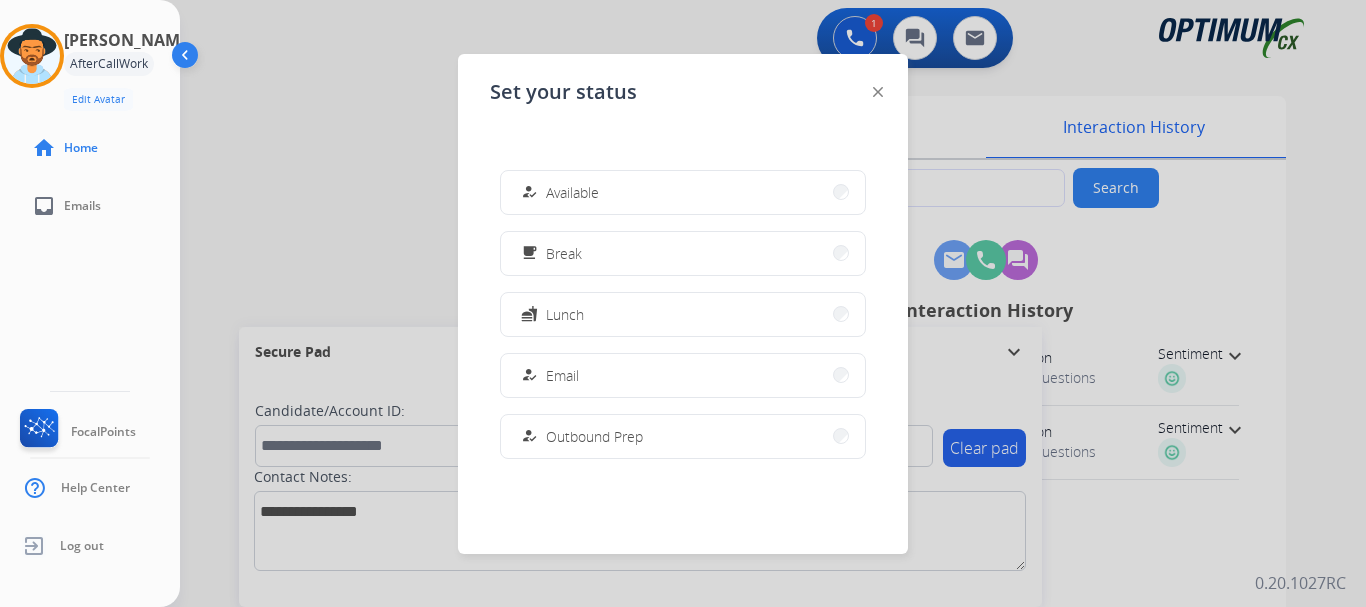 click on "Available" at bounding box center (572, 192) 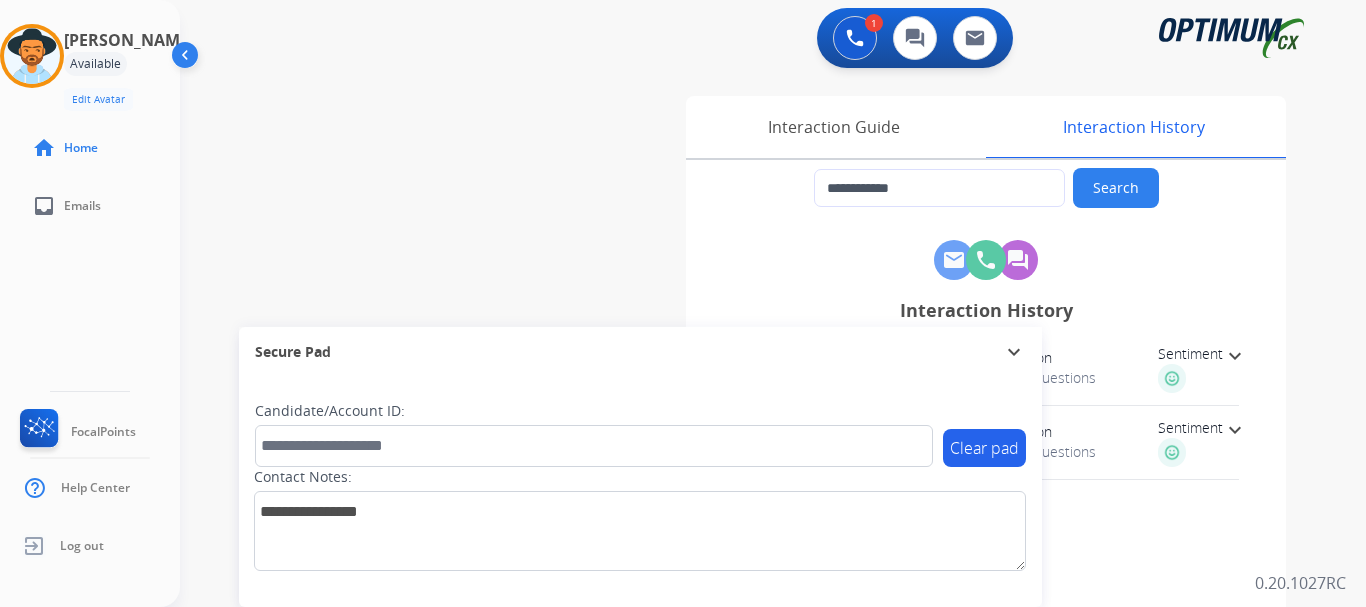 click at bounding box center [855, 38] 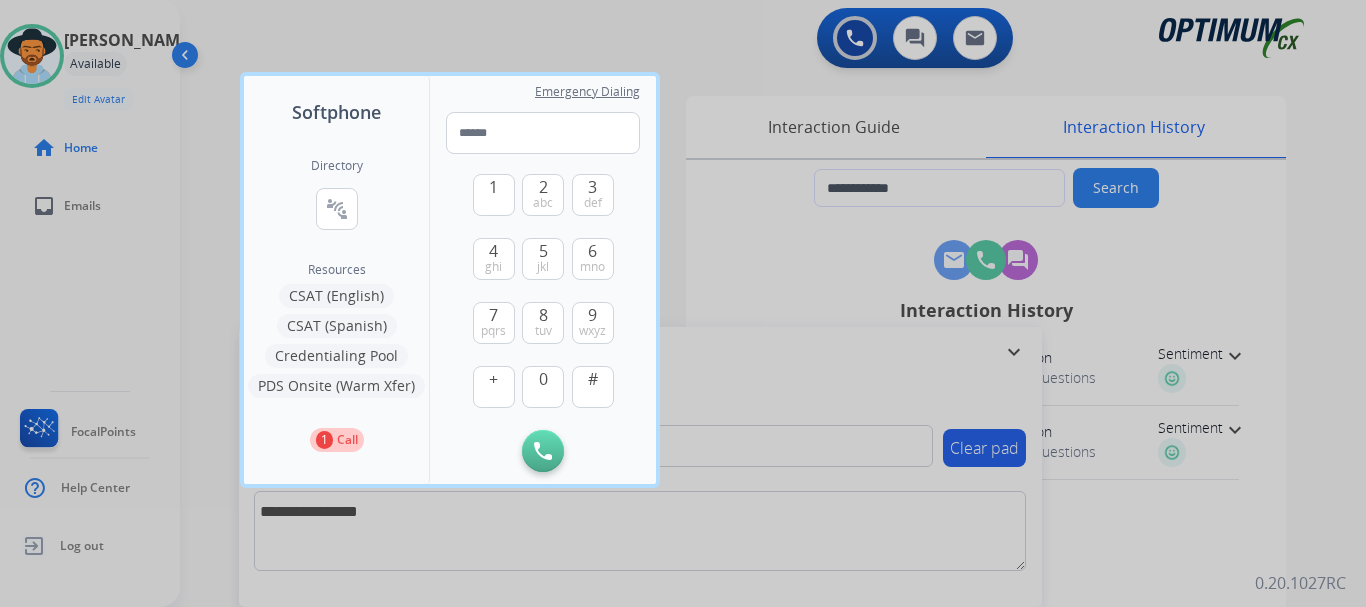 type on "**********" 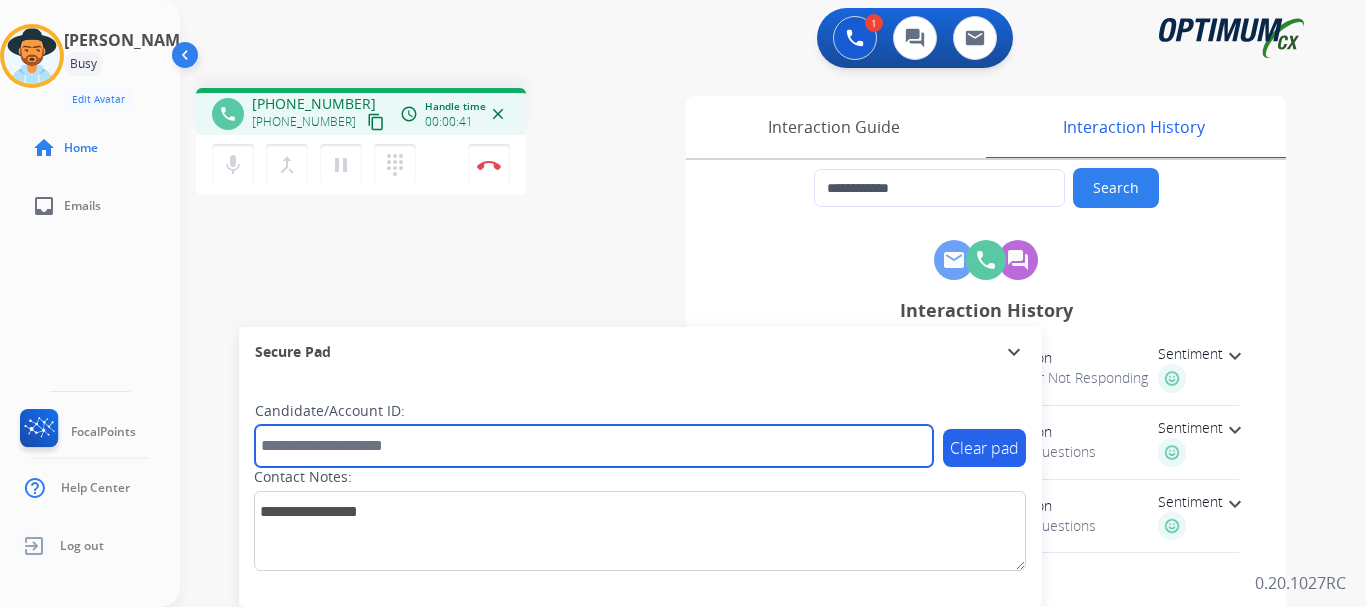 click at bounding box center (594, 446) 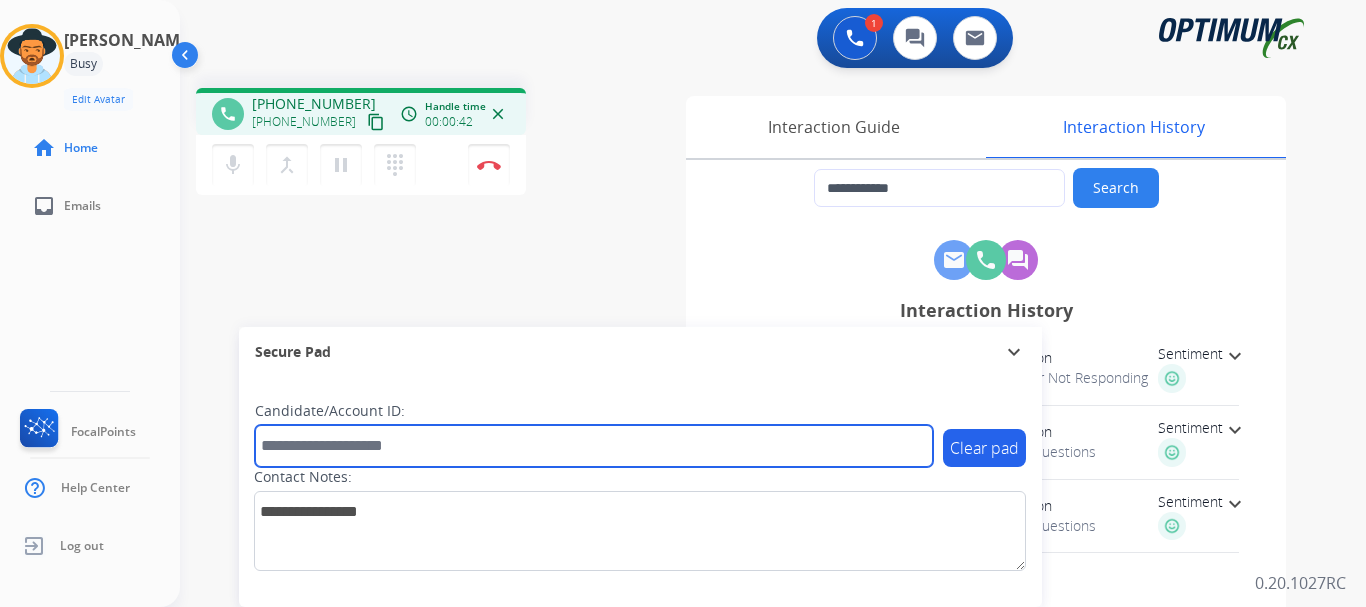 paste on "*******" 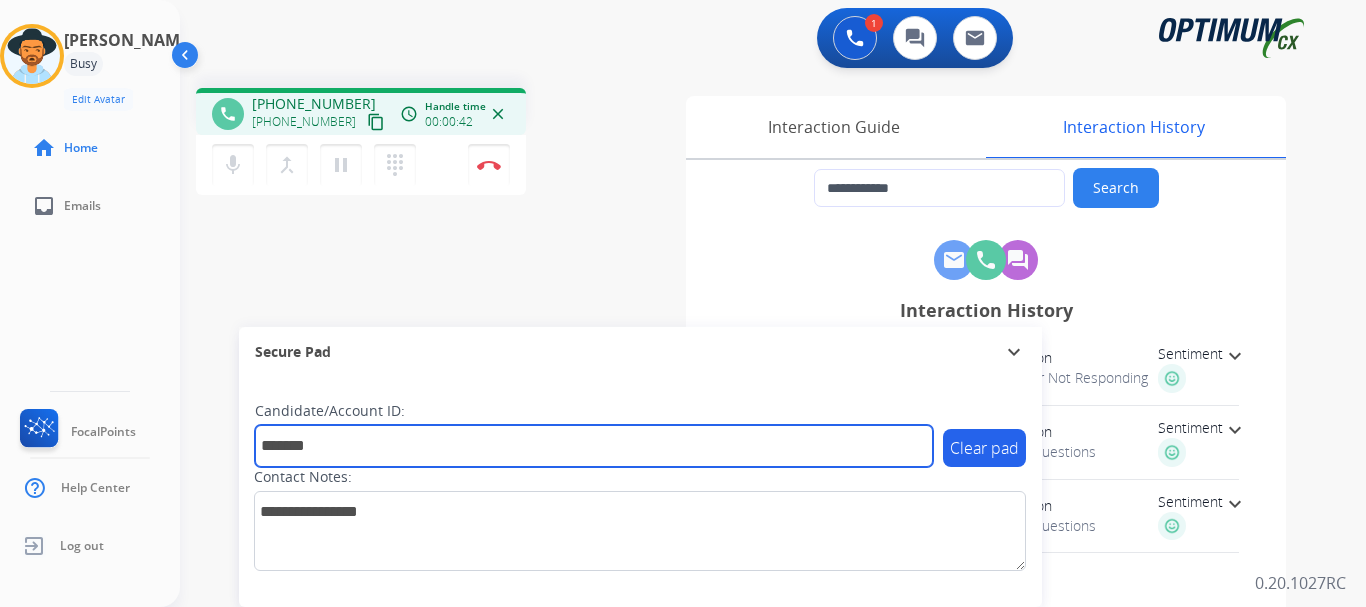 type on "*******" 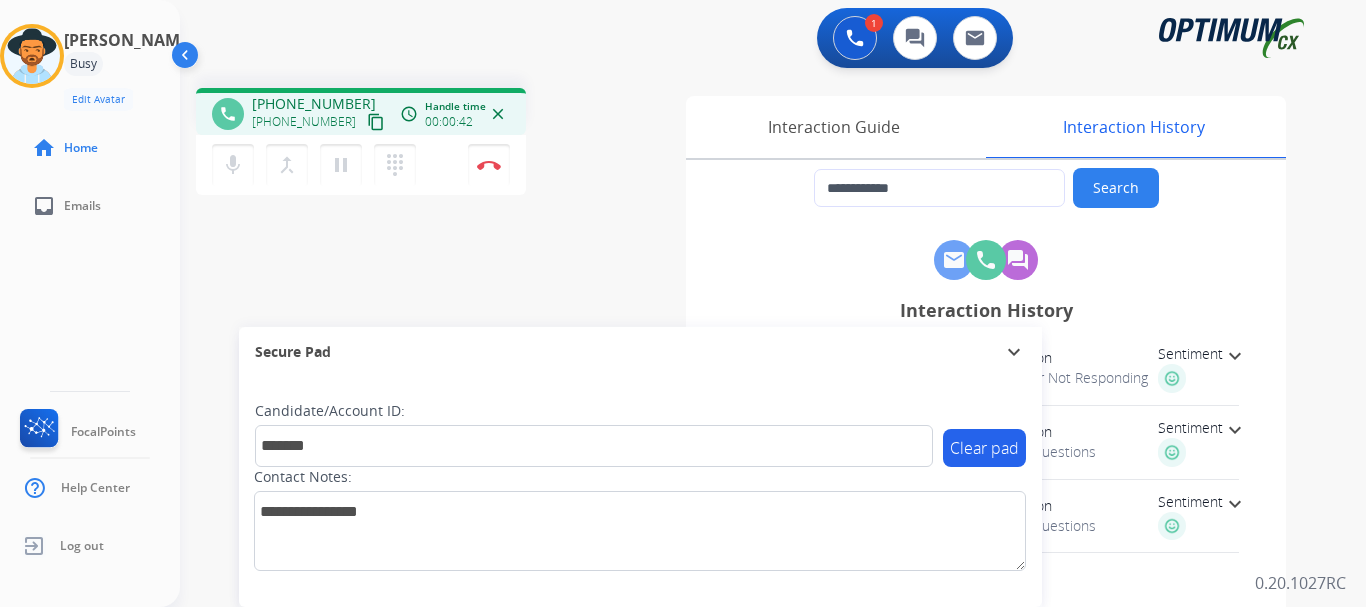 click on "mic Mute merge_type Bridge pause Hold dialpad Dialpad Disconnect" at bounding box center [361, 165] 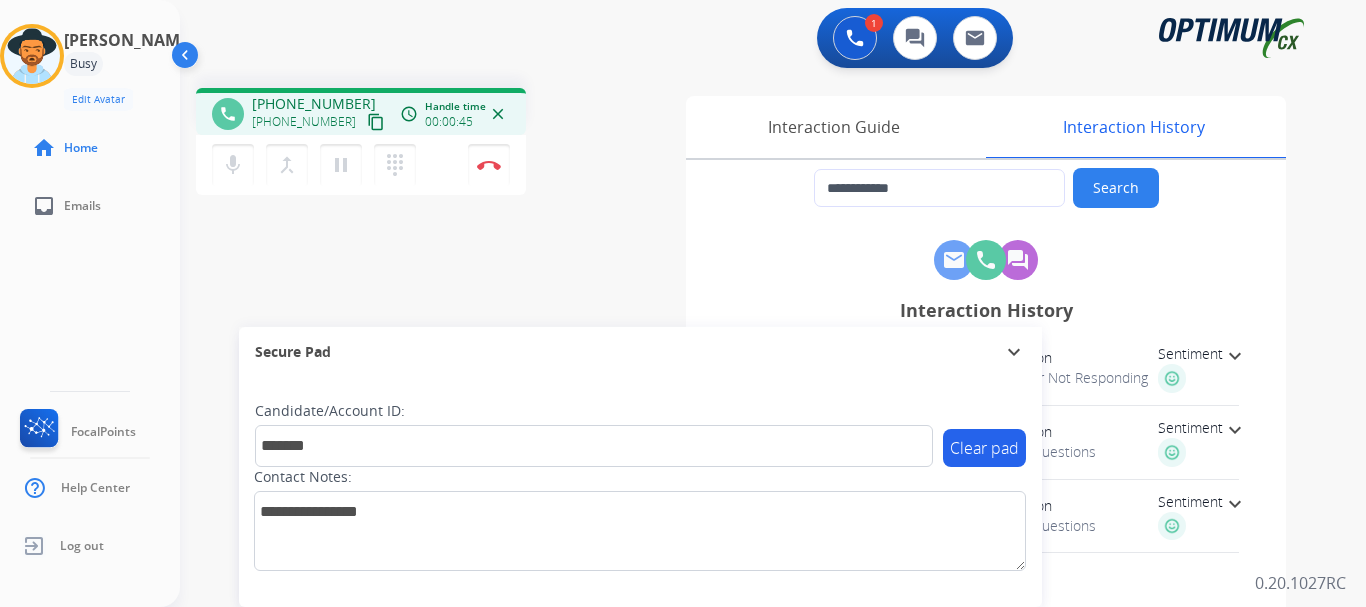 click at bounding box center [489, 165] 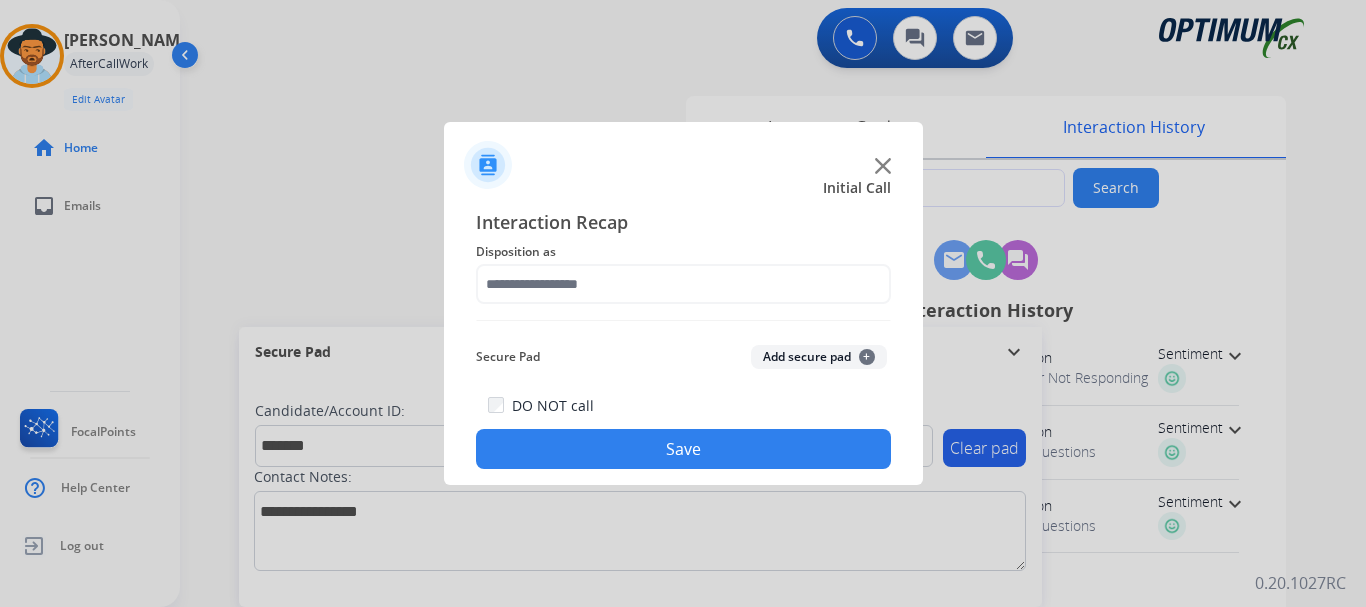 click on "Add secure pad  +" 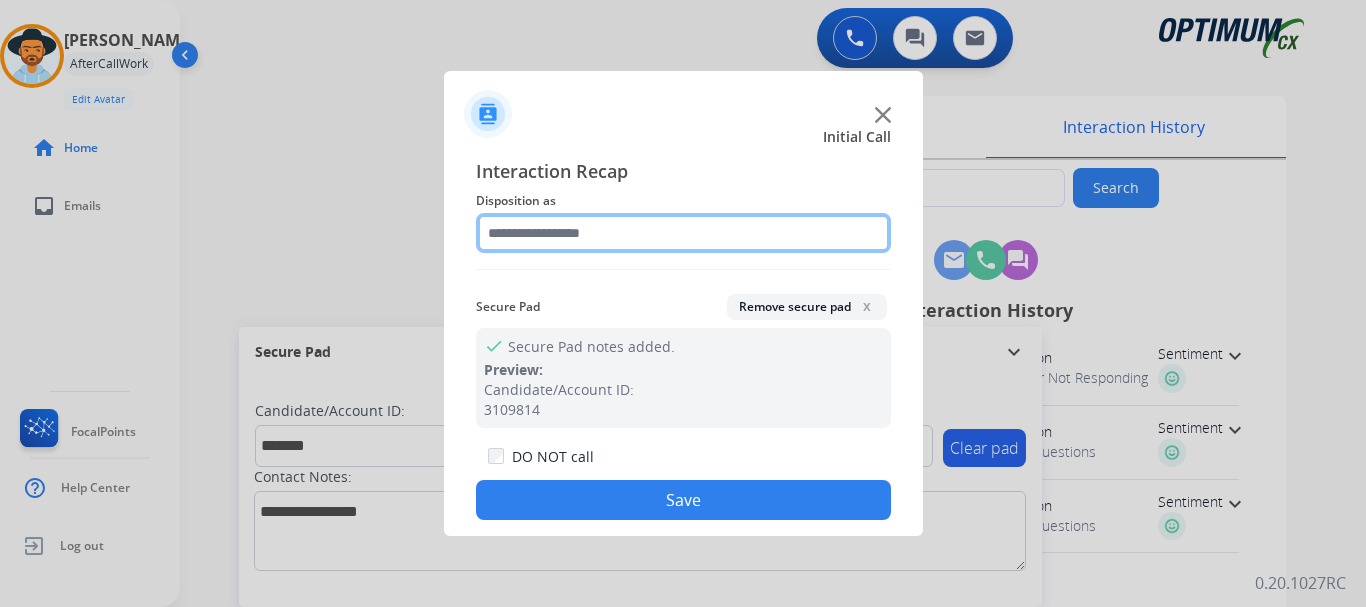 click 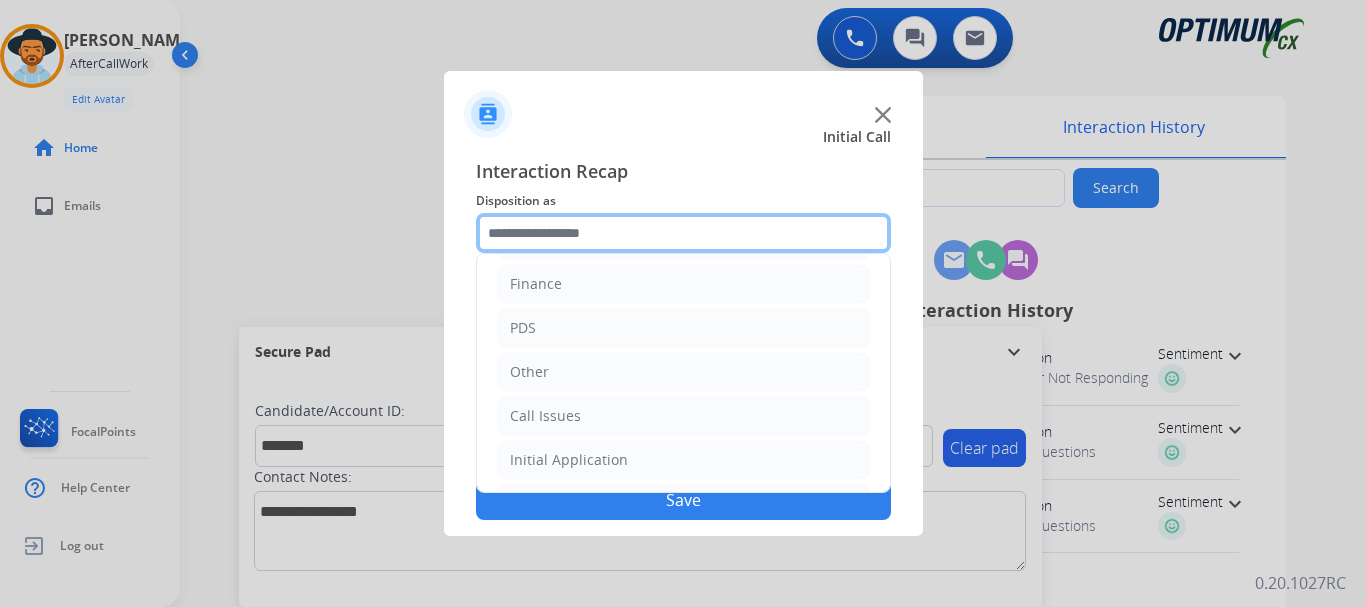 scroll, scrollTop: 136, scrollLeft: 0, axis: vertical 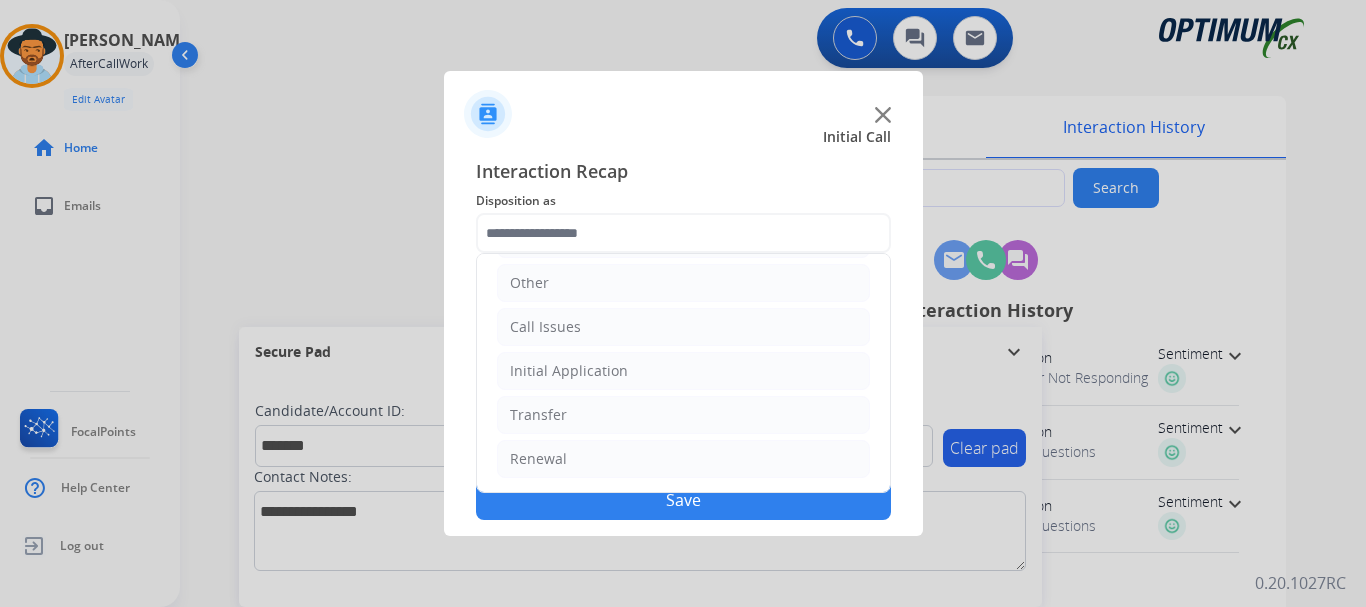 click on "Call Issues" 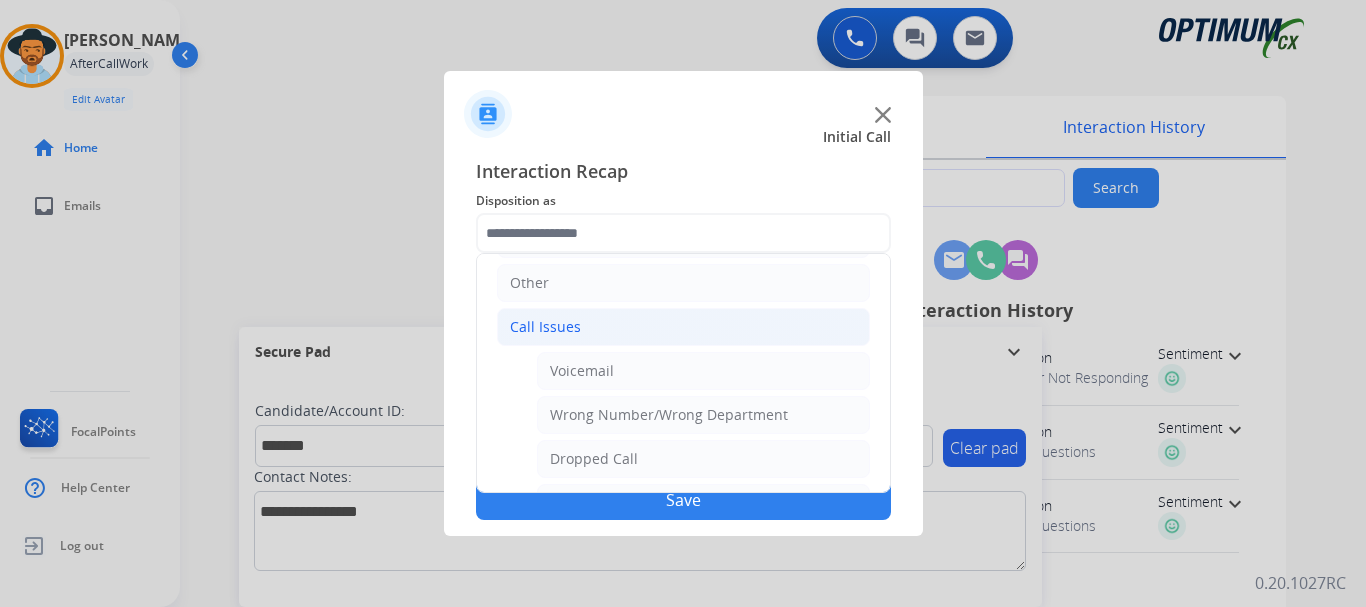 click on "Voicemail" 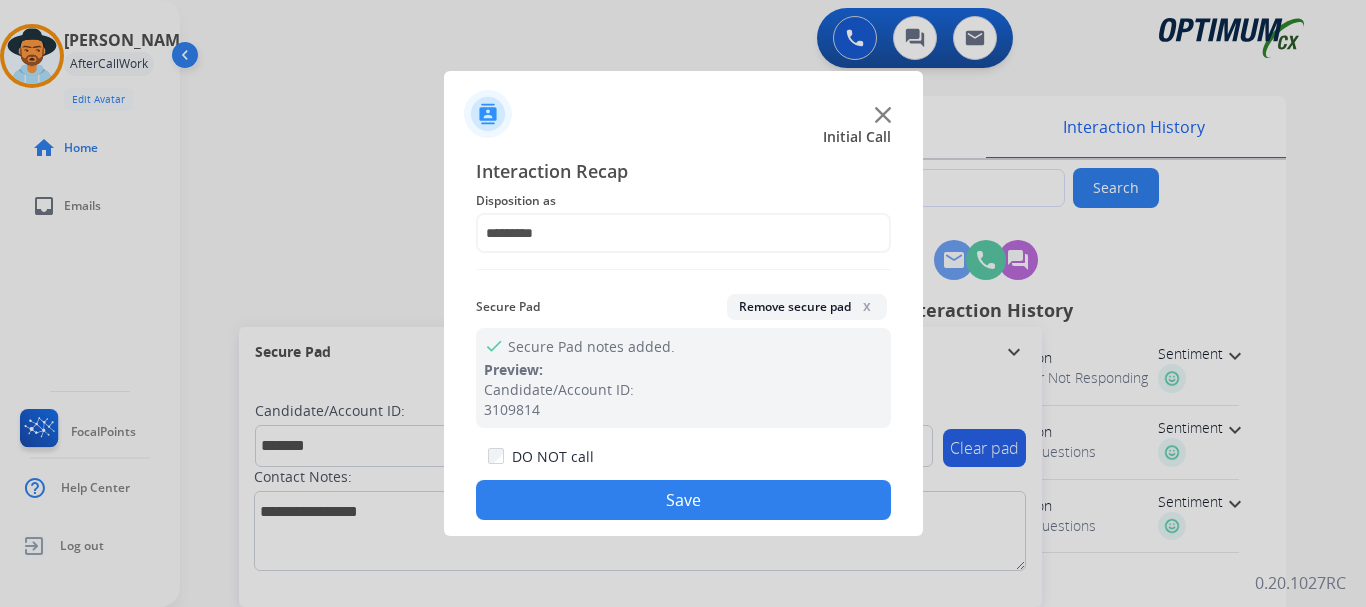 click on "Save" 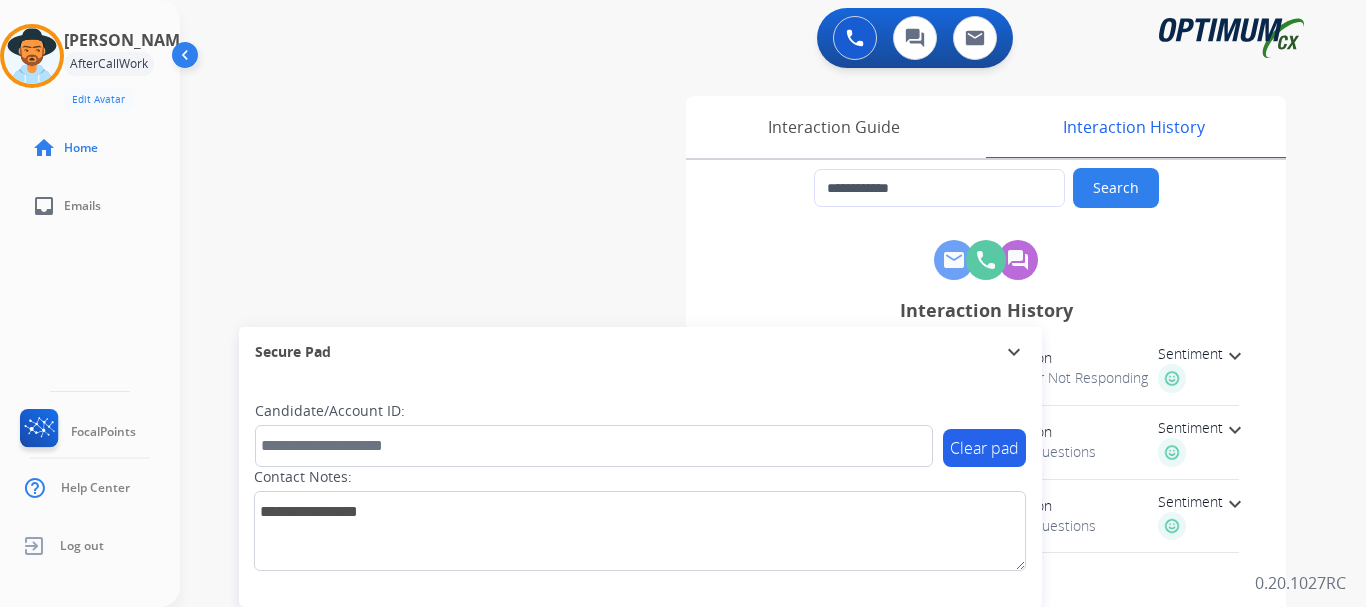 click on "**********" at bounding box center [749, 489] 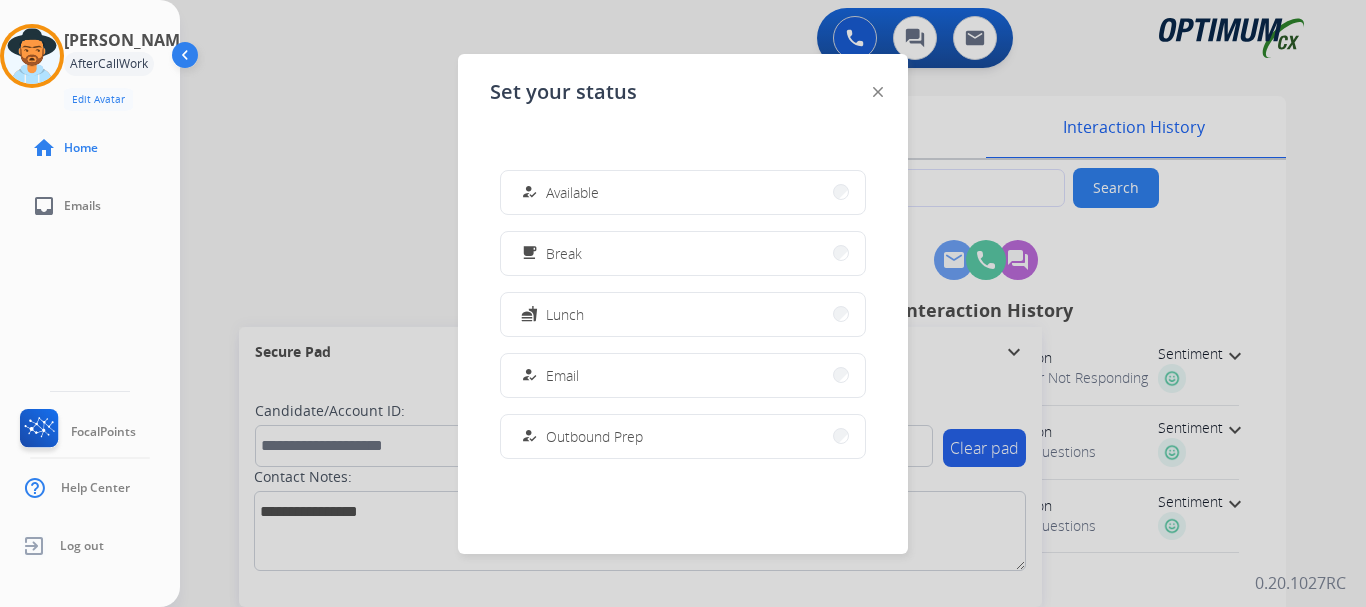 click on "Available" at bounding box center (572, 192) 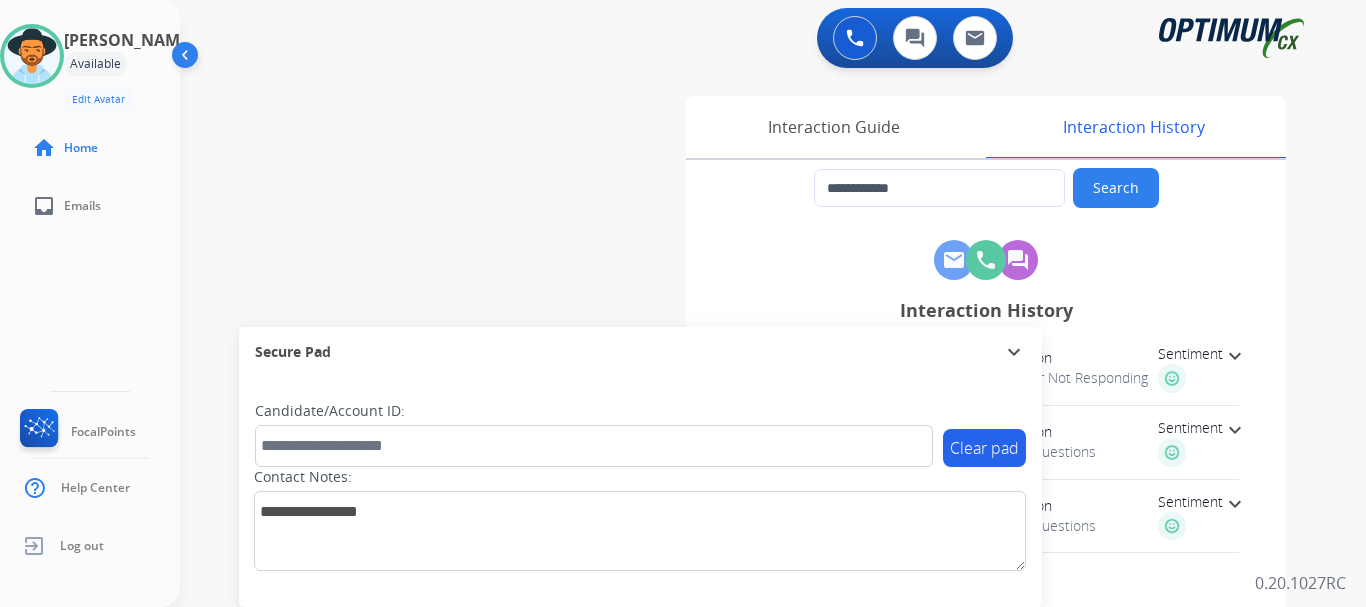 click on "**********" at bounding box center [749, 489] 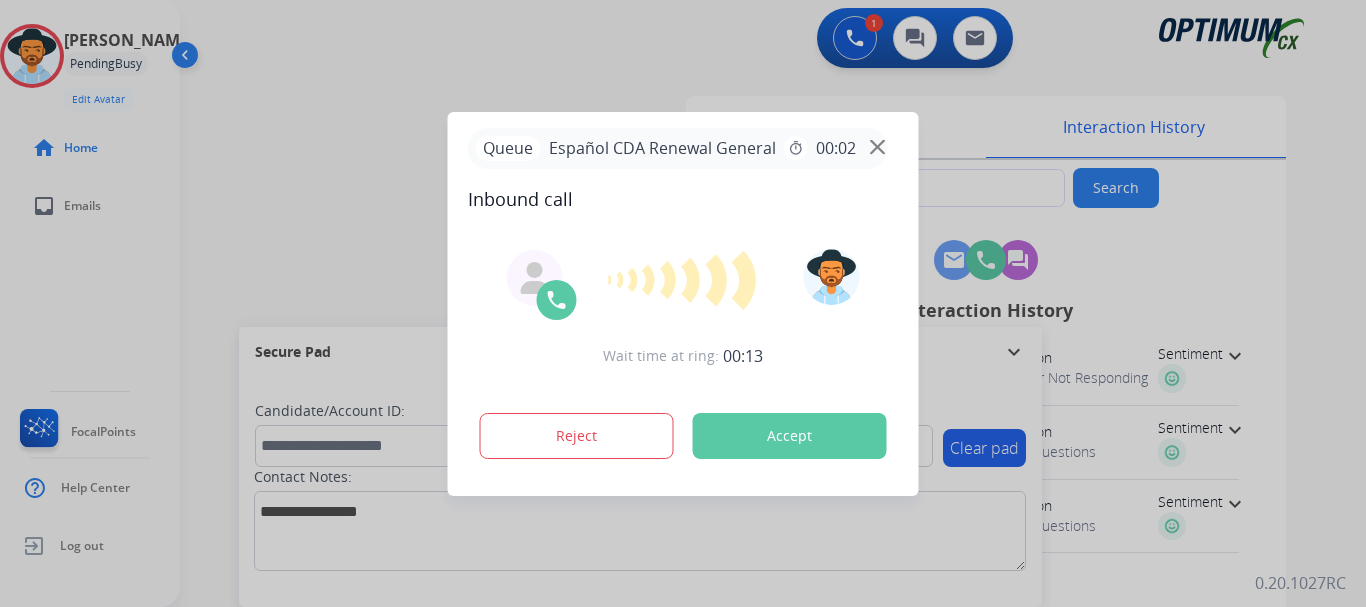 type on "**********" 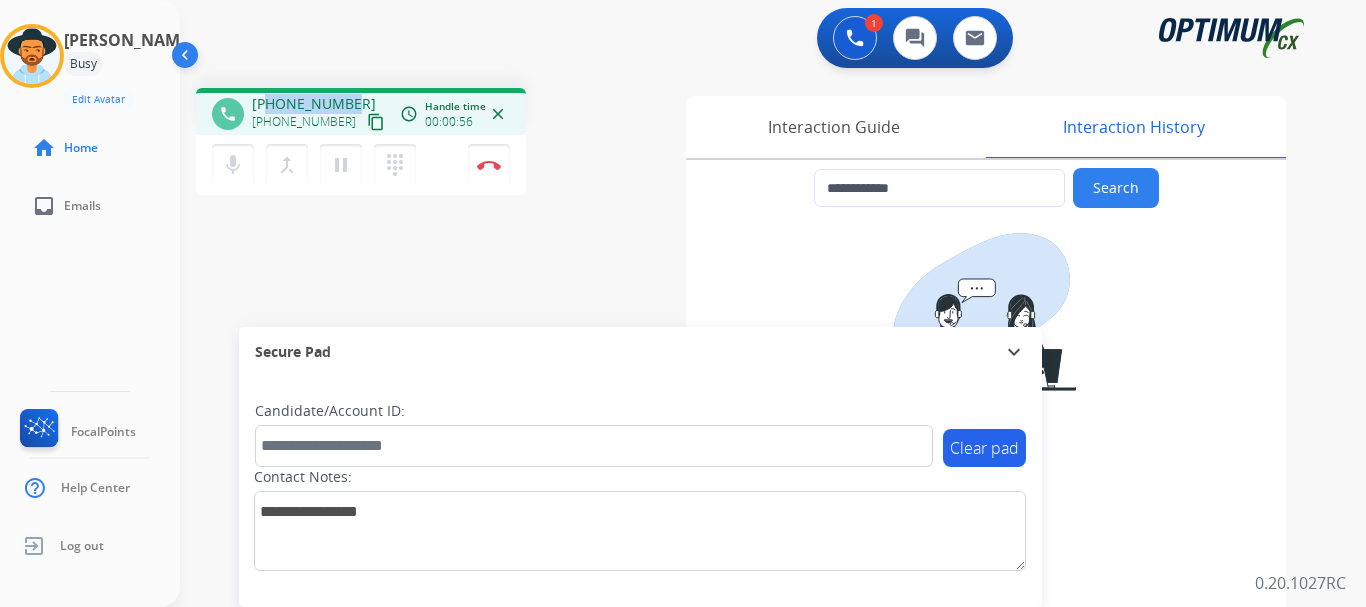 drag, startPoint x: 266, startPoint y: 101, endPoint x: 351, endPoint y: 91, distance: 85.58621 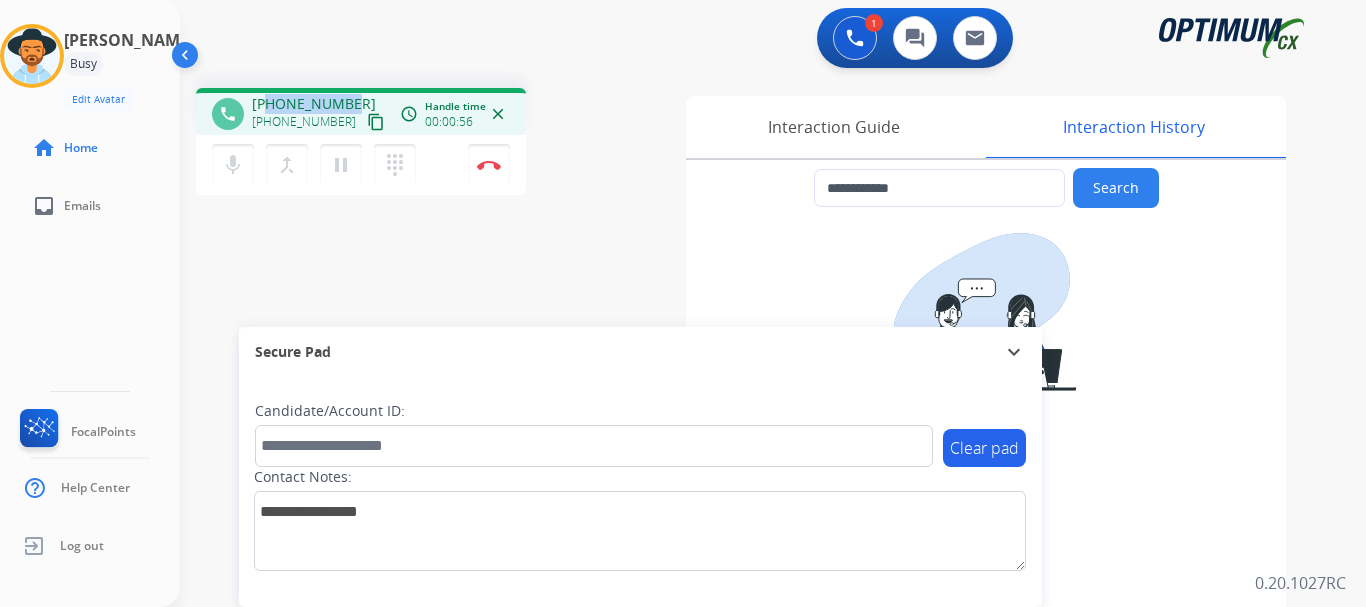 click on "phone [PHONE_NUMBER] [PHONE_NUMBER] content_copy access_time Call metrics Queue   00:15 Hold   00:00 Talk   00:57 Total   01:11 Handle time 00:00:56 close" at bounding box center (361, 111) 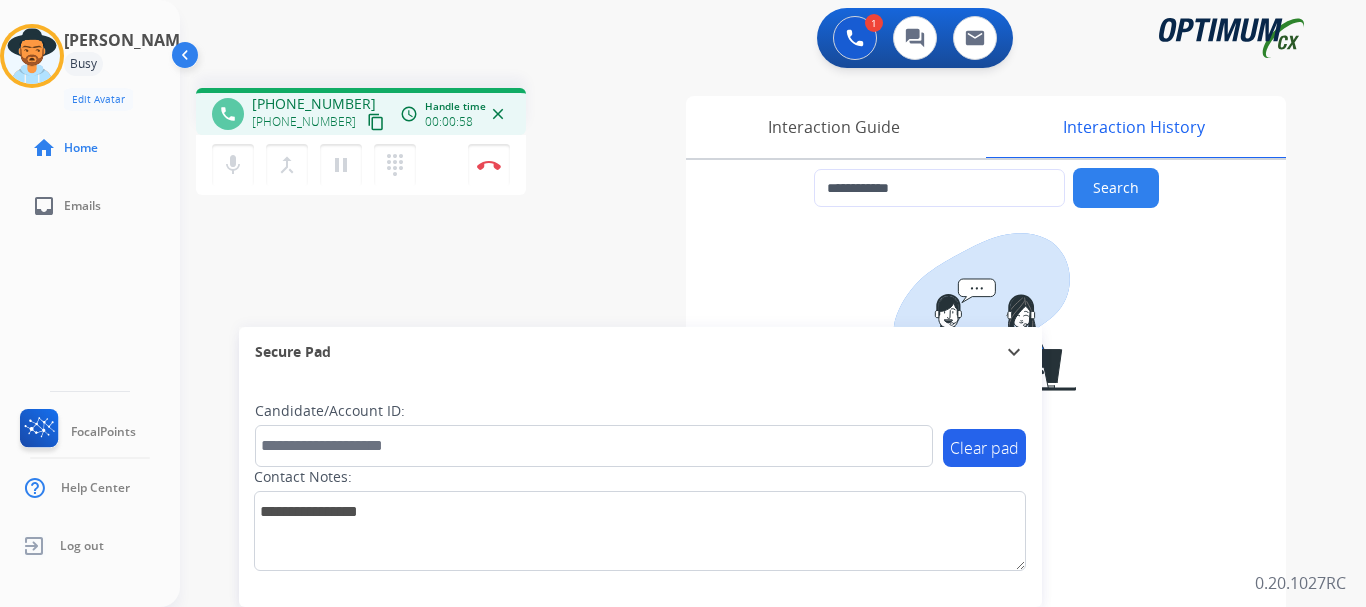 click on "1 Voice Interactions  0  Chat Interactions   0  Email Interactions" at bounding box center (761, 40) 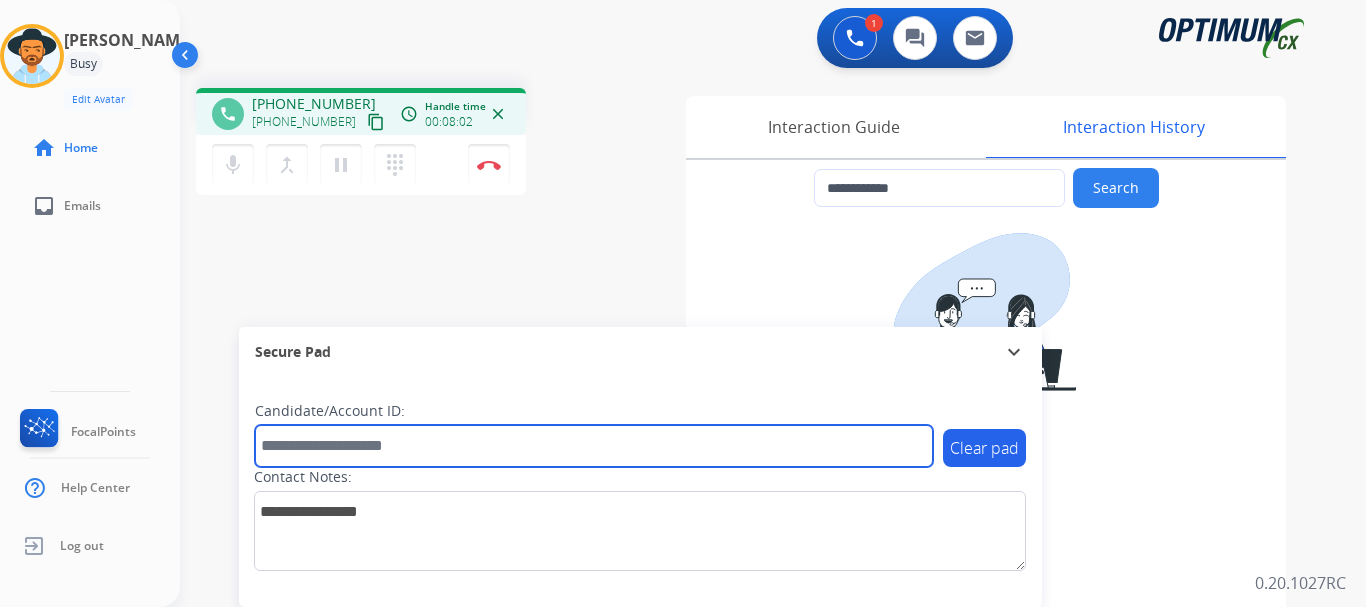 click at bounding box center [594, 446] 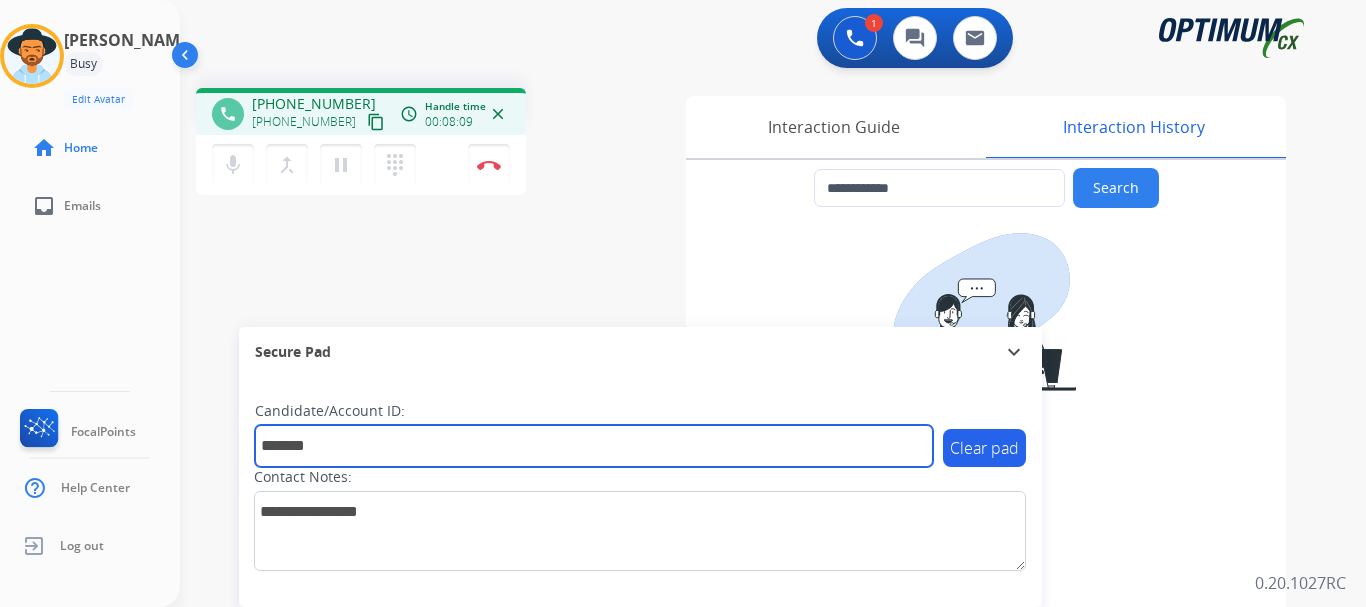 type on "*******" 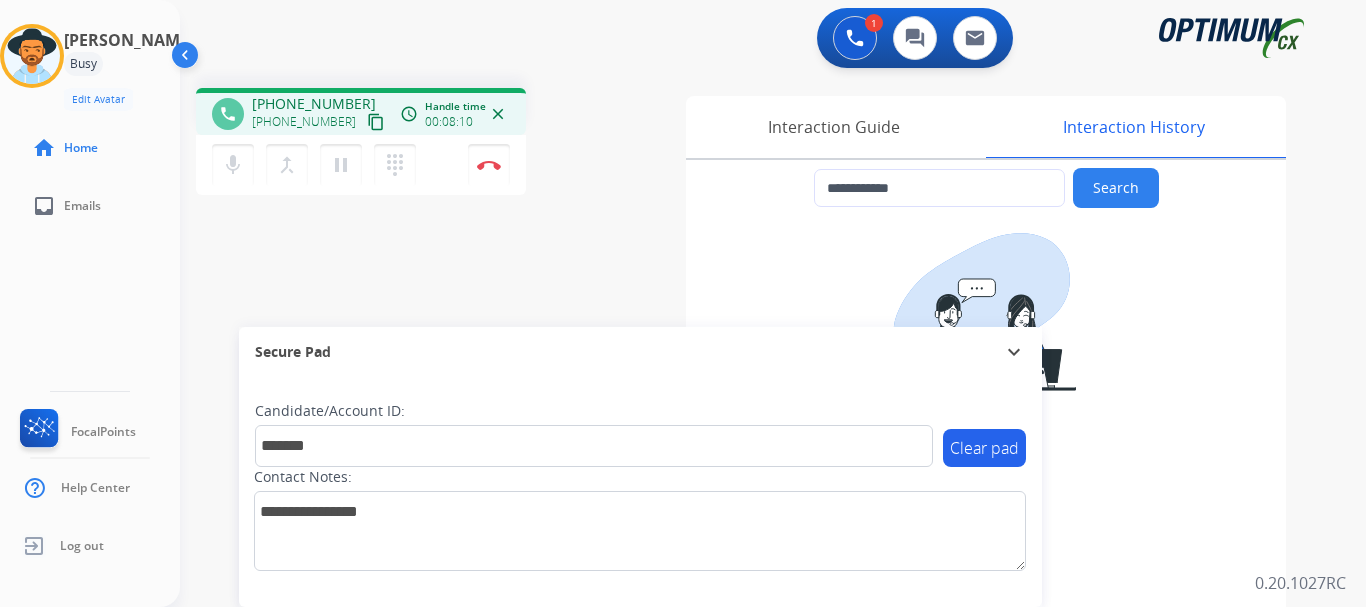 click at bounding box center (489, 165) 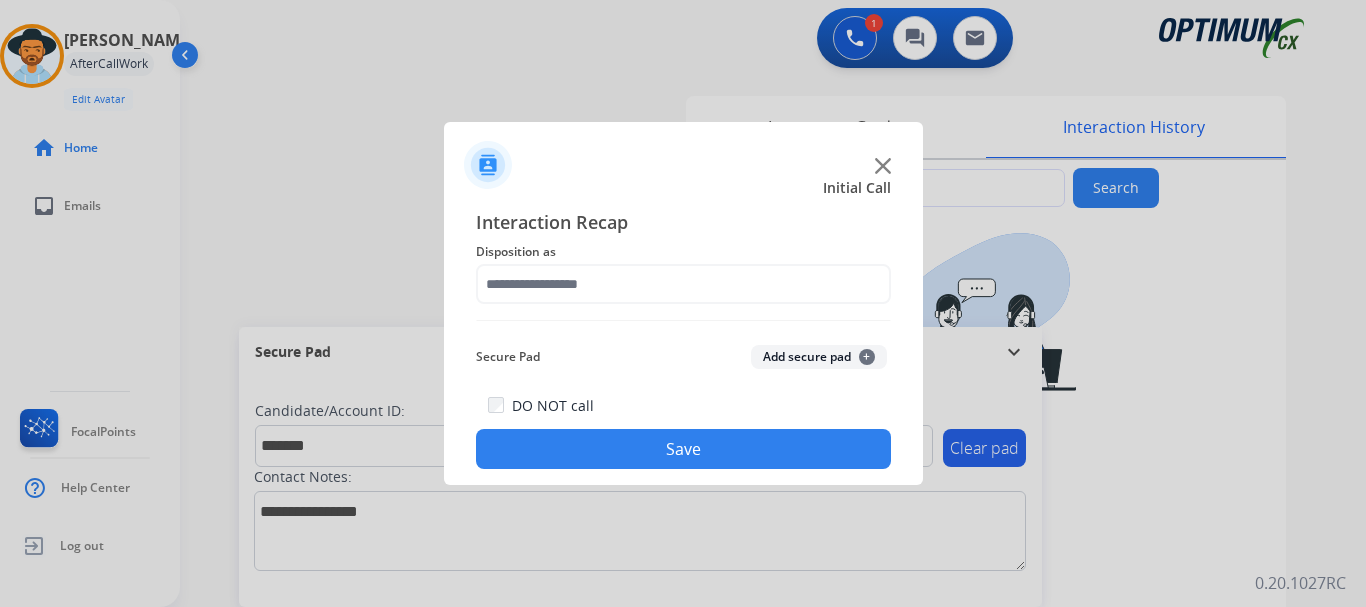 click on "Add secure pad  +" 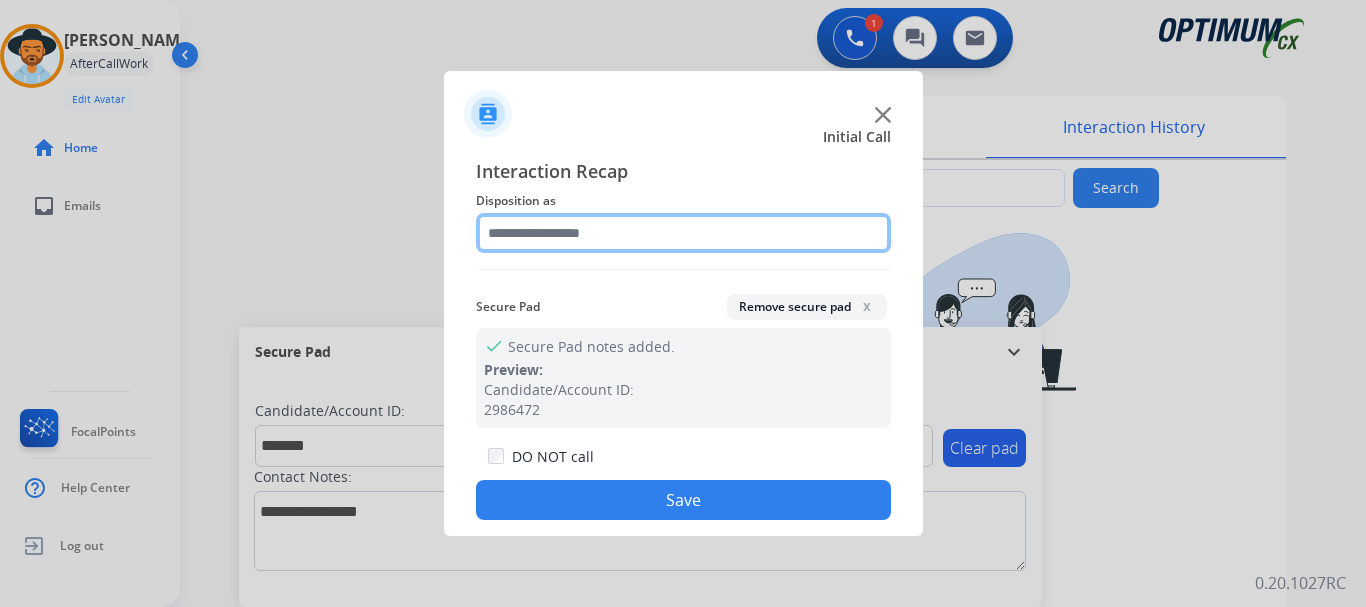 click 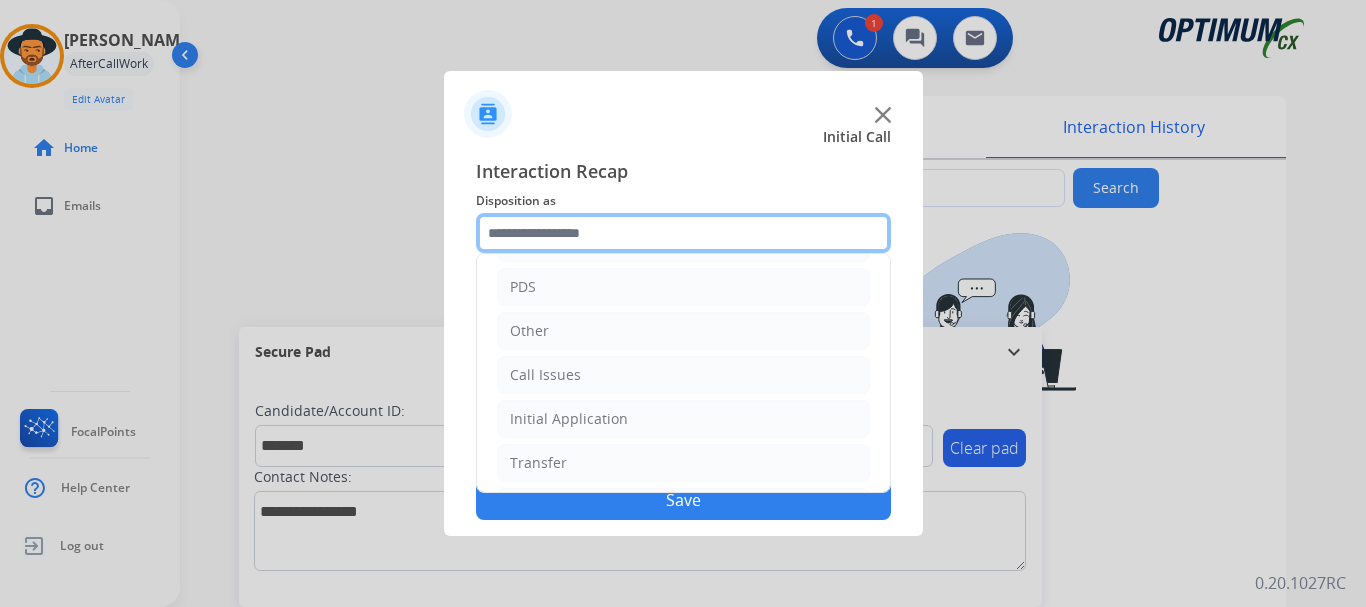 scroll, scrollTop: 136, scrollLeft: 0, axis: vertical 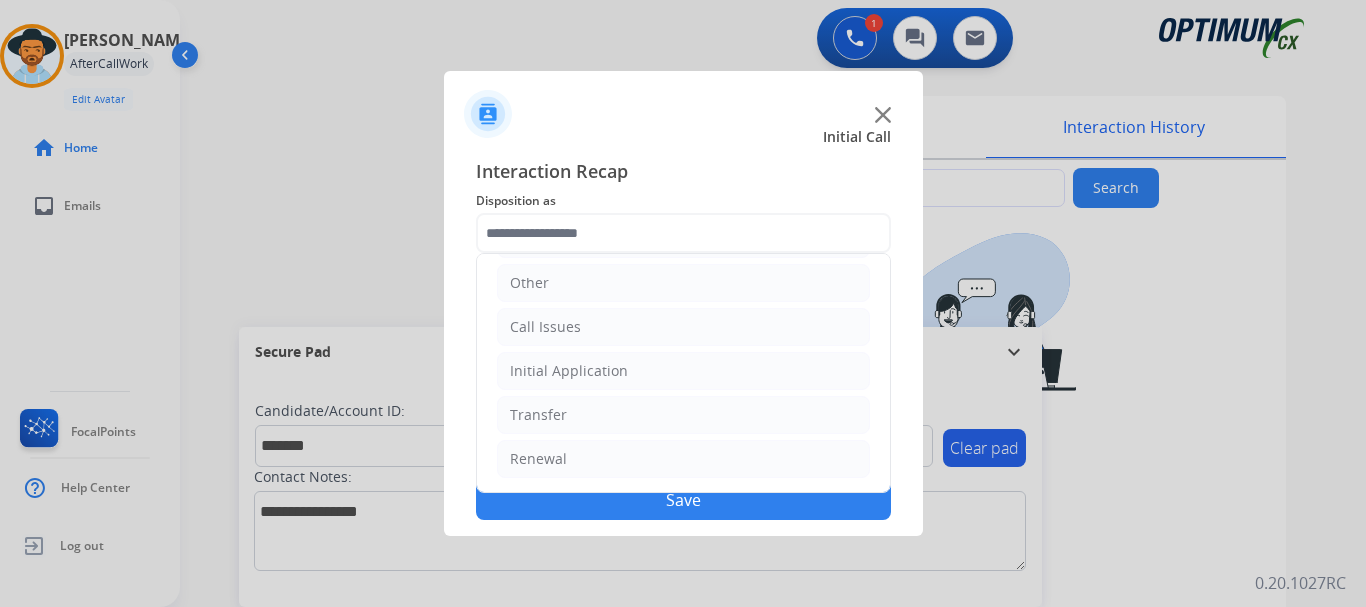 click on "Renewal" 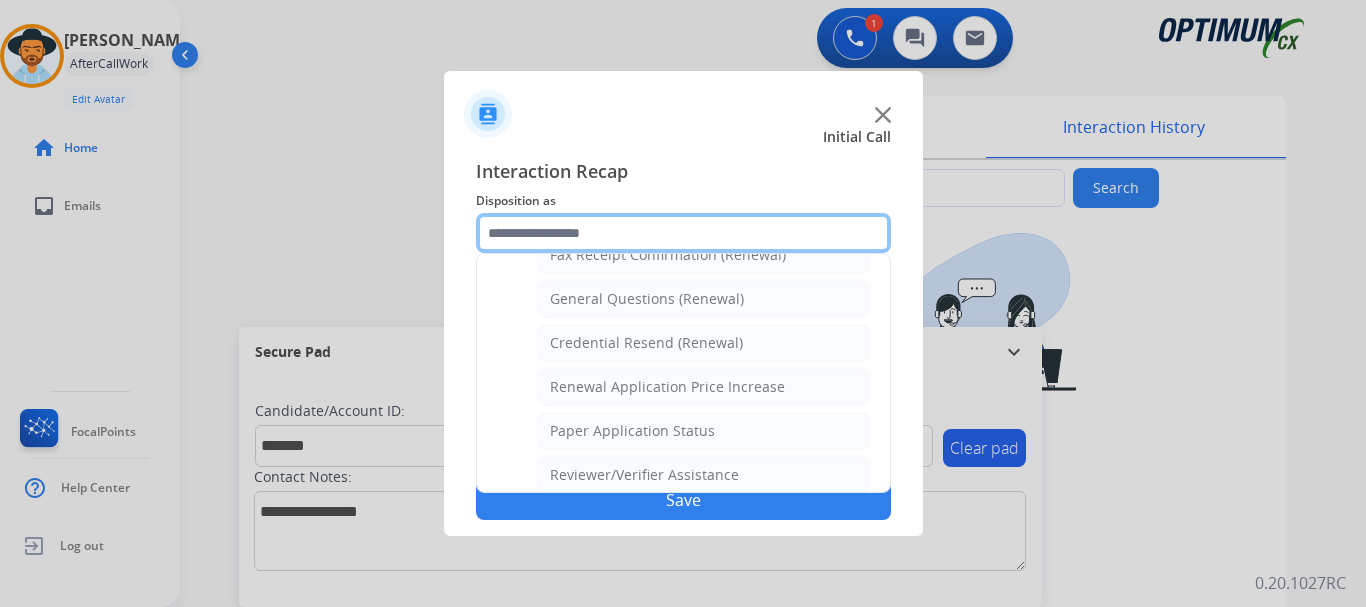 scroll, scrollTop: 576, scrollLeft: 0, axis: vertical 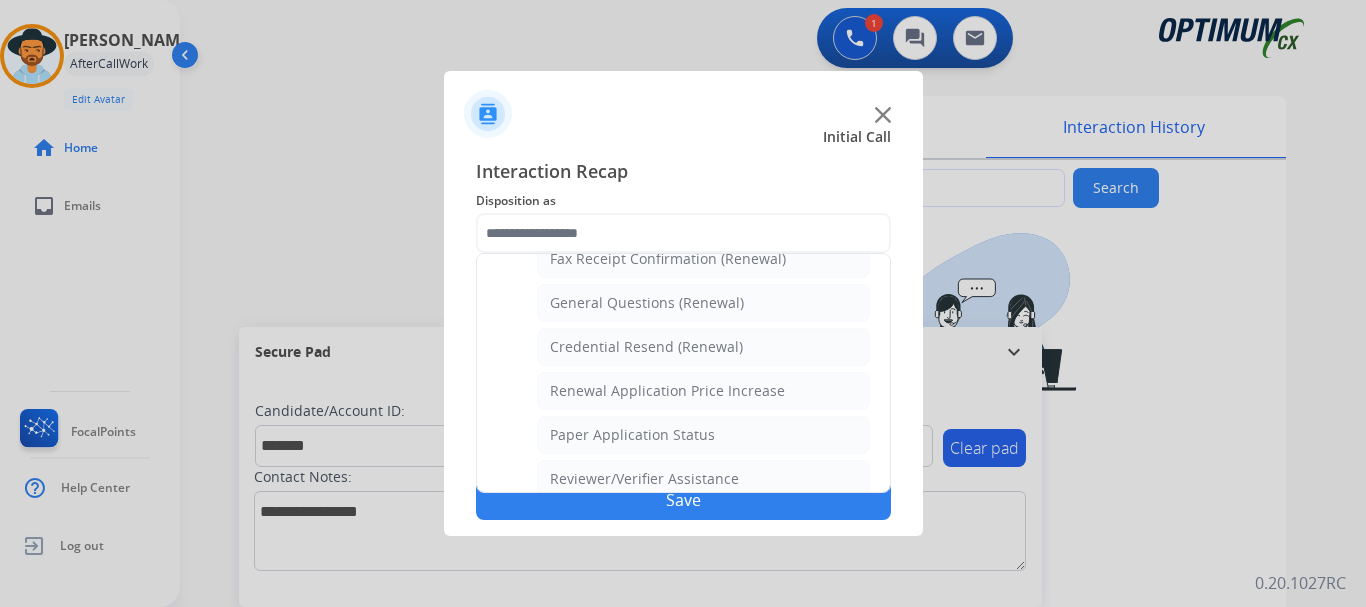 click on "General Questions (Renewal)" 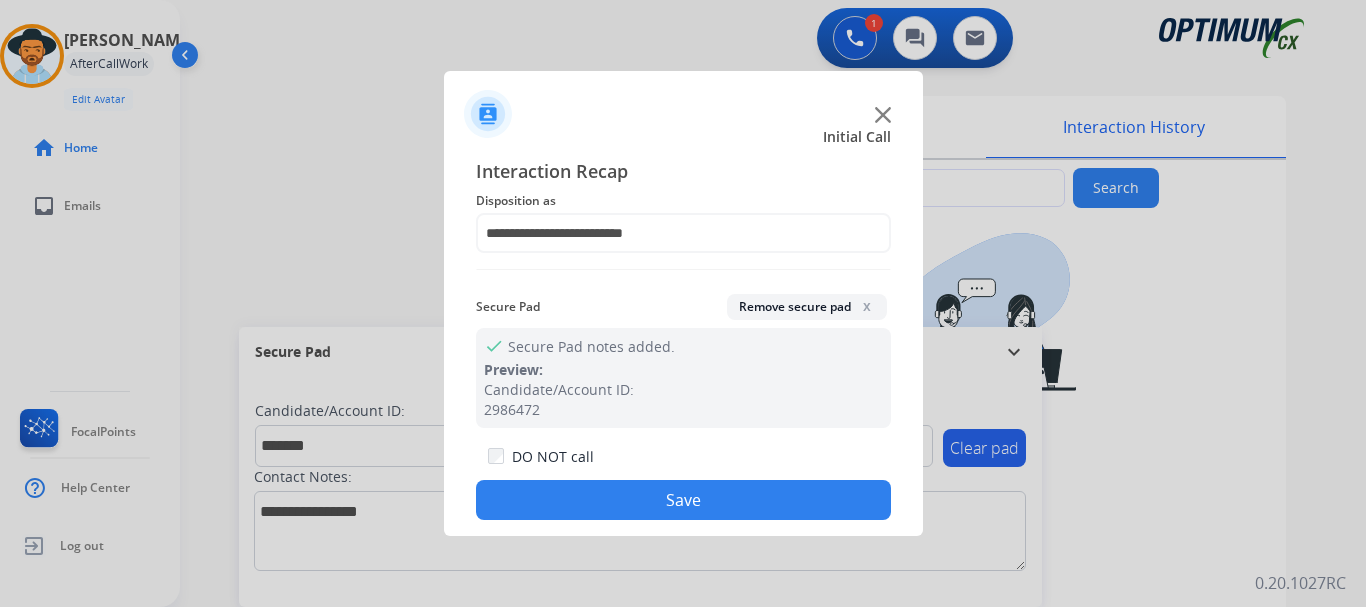 click on "Save" 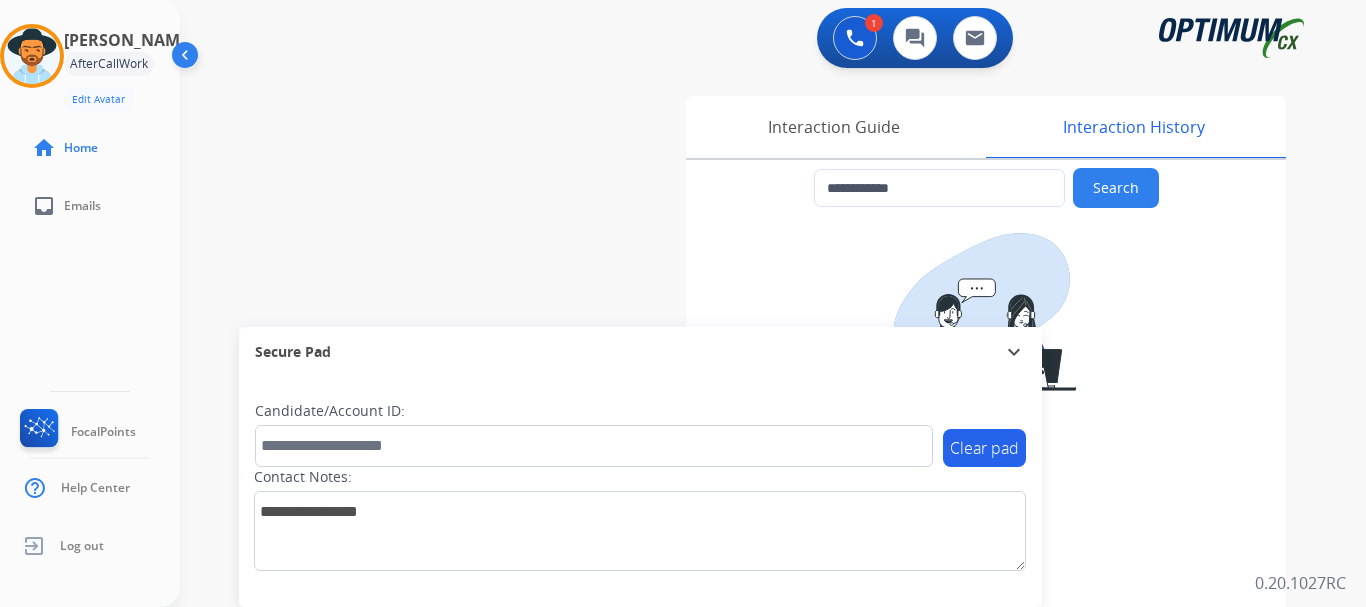click on "**********" at bounding box center [982, 501] 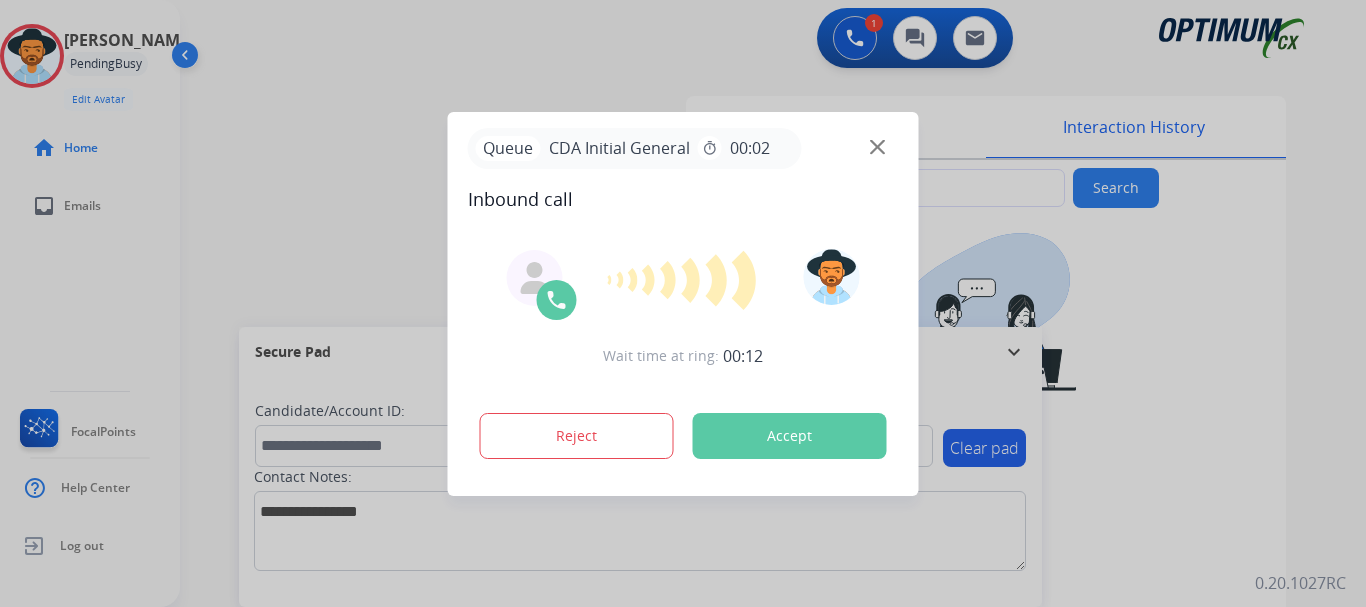 type on "**********" 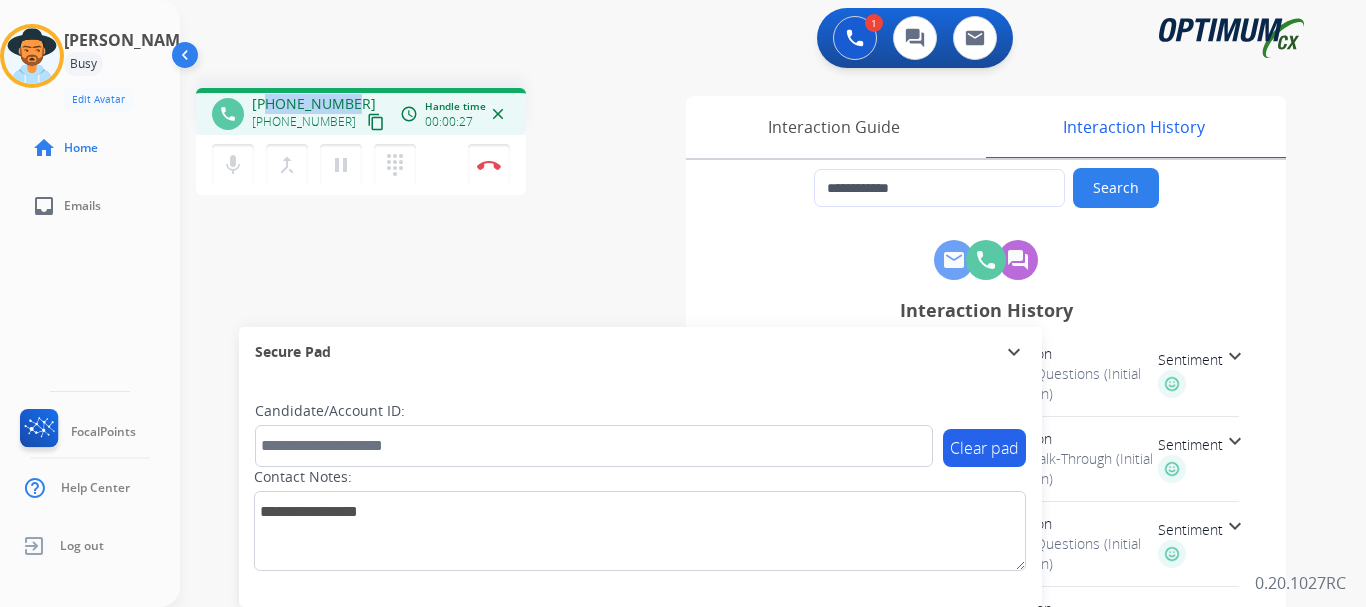 drag, startPoint x: 266, startPoint y: 98, endPoint x: 350, endPoint y: 100, distance: 84.0238 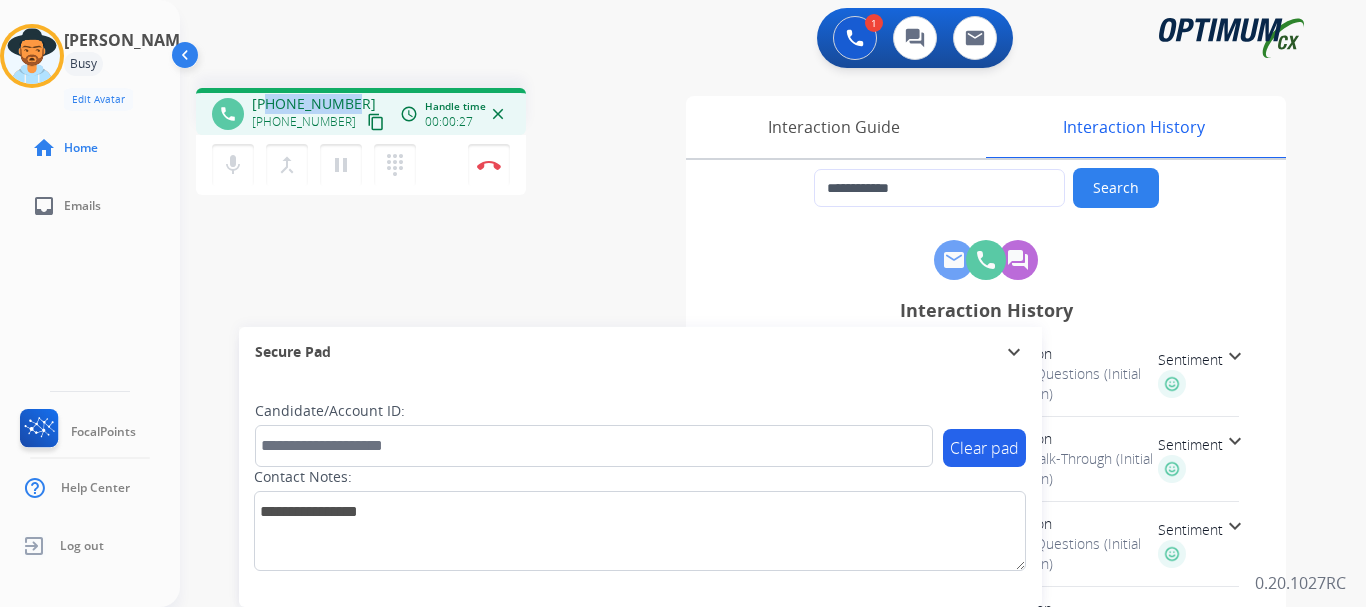click on "[PHONE_NUMBER] [PHONE_NUMBER] content_copy" at bounding box center (320, 114) 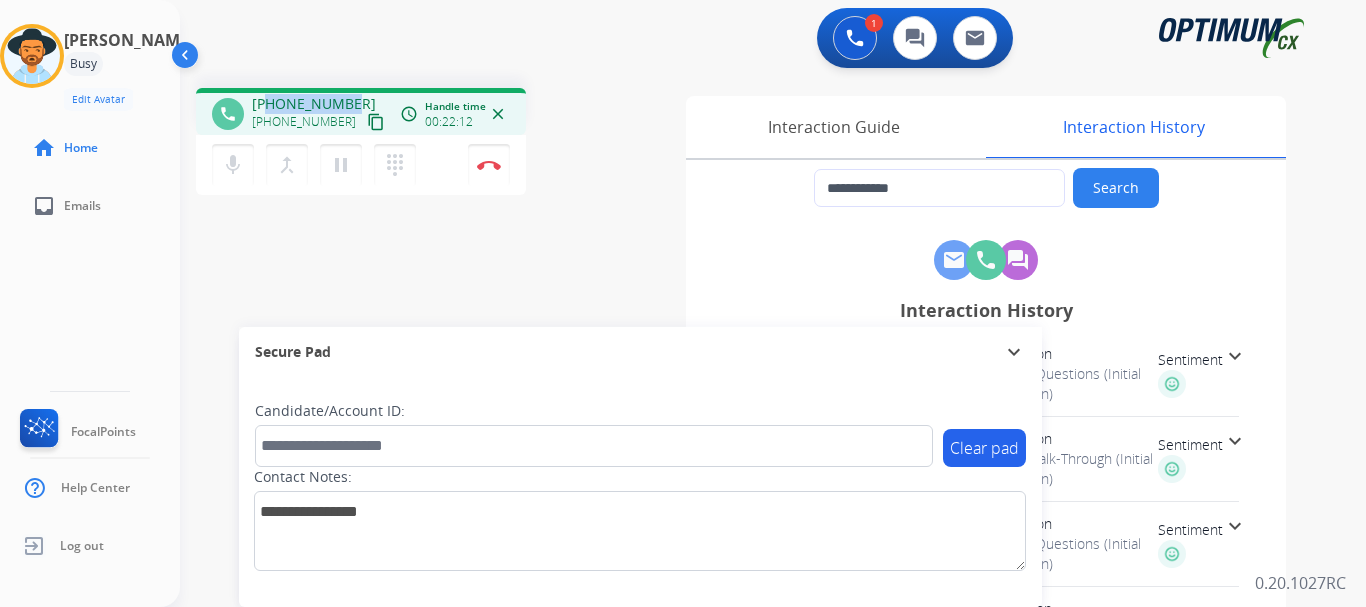 click on "dialpad Dialpad" at bounding box center (395, 165) 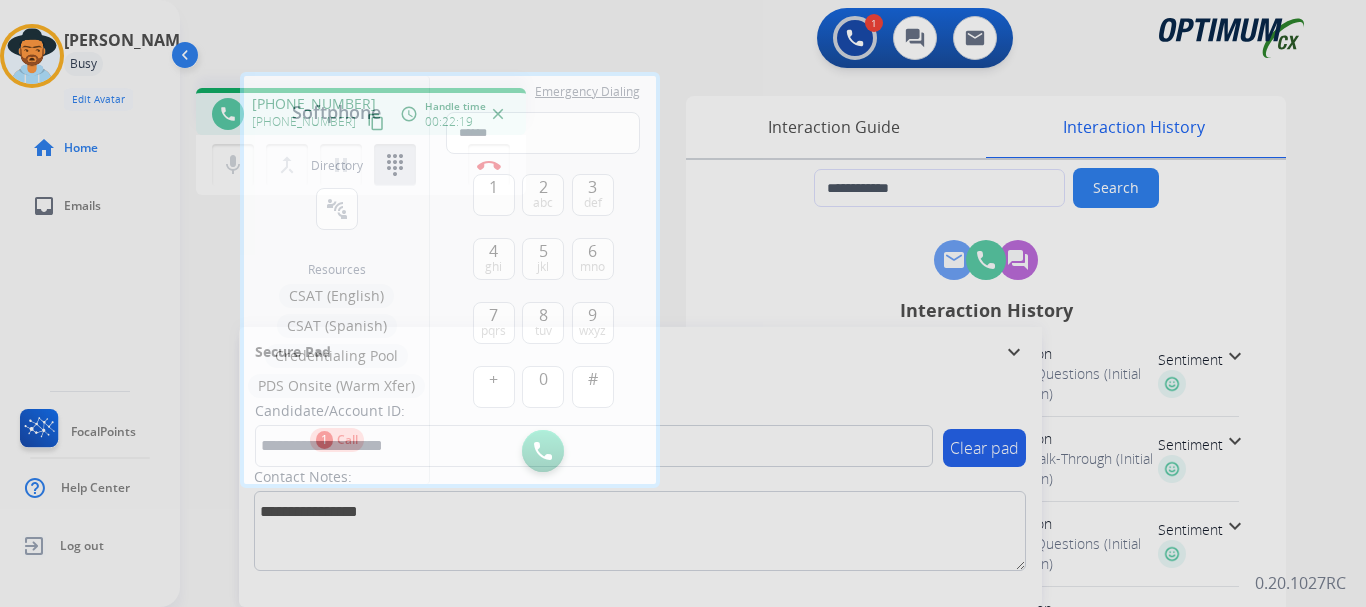 click on "Credentialing Pool" at bounding box center (336, 356) 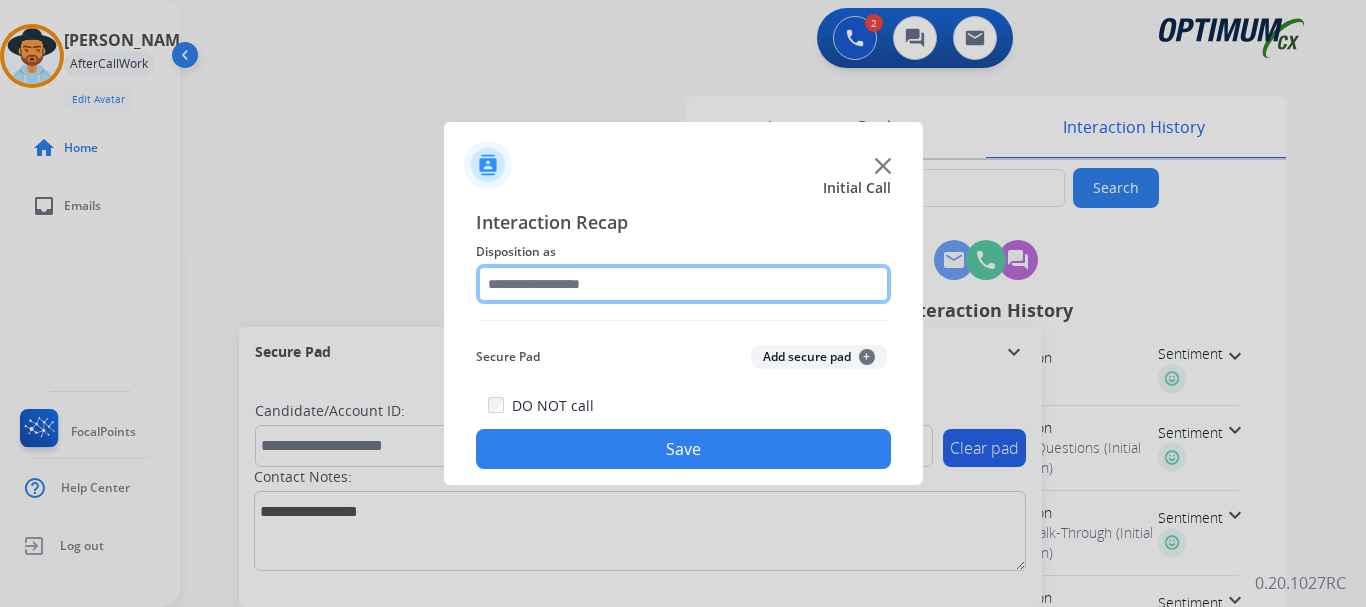 click 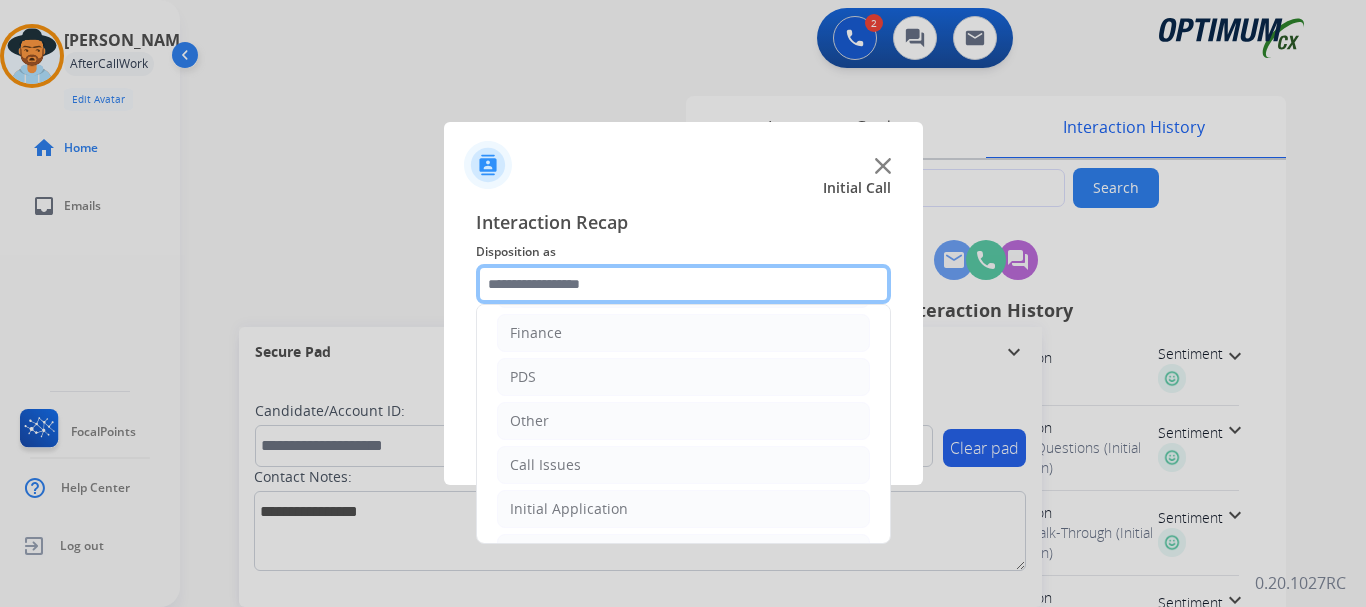 scroll, scrollTop: 136, scrollLeft: 0, axis: vertical 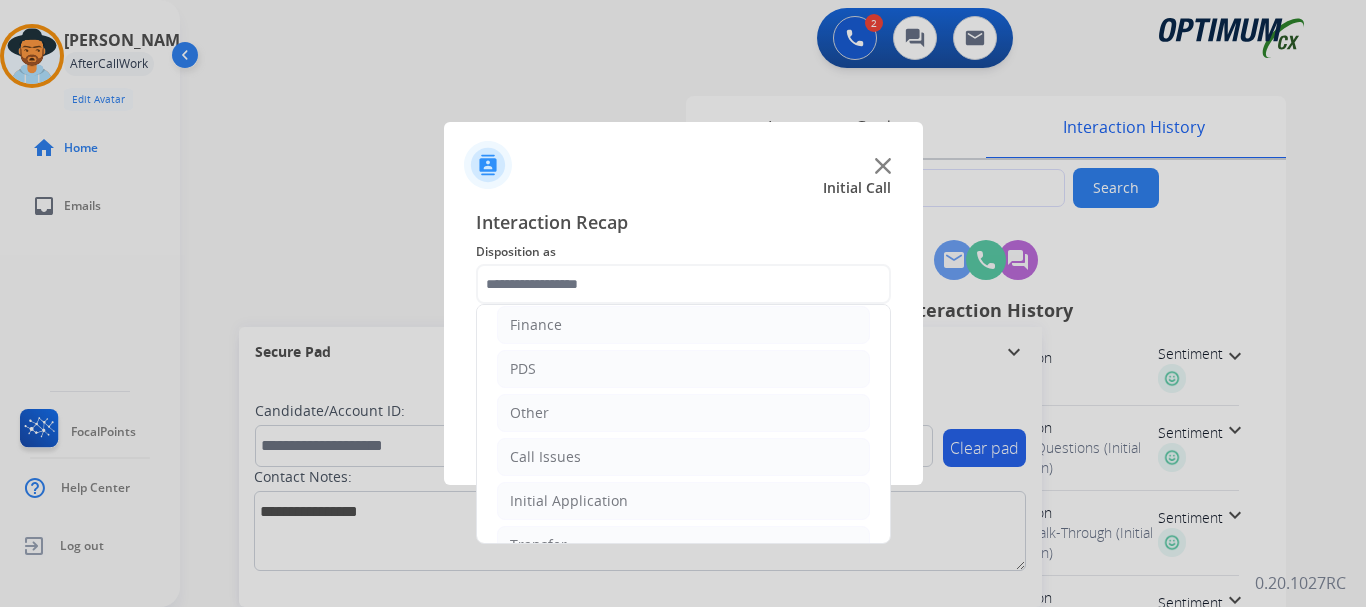 click on "Other" 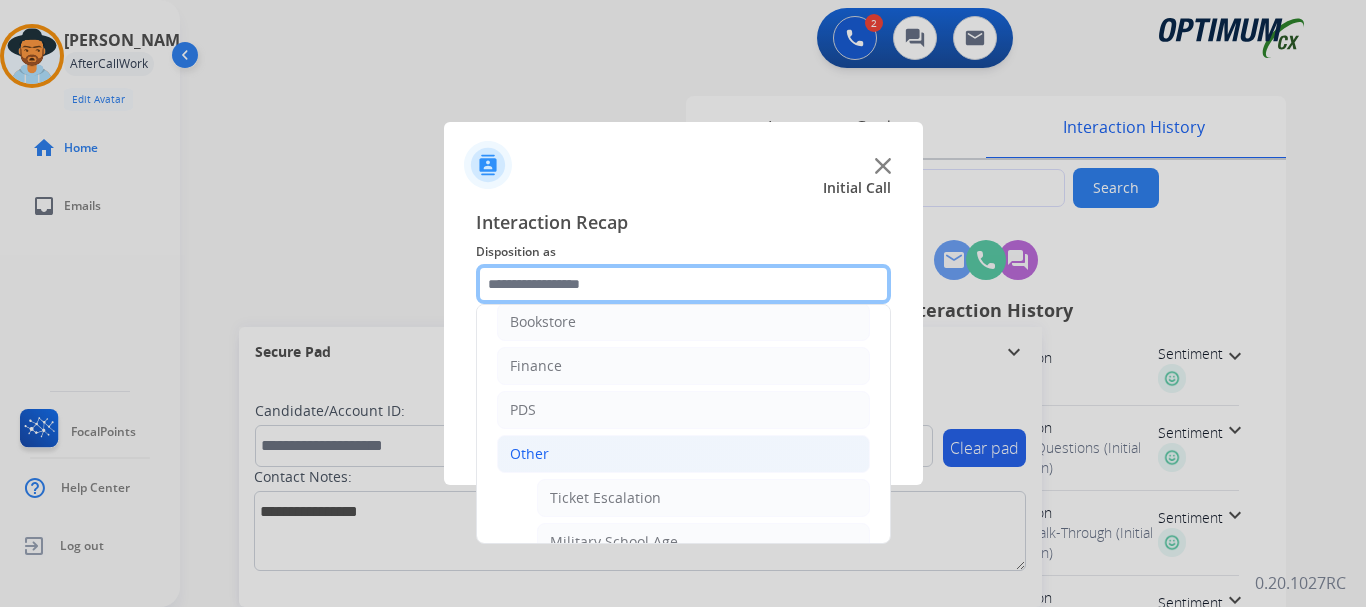 scroll, scrollTop: 12, scrollLeft: 0, axis: vertical 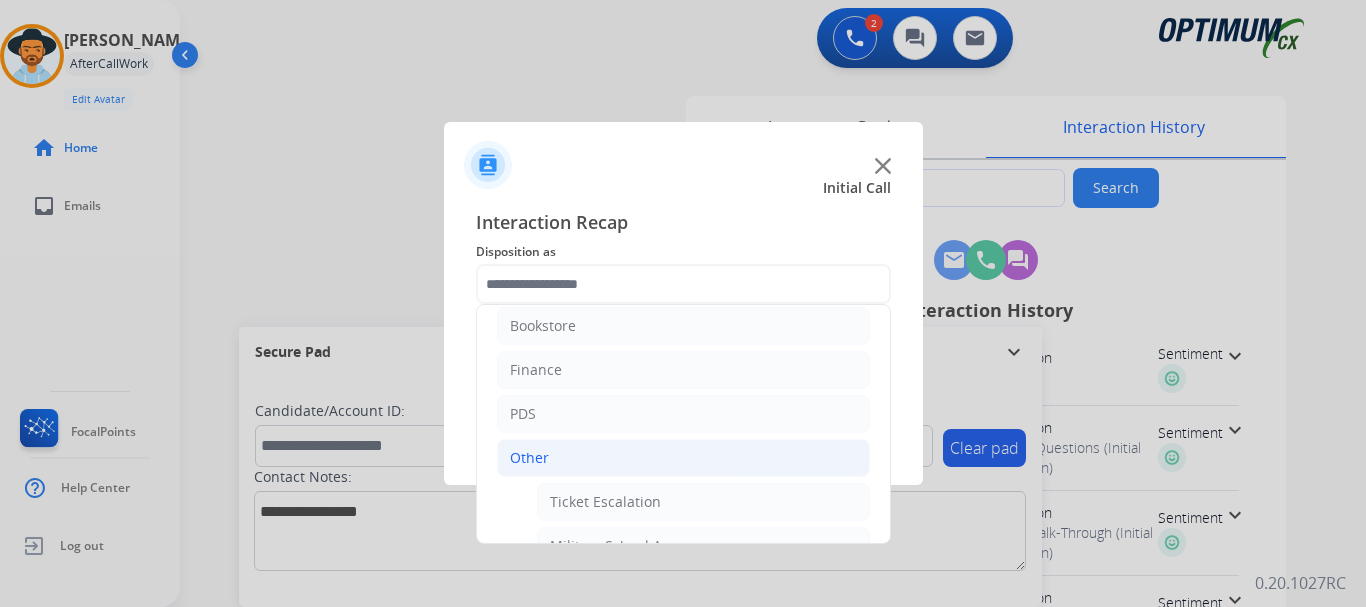click on "Other" 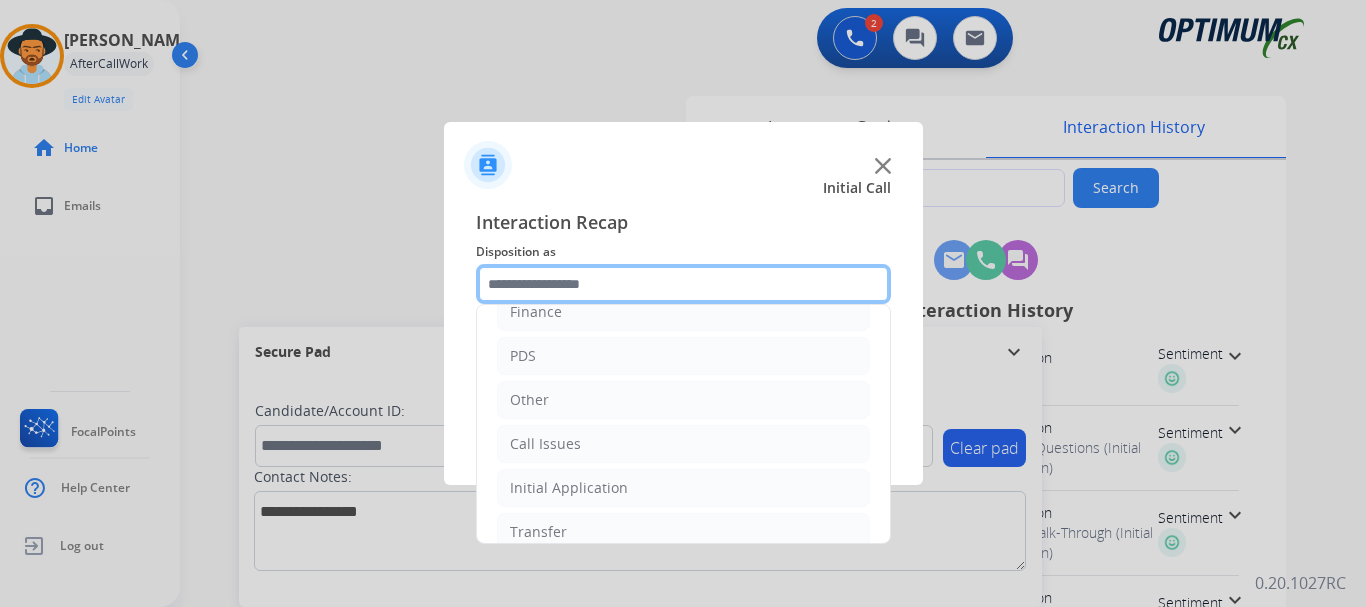 scroll, scrollTop: 73, scrollLeft: 0, axis: vertical 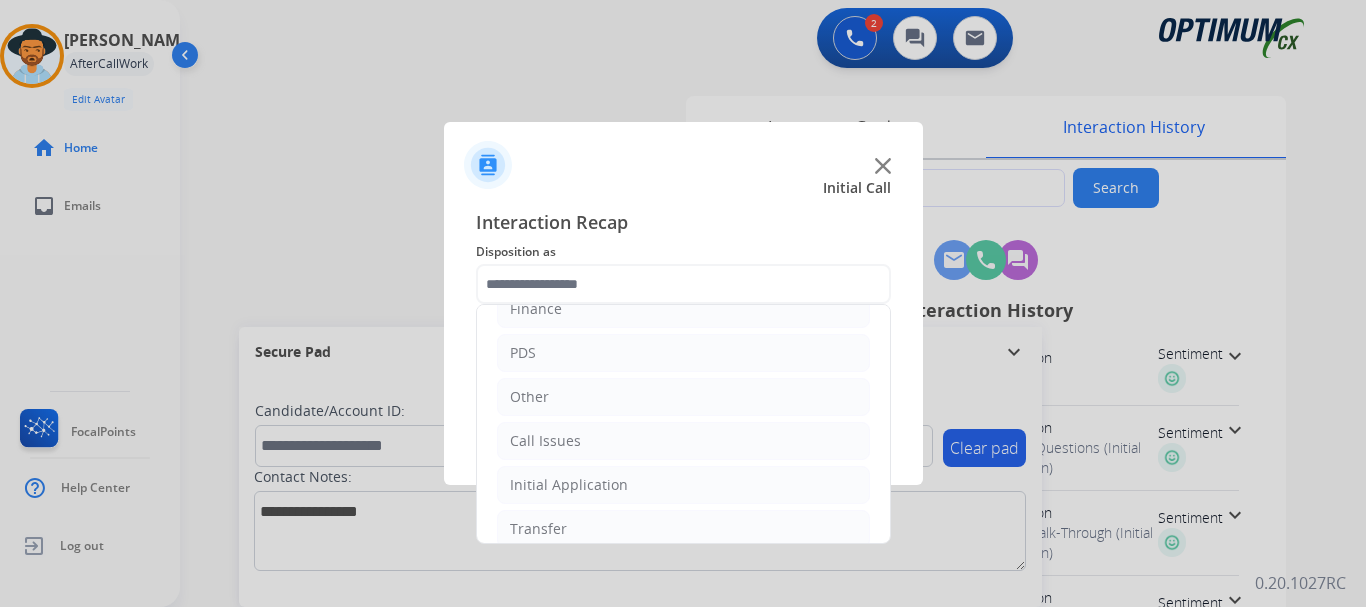click on "Call Issues" 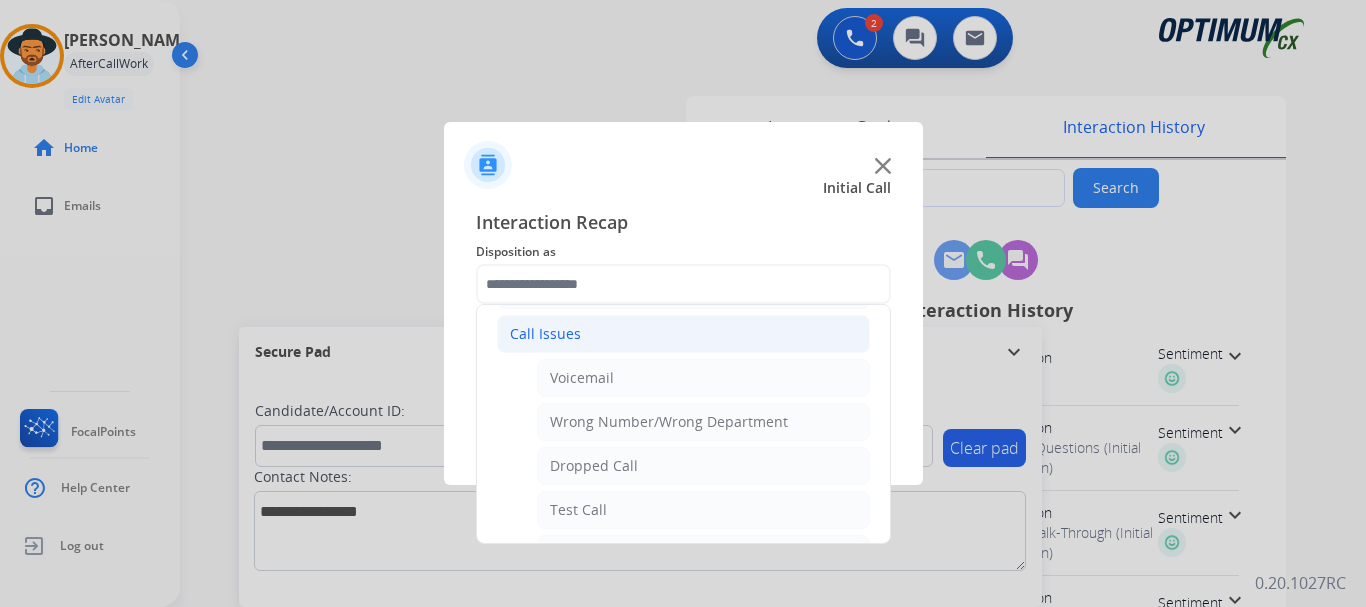 click on "Call Issues" 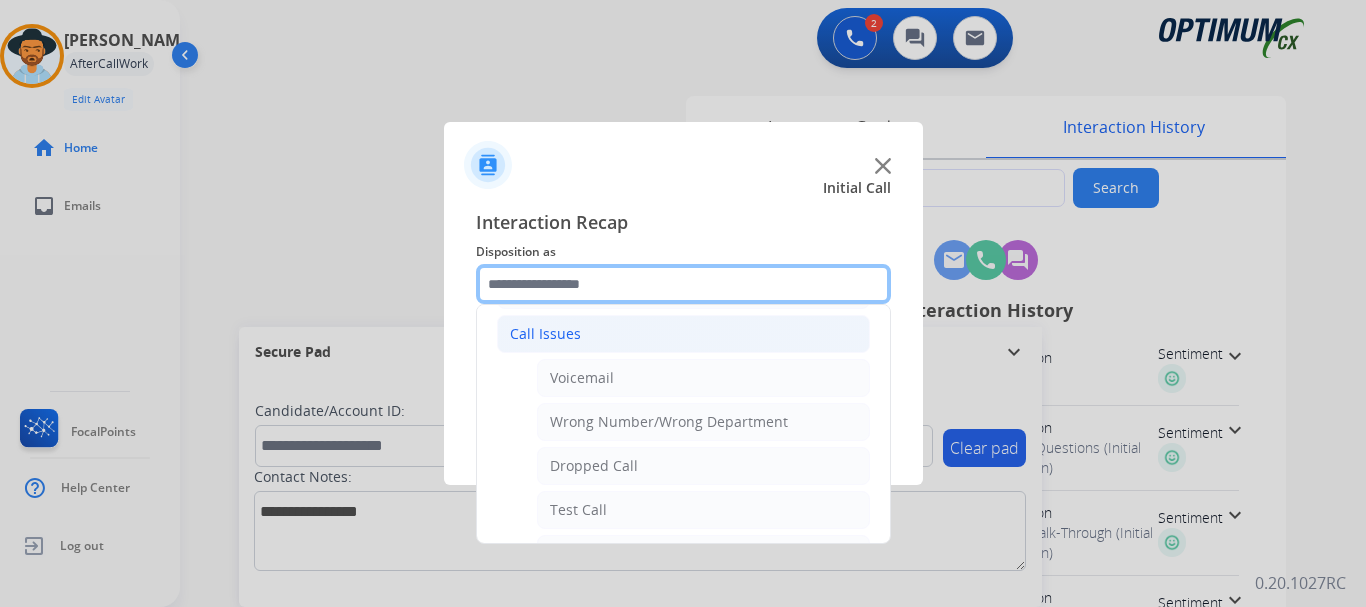 scroll, scrollTop: 136, scrollLeft: 0, axis: vertical 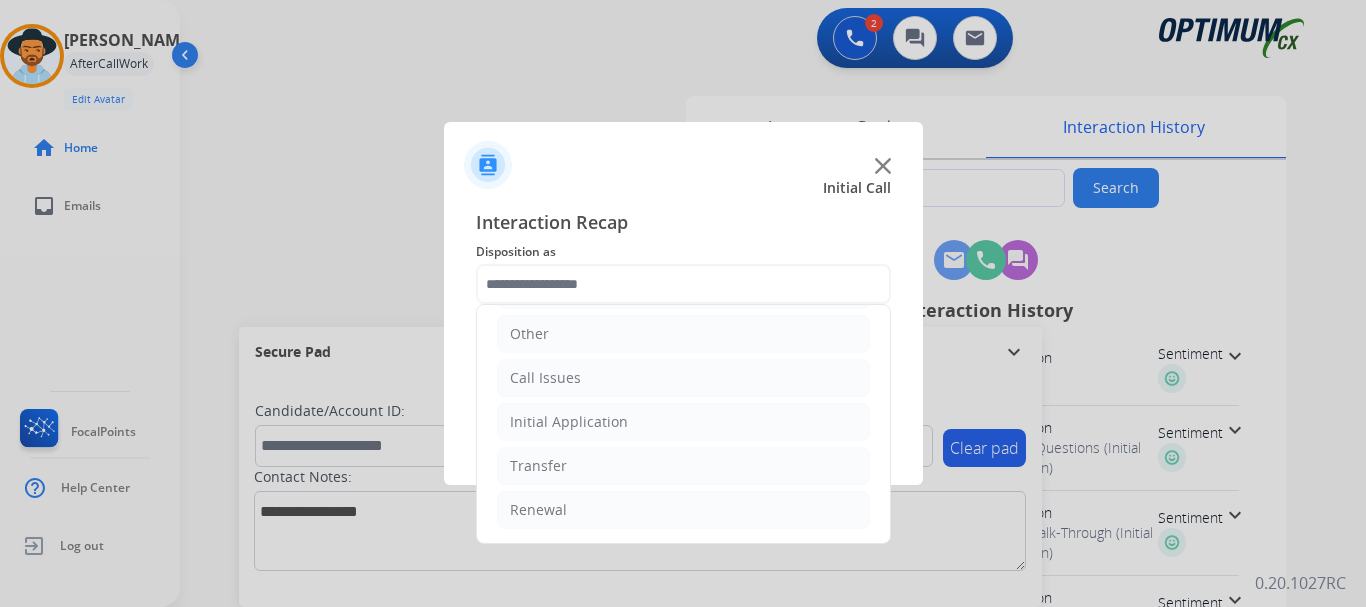 click on "Transfer" 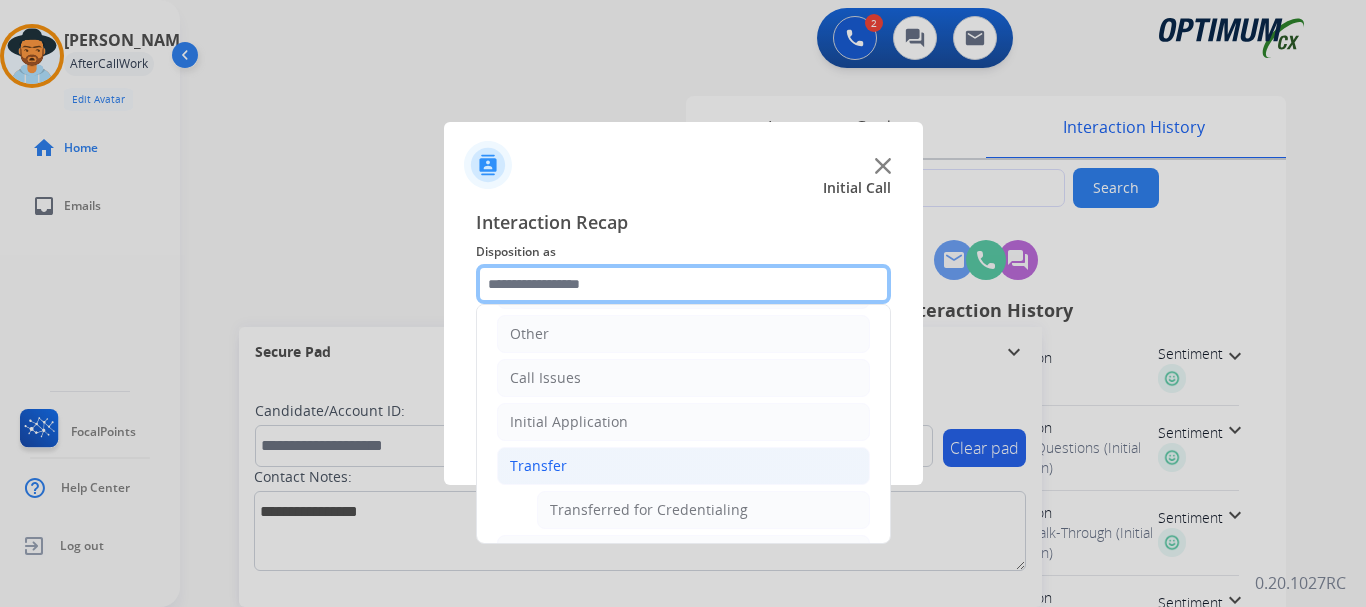 scroll, scrollTop: 180, scrollLeft: 0, axis: vertical 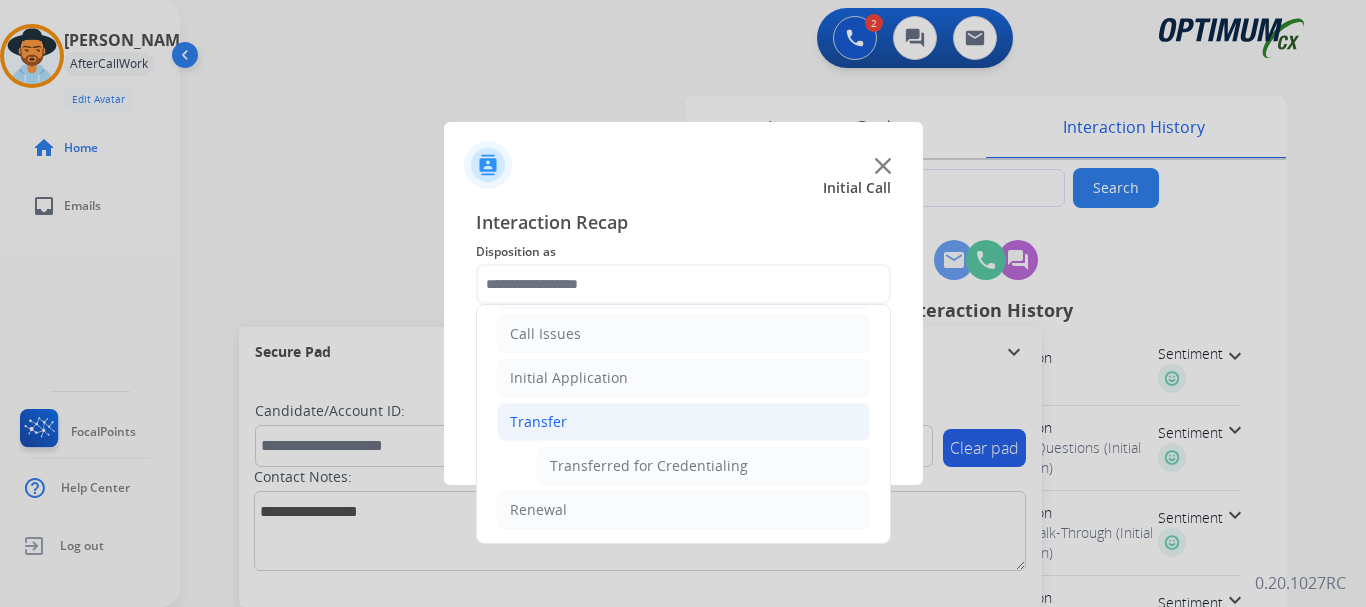 click on "Transferred for Credentialing" 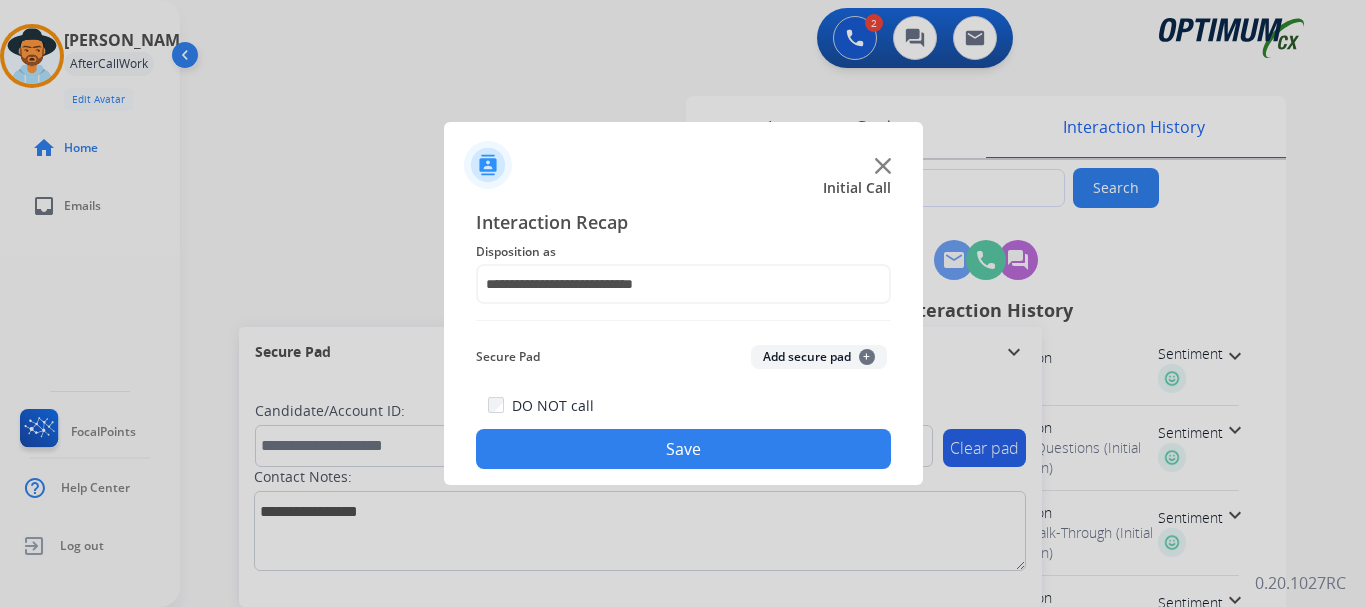 click on "Save" 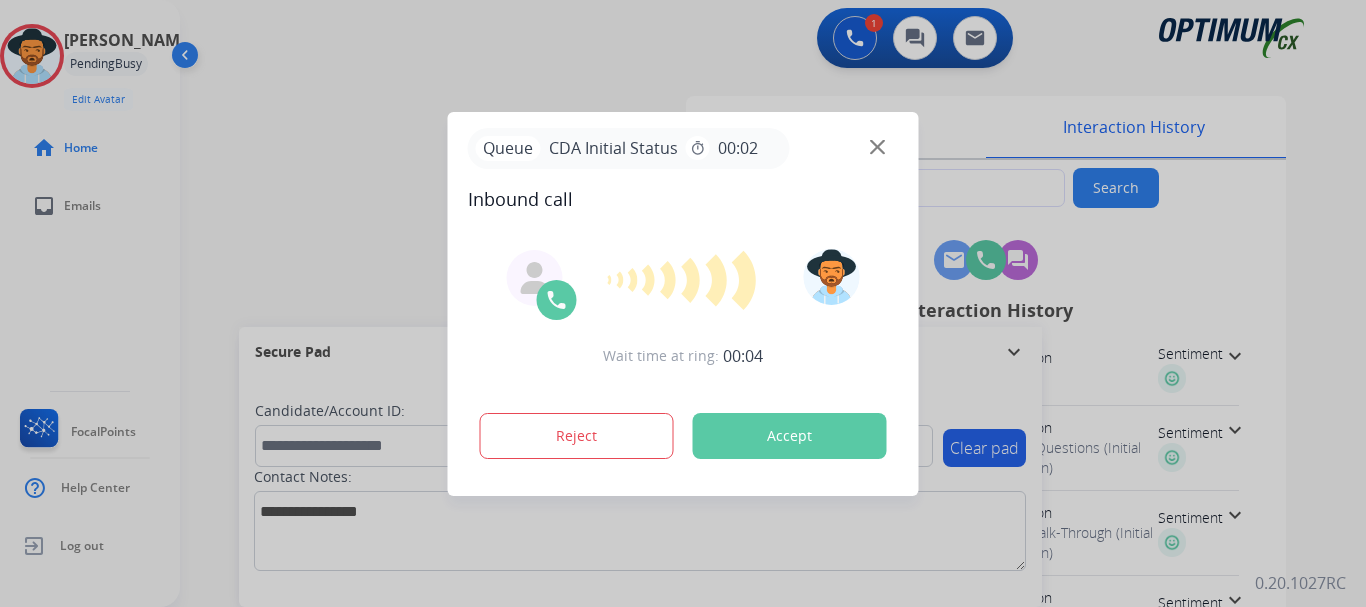 type on "**********" 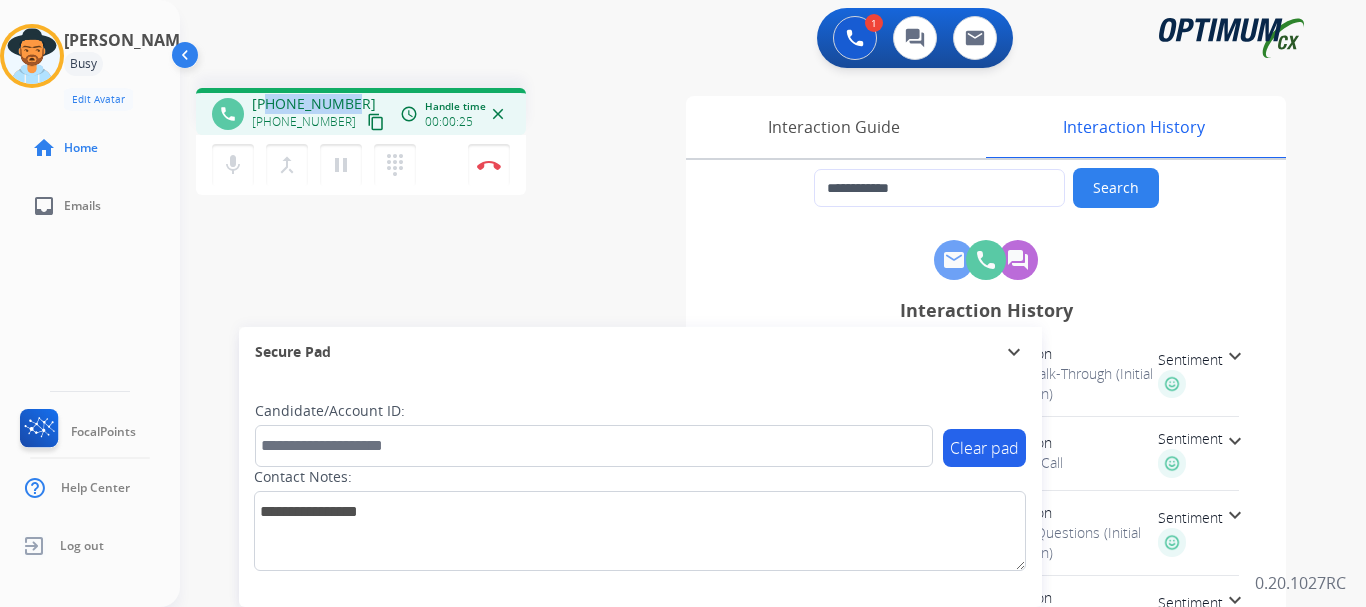 drag, startPoint x: 268, startPoint y: 103, endPoint x: 353, endPoint y: 90, distance: 85.98837 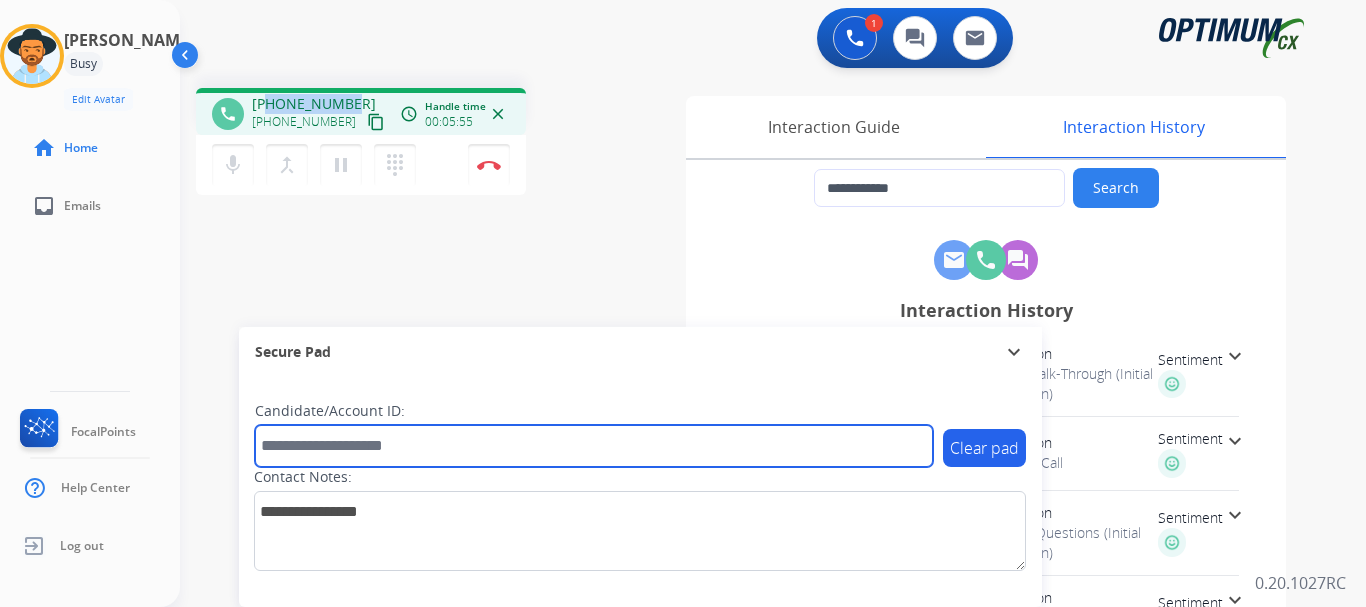 click at bounding box center [594, 446] 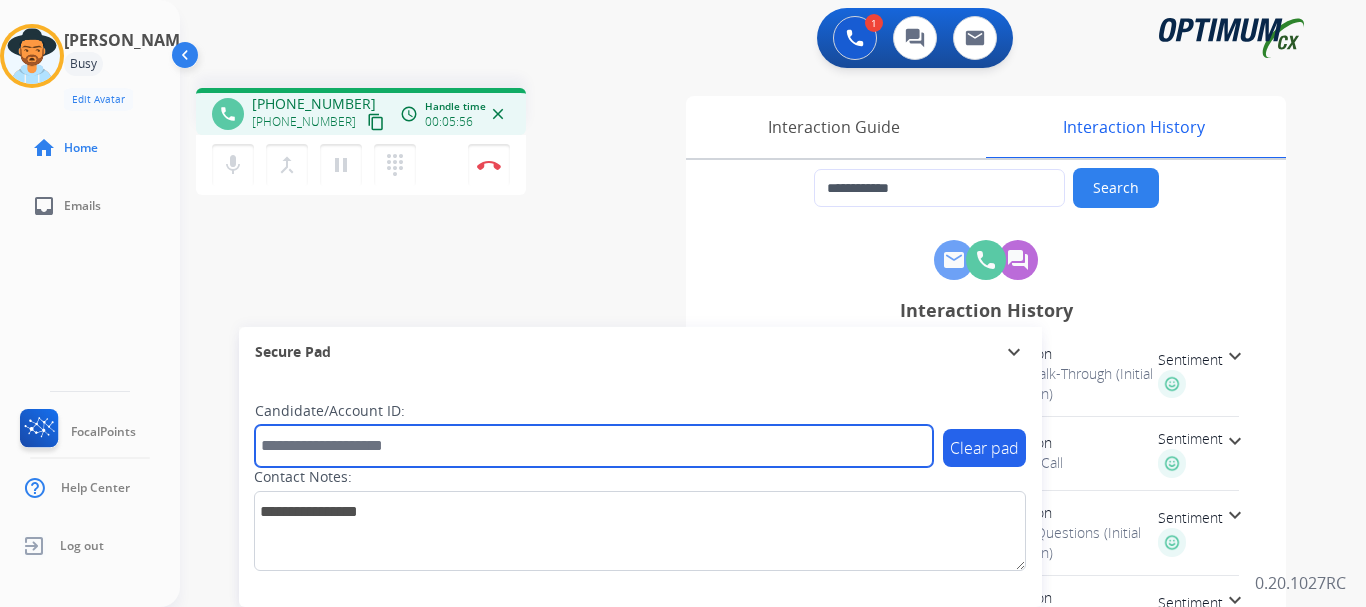 paste on "*******" 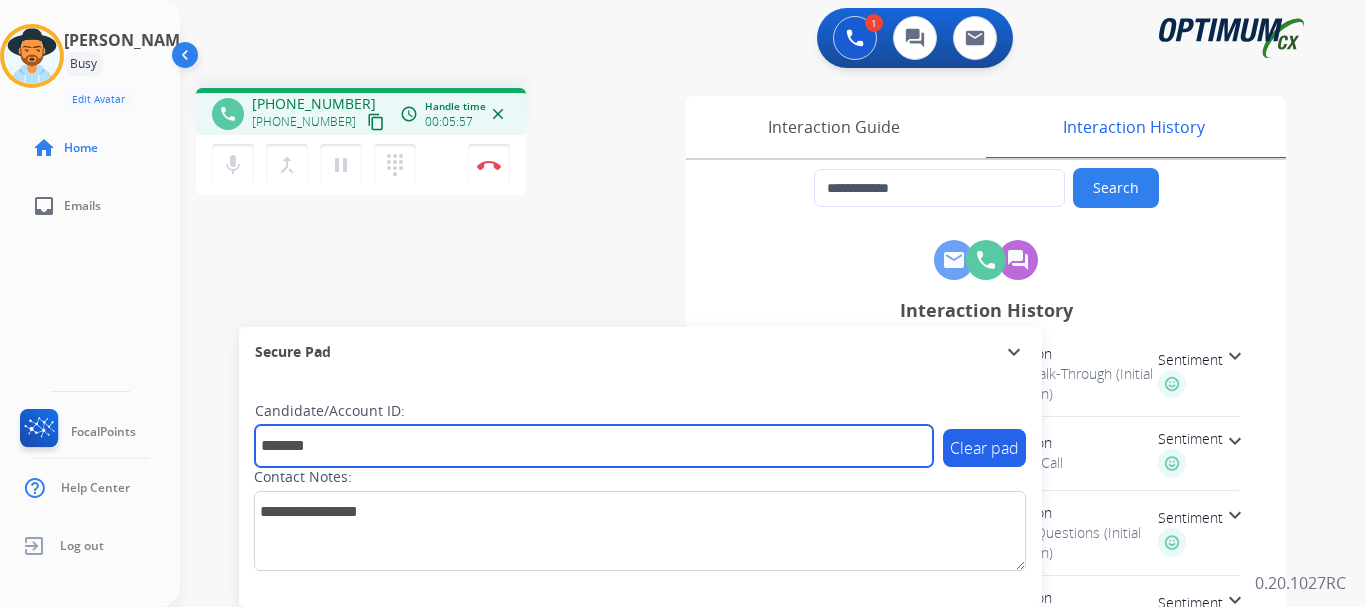 type on "*******" 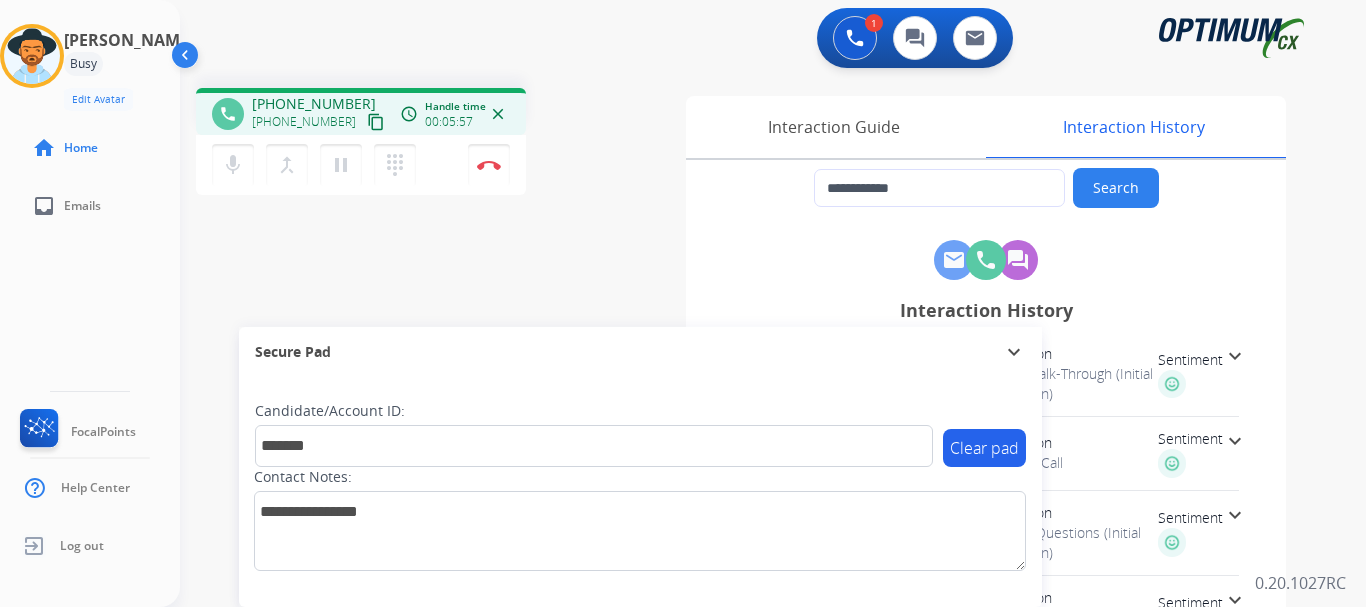 click on "**********" at bounding box center (749, 489) 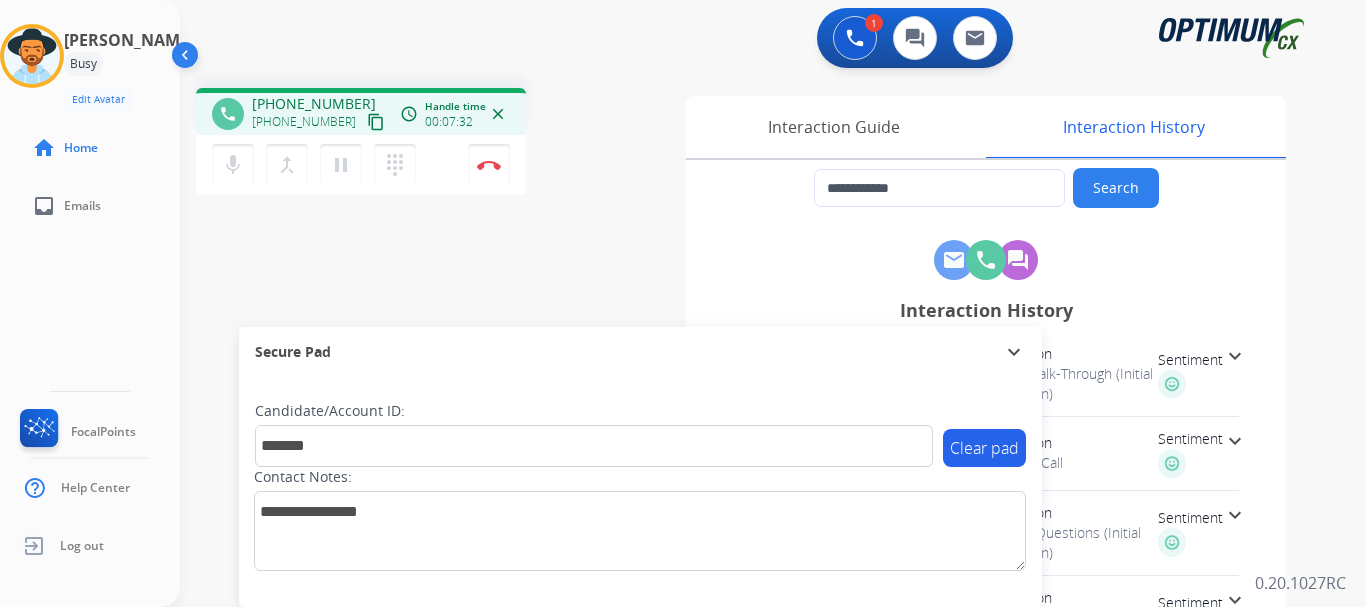 click at bounding box center (489, 165) 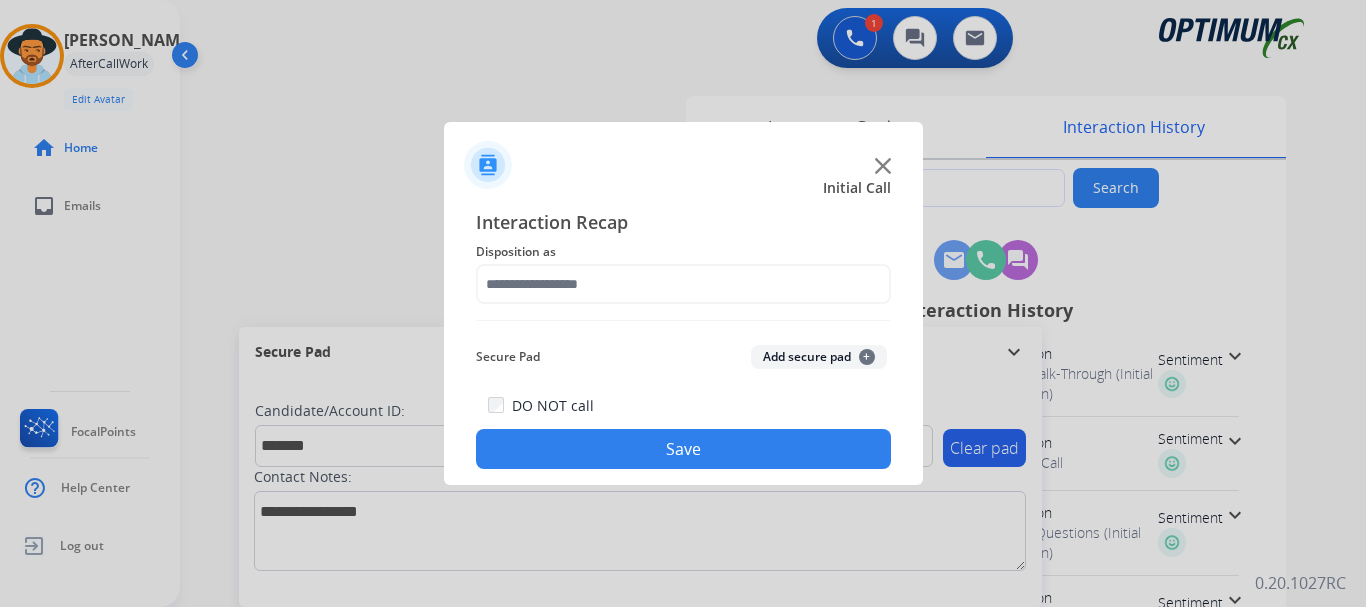 click on "Add secure pad  +" 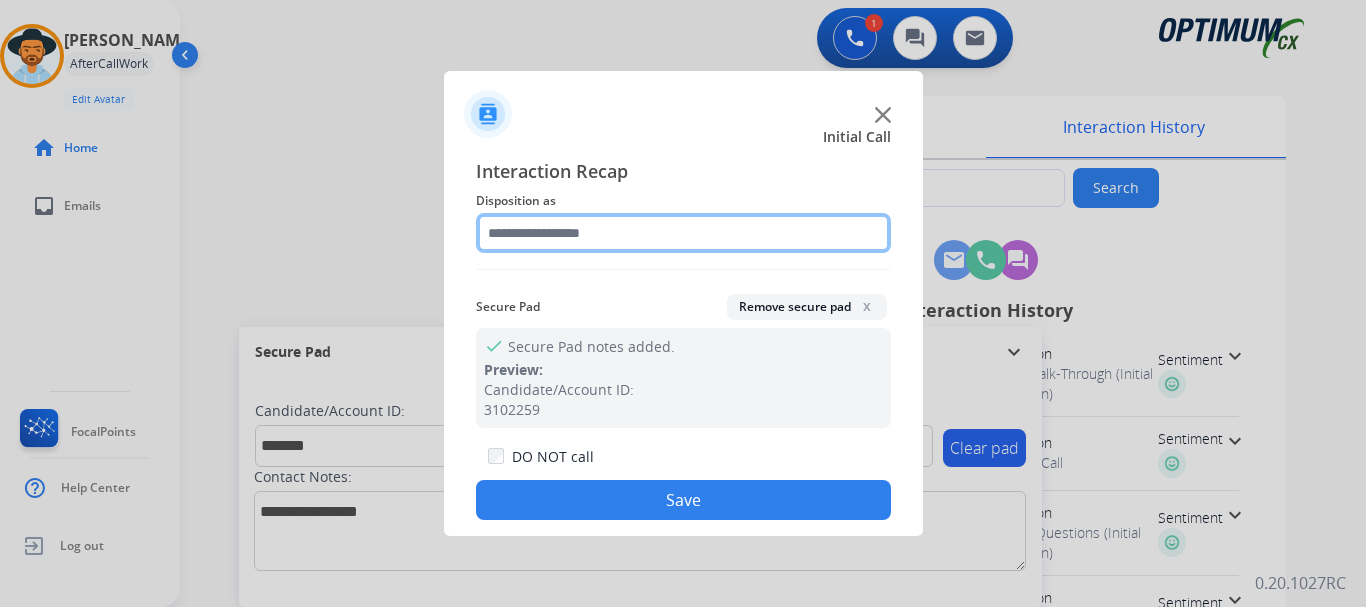click 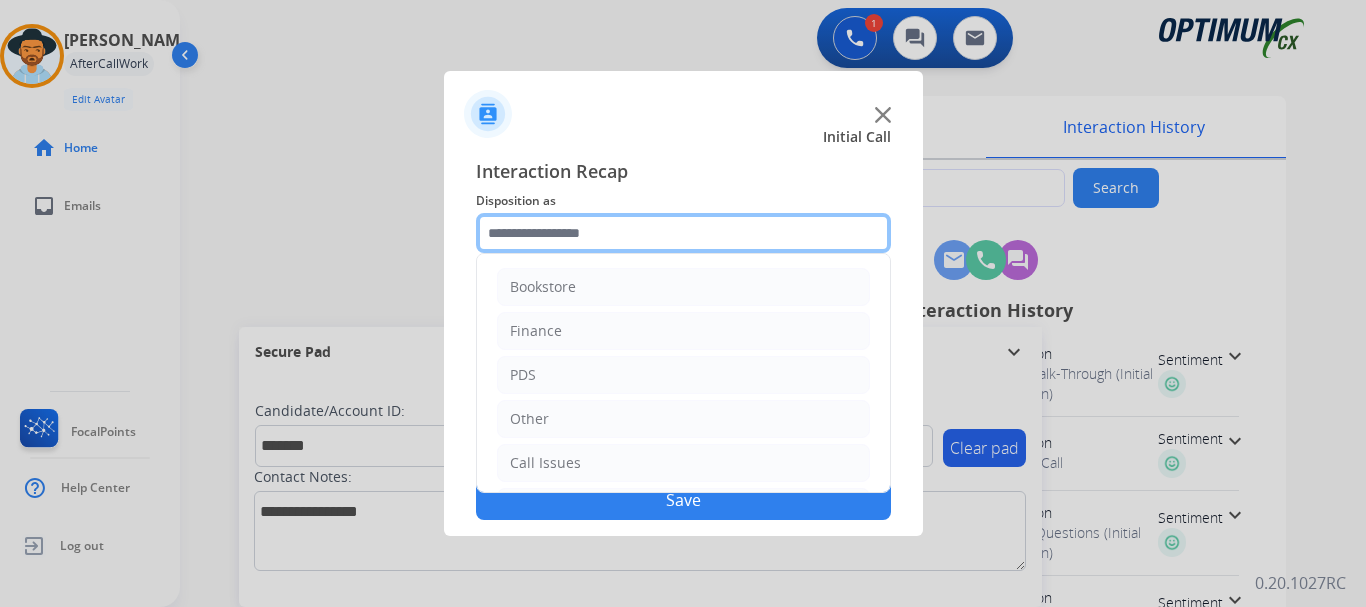scroll, scrollTop: 136, scrollLeft: 0, axis: vertical 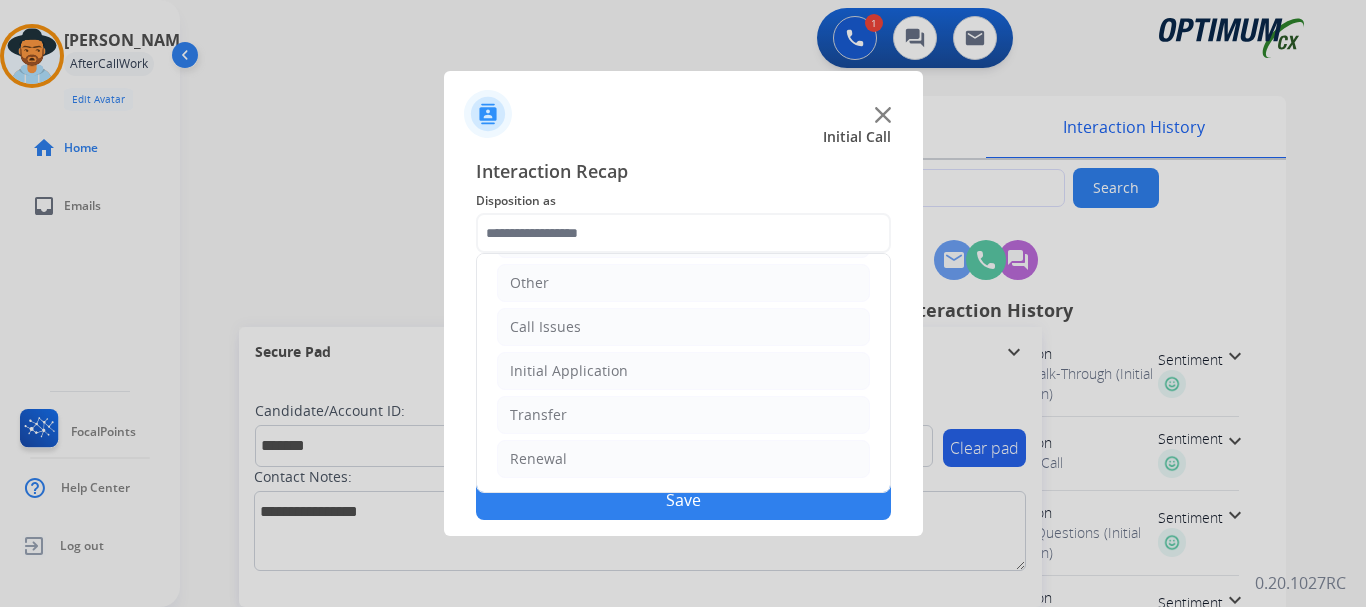click on "Initial Application" 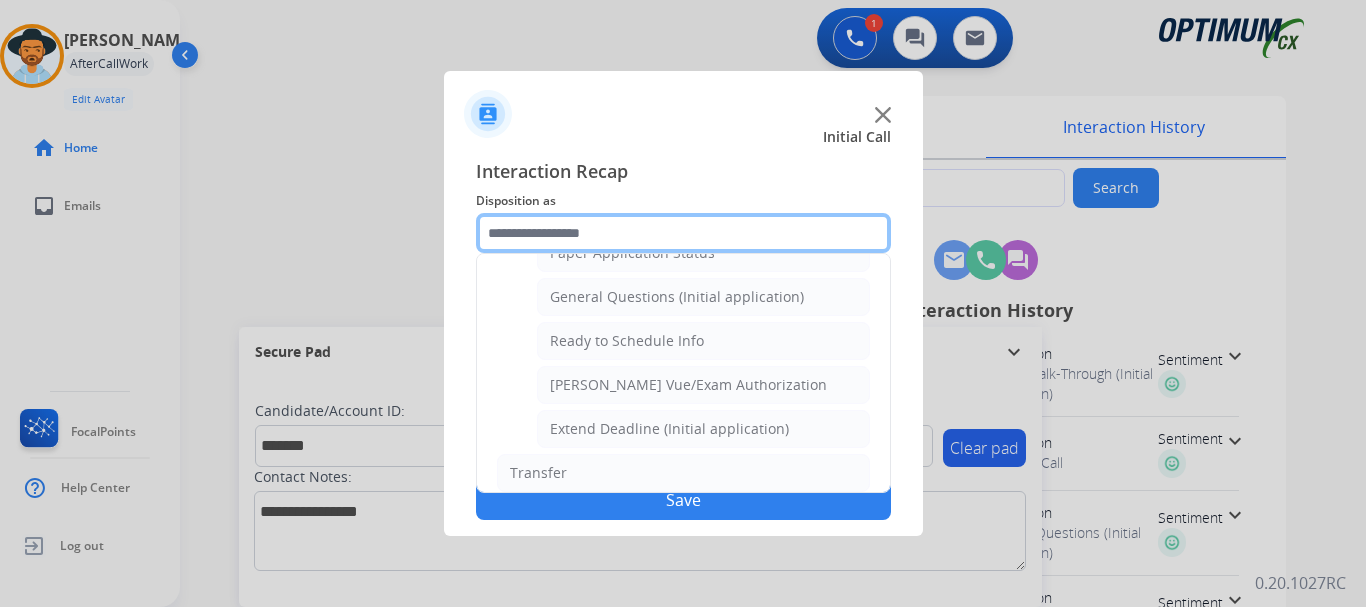 scroll, scrollTop: 1155, scrollLeft: 0, axis: vertical 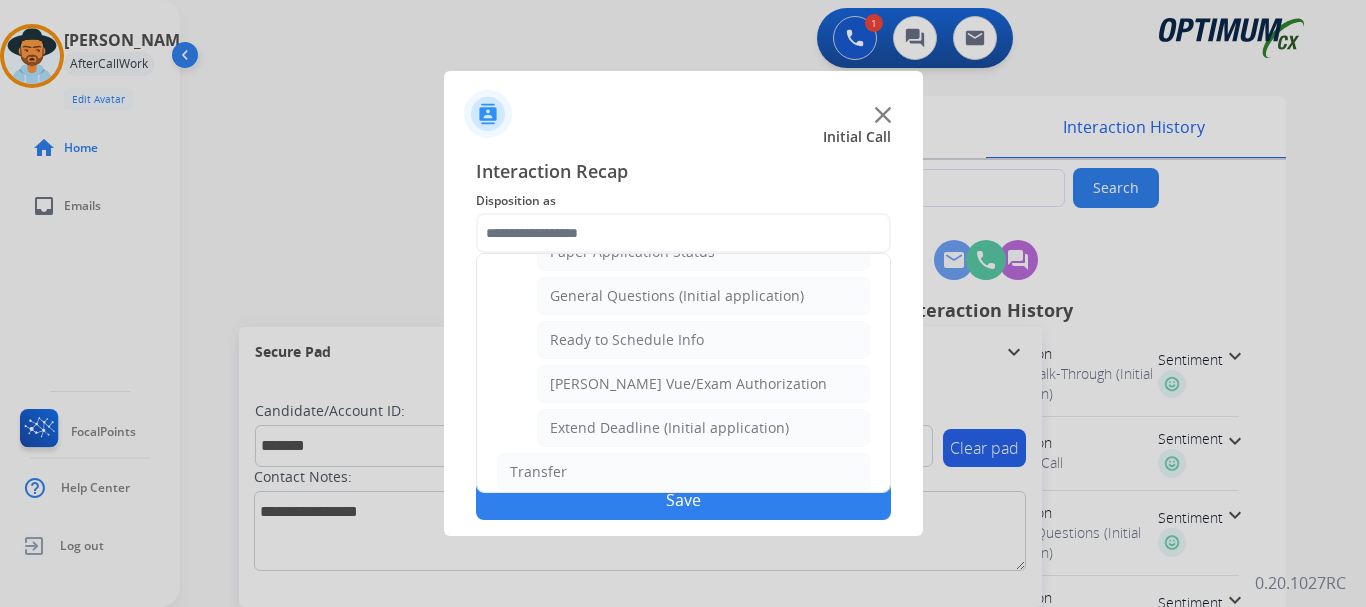 click on "[PERSON_NAME] Vue/Exam Authorization" 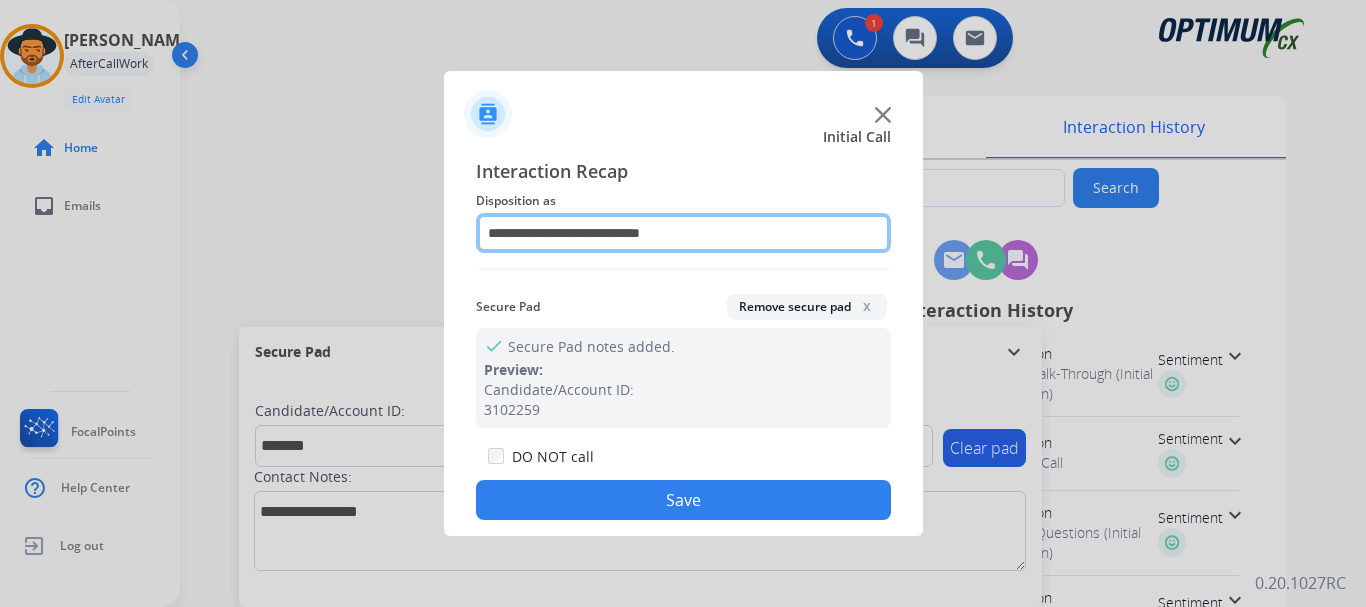 click on "**********" 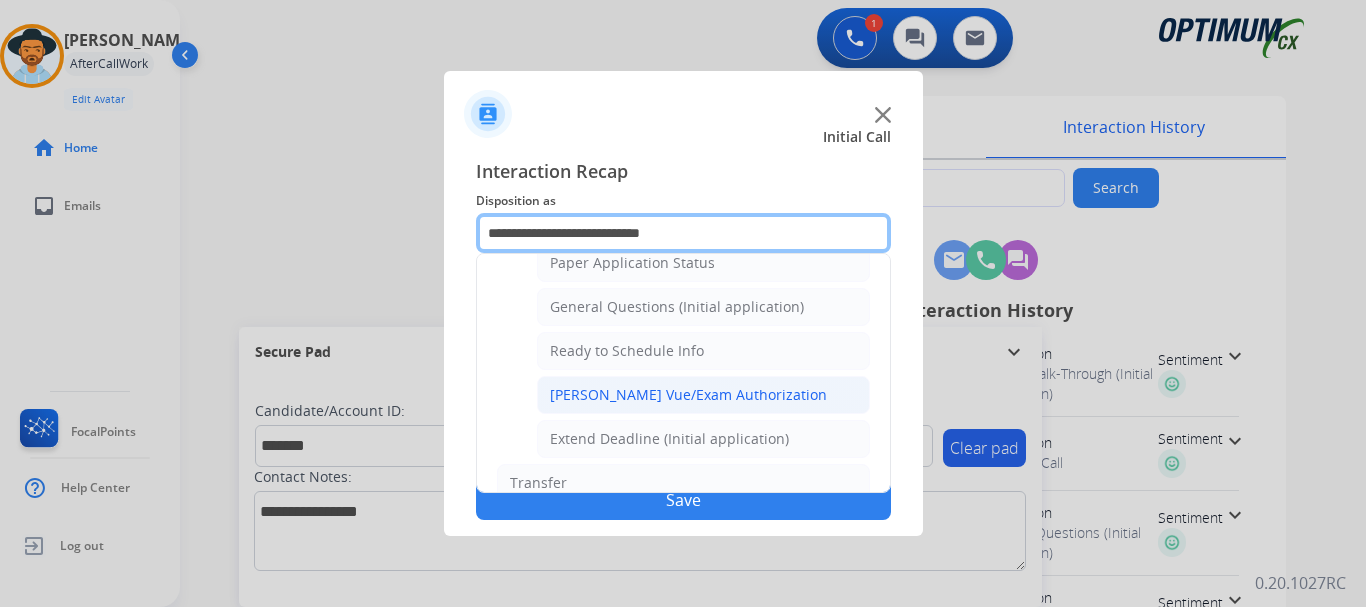 scroll, scrollTop: 1141, scrollLeft: 0, axis: vertical 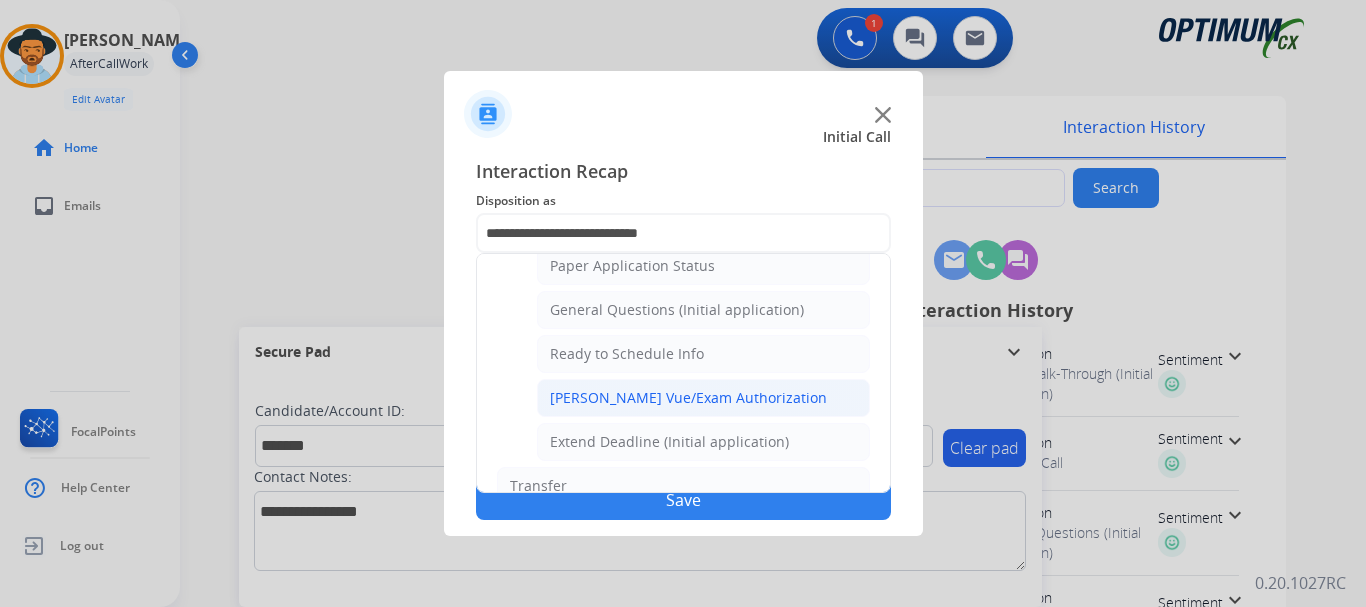 click on "Ready to Schedule Info" 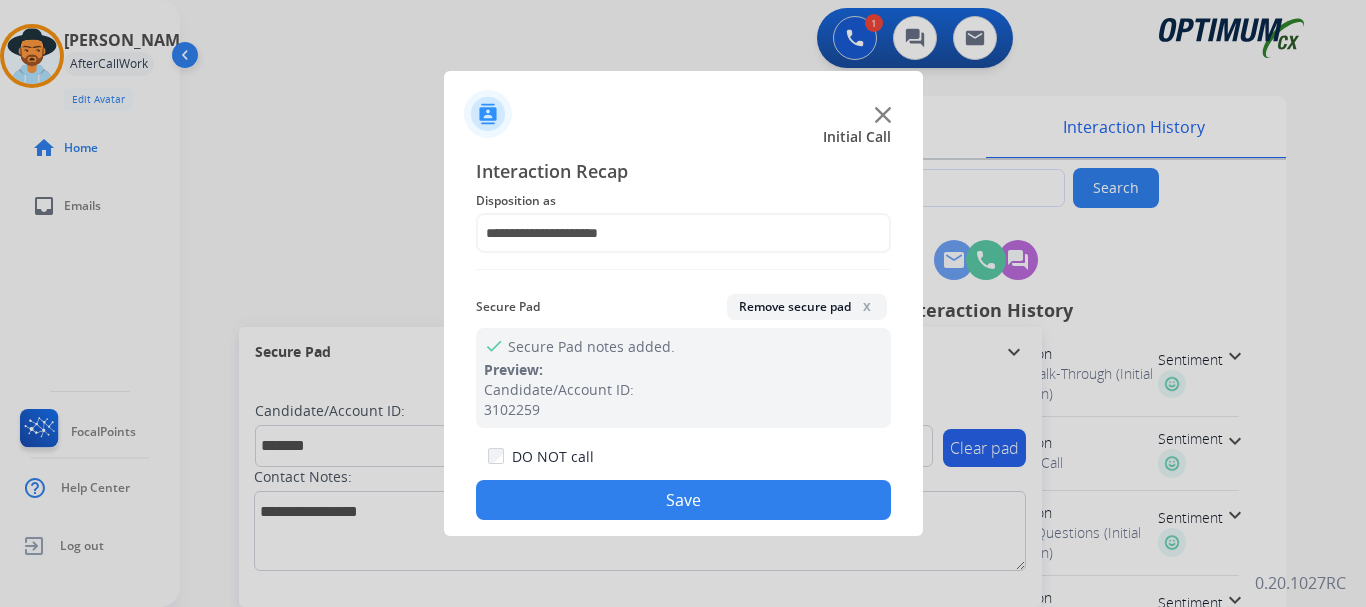 click on "Save" 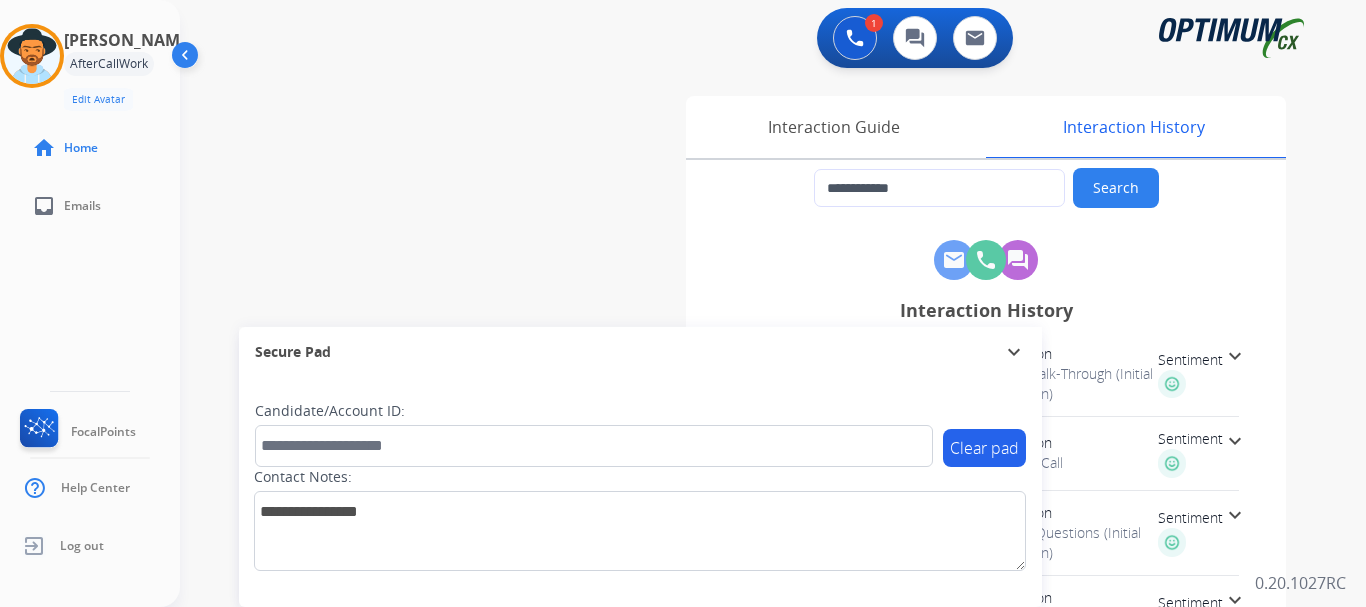 click on "**********" at bounding box center [749, 489] 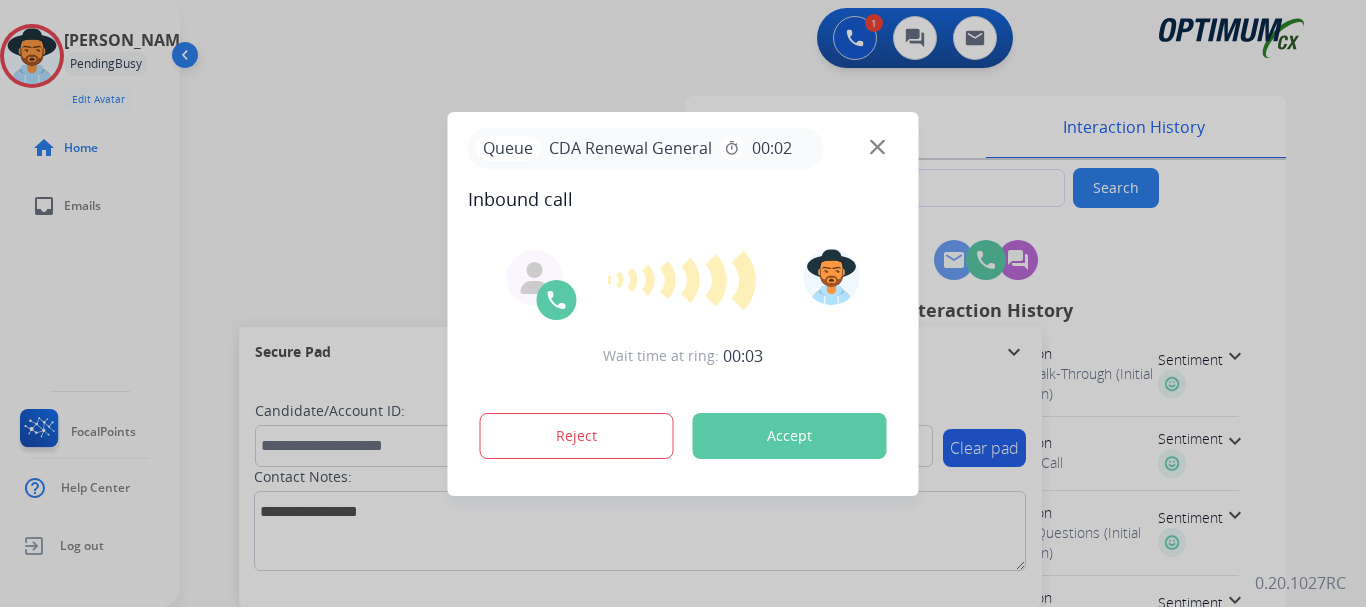click on "Accept" at bounding box center (790, 436) 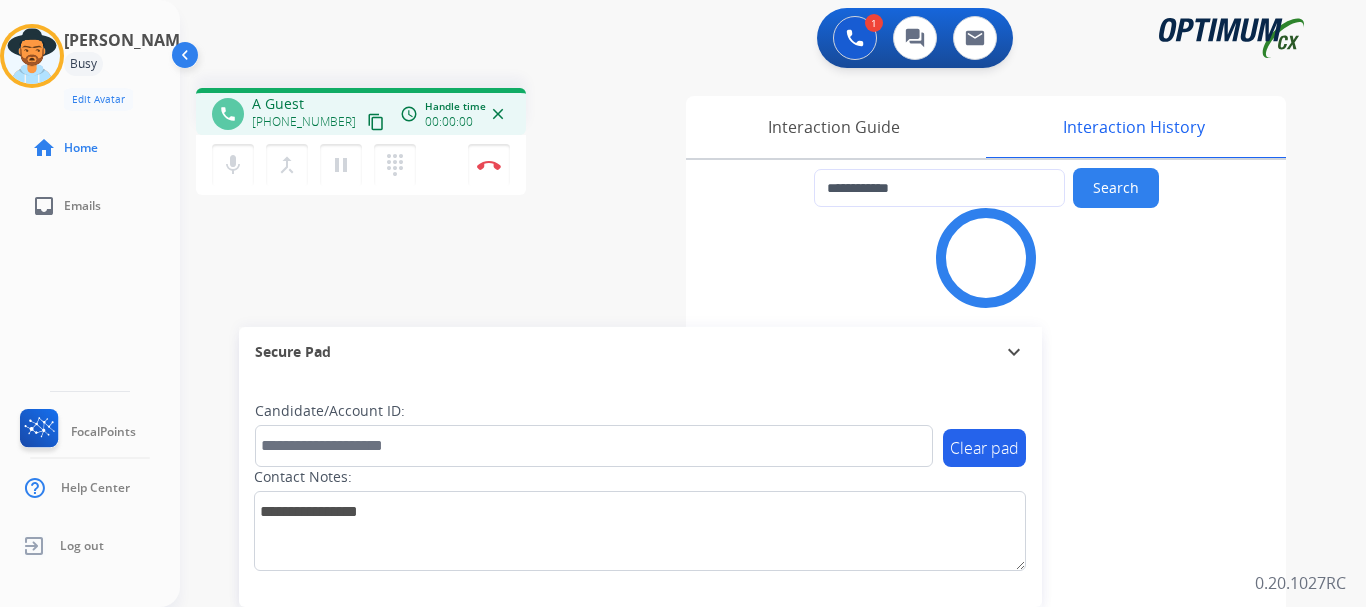 type on "**********" 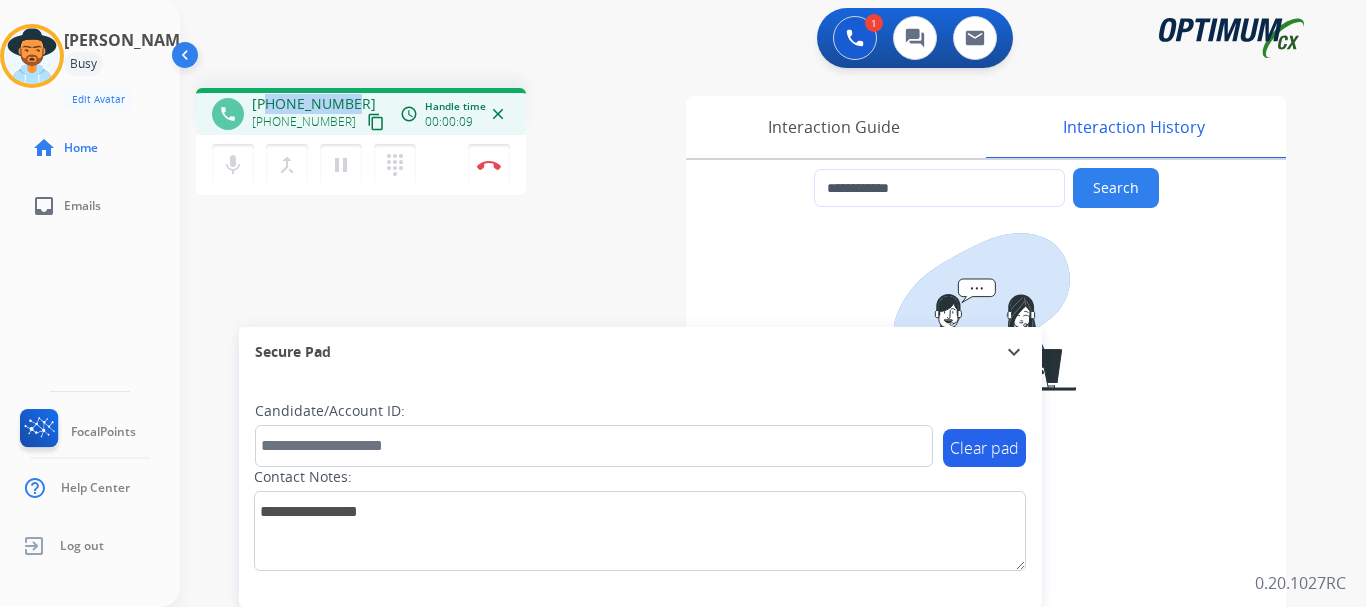 drag, startPoint x: 268, startPoint y: 104, endPoint x: 349, endPoint y: 90, distance: 82.20097 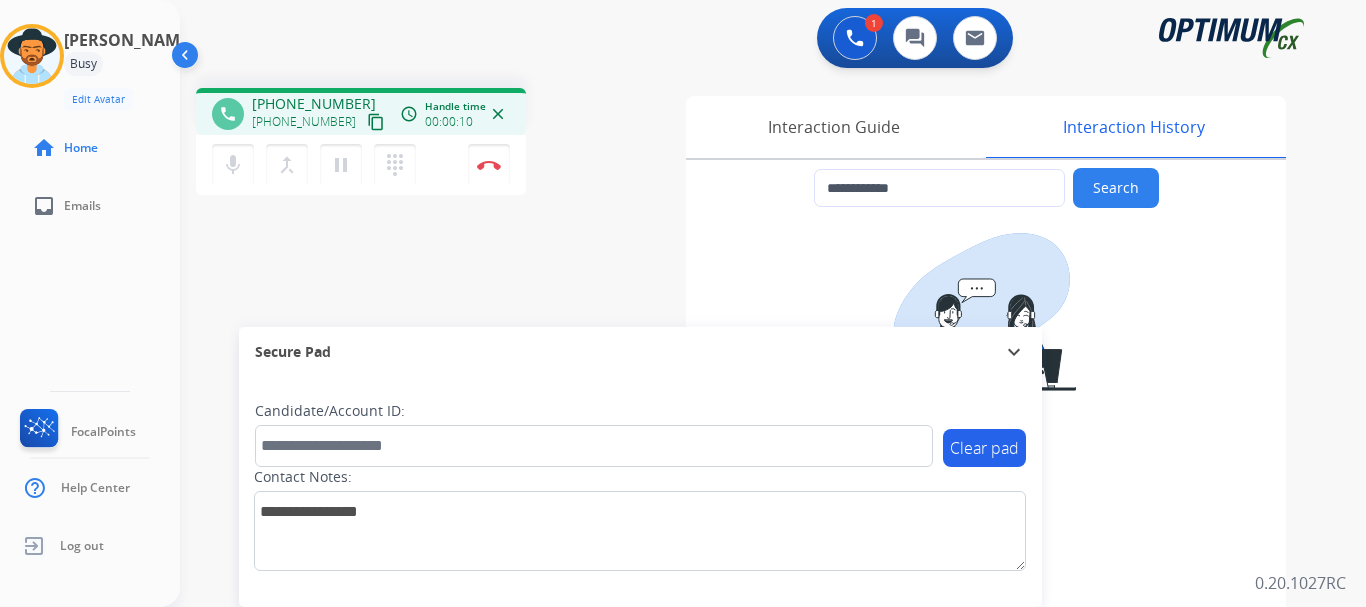 click on "1 Voice Interactions  0  Chat Interactions   0  Email Interactions" at bounding box center (761, 40) 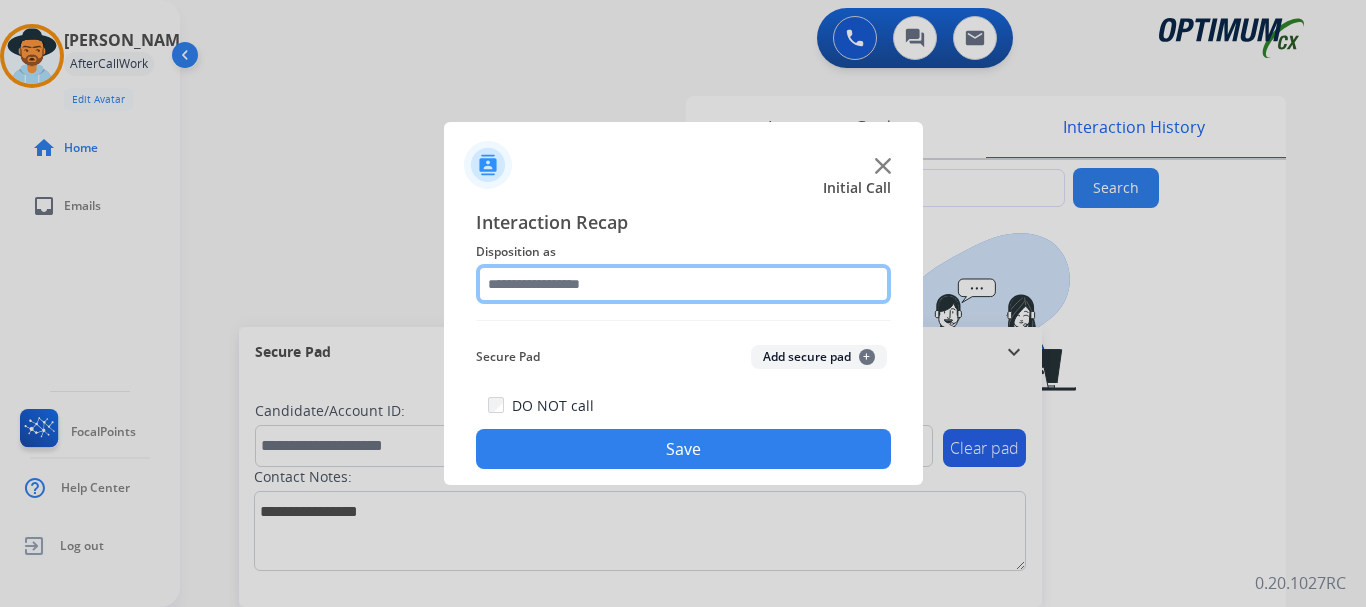 click 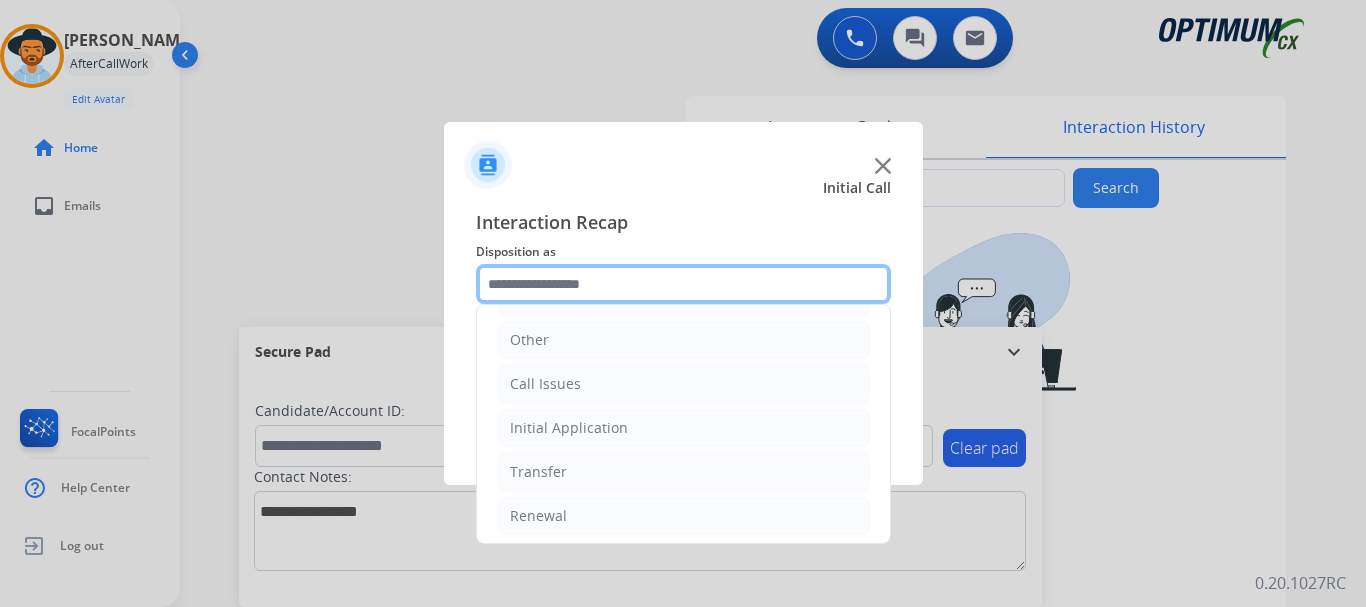 scroll, scrollTop: 136, scrollLeft: 0, axis: vertical 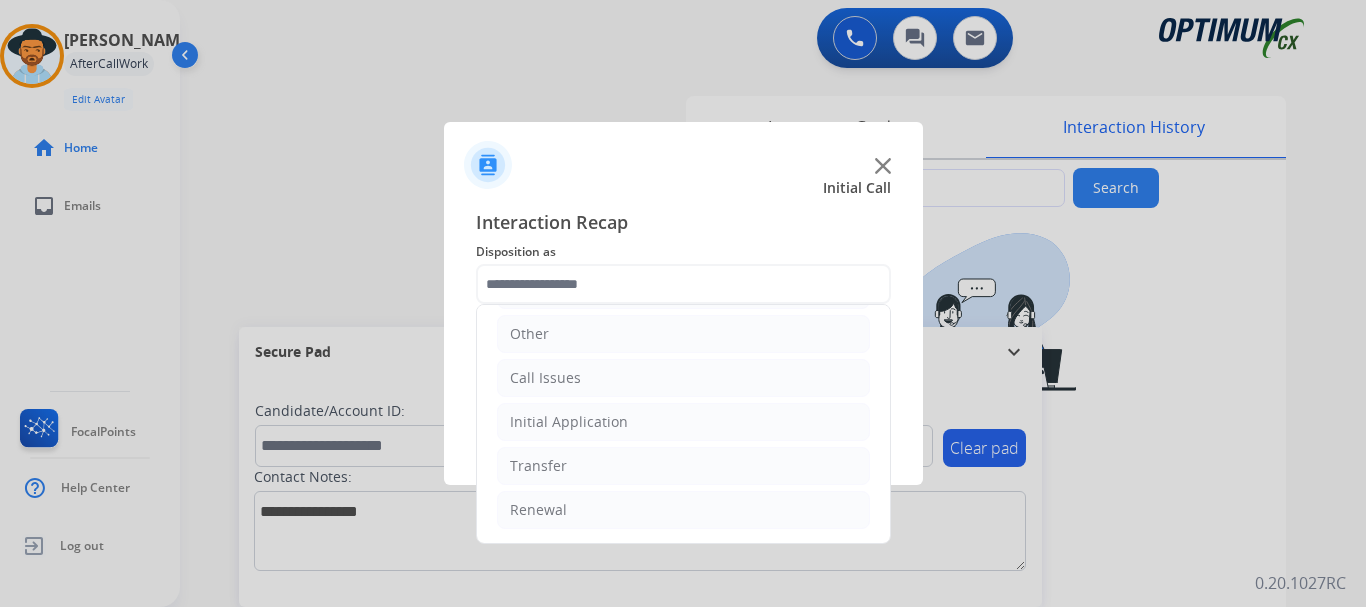 click on "Renewal" 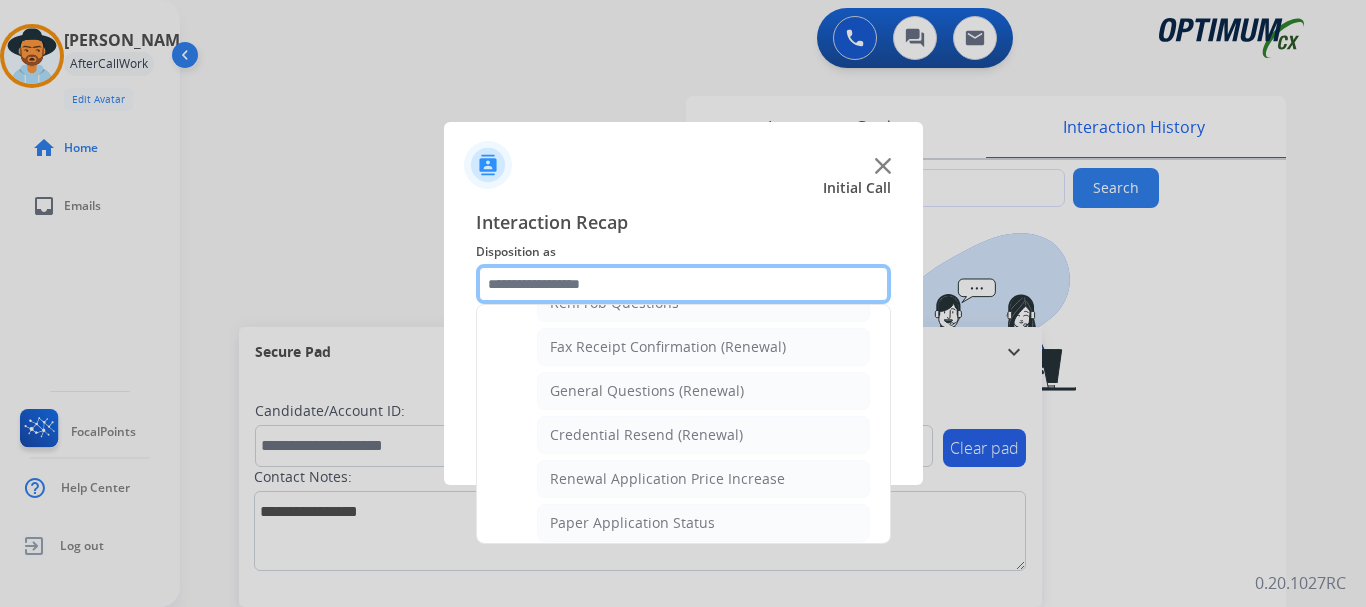 scroll, scrollTop: 556, scrollLeft: 0, axis: vertical 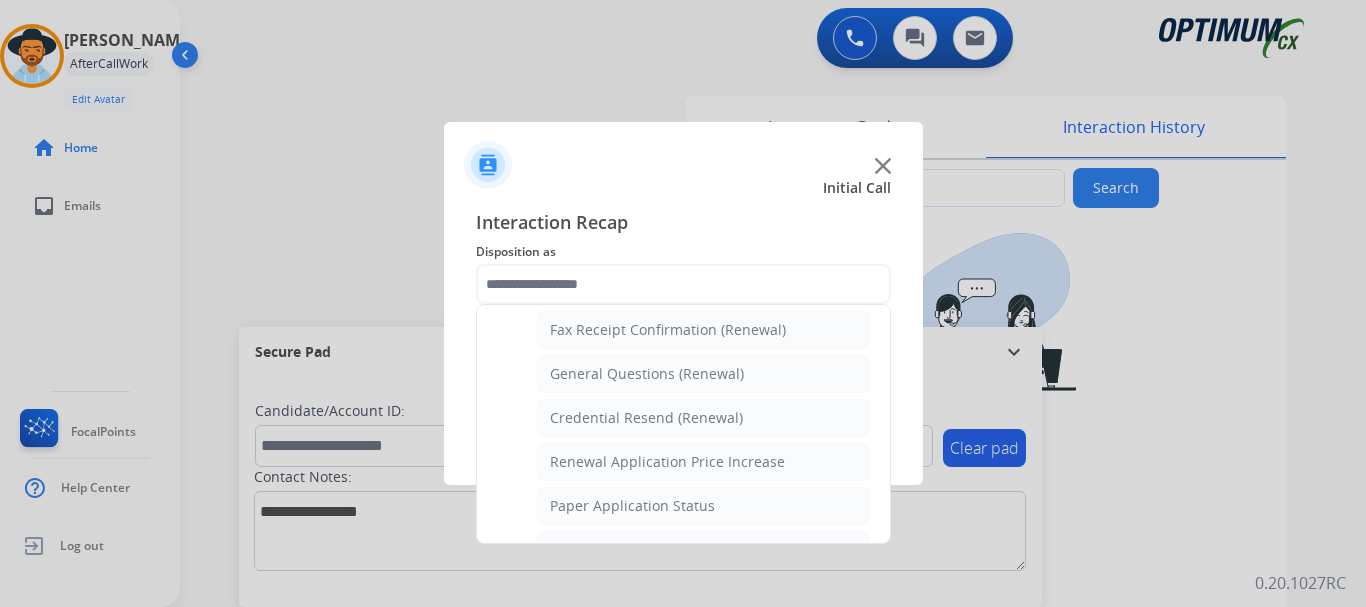 click on "General Questions (Renewal)" 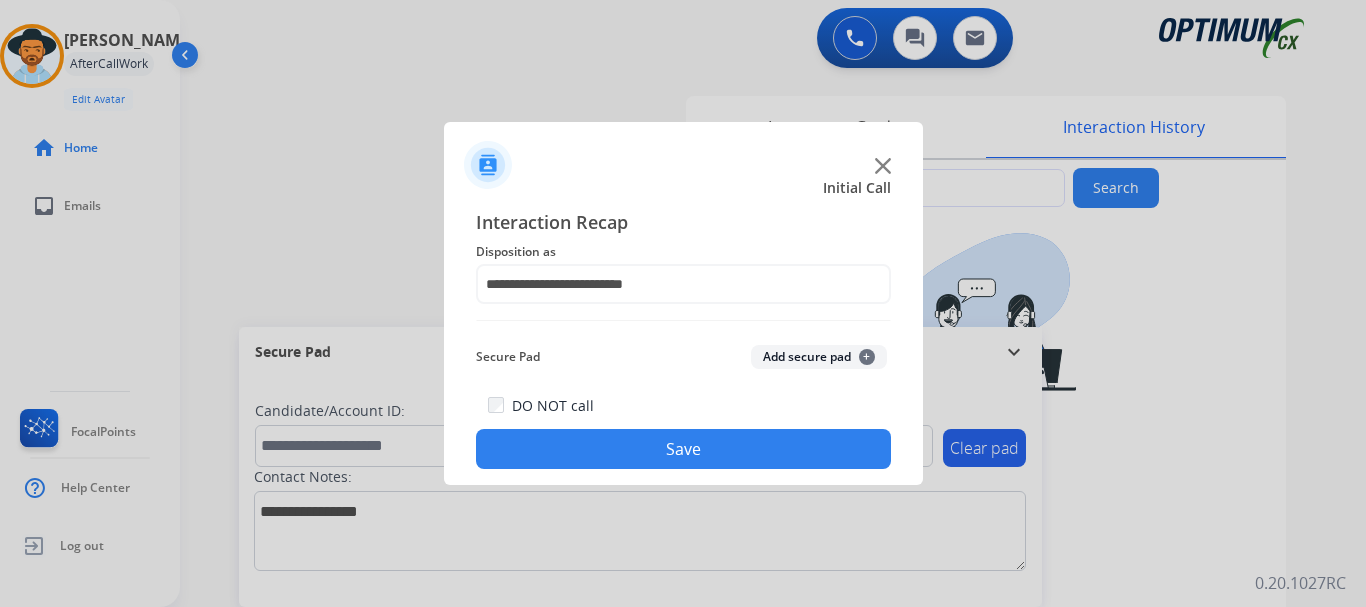 click on "Save" 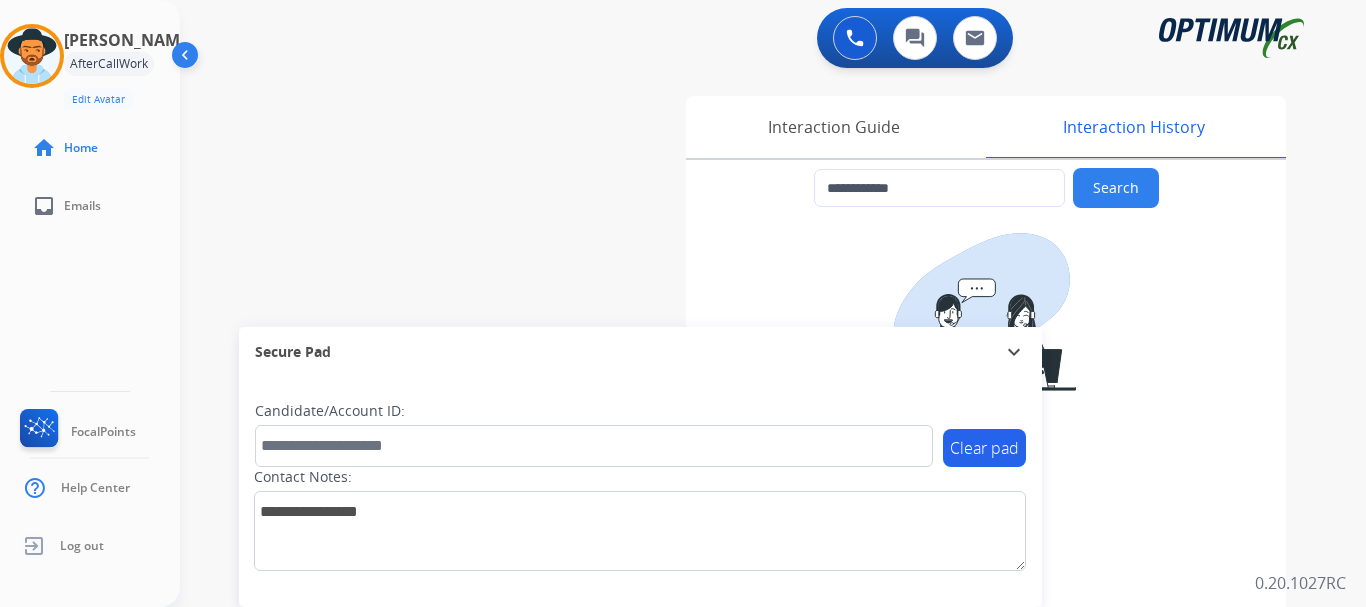 click on "**********" at bounding box center (749, 489) 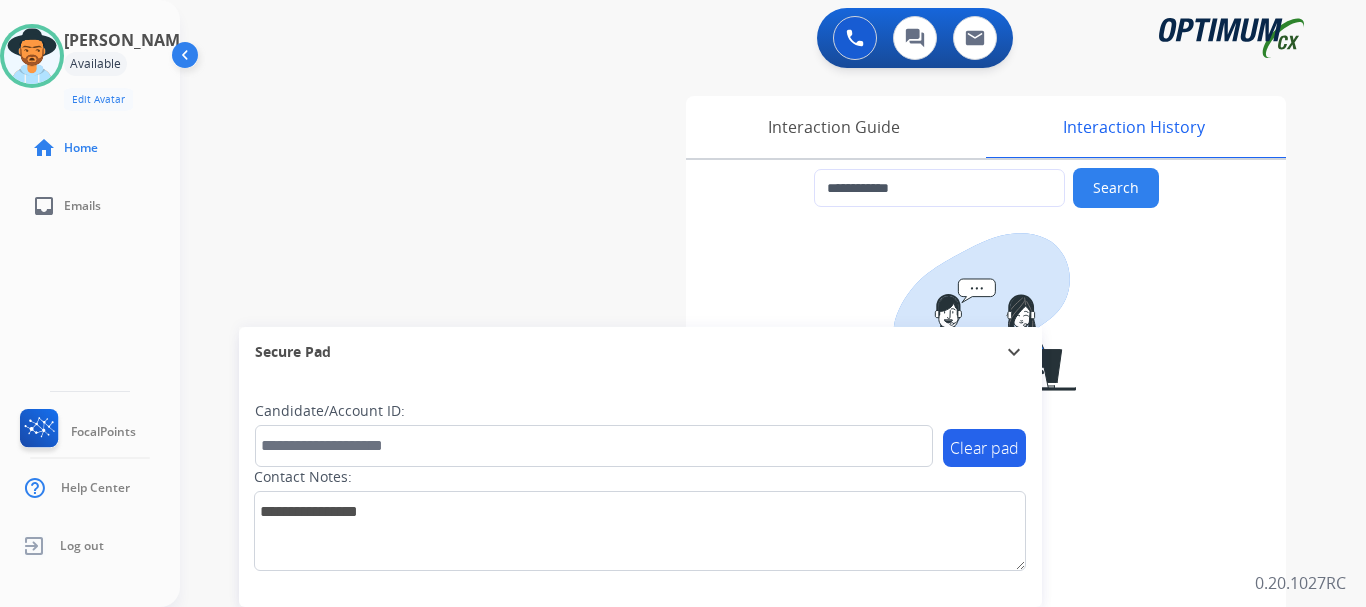 click on "**********" at bounding box center [749, 489] 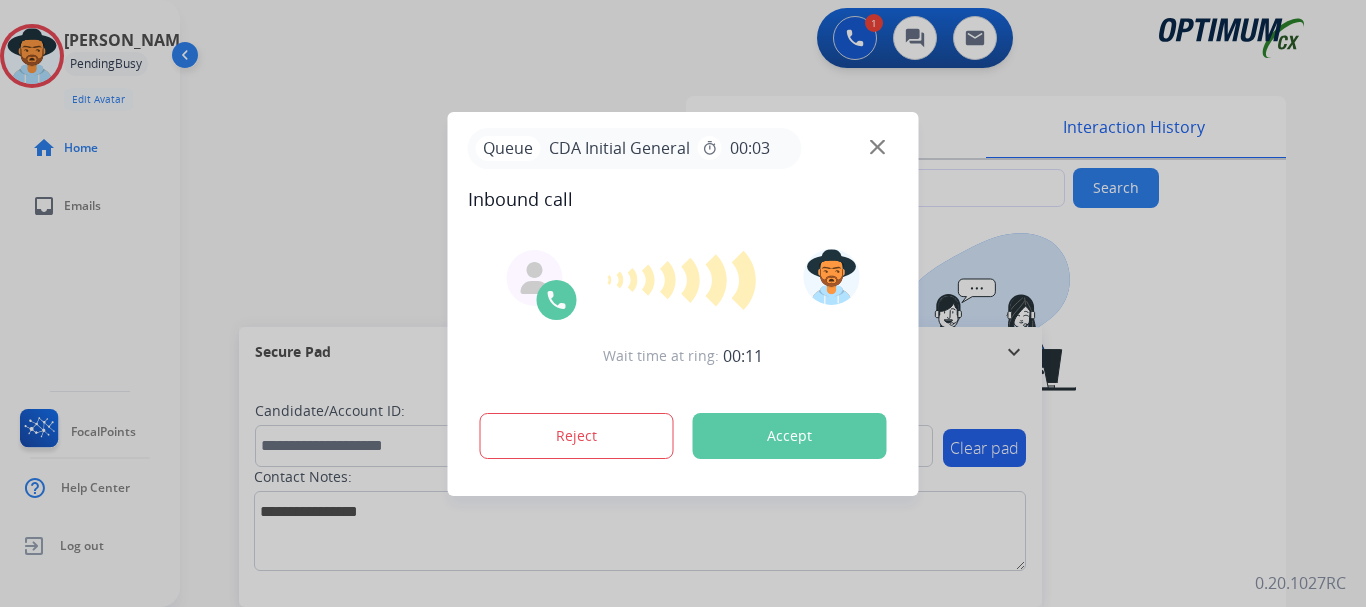 type on "**********" 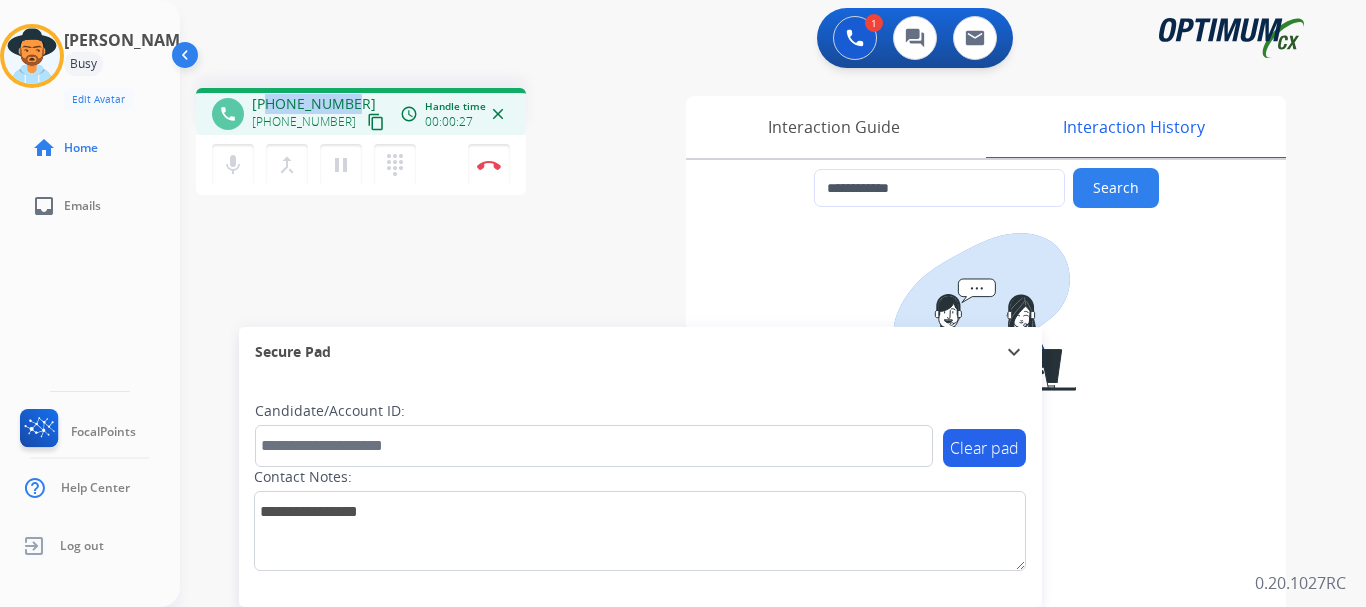 drag, startPoint x: 265, startPoint y: 102, endPoint x: 358, endPoint y: 79, distance: 95.80188 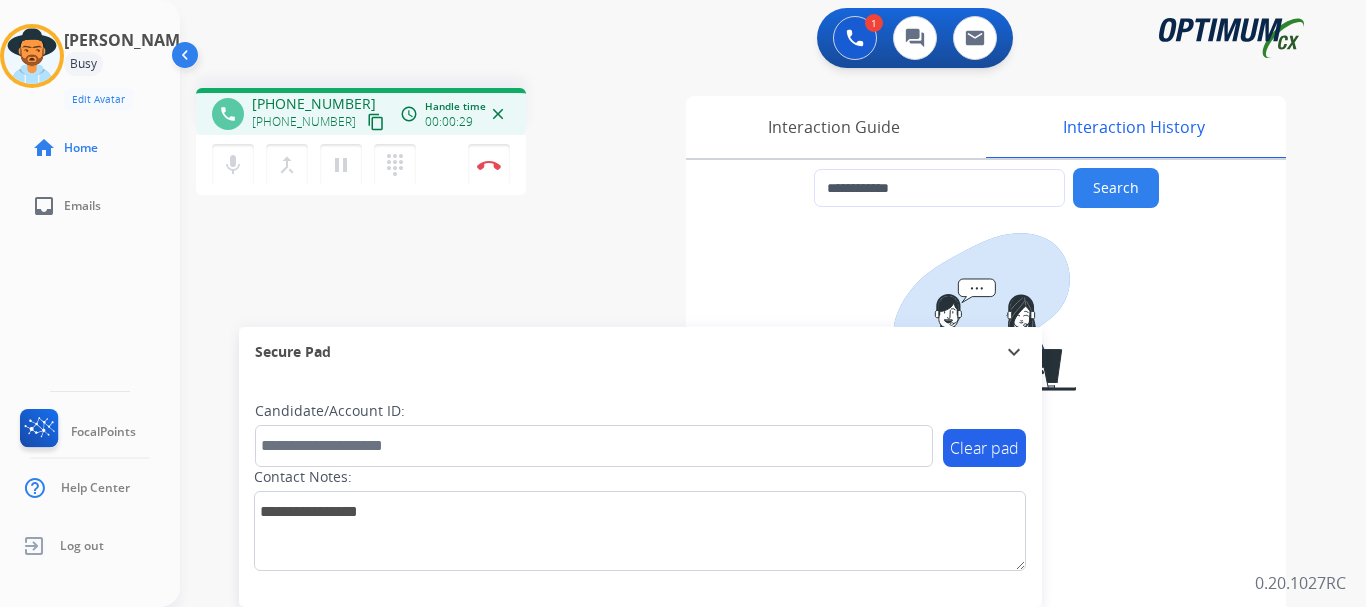 click on "1 Voice Interactions  0  Chat Interactions   0  Email Interactions" at bounding box center (761, 40) 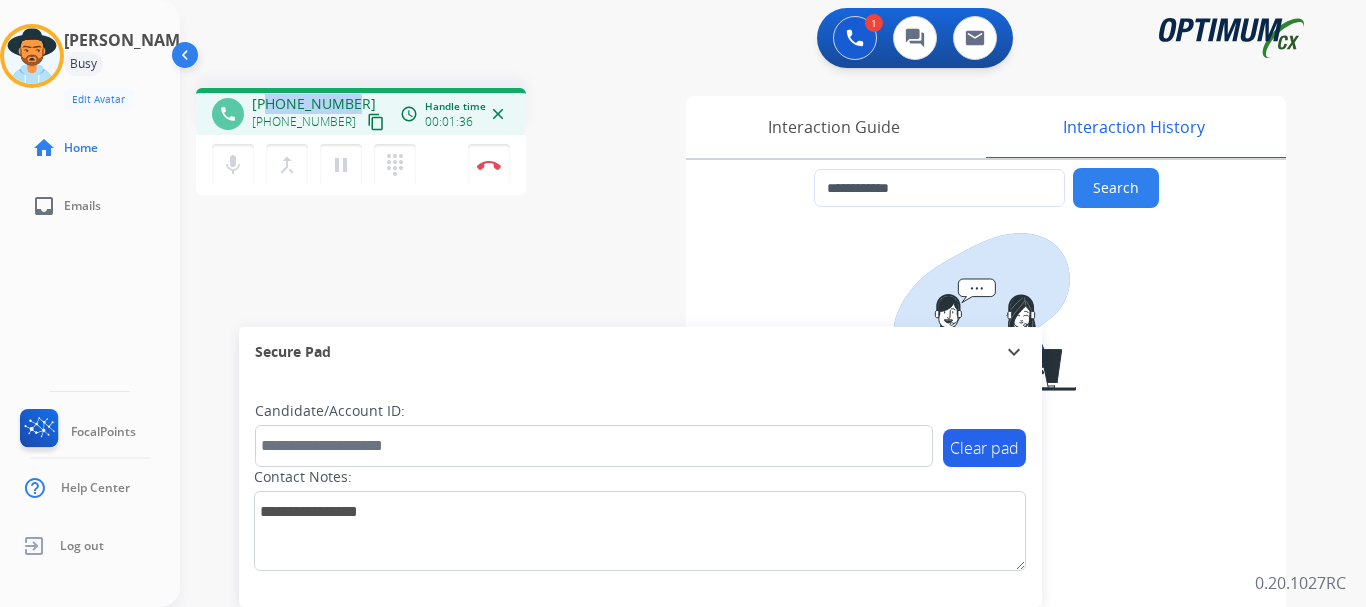 drag, startPoint x: 353, startPoint y: 99, endPoint x: 270, endPoint y: 98, distance: 83.00603 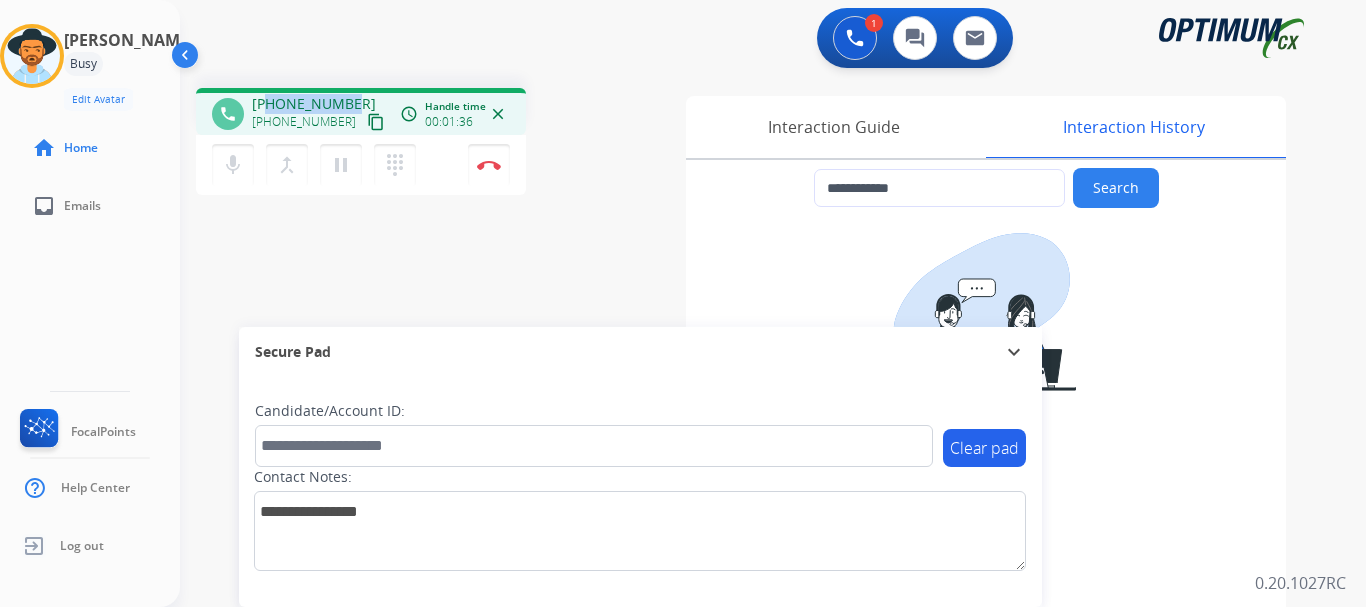 click on "[PHONE_NUMBER] [PHONE_NUMBER] content_copy" at bounding box center [320, 114] 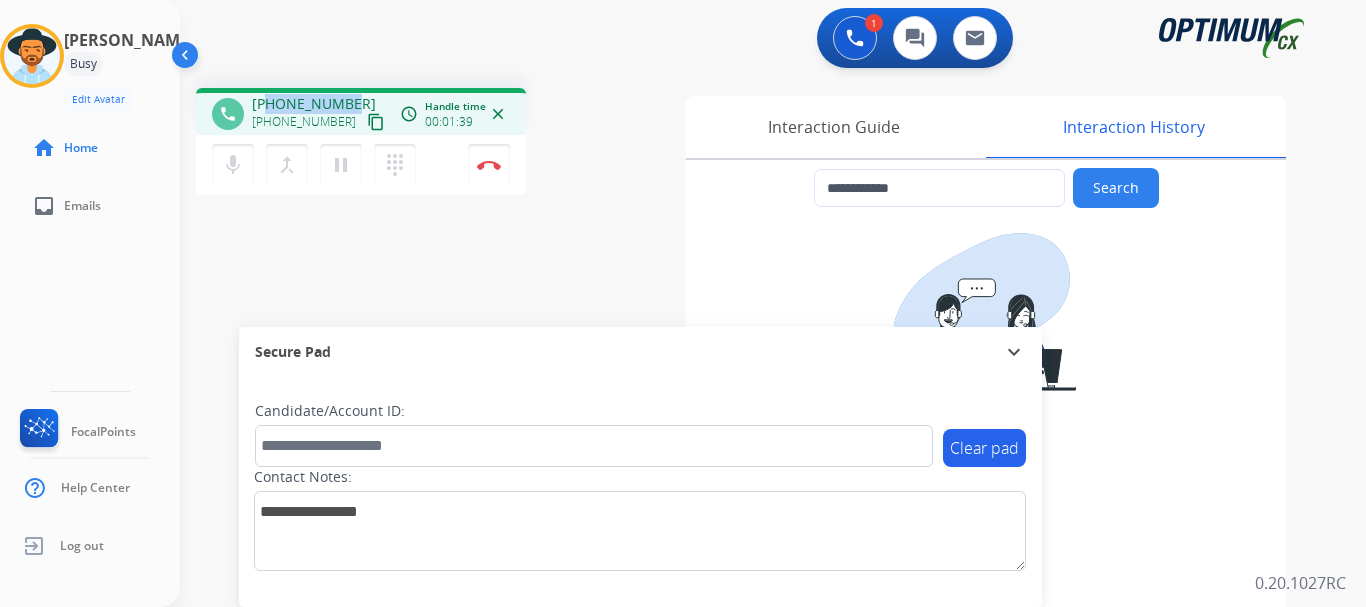 click on "Disconnect" at bounding box center (489, 165) 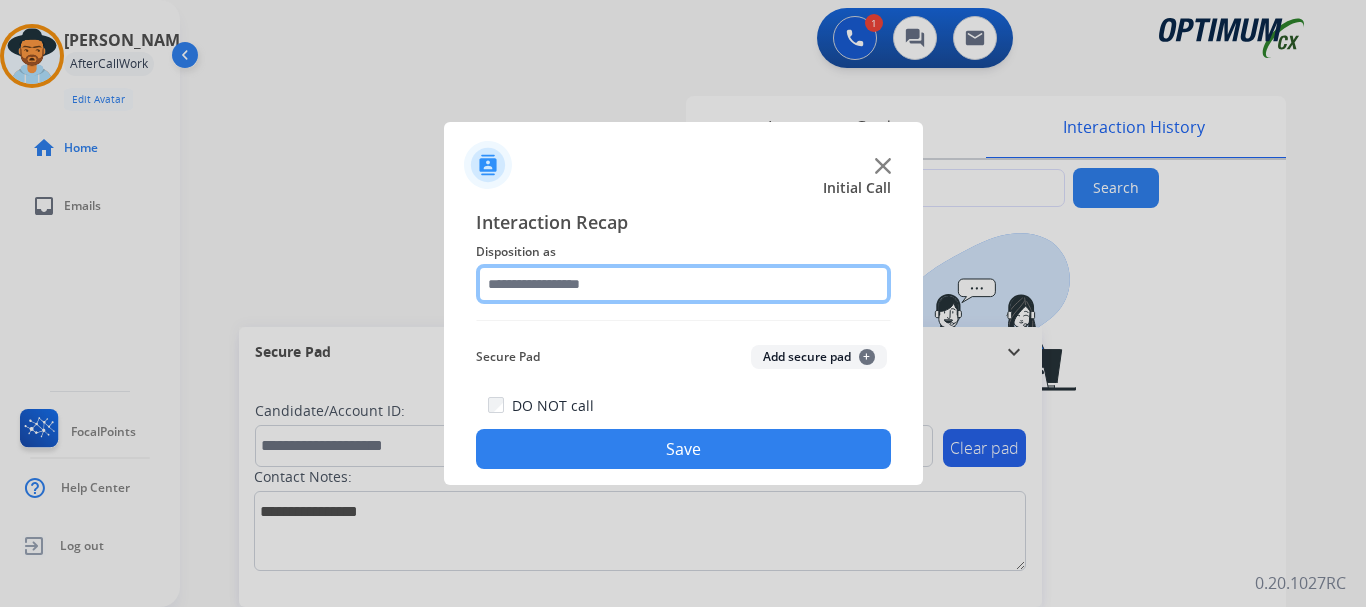 click 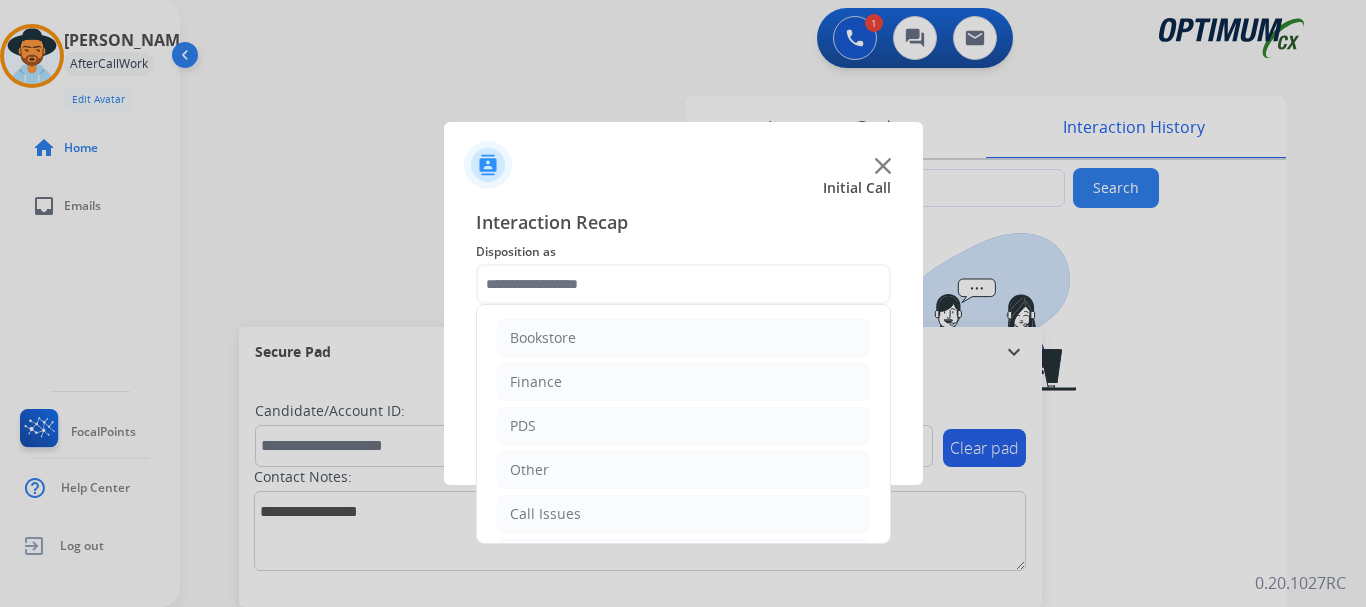 click on "Other" 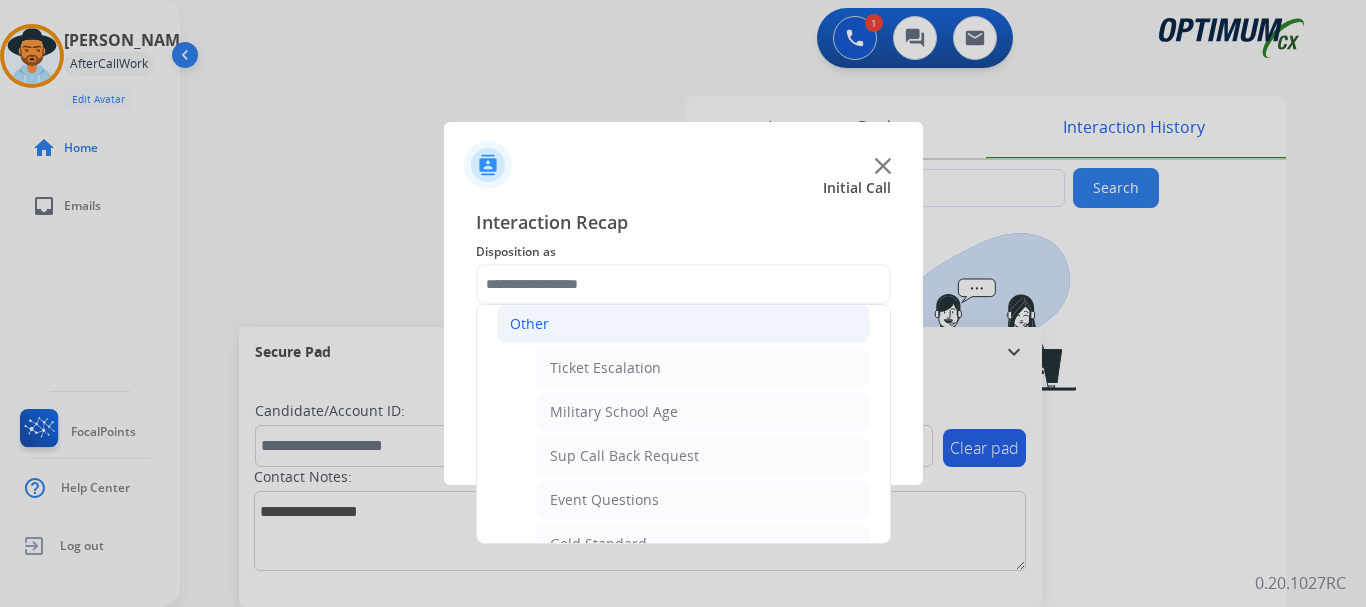 click on "Other" 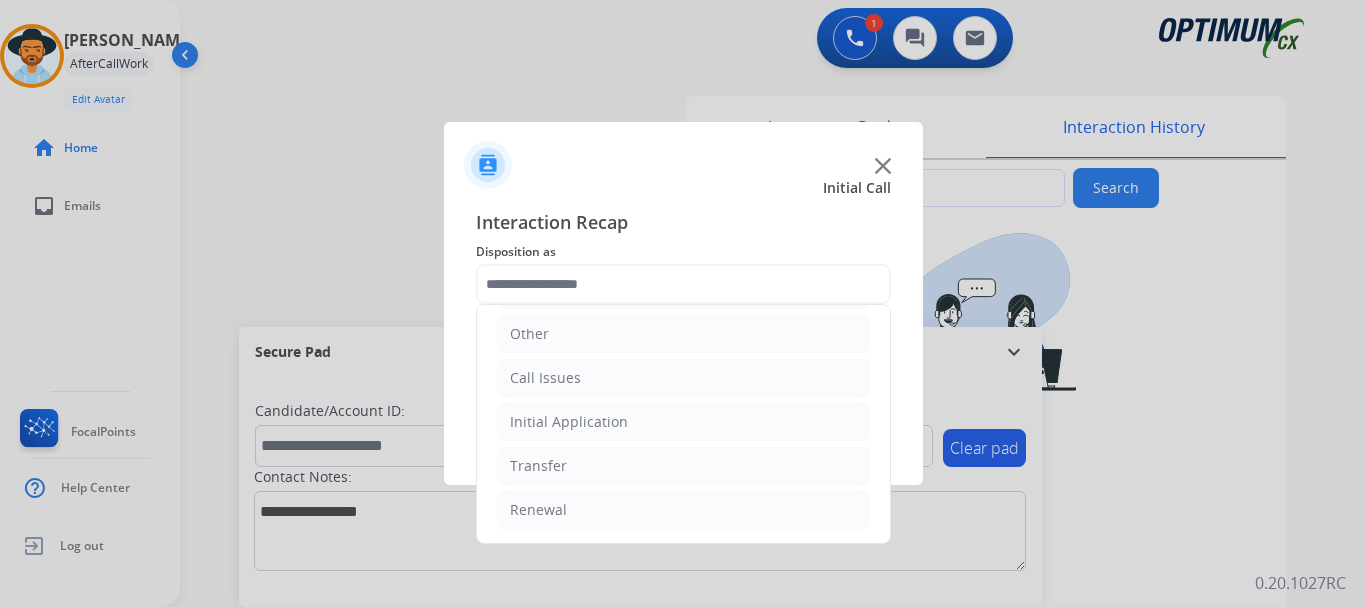click on "Initial Application" 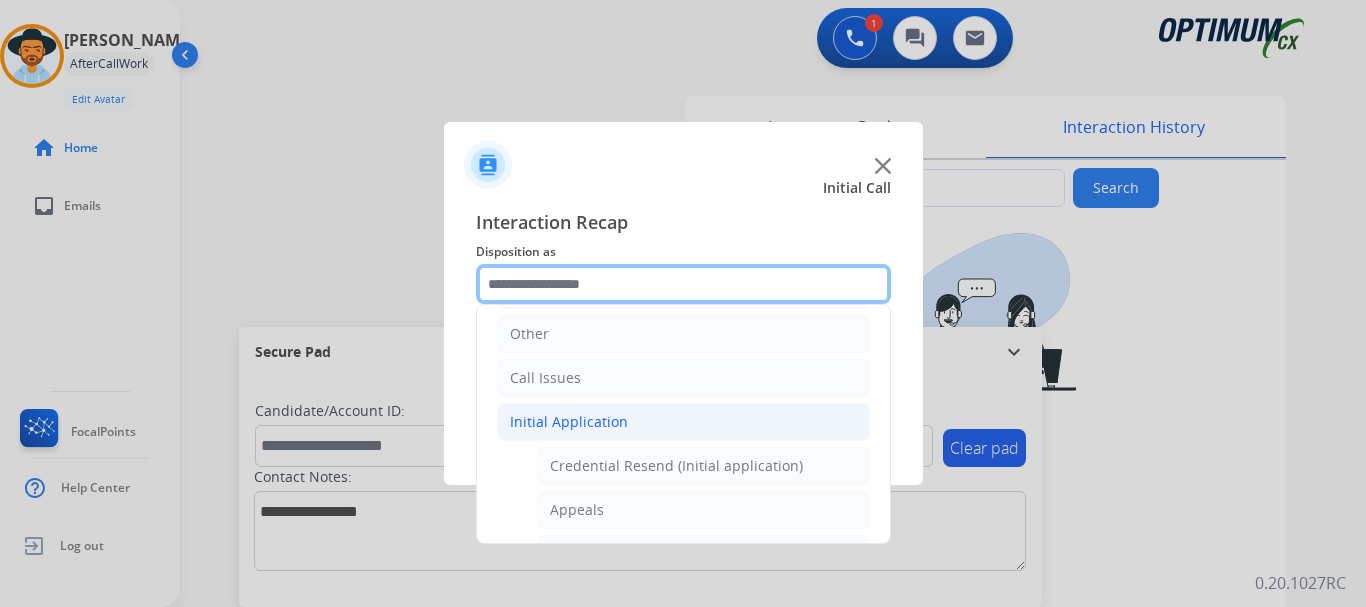 scroll, scrollTop: 146, scrollLeft: 0, axis: vertical 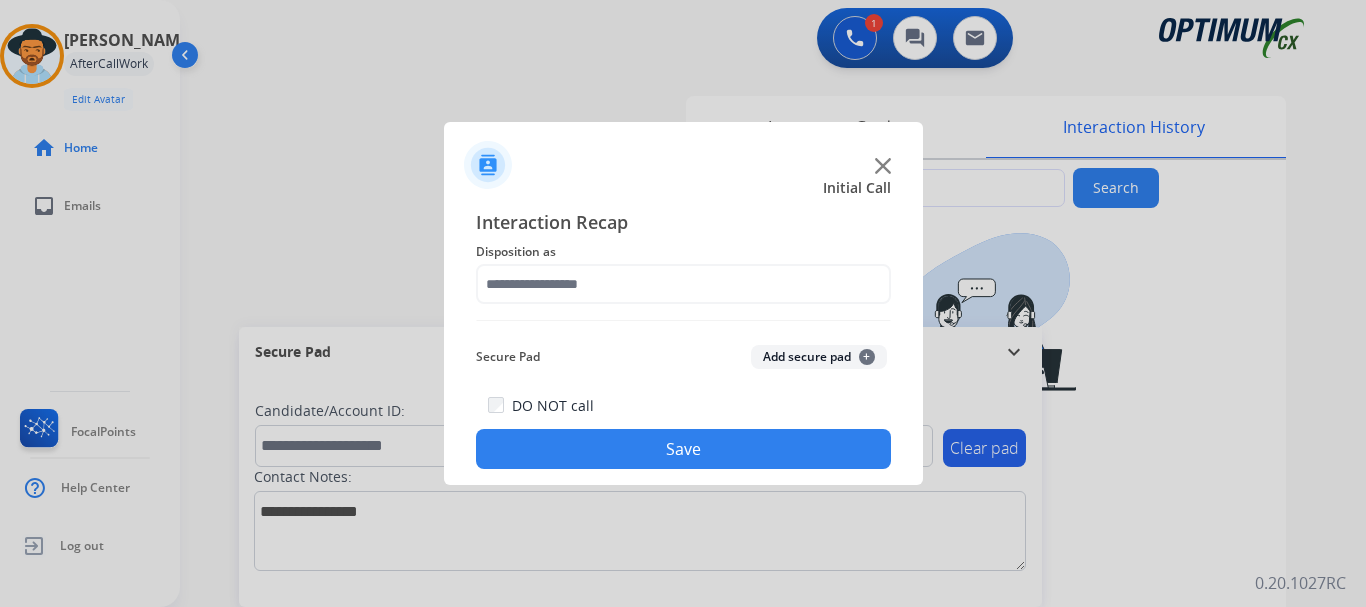 click on "Secure Pad  Add secure pad  +" 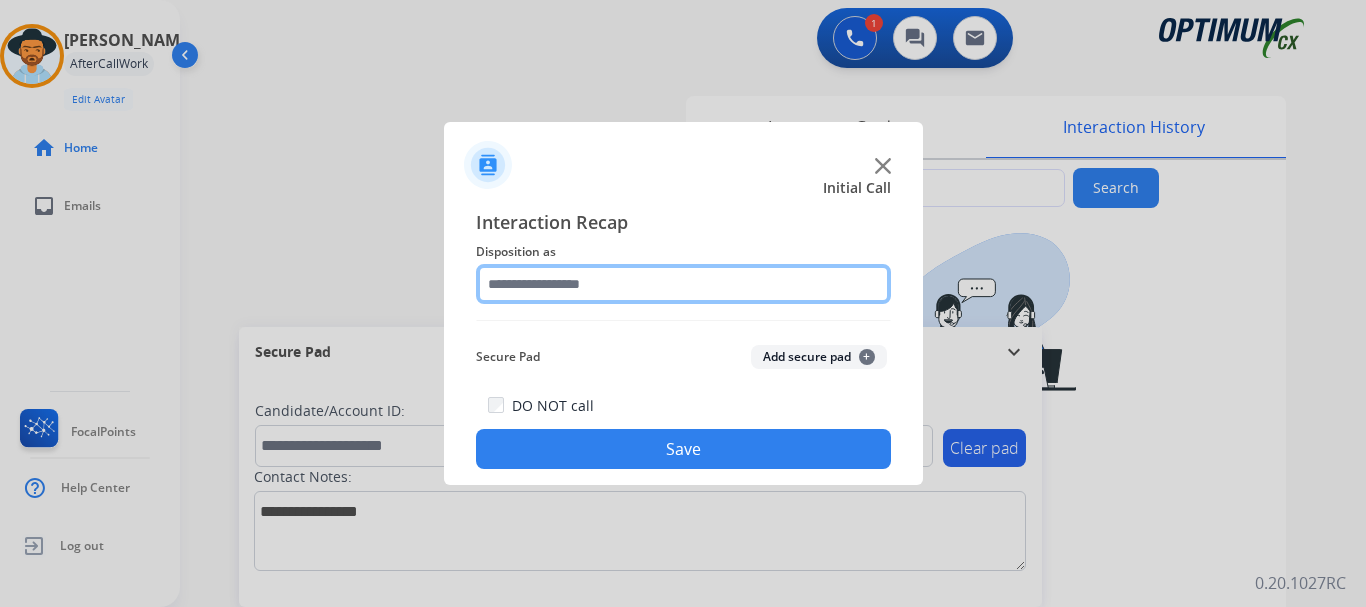 click 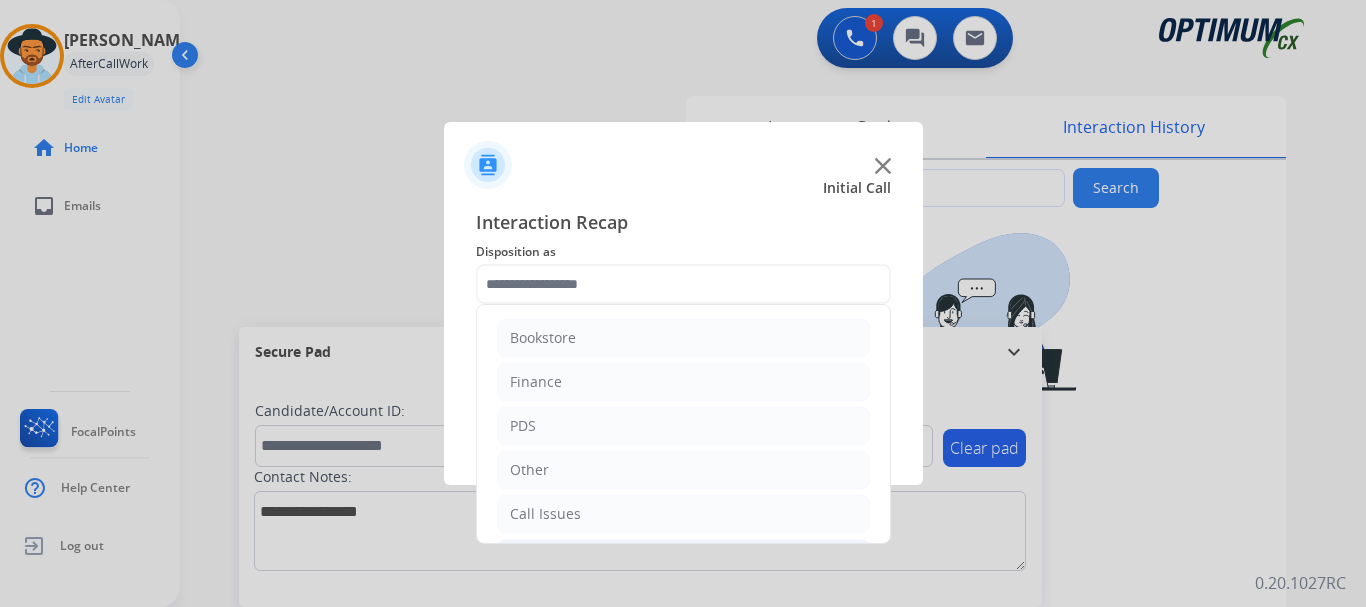 click on "Call Issues" 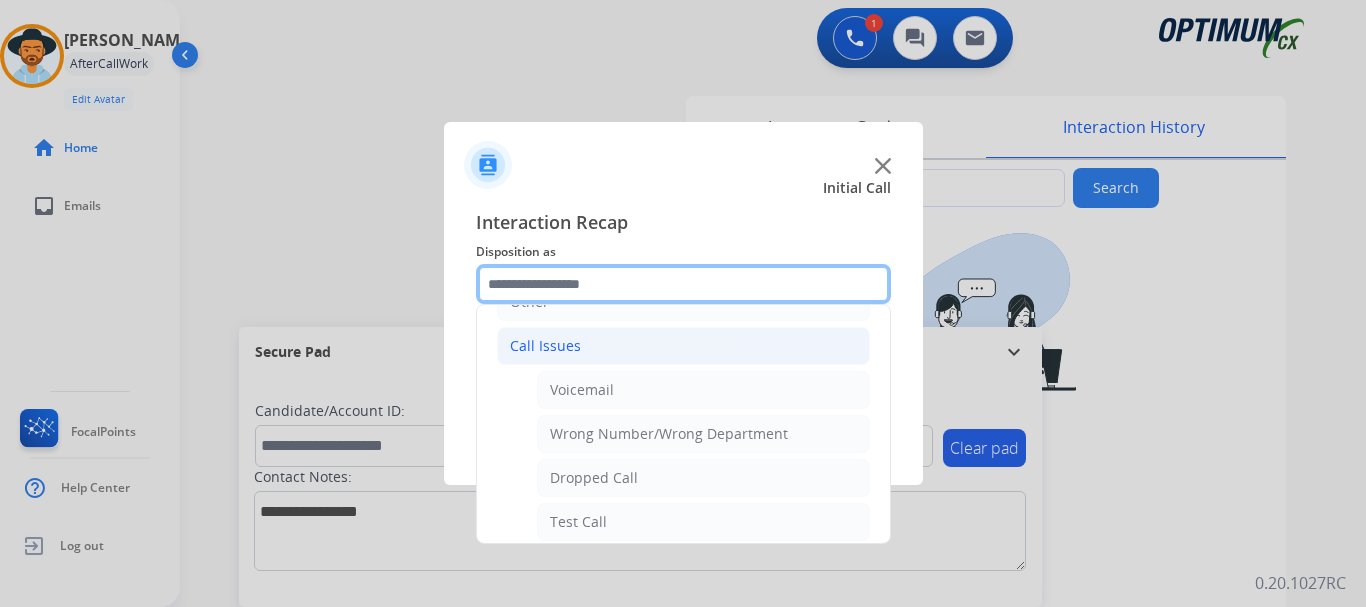 scroll, scrollTop: 167, scrollLeft: 0, axis: vertical 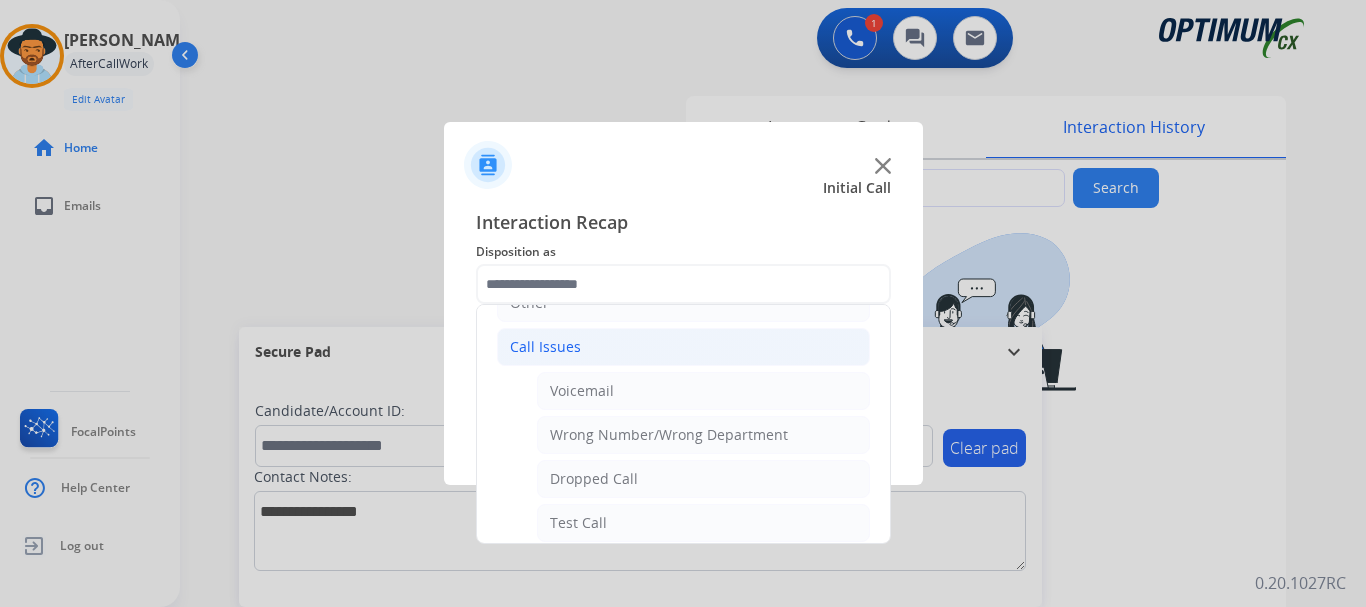 click on "Dropped Call" 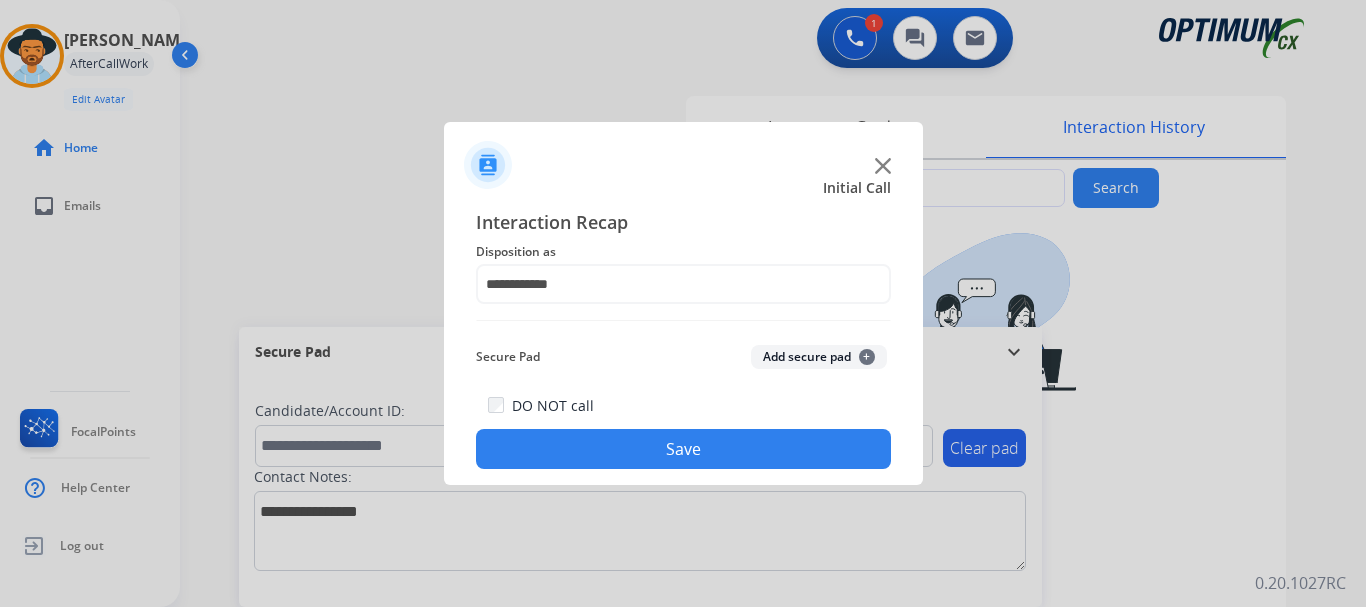 click on "Save" 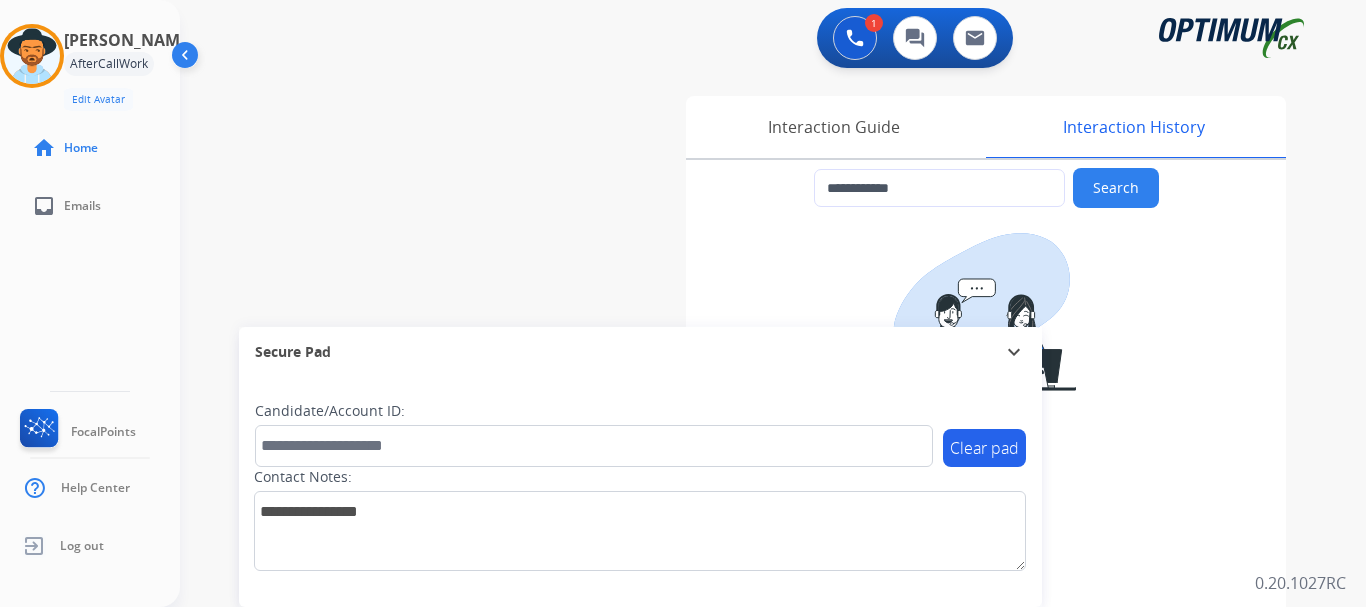 click on "**********" at bounding box center (749, 489) 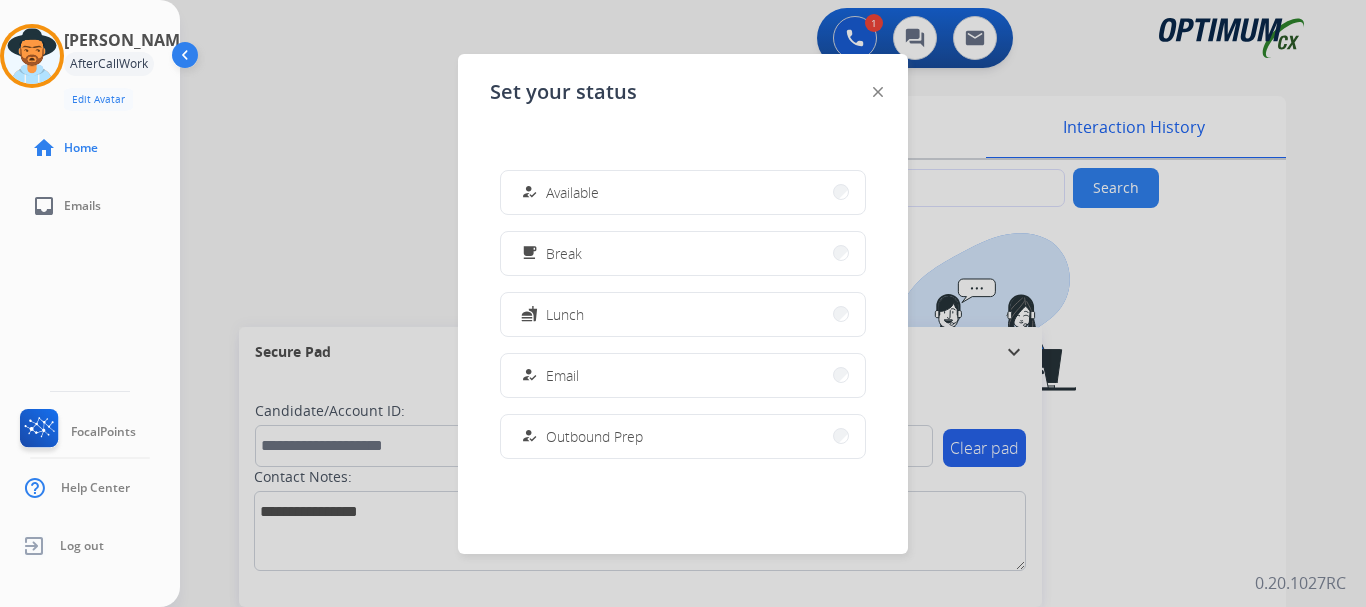 click on "Available" at bounding box center [572, 192] 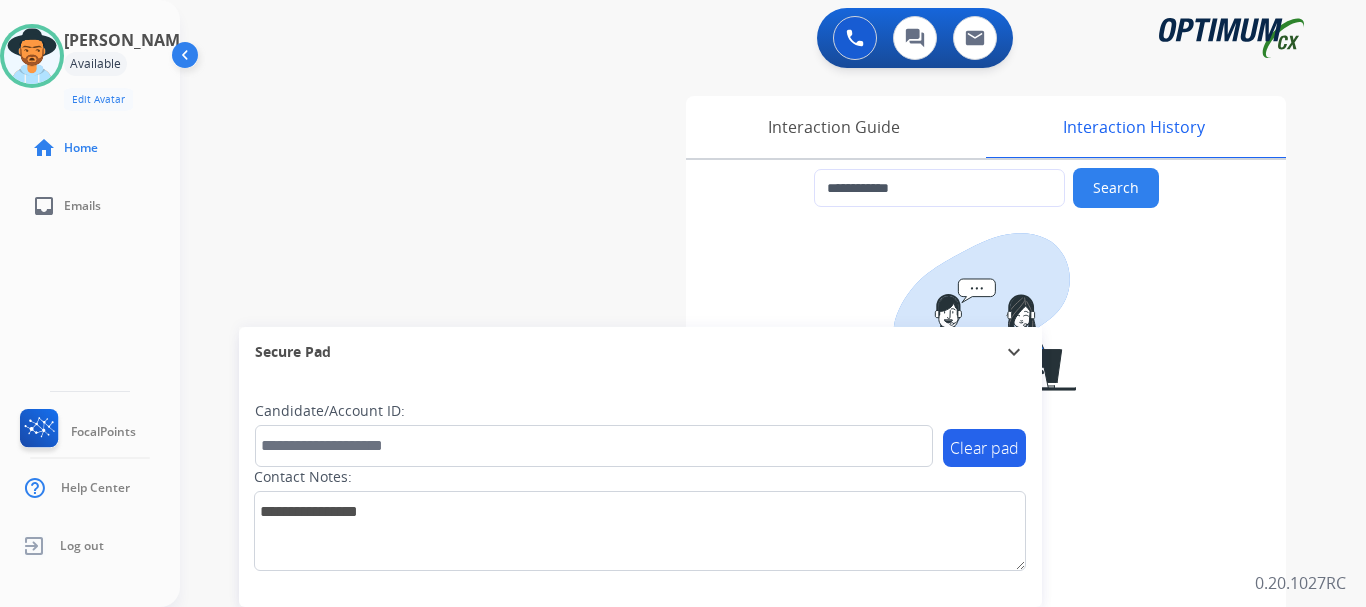 click at bounding box center [855, 38] 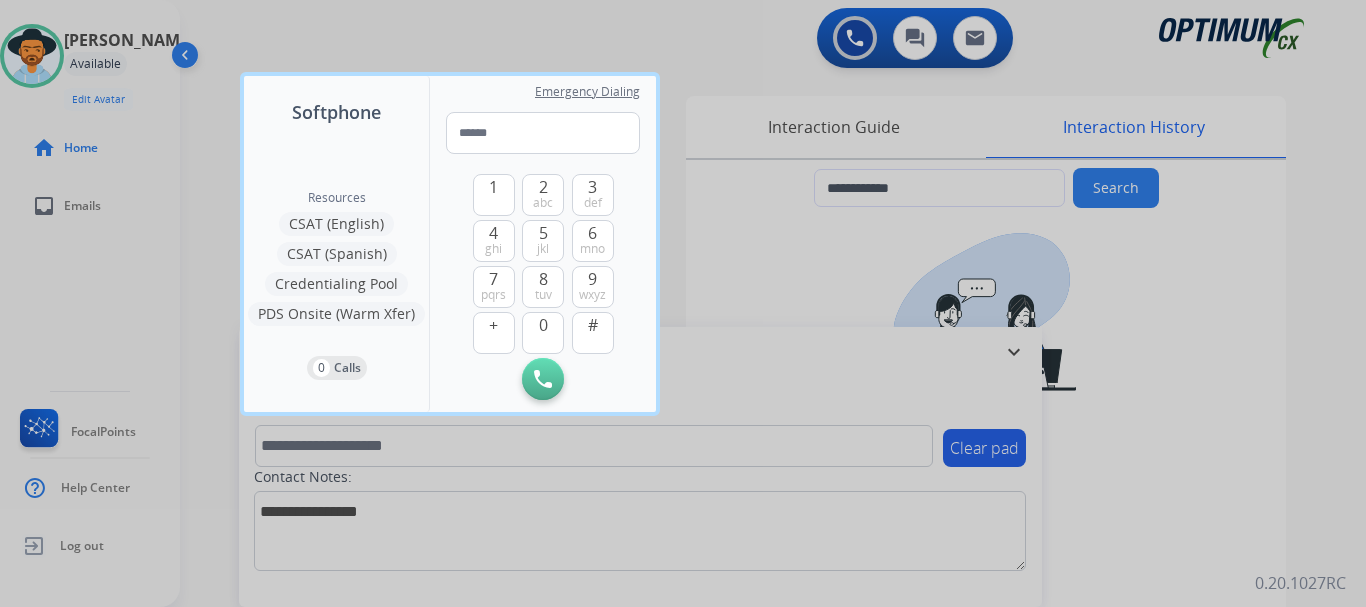 type on "**********" 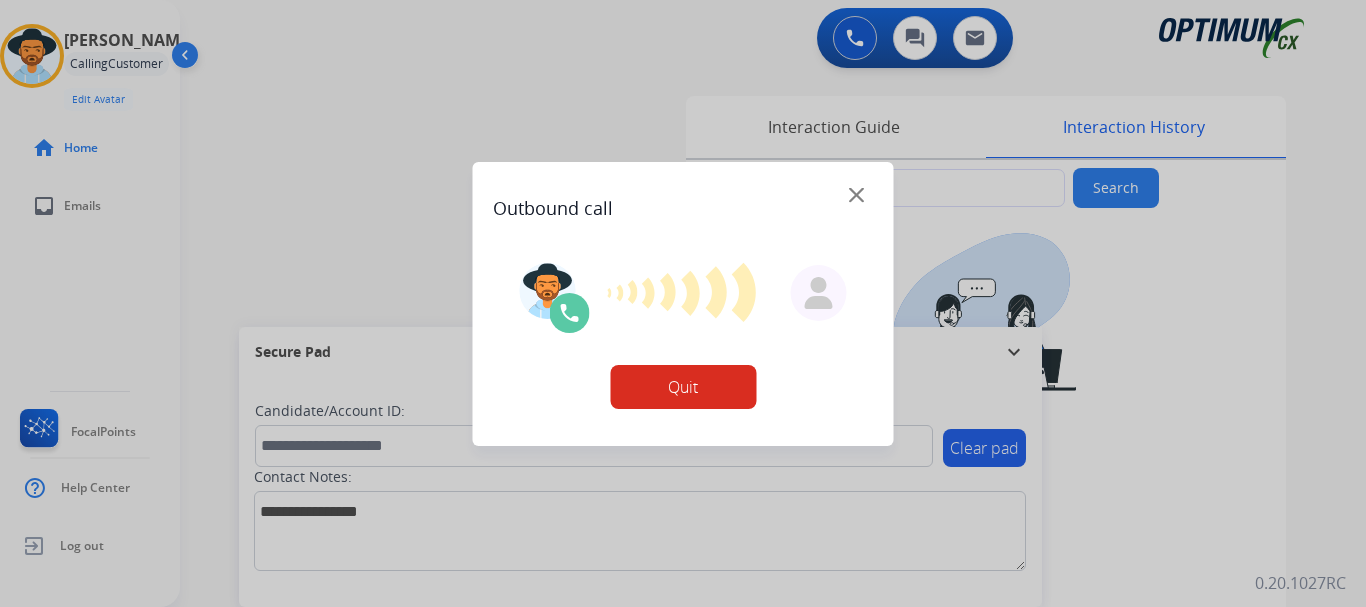 click at bounding box center (683, 303) 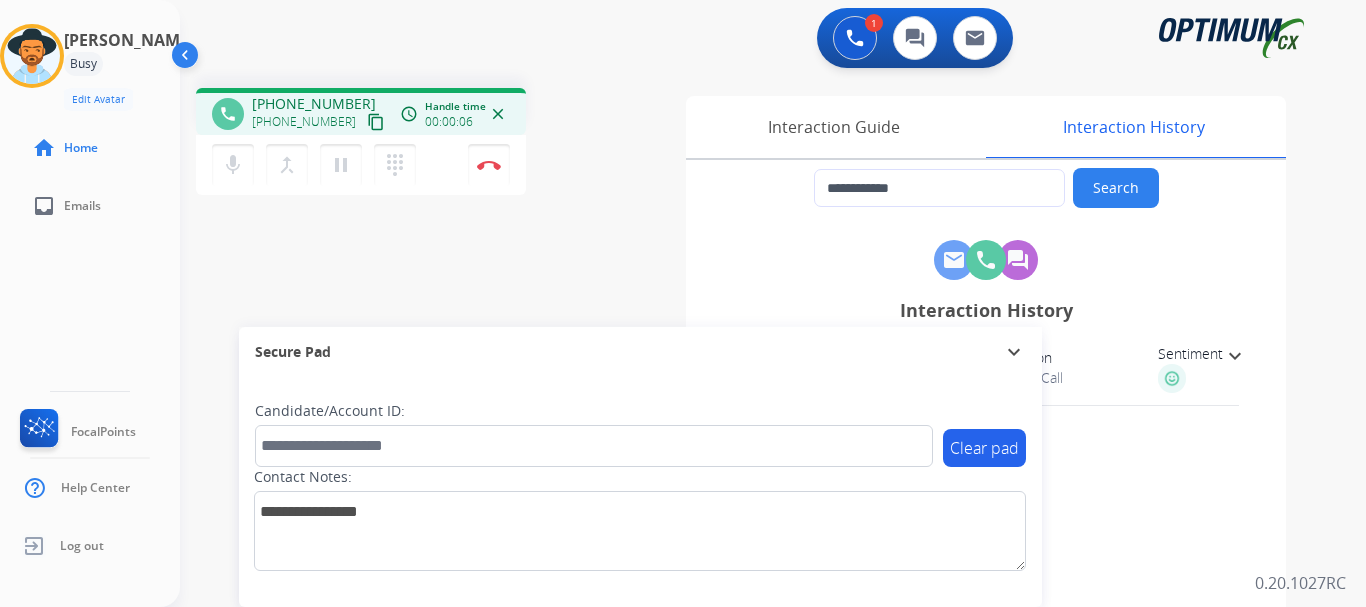 click on "Disconnect" at bounding box center [489, 165] 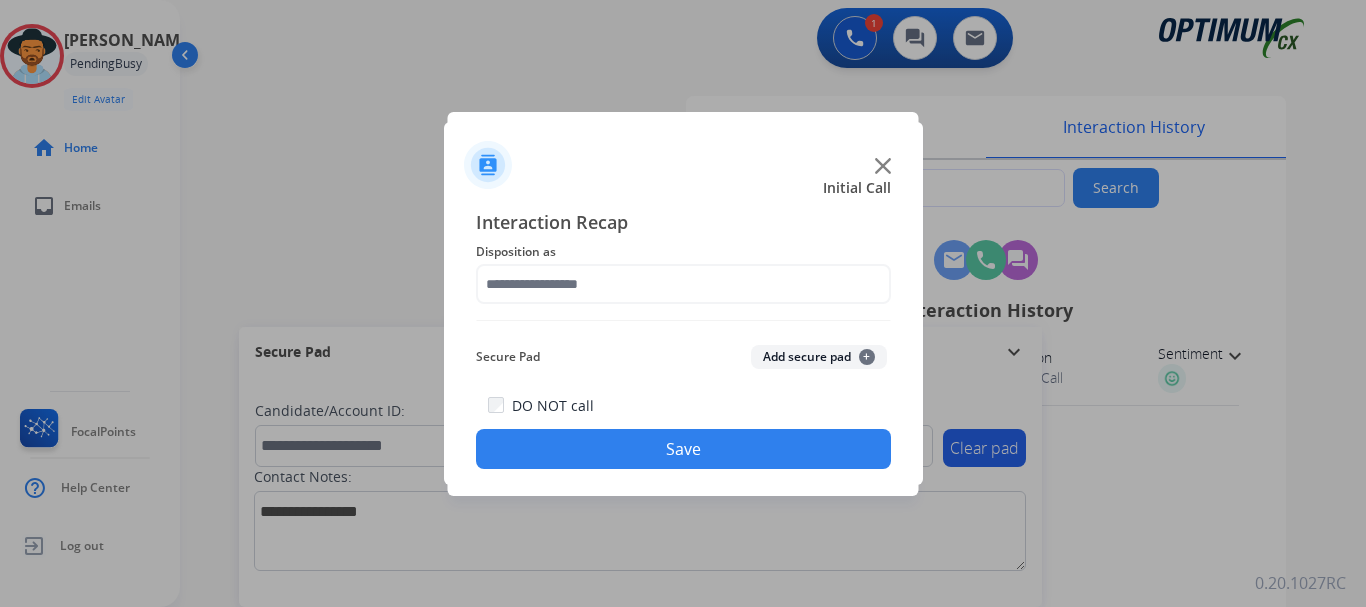 click 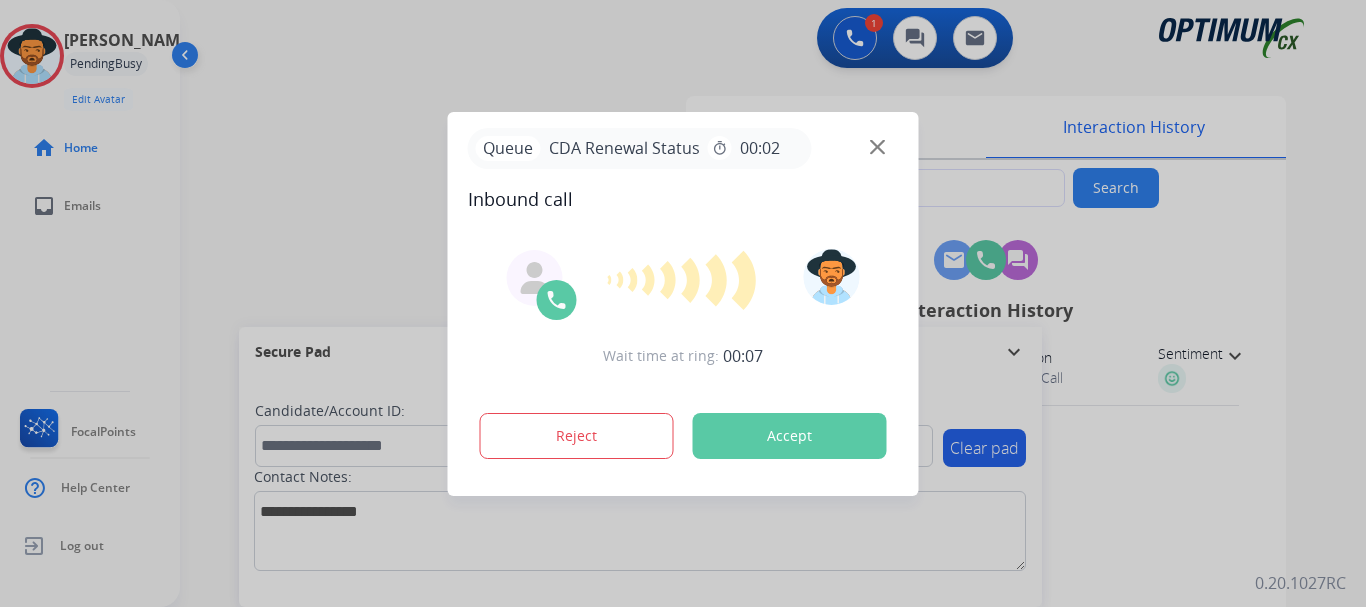 type on "**********" 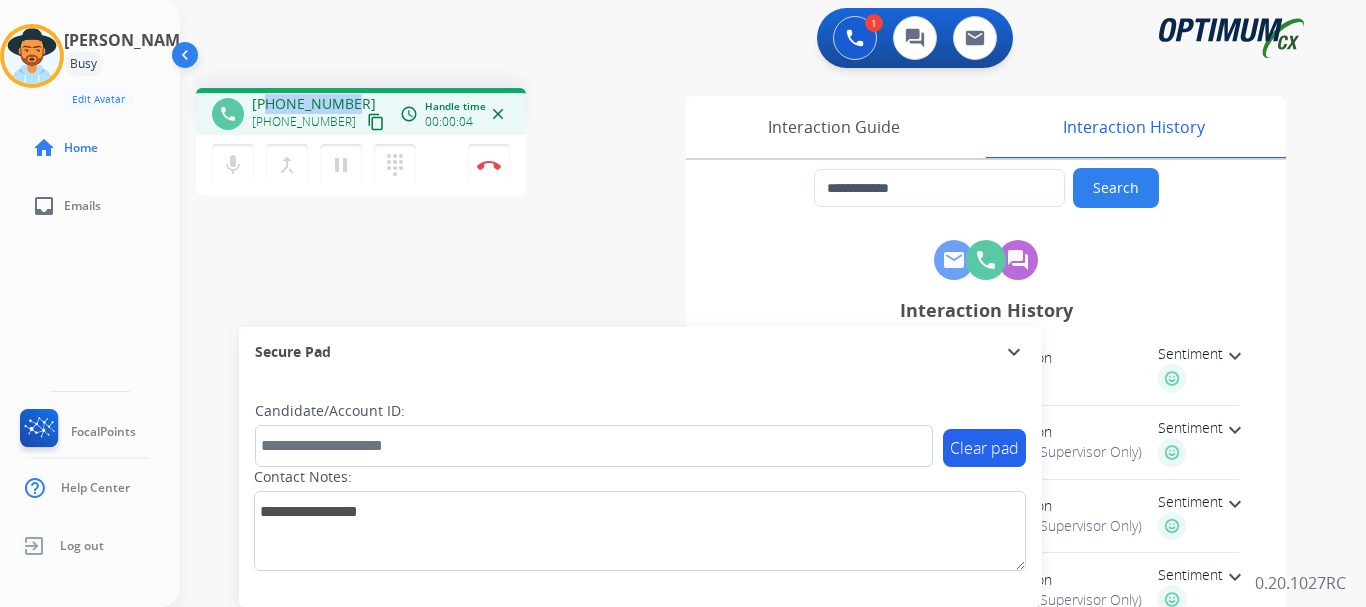 drag, startPoint x: 266, startPoint y: 103, endPoint x: 350, endPoint y: 94, distance: 84.48077 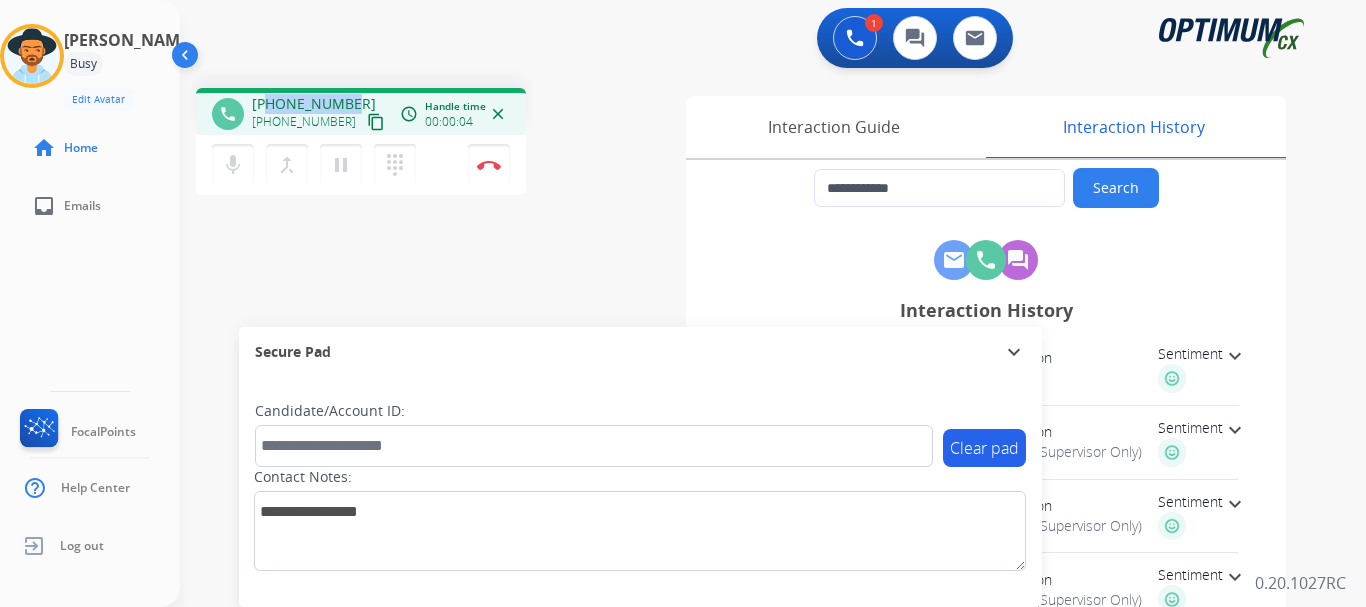 click on "[PHONE_NUMBER] [PHONE_NUMBER] content_copy" at bounding box center [320, 114] 